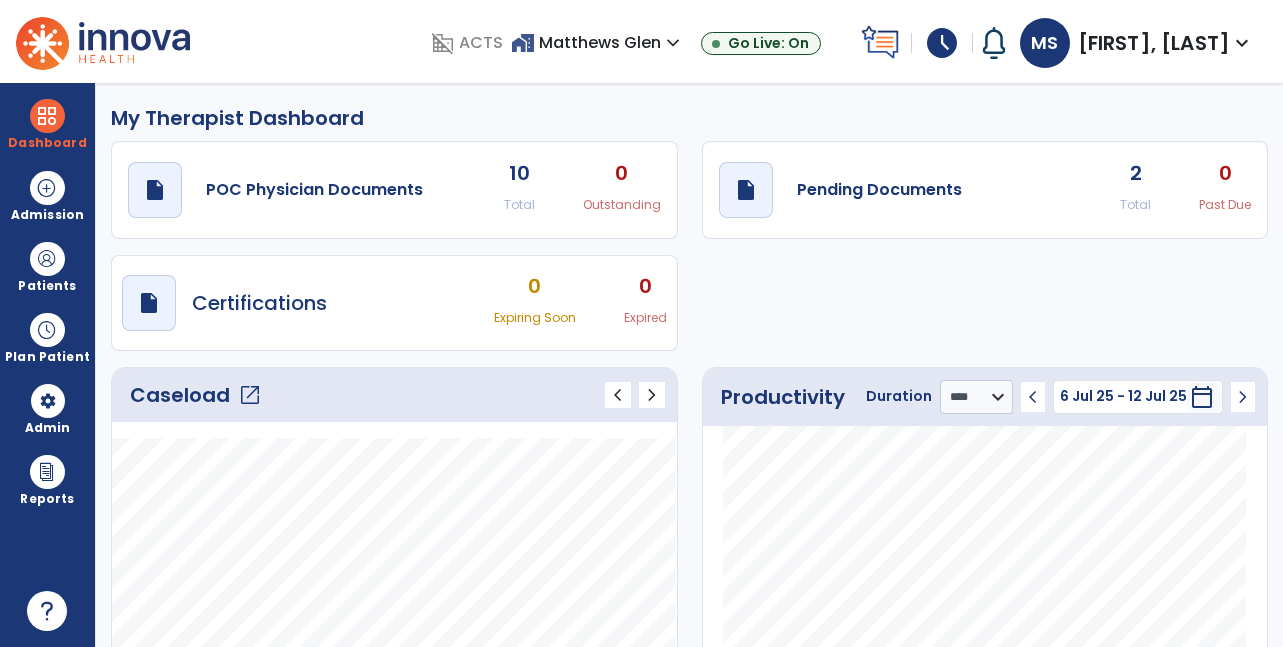 select on "****" 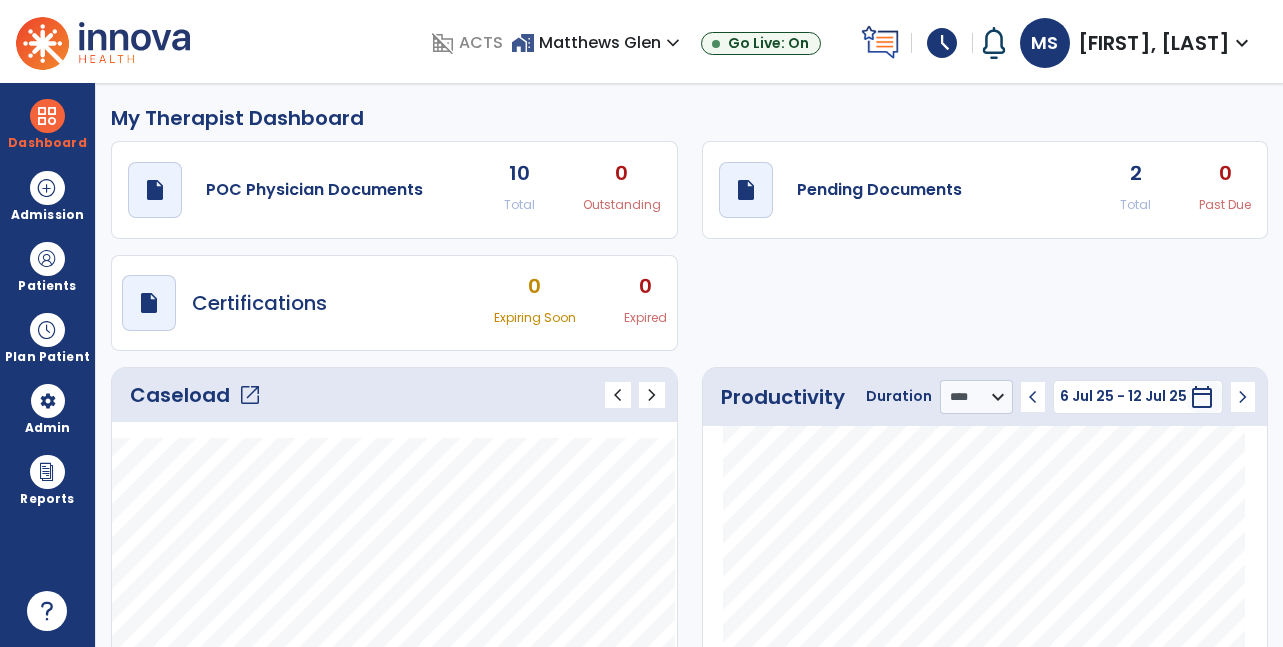 scroll, scrollTop: 0, scrollLeft: 0, axis: both 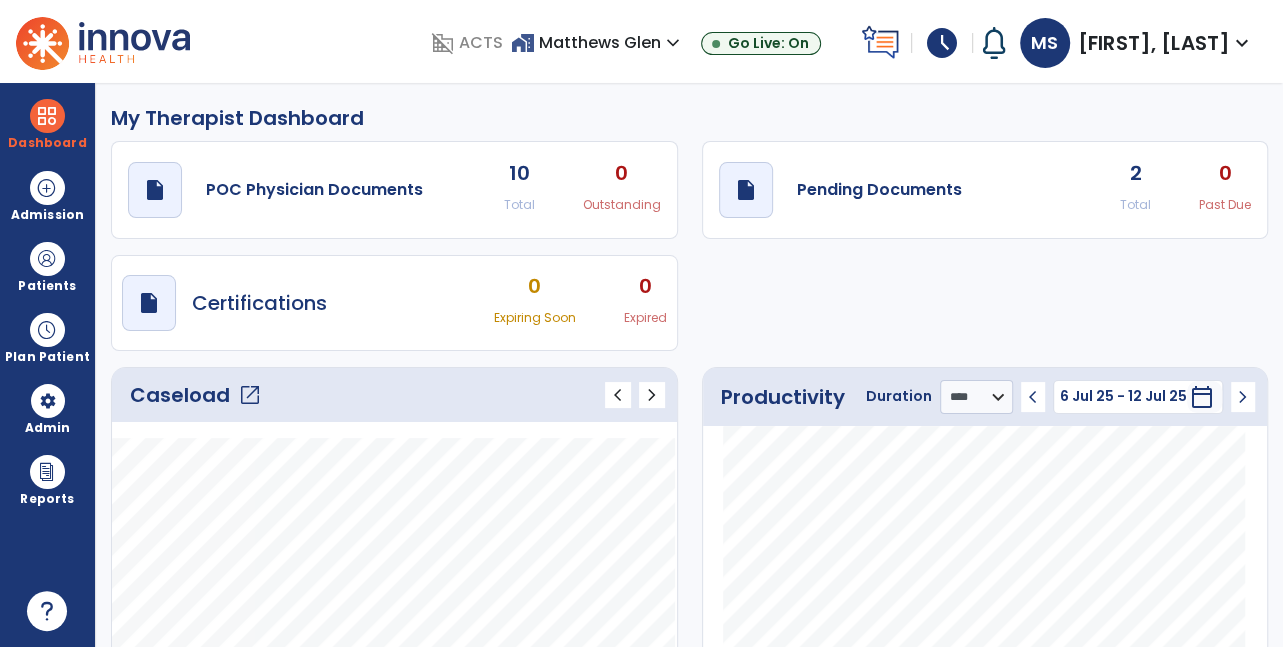 click on "open_in_new" 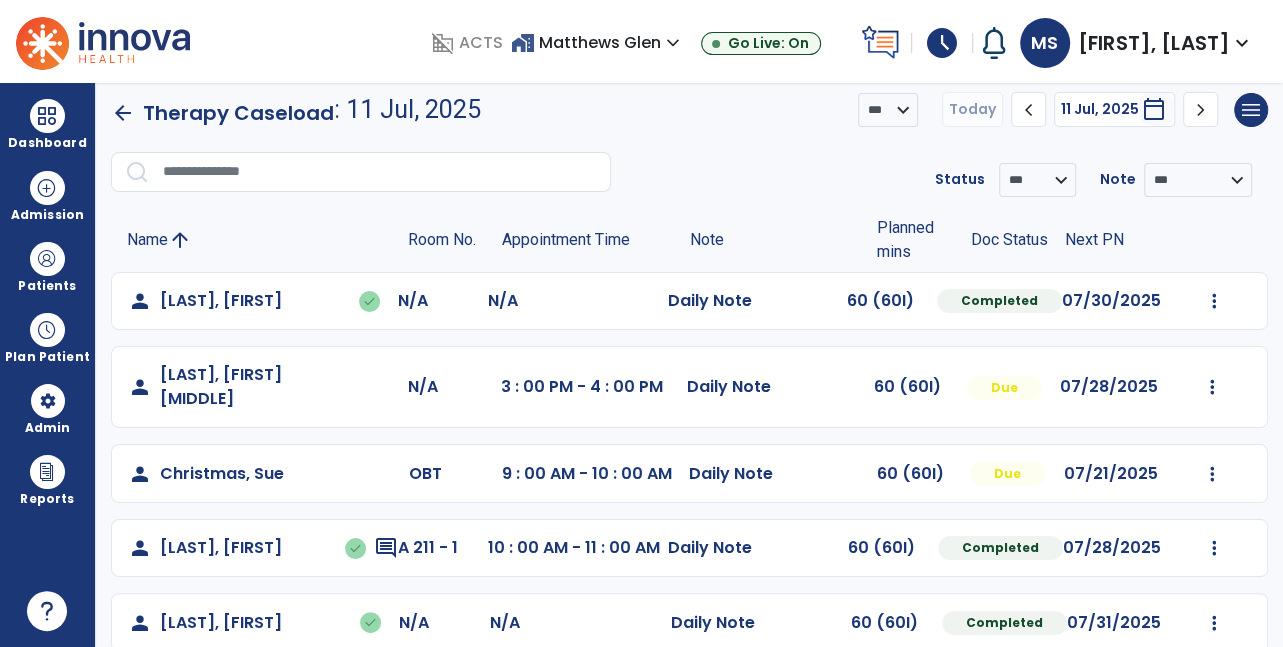 scroll, scrollTop: 11, scrollLeft: 0, axis: vertical 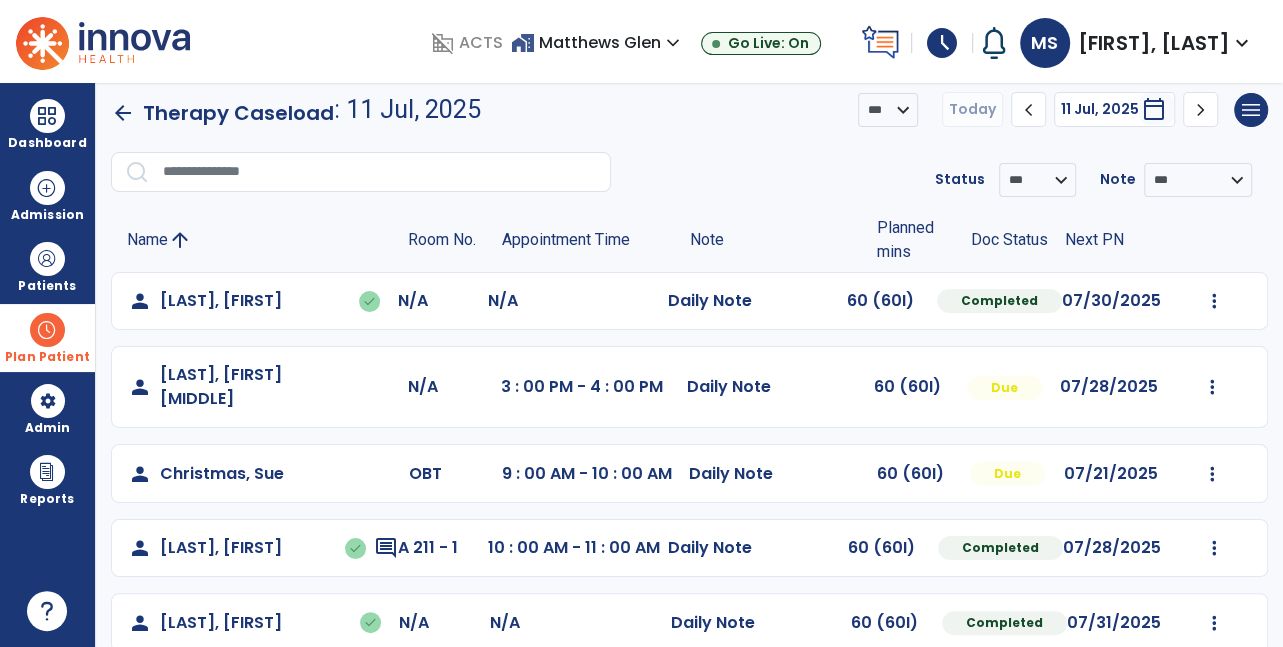 click on "Plan Patient" at bounding box center [47, 286] 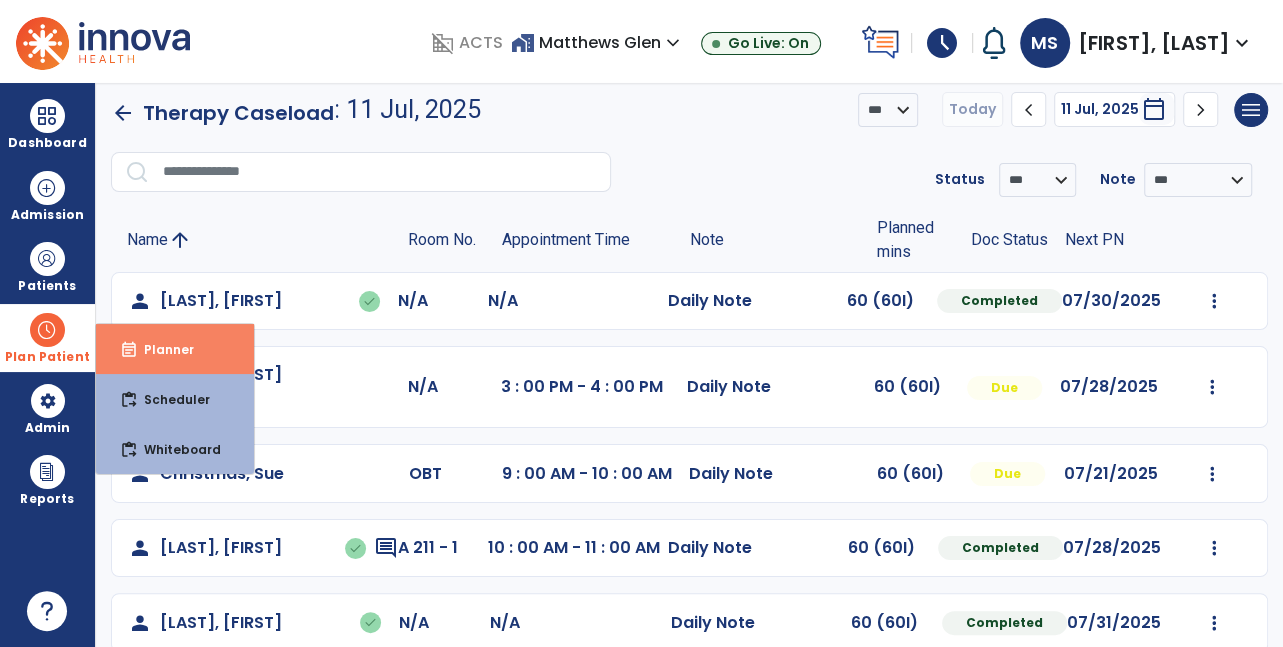 click on "event_note  Planner" at bounding box center (175, 349) 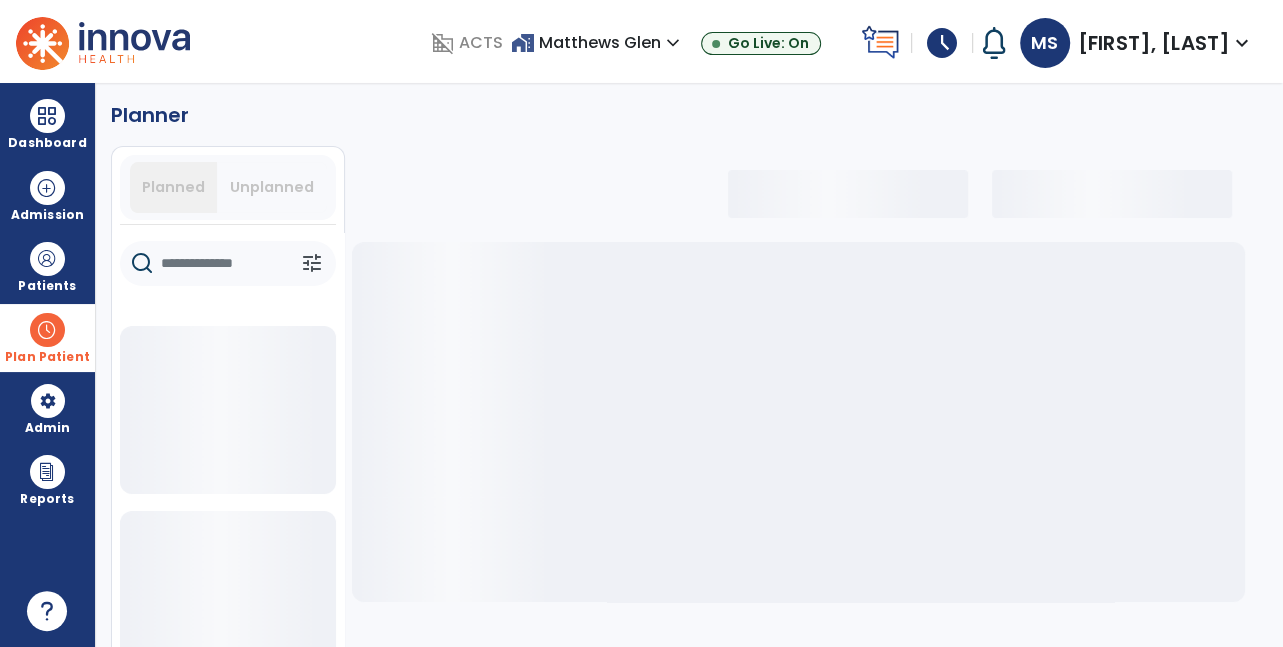 click 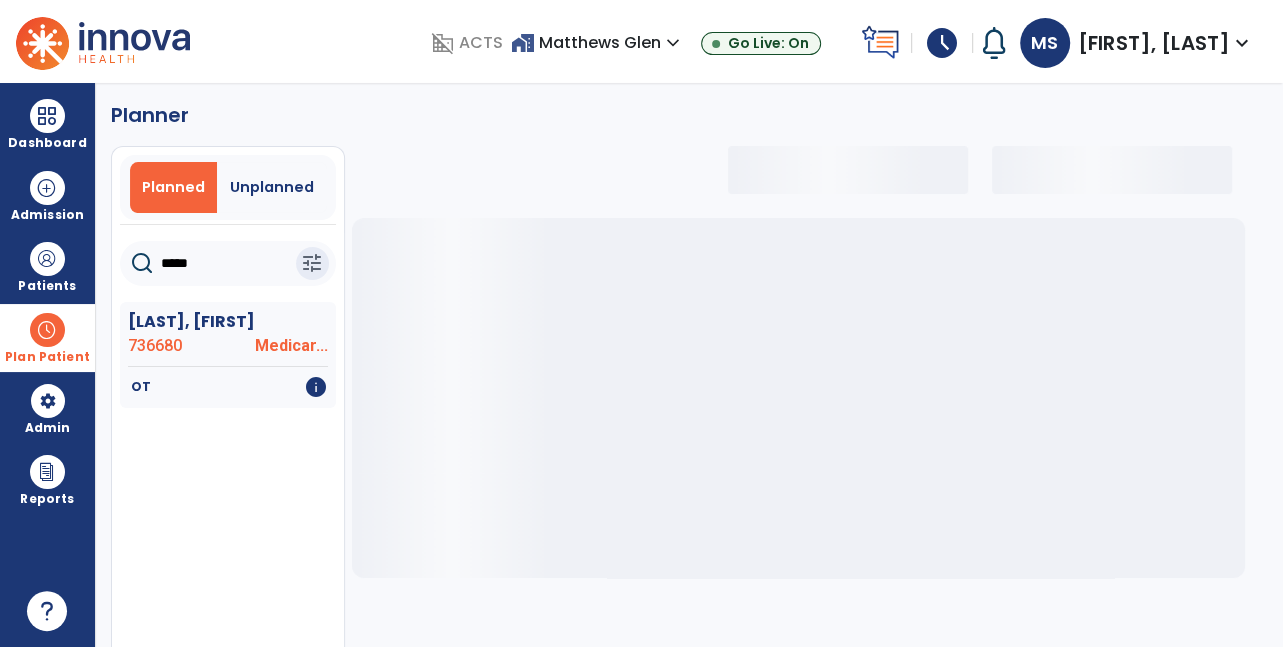 type on "******" 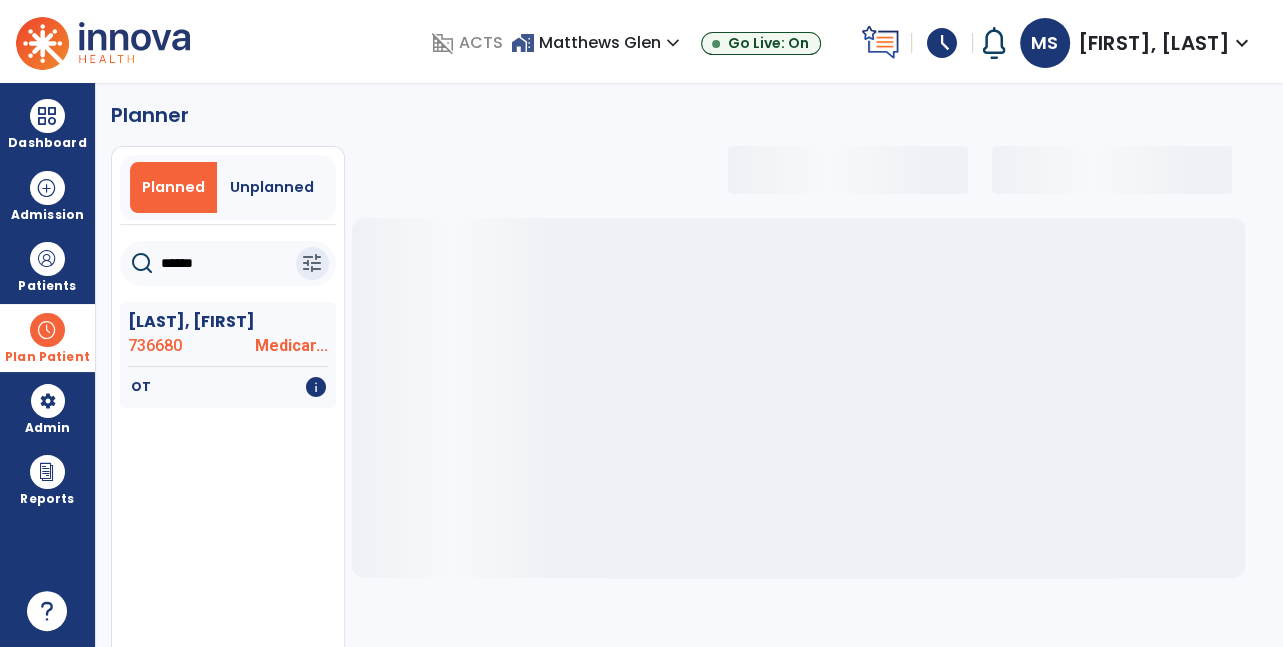 select on "***" 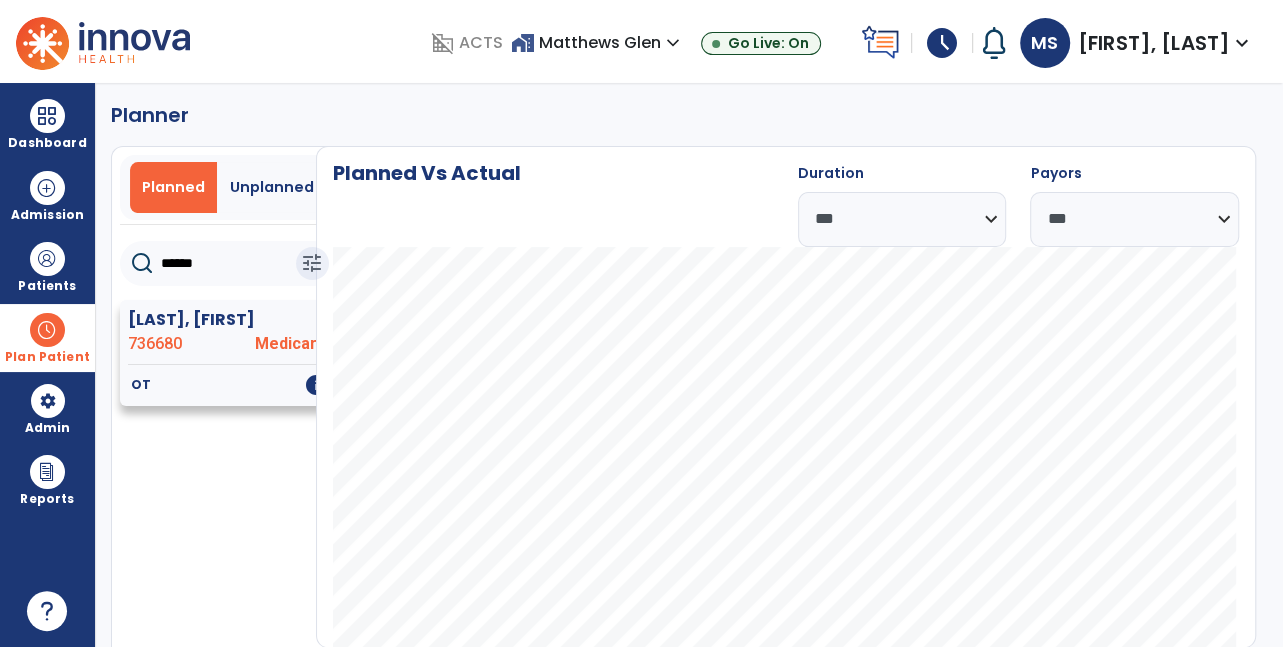 type on "******" 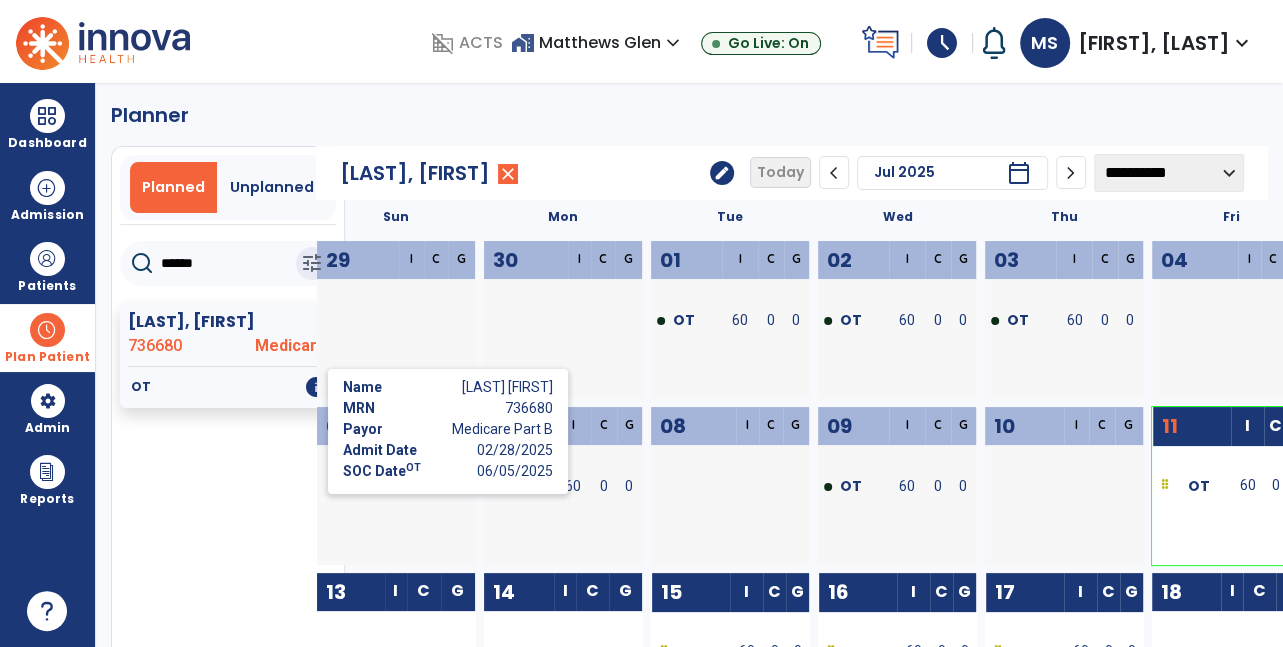 click on "[LAST], [FIRST] [PHONE] [PAYOR] [DATE] [DATE] [DATE]" 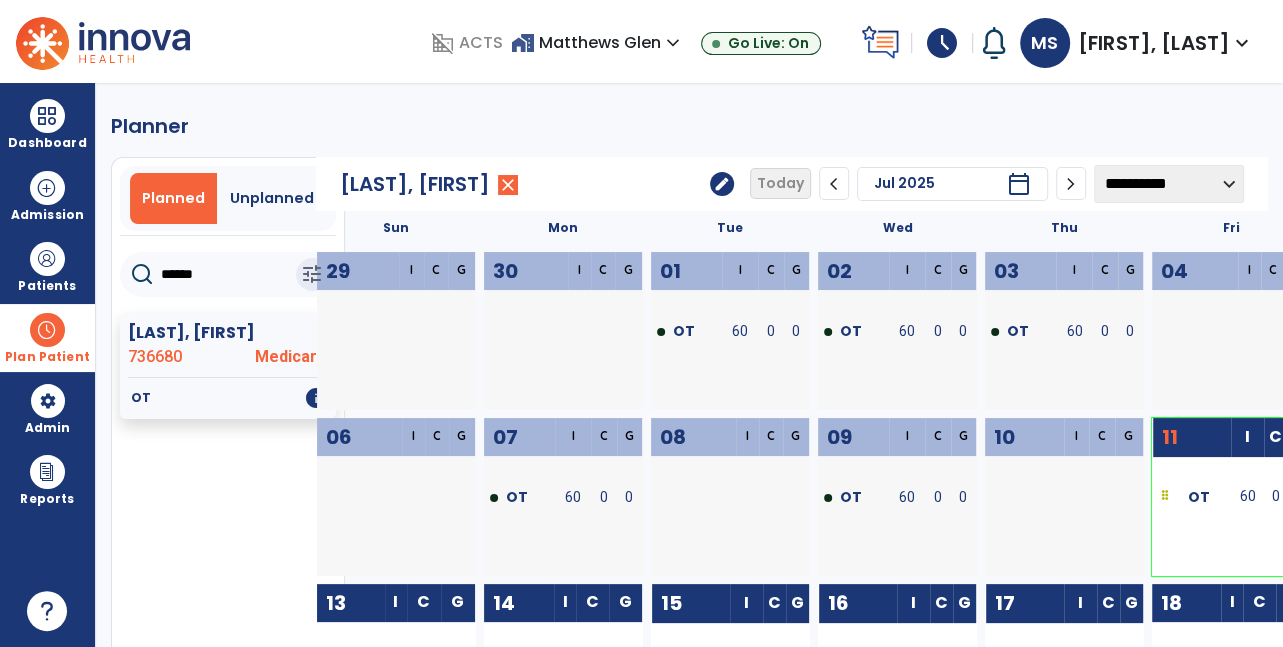 scroll, scrollTop: 2, scrollLeft: 0, axis: vertical 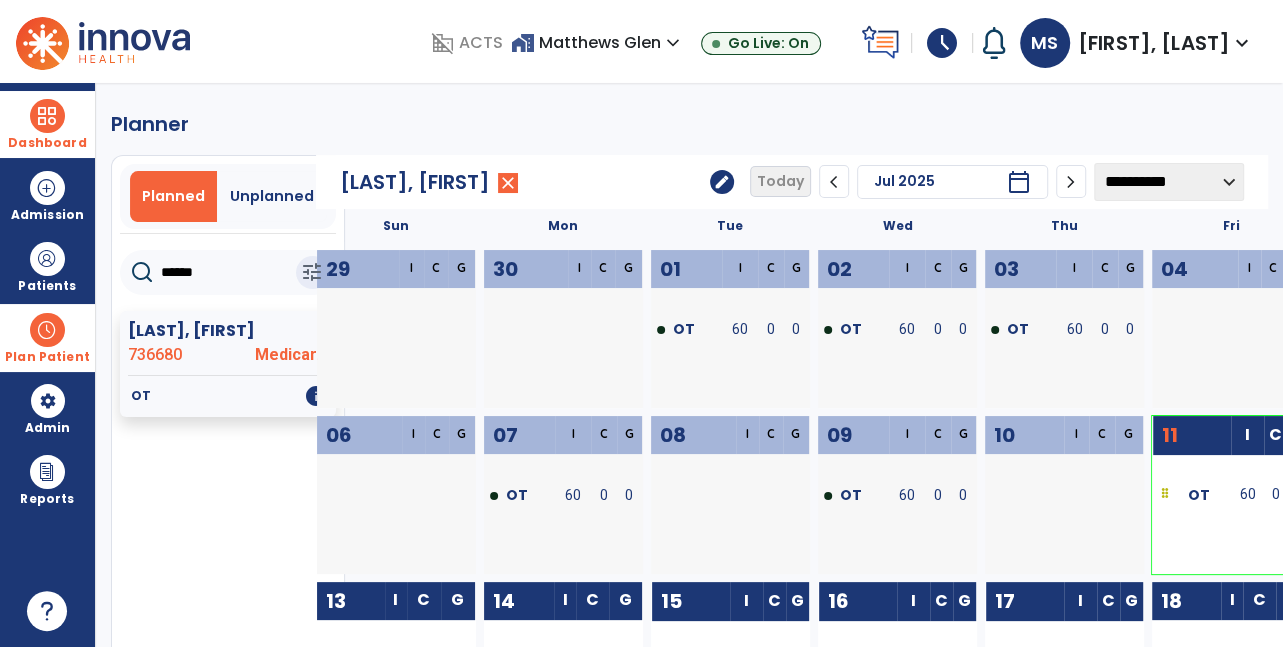 click at bounding box center [47, 116] 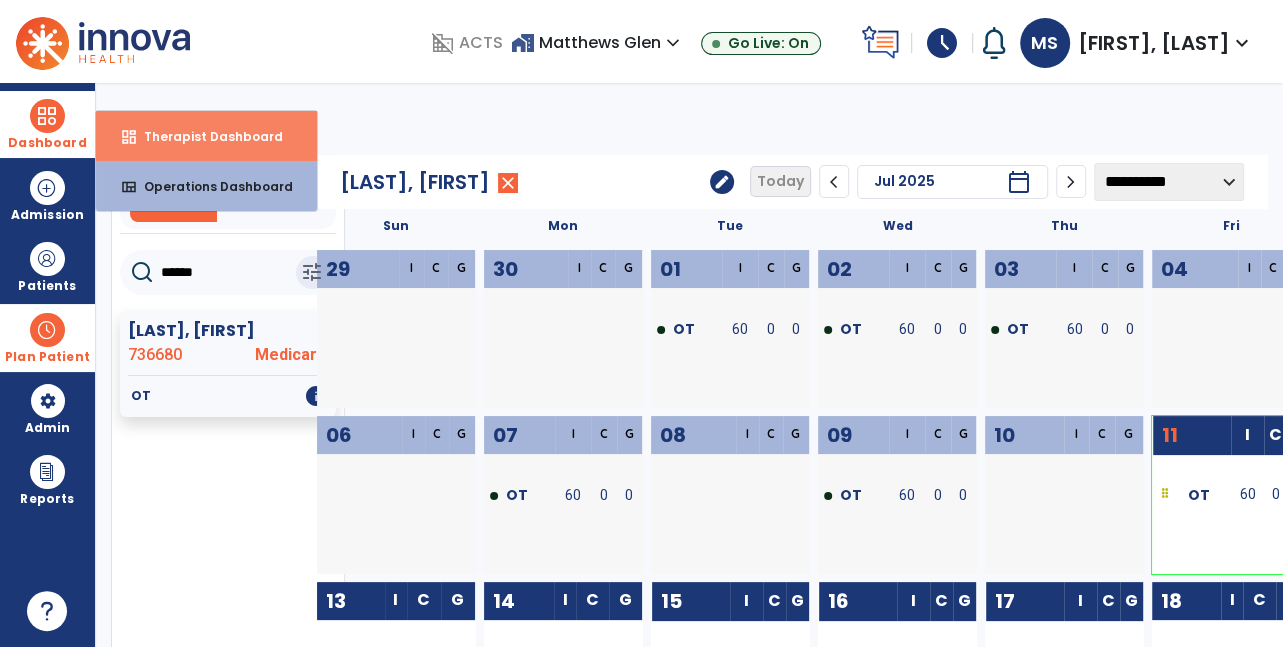 click on "dashboard  Therapist Dashboard" at bounding box center [206, 136] 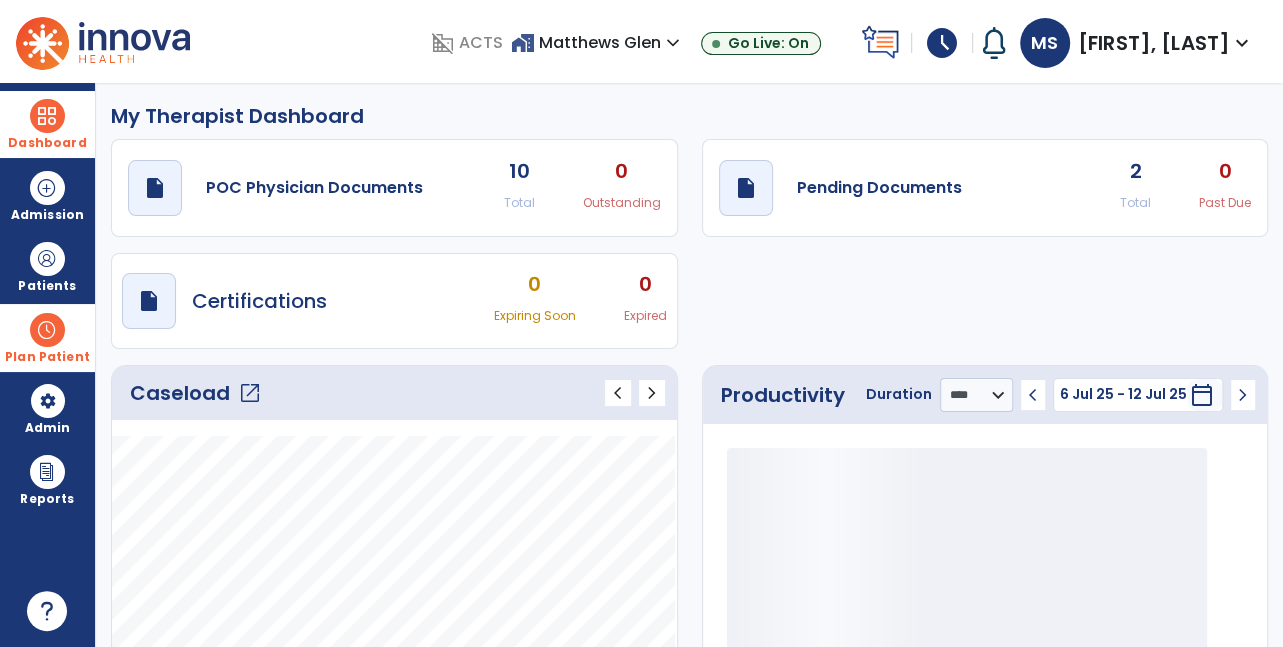click on "open_in_new" 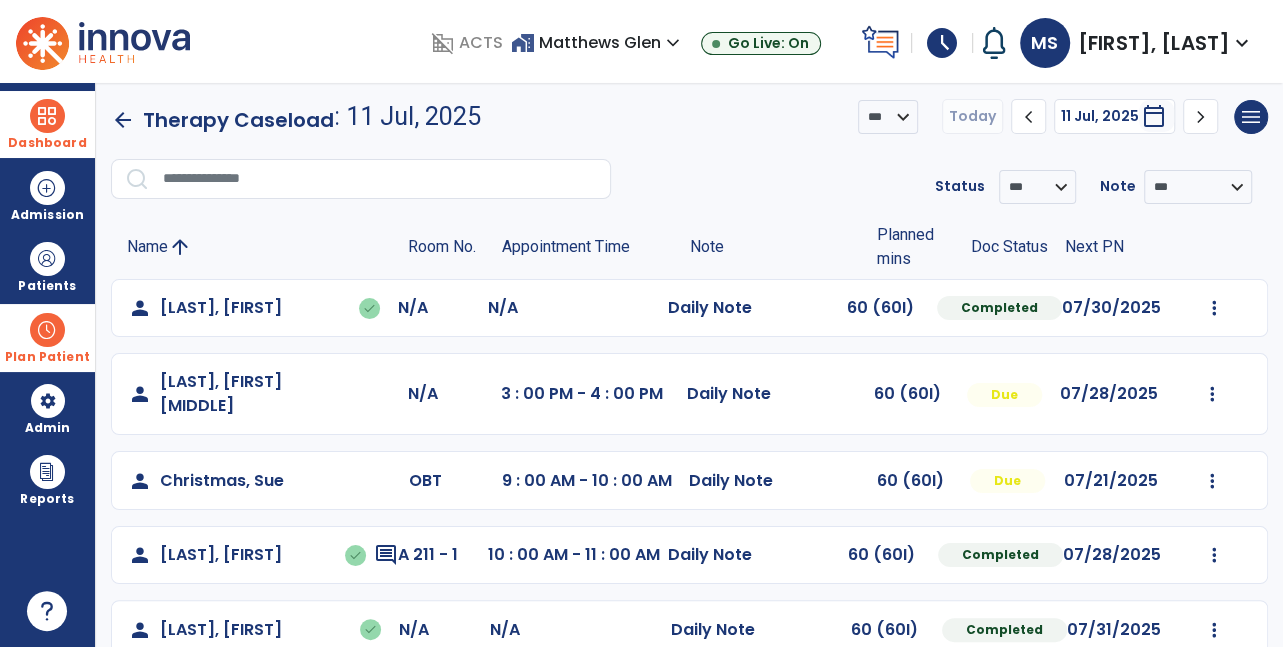 scroll, scrollTop: 0, scrollLeft: 0, axis: both 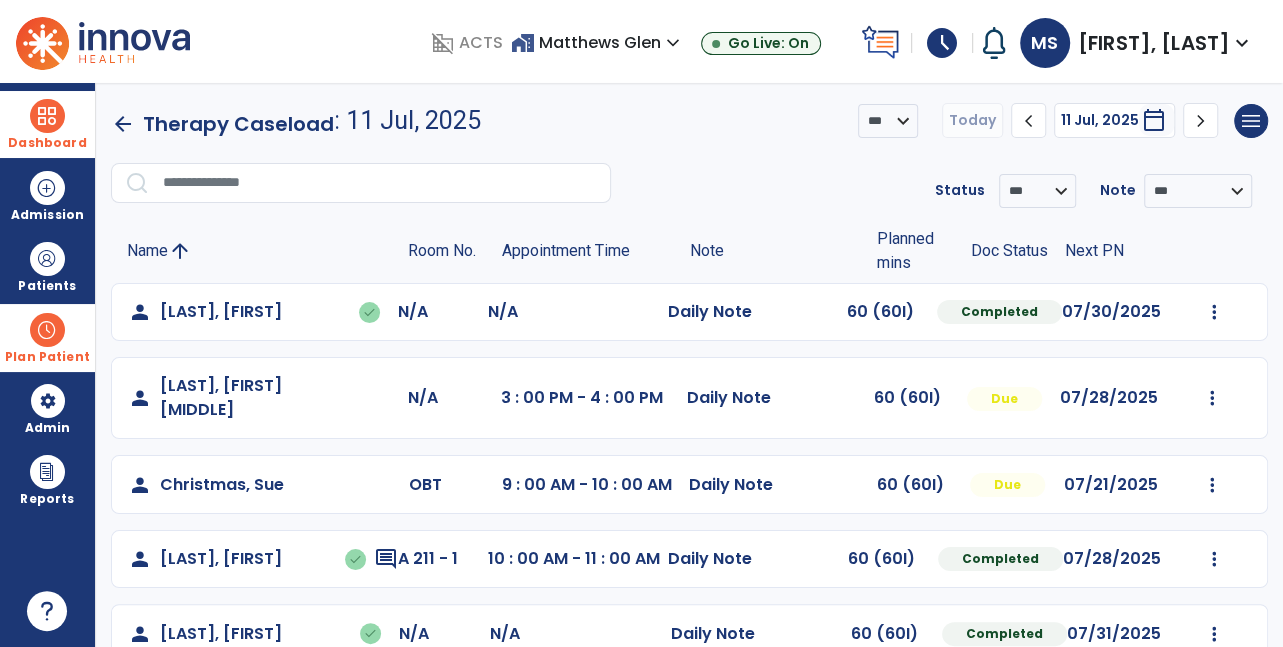 click at bounding box center [47, 330] 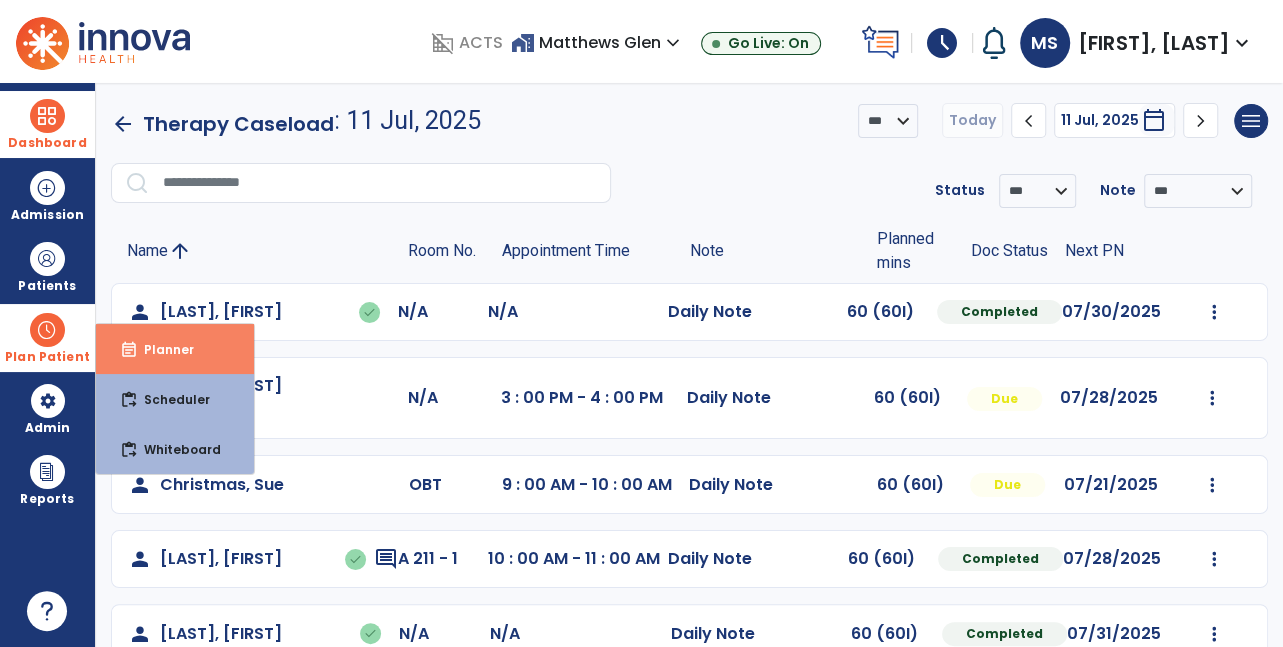 click on "event_note  Planner" at bounding box center [175, 349] 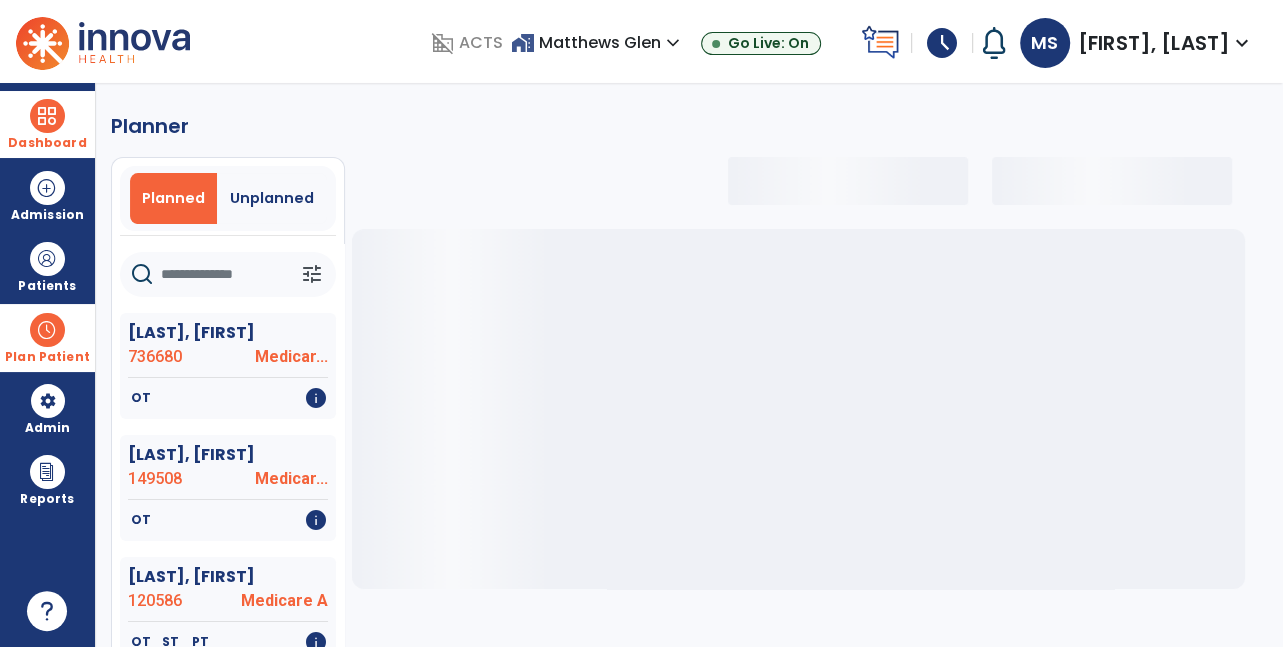 click 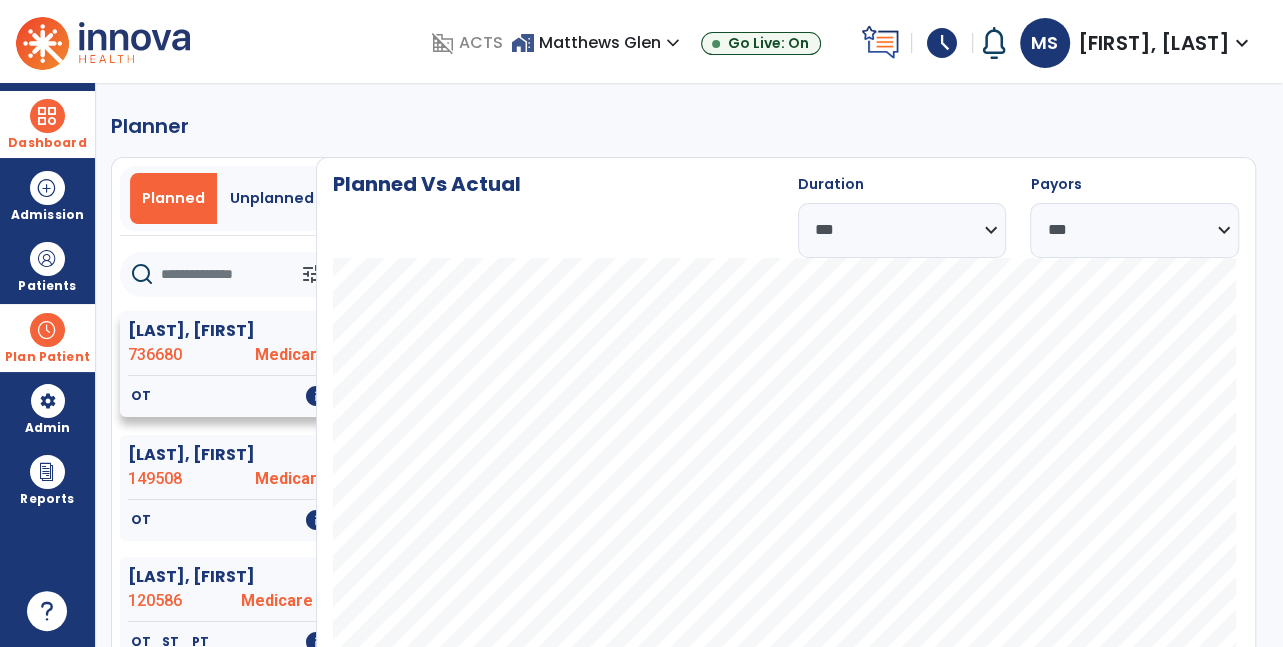click on "OT   info" 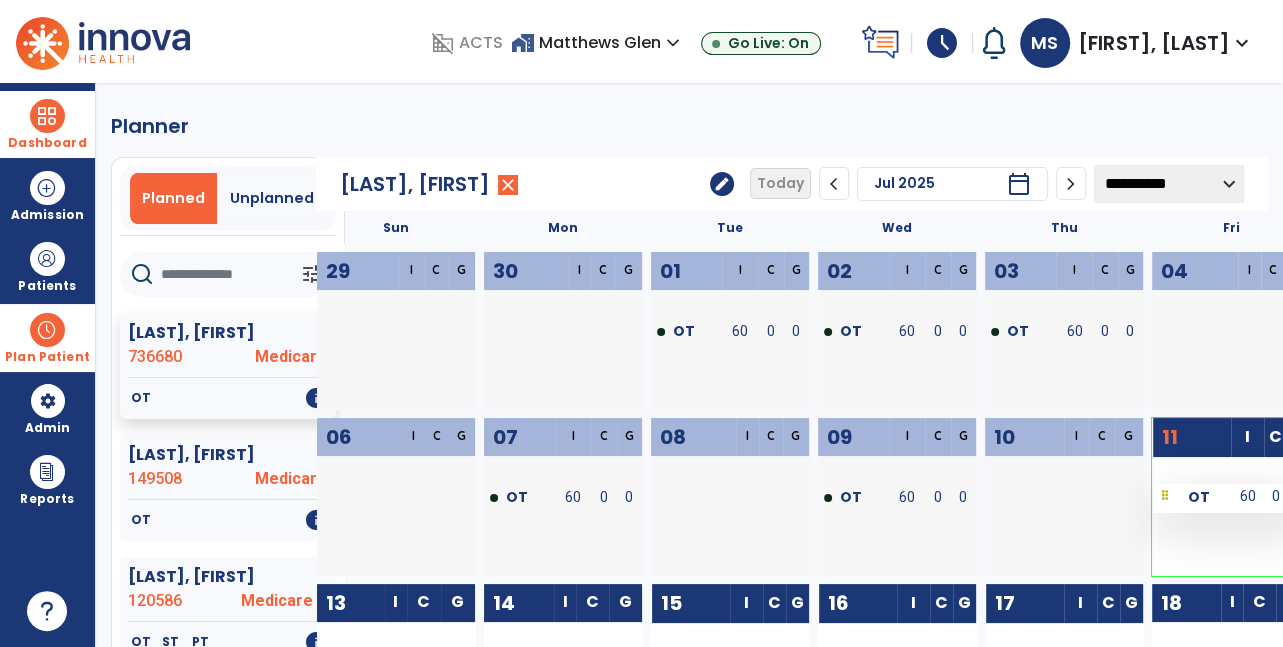 click on "OT" at bounding box center [1192, 496] 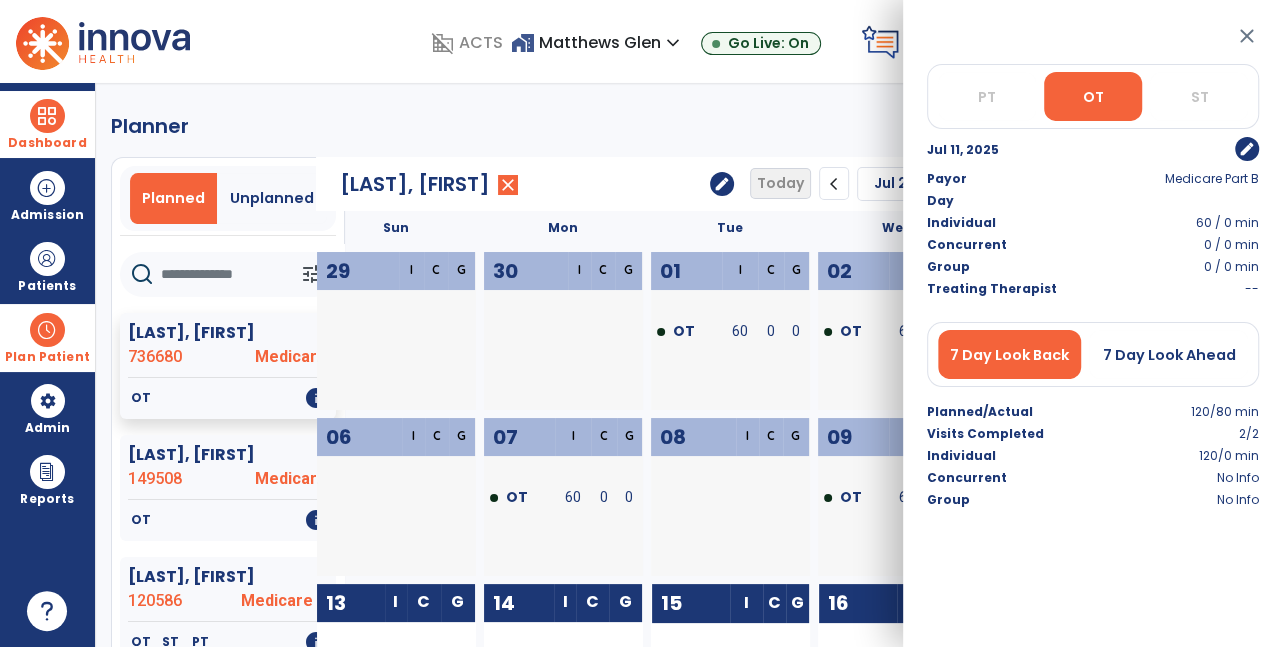 click on "edit" at bounding box center (1247, 149) 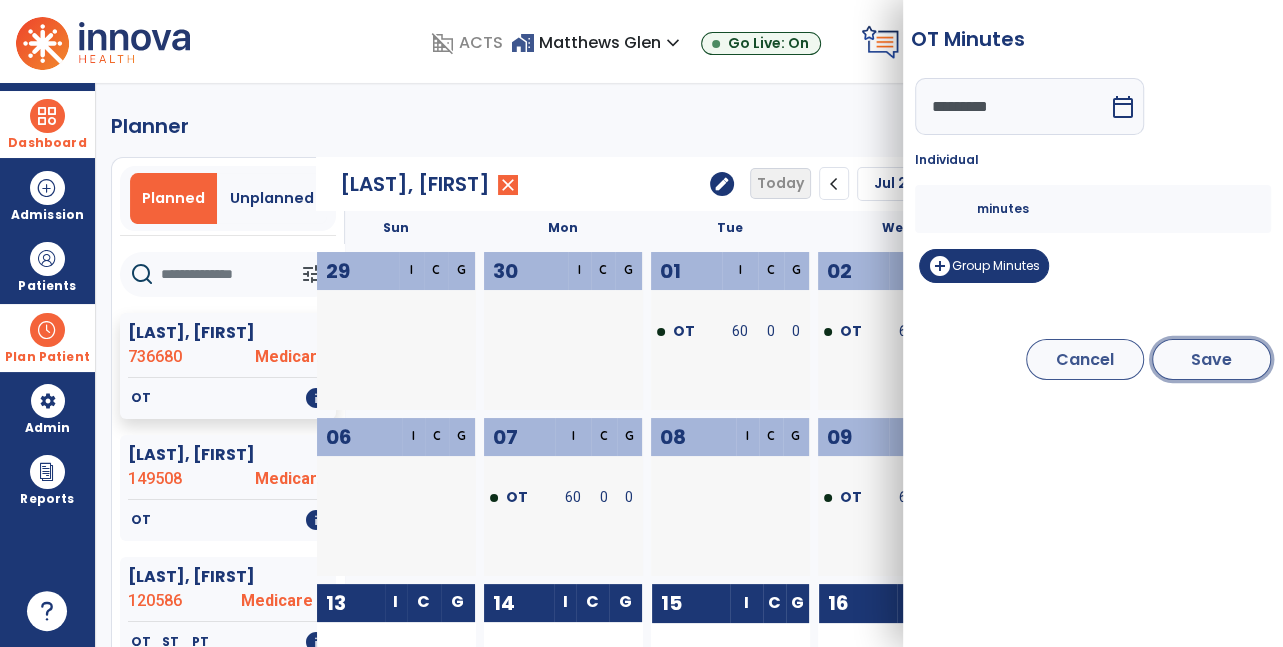 click on "Save" at bounding box center [1211, 359] 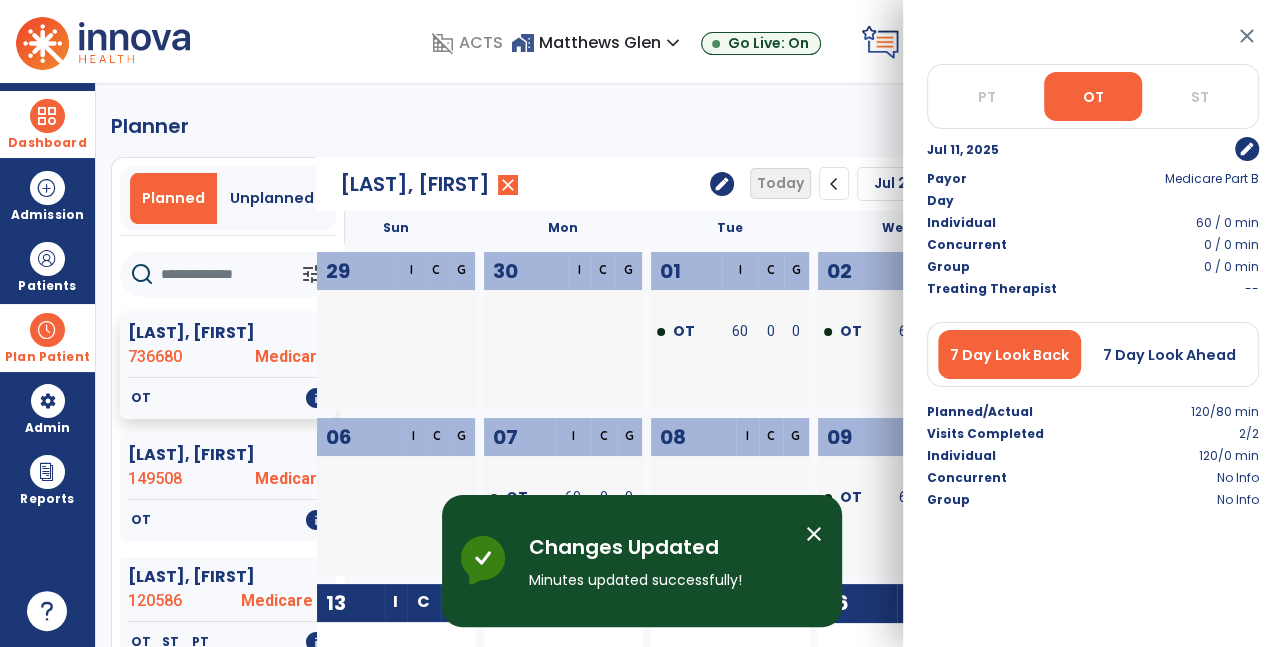 click on "close" at bounding box center (1247, 36) 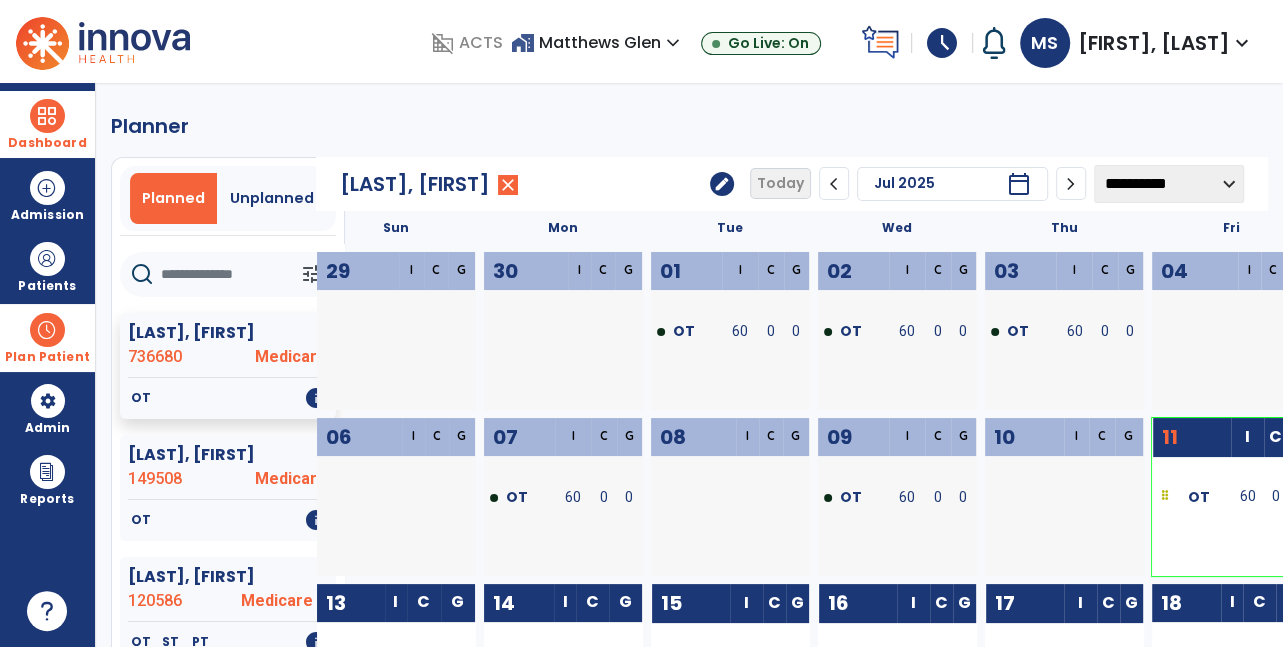 click on "Dashboard" at bounding box center [47, 143] 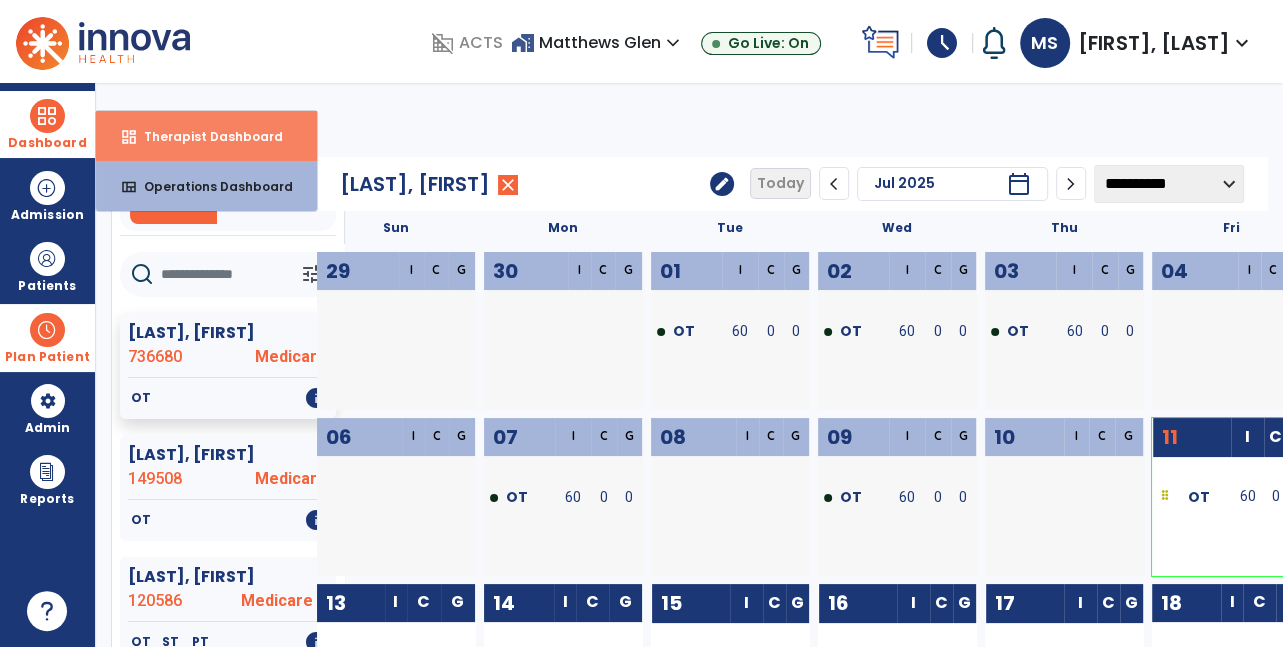click on "Therapist Dashboard" at bounding box center (205, 136) 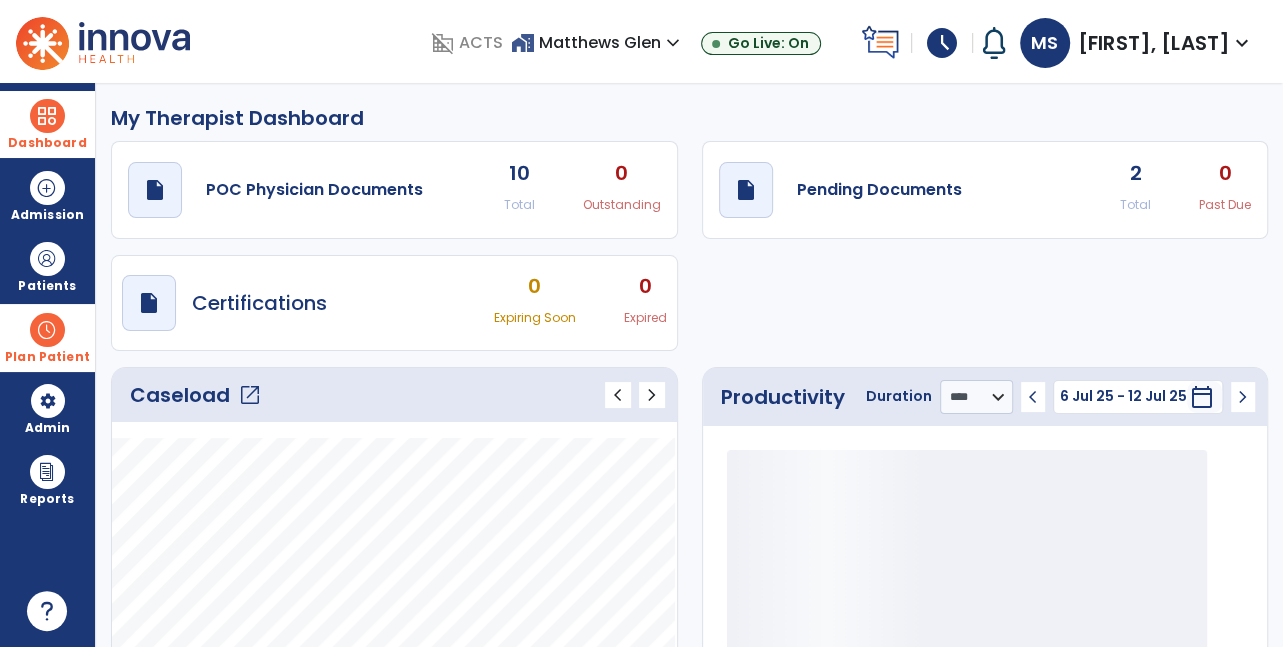 click on "open_in_new" 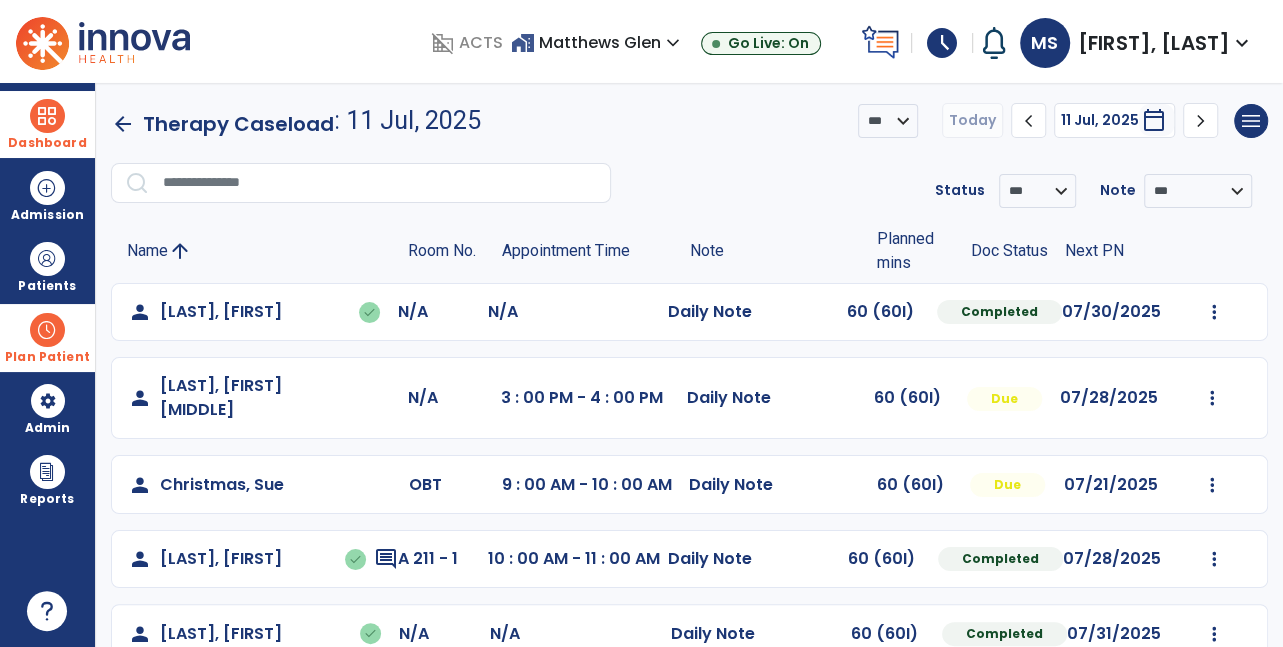 scroll, scrollTop: 11, scrollLeft: 0, axis: vertical 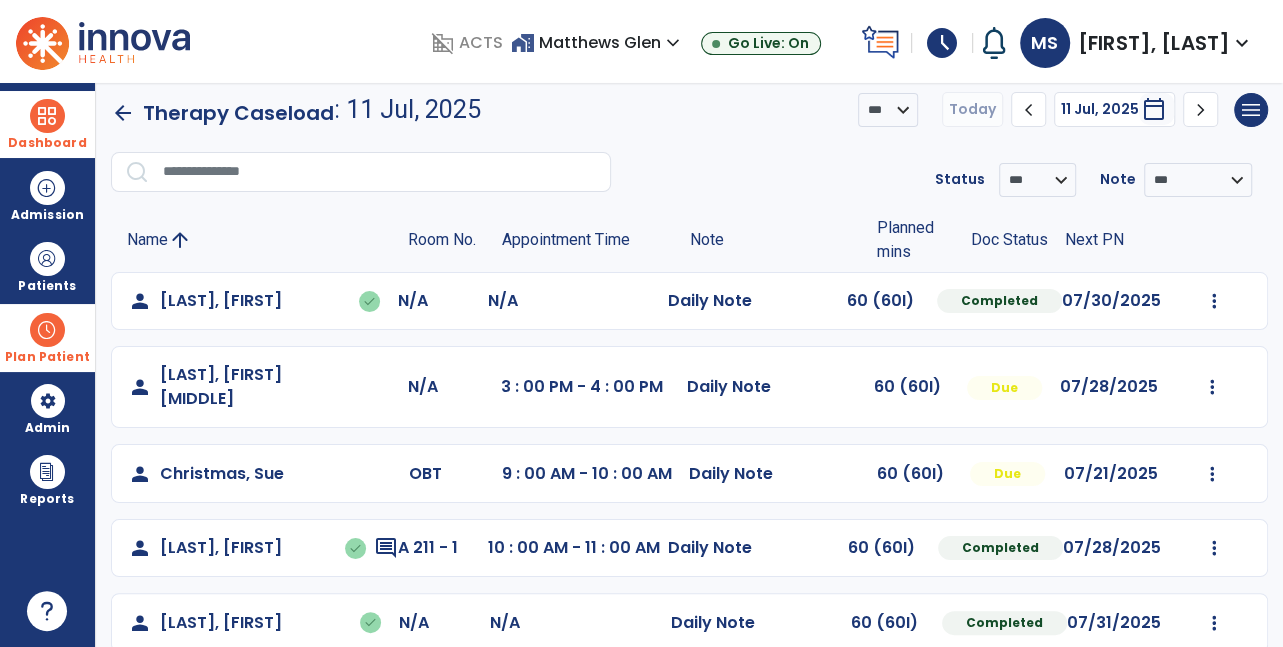 click 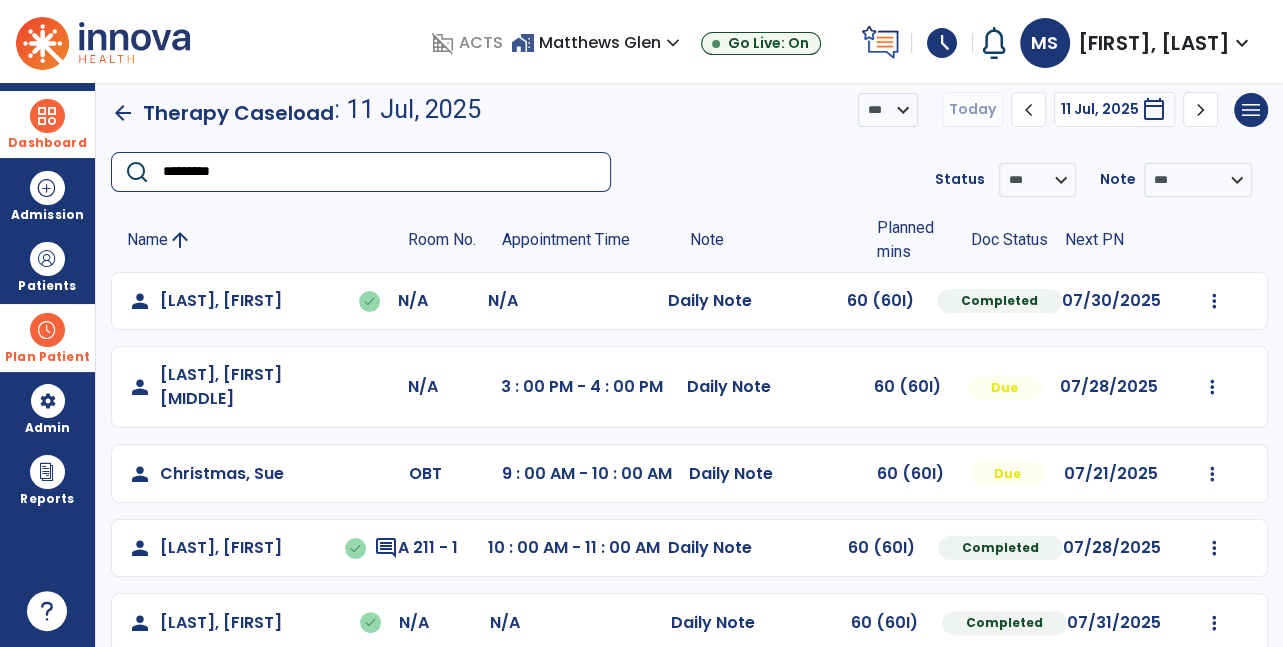 scroll, scrollTop: 0, scrollLeft: 0, axis: both 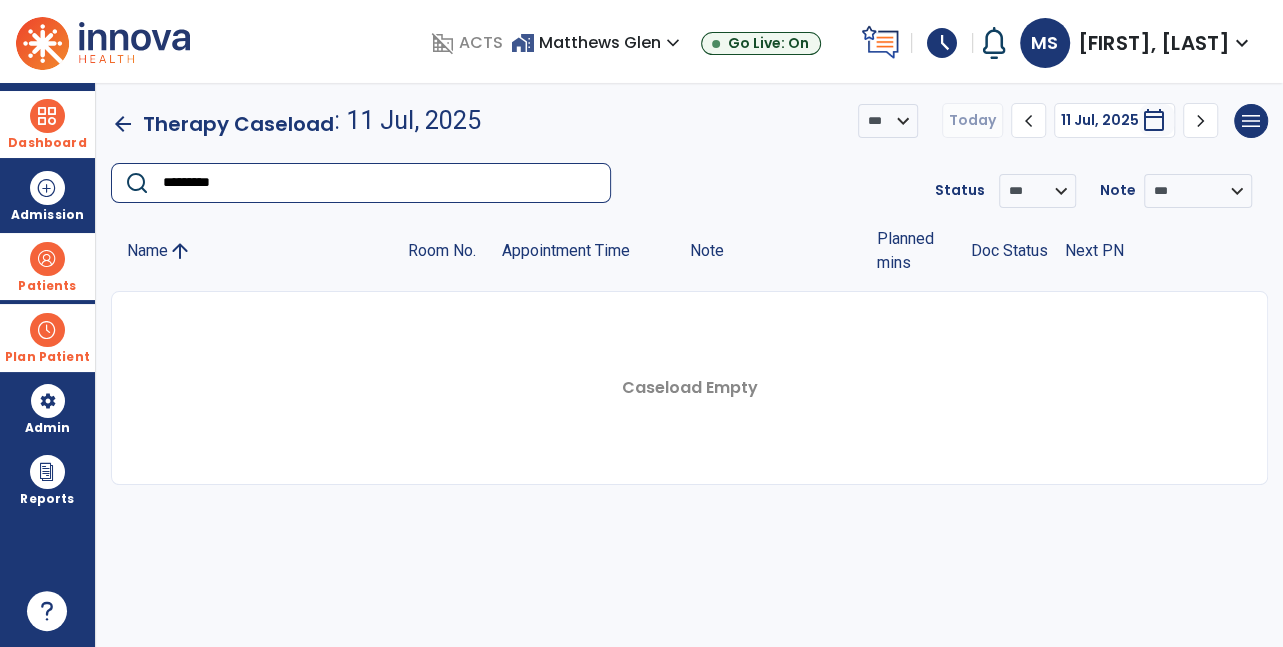 type on "*********" 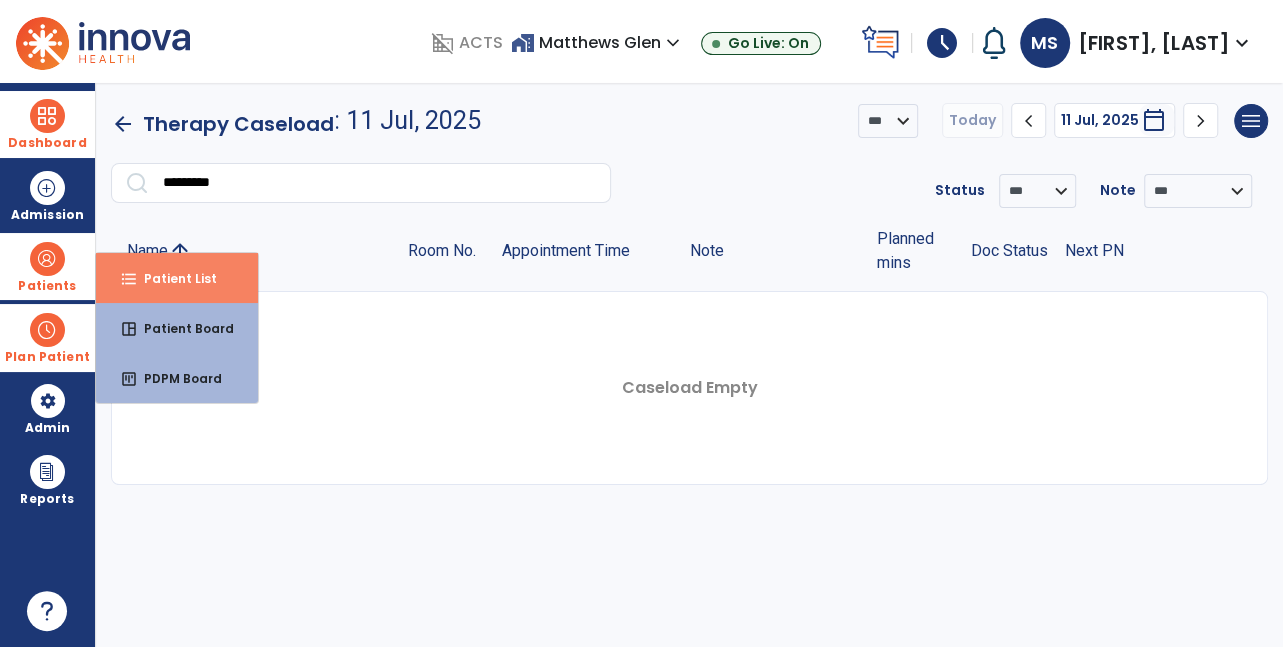 click on "Patient List" at bounding box center [172, 278] 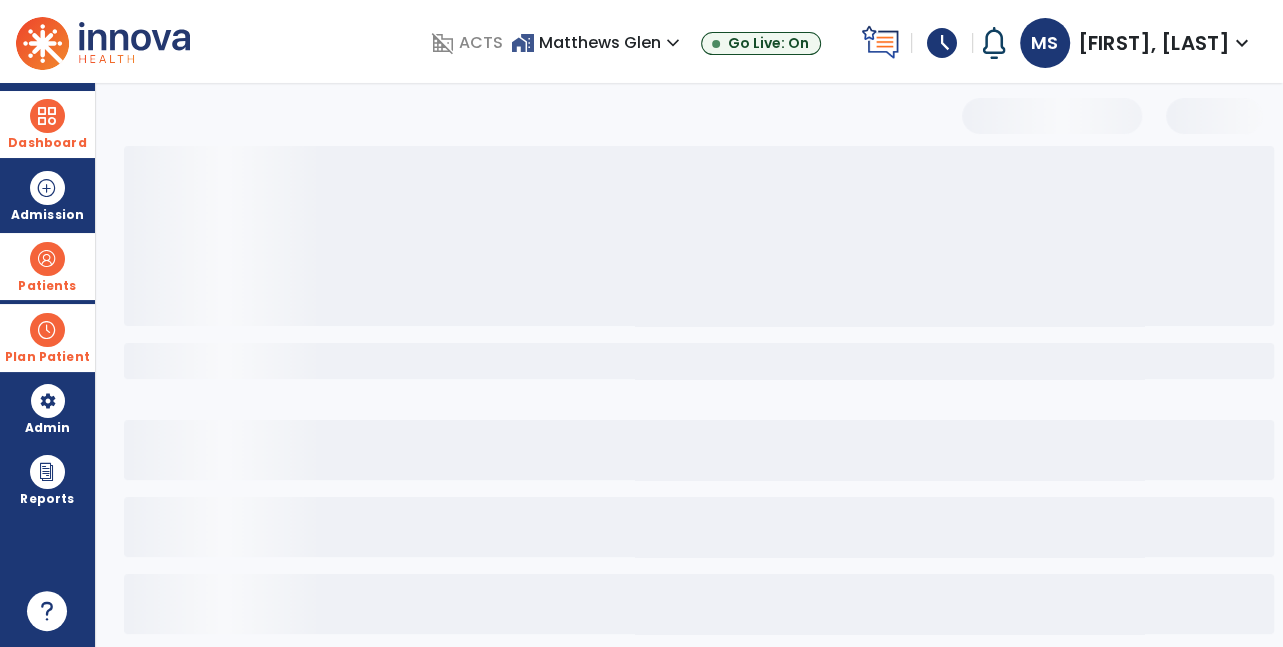 select on "***" 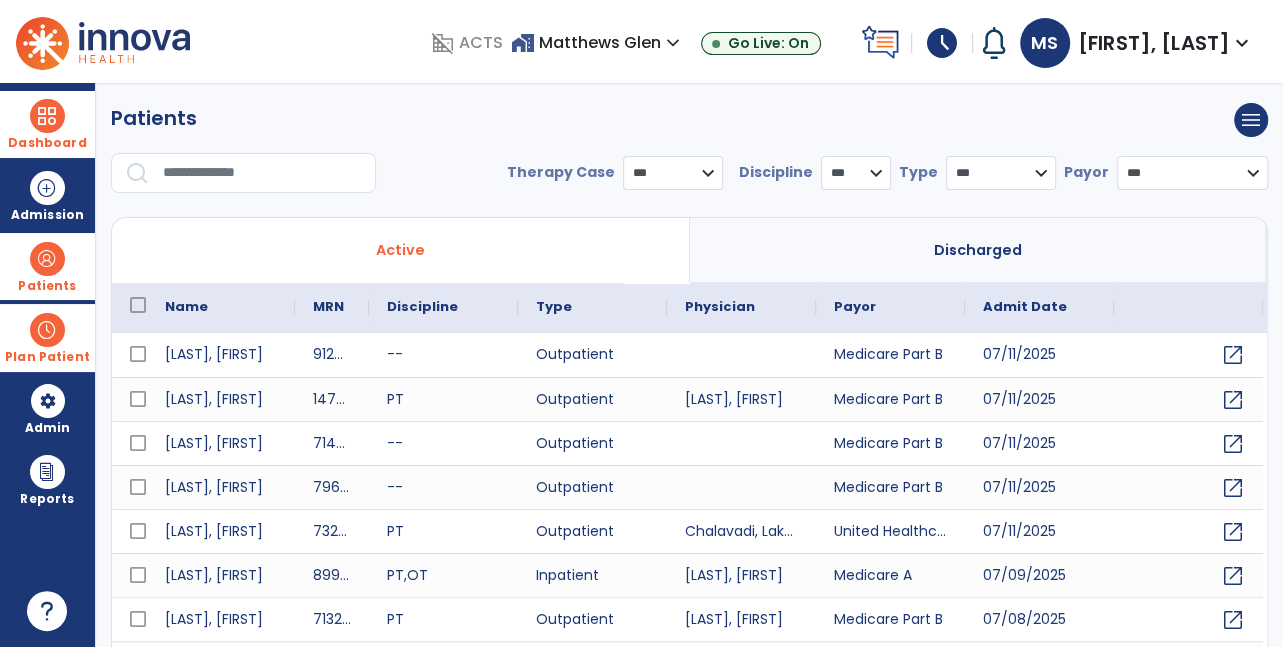 click at bounding box center (262, 173) 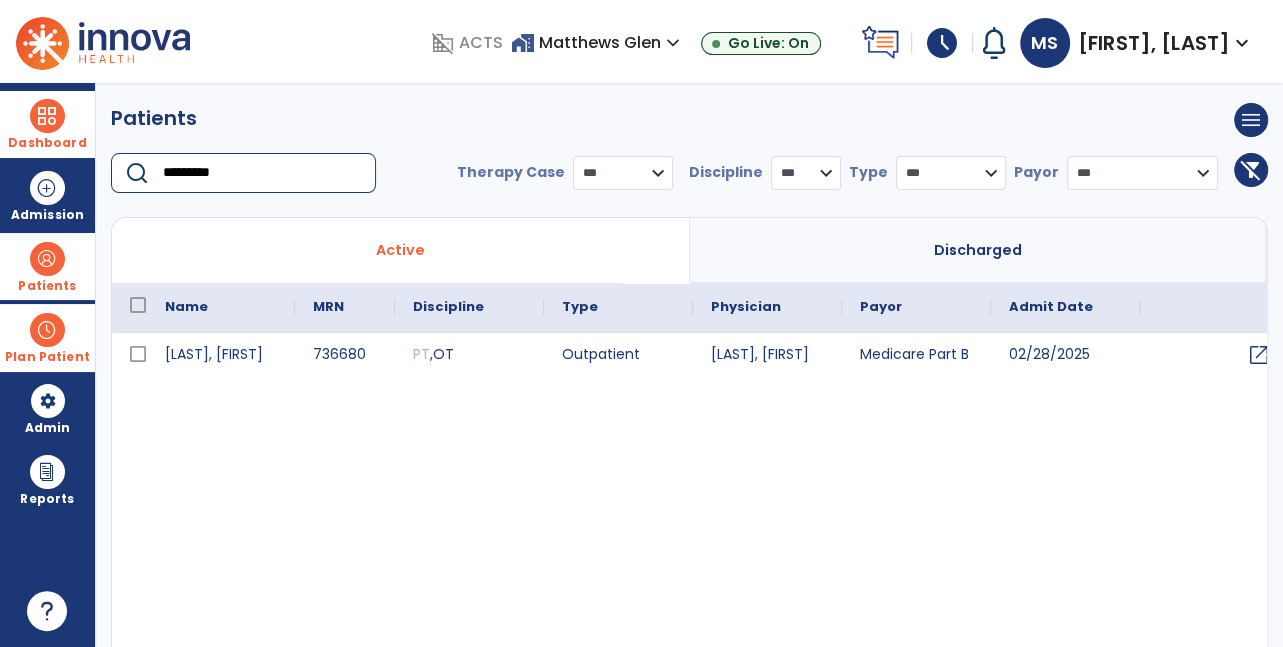 type on "*********" 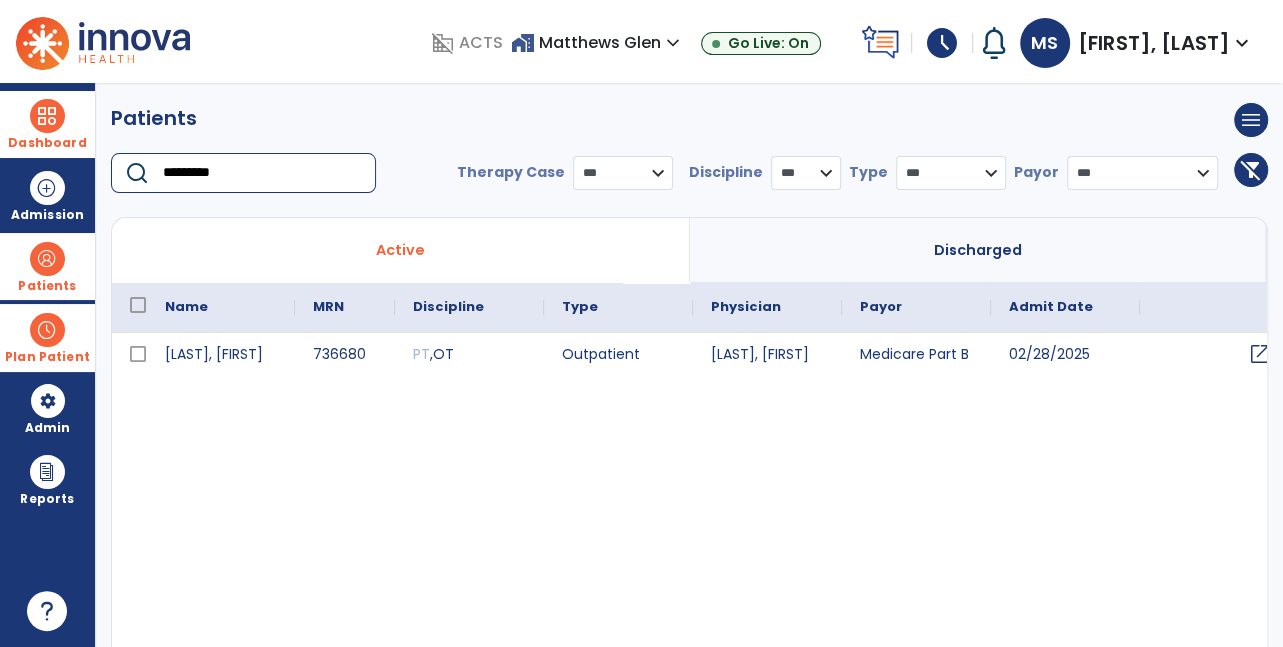 click on "open_in_new" at bounding box center [1260, 354] 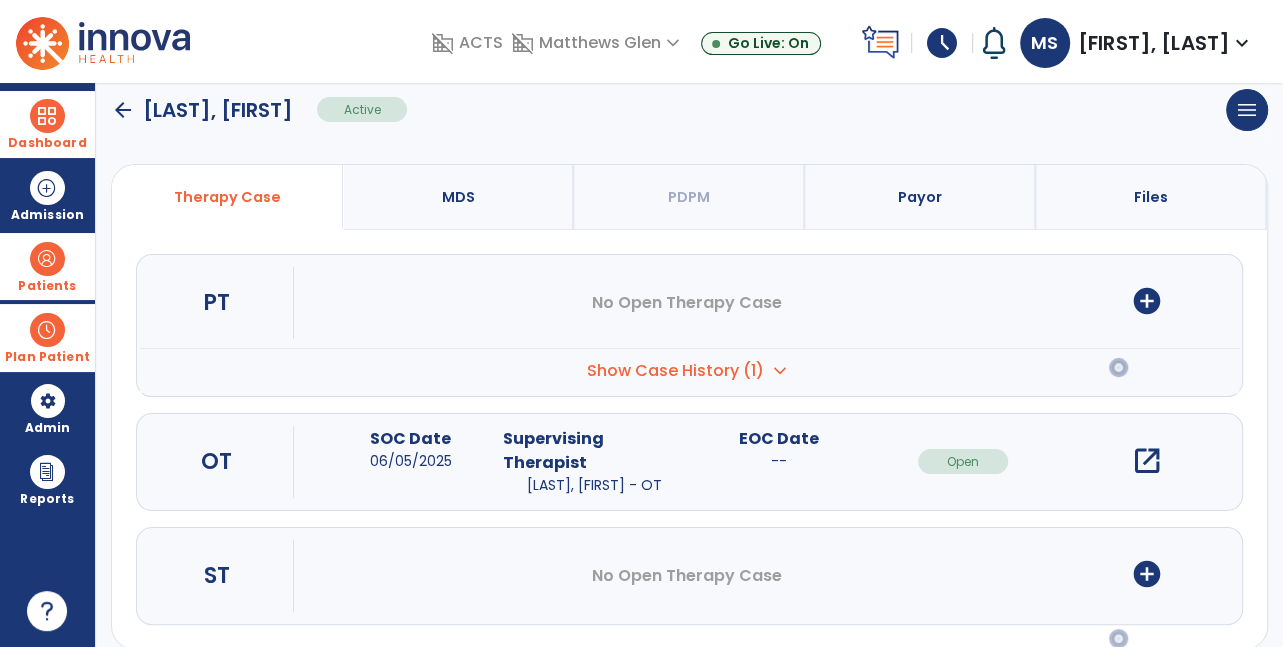 scroll, scrollTop: 153, scrollLeft: 0, axis: vertical 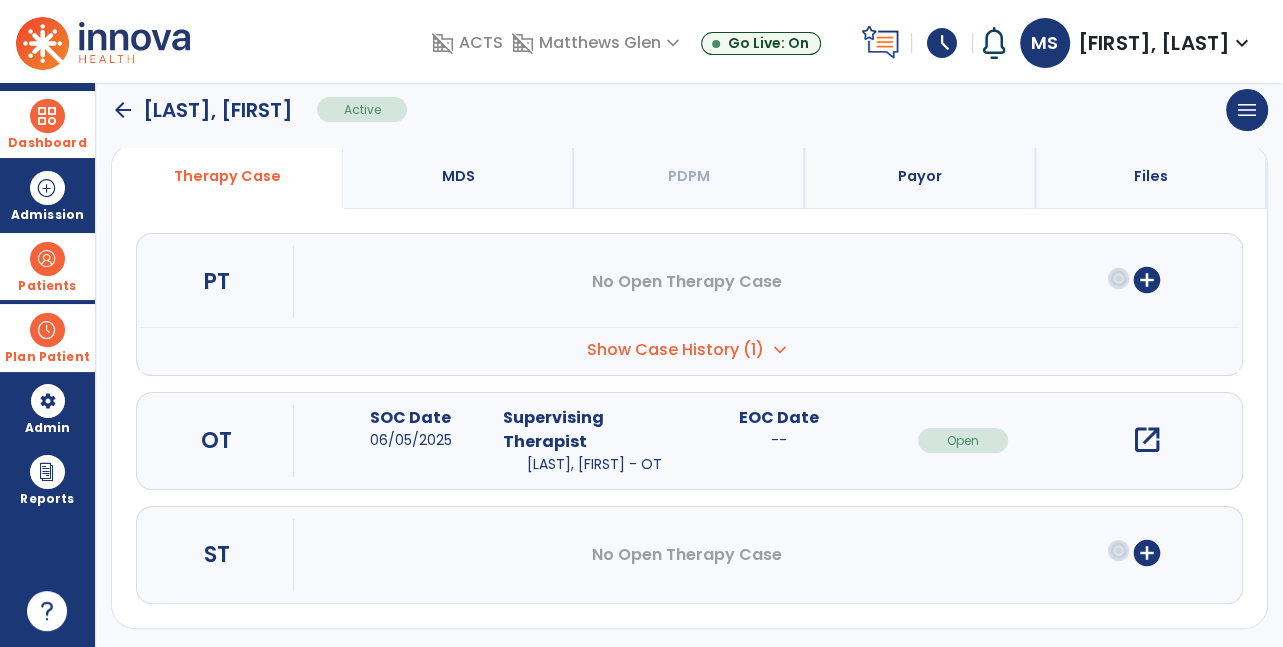 click on "open_in_new" at bounding box center [1147, 440] 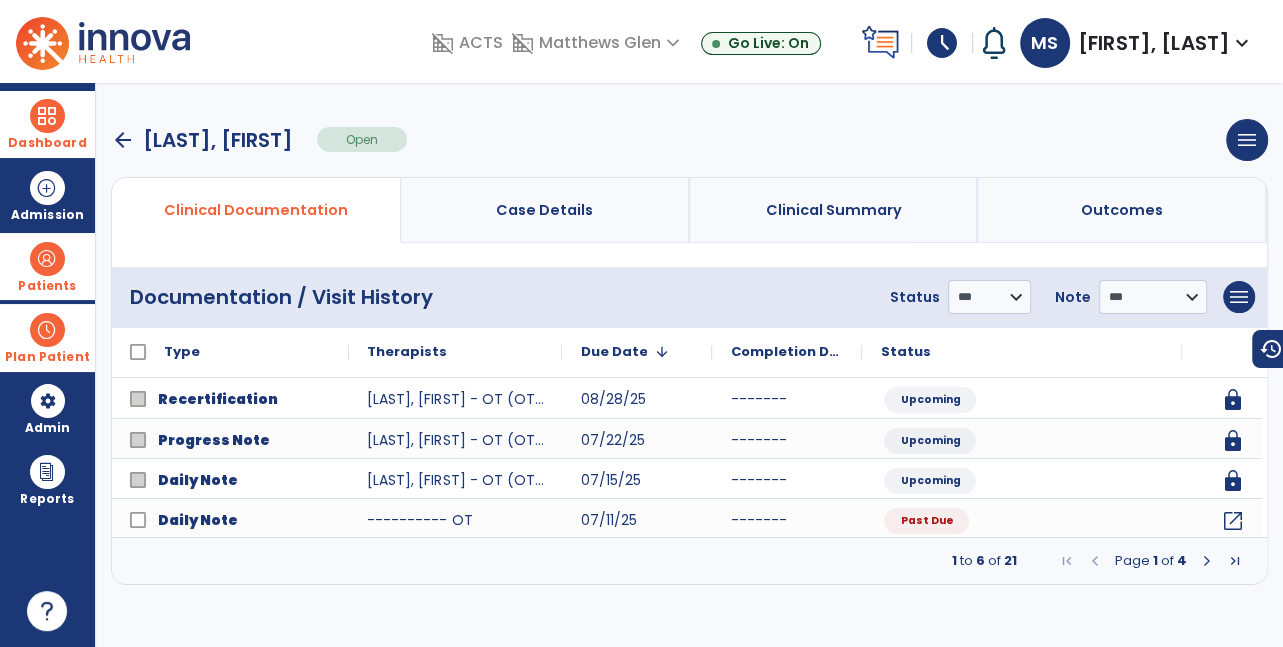 scroll, scrollTop: 0, scrollLeft: 0, axis: both 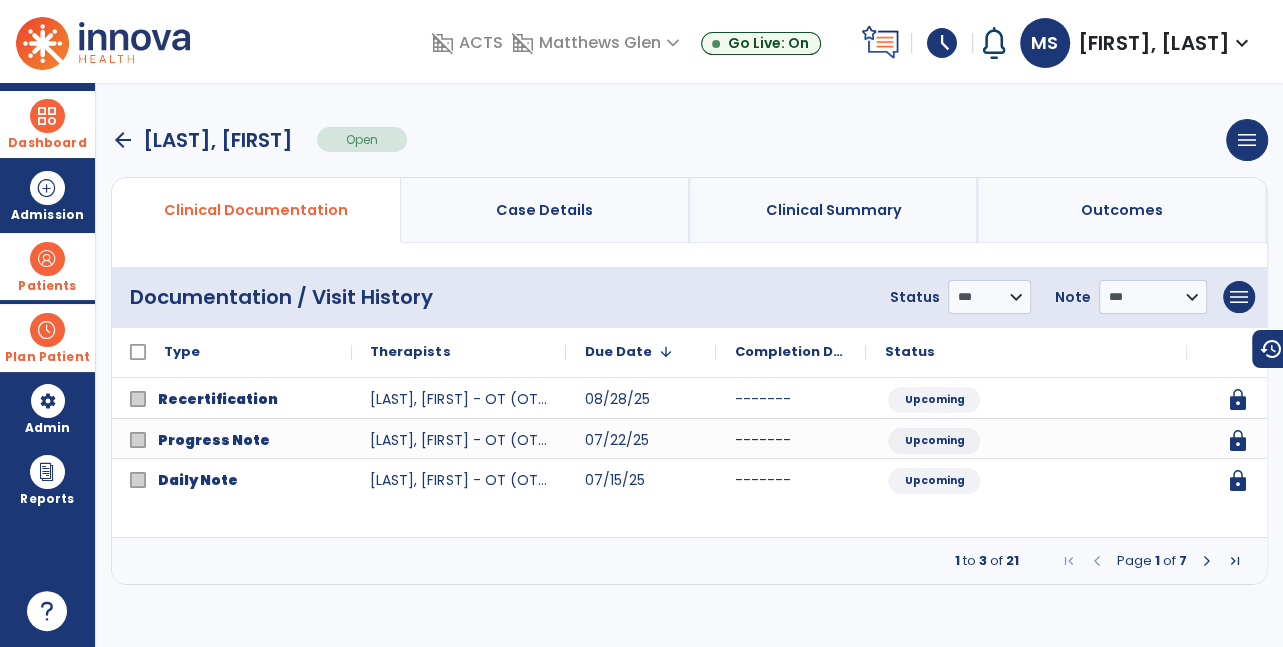click at bounding box center [1207, 561] 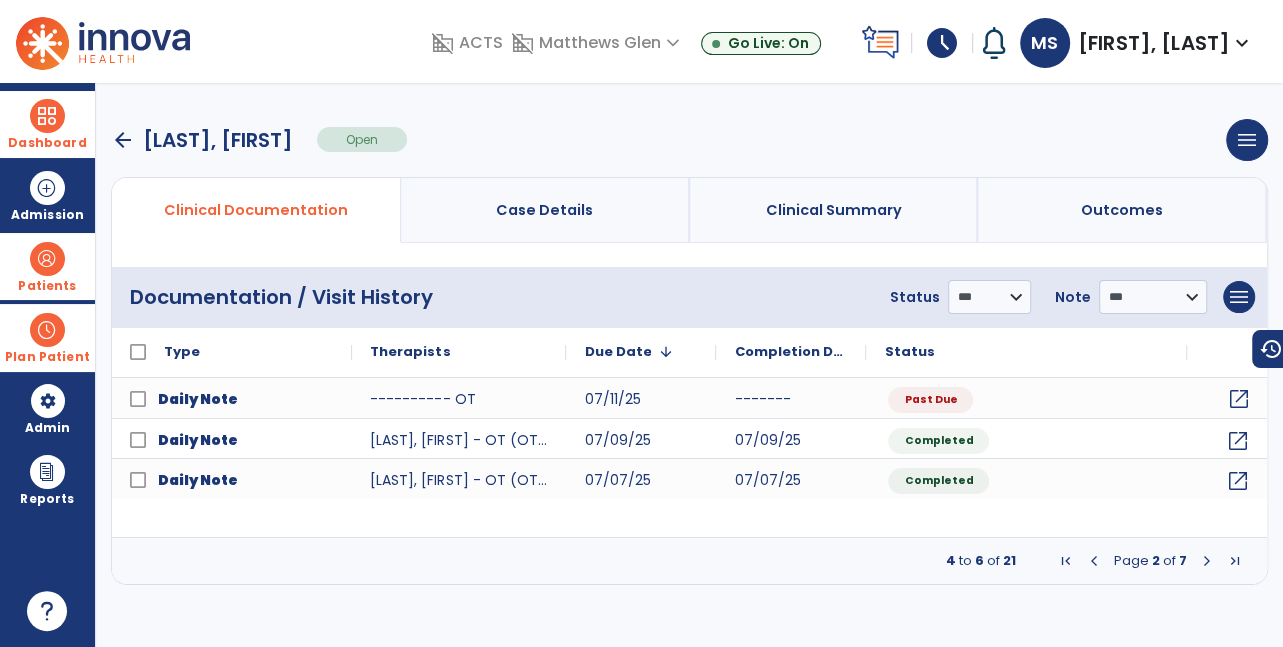 click on "open_in_new" 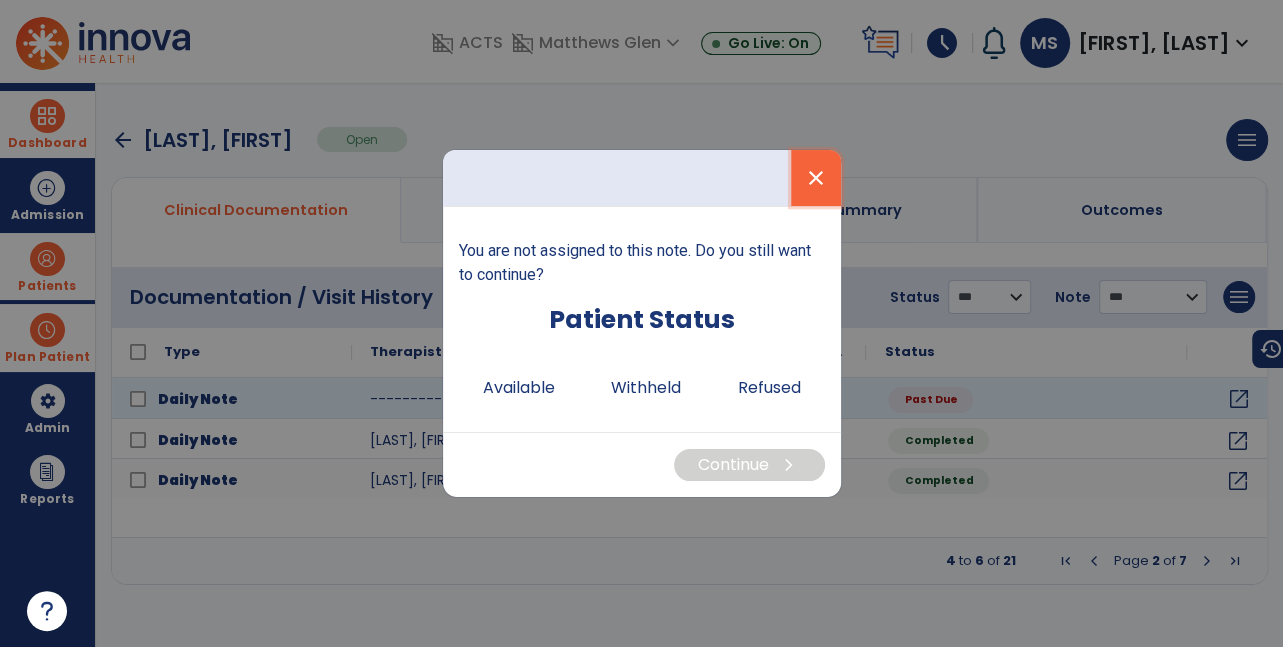 click on "close" at bounding box center [816, 178] 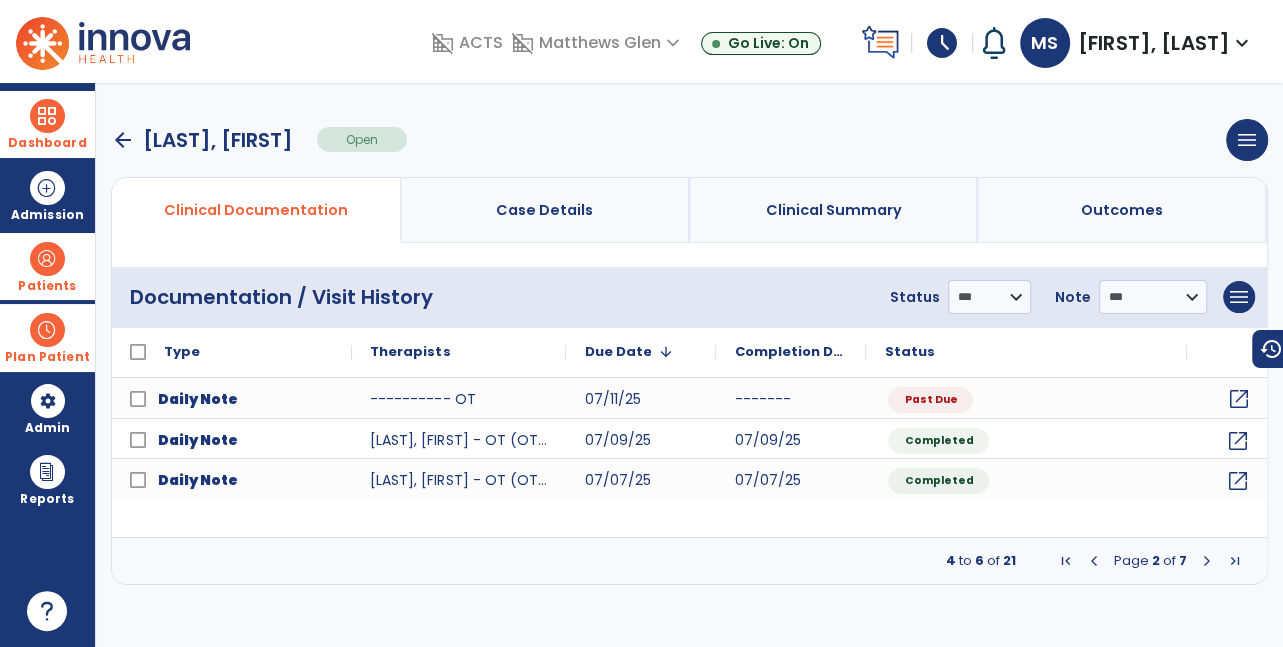 click on "Plan Patient" at bounding box center [47, 266] 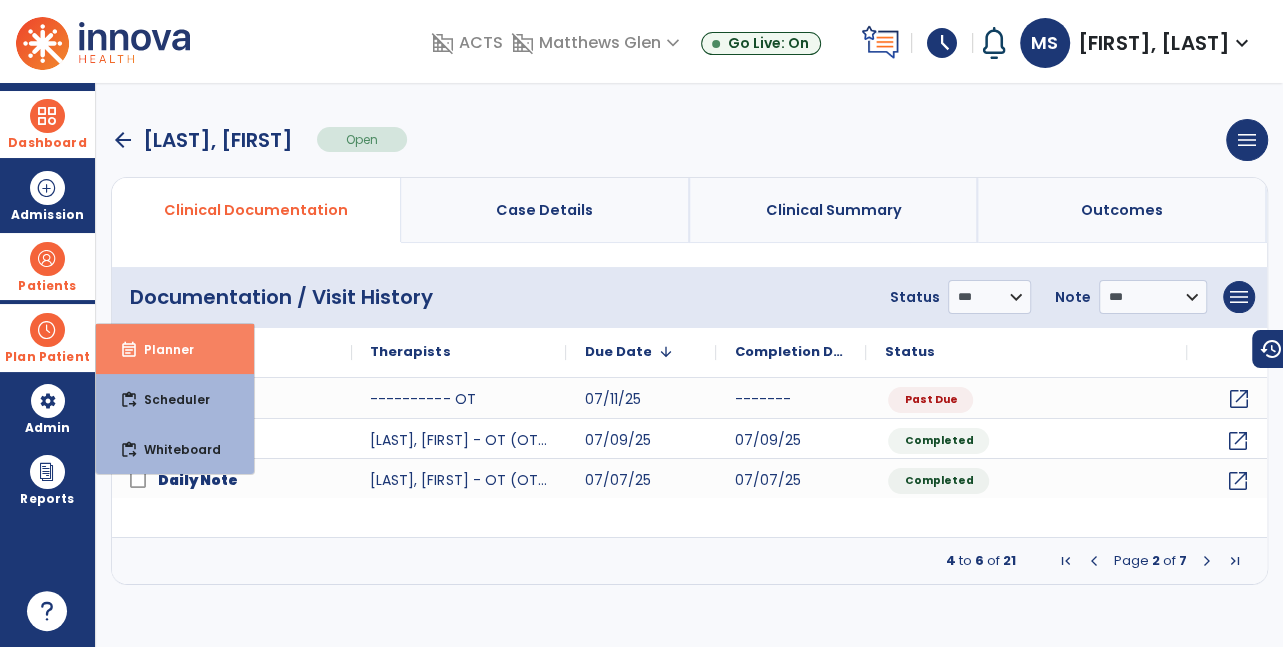 click on "event_note  Planner" at bounding box center (175, 349) 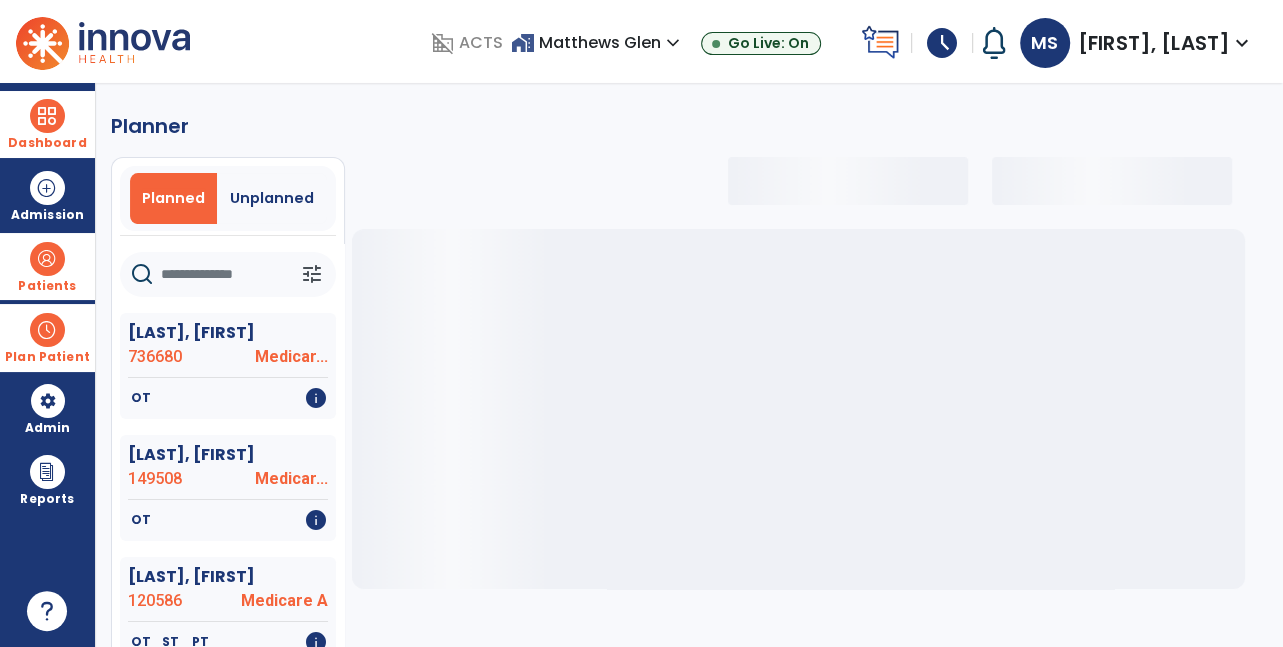 click on "Planned" at bounding box center [173, 198] 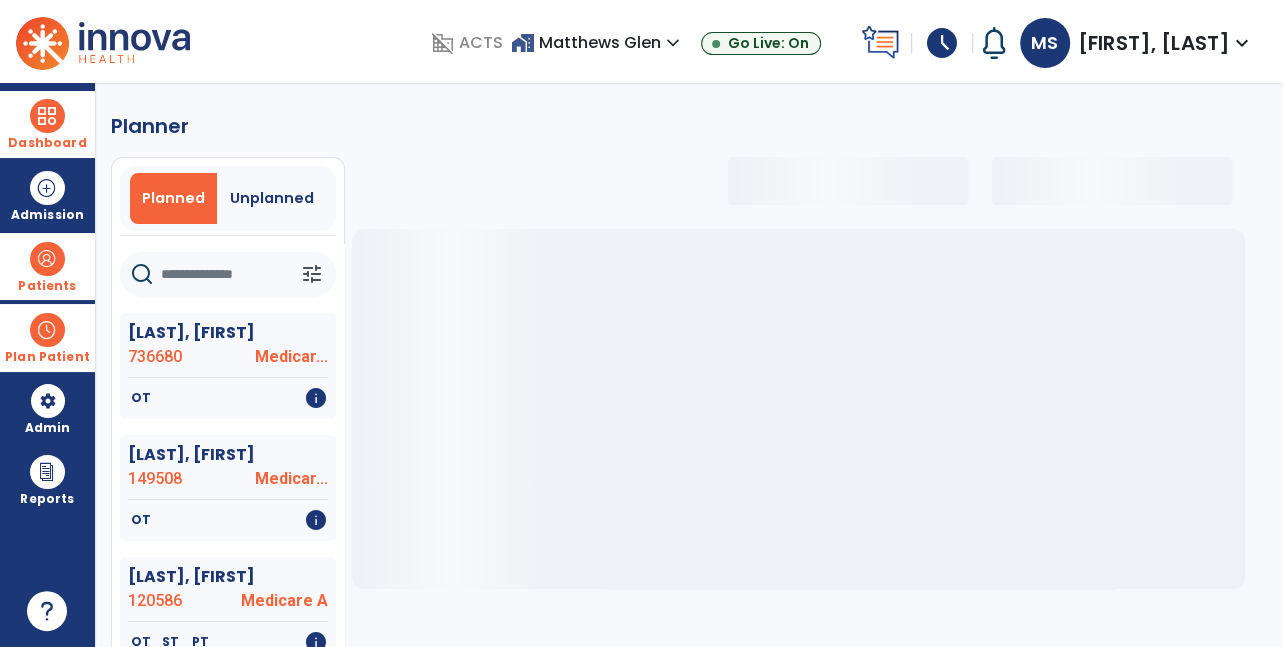 click 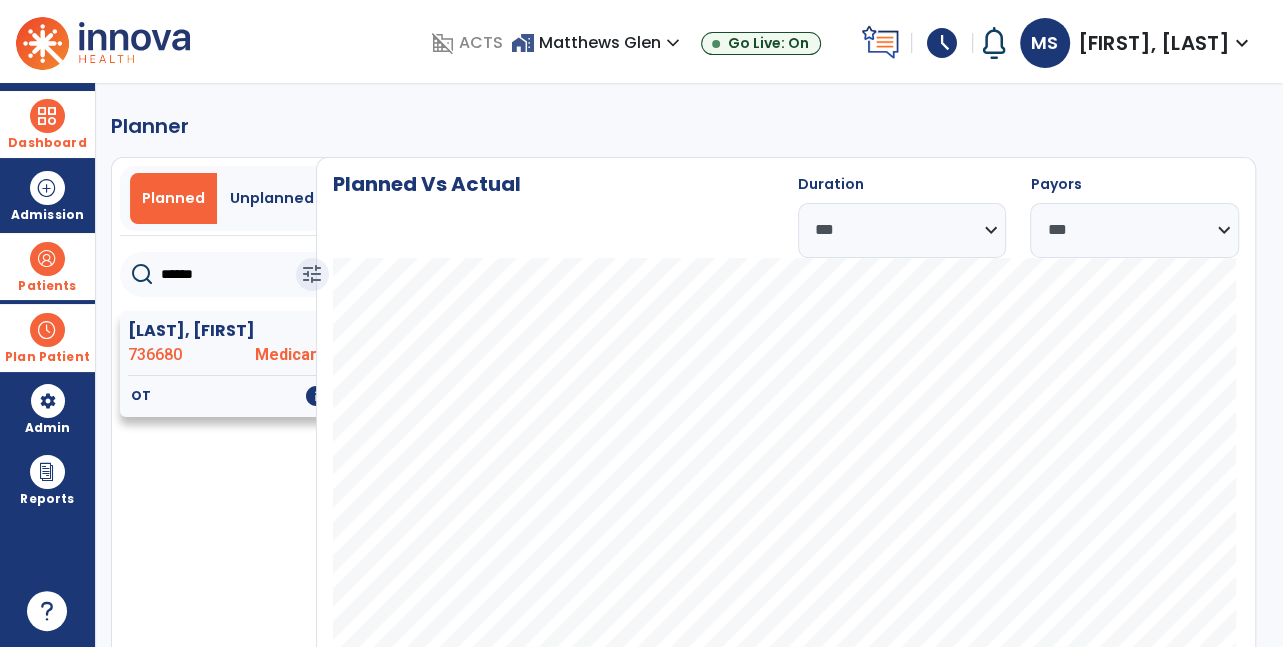 type on "******" 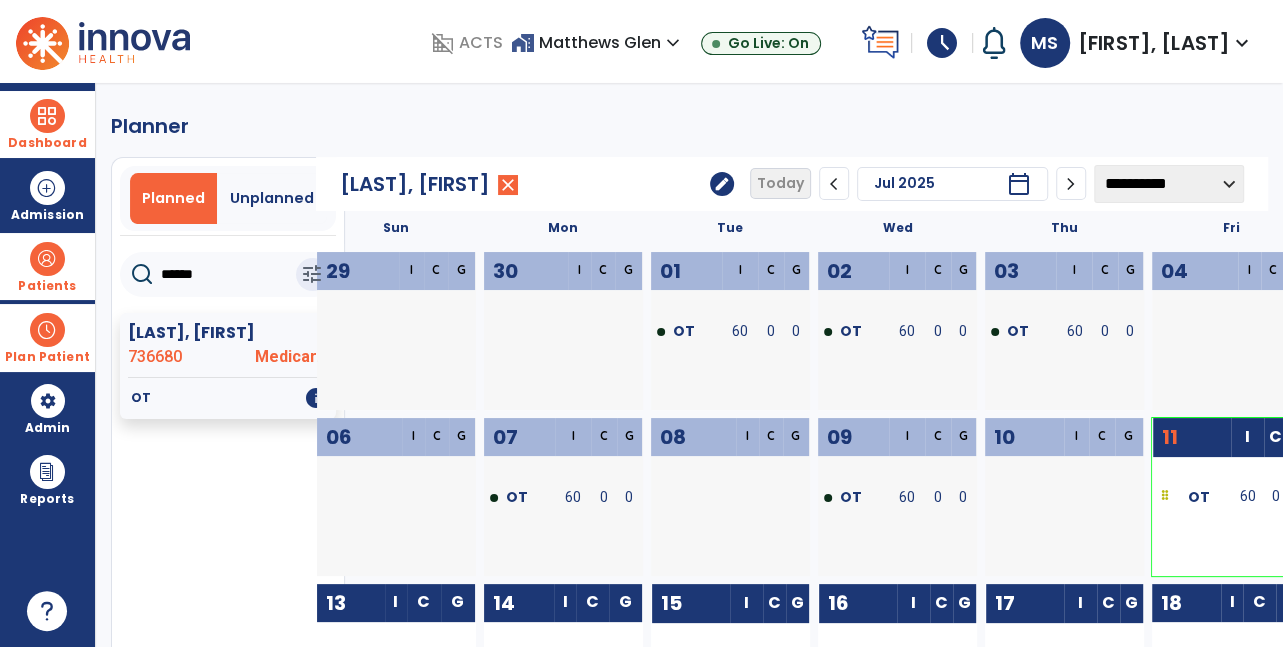 click on "edit" 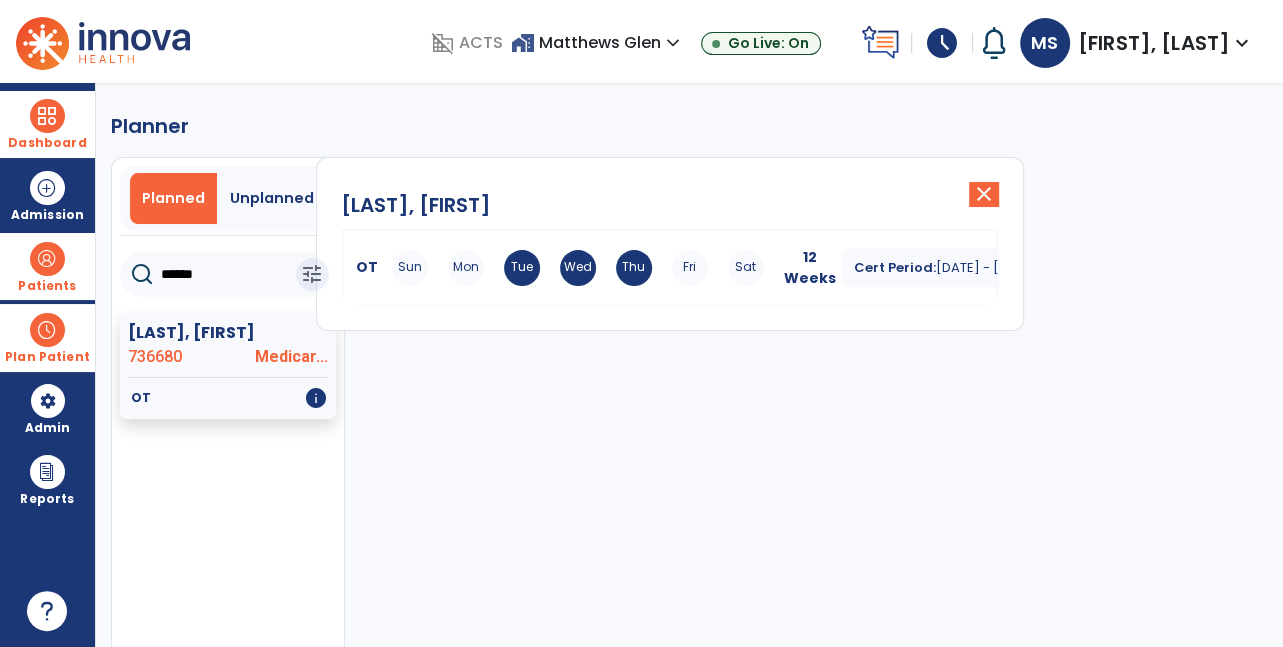 click on "[LAST], [FIRST]" 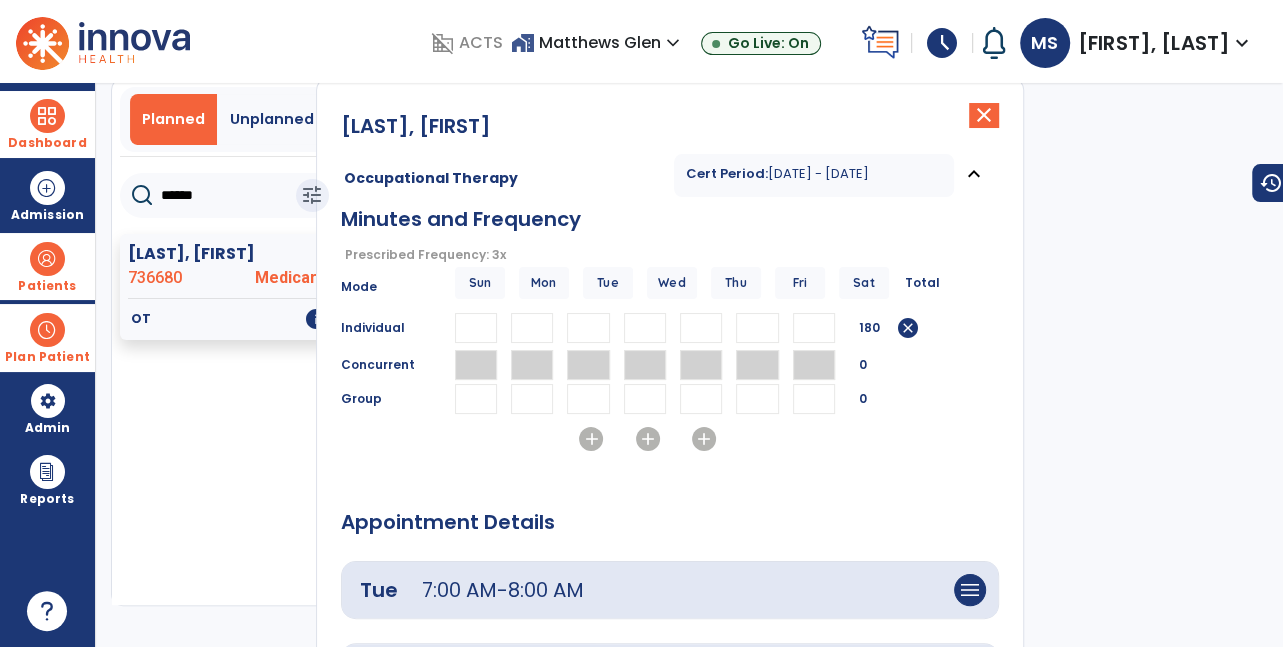scroll, scrollTop: 80, scrollLeft: 0, axis: vertical 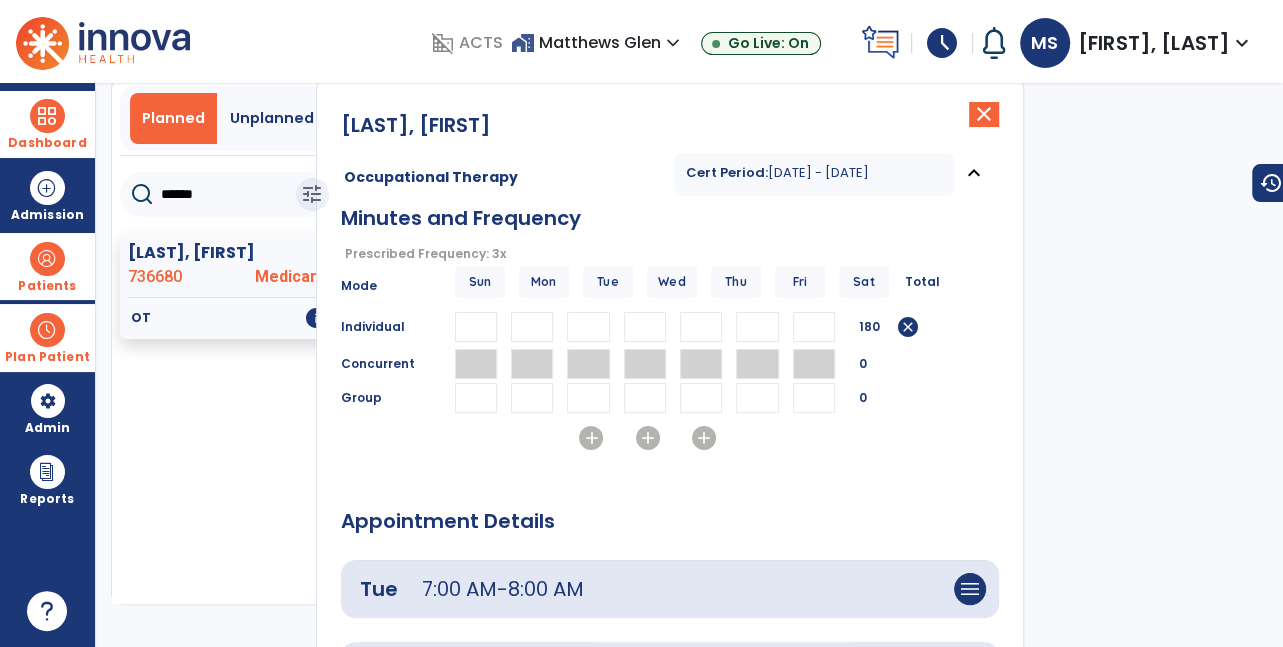 click on "**" at bounding box center [701, 327] 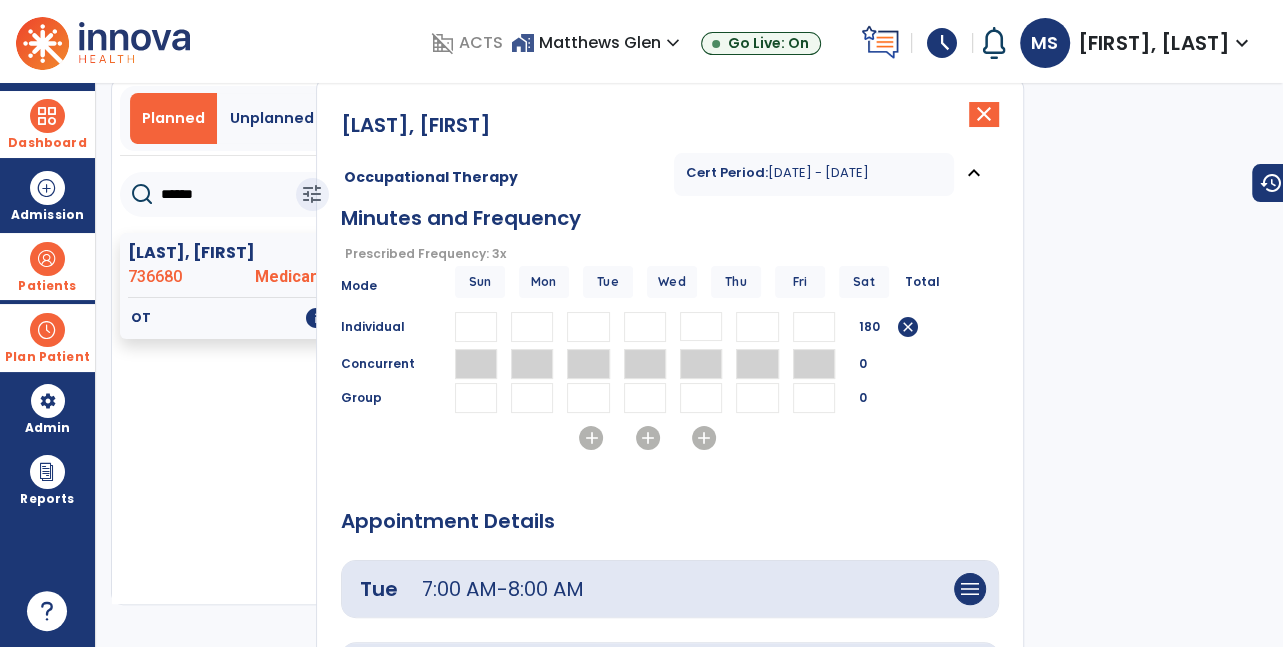 type on "*" 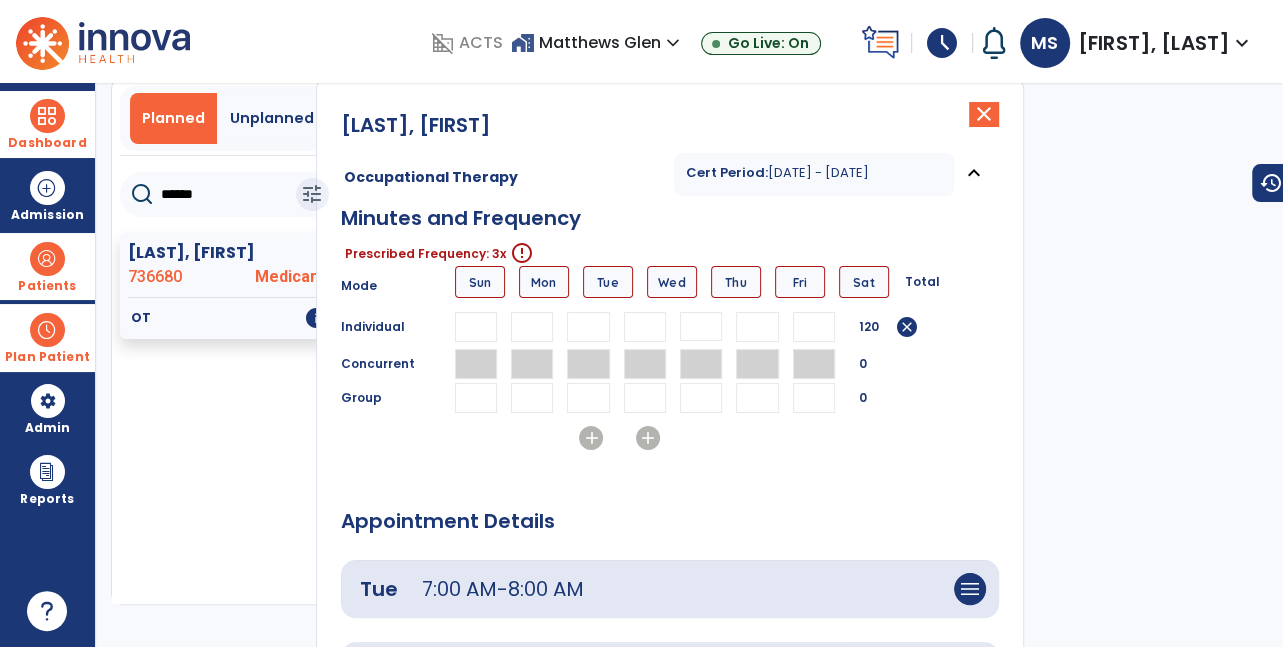 type 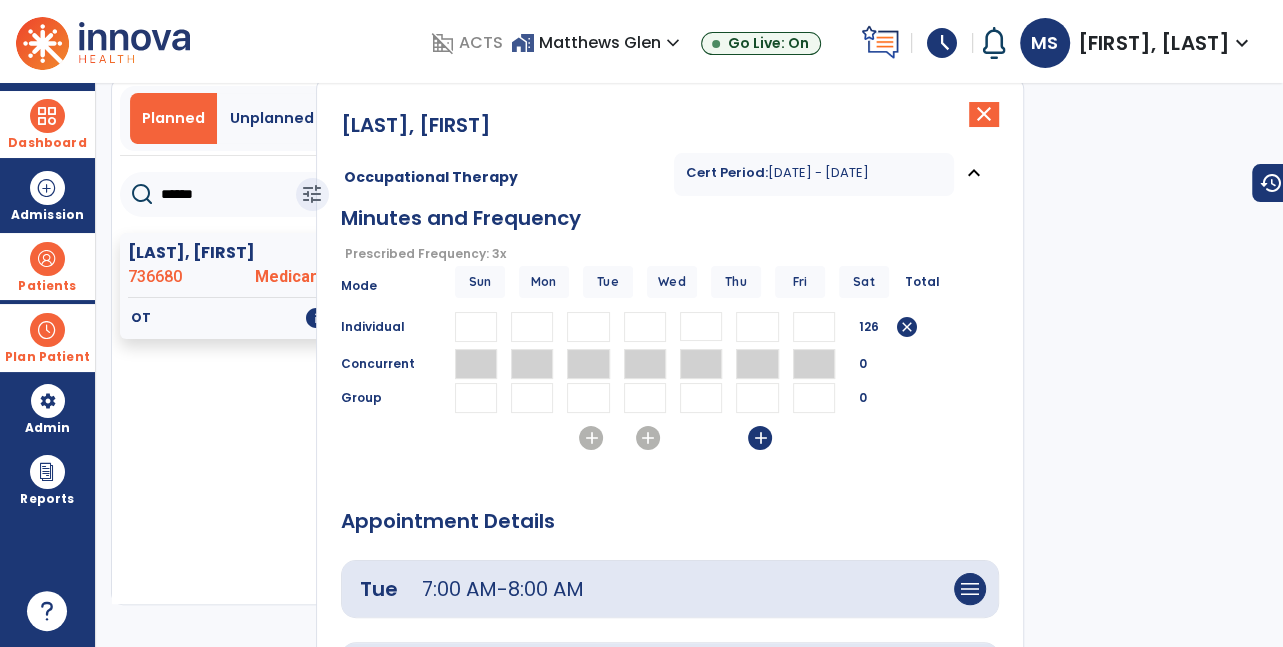scroll, scrollTop: 0, scrollLeft: 2, axis: horizontal 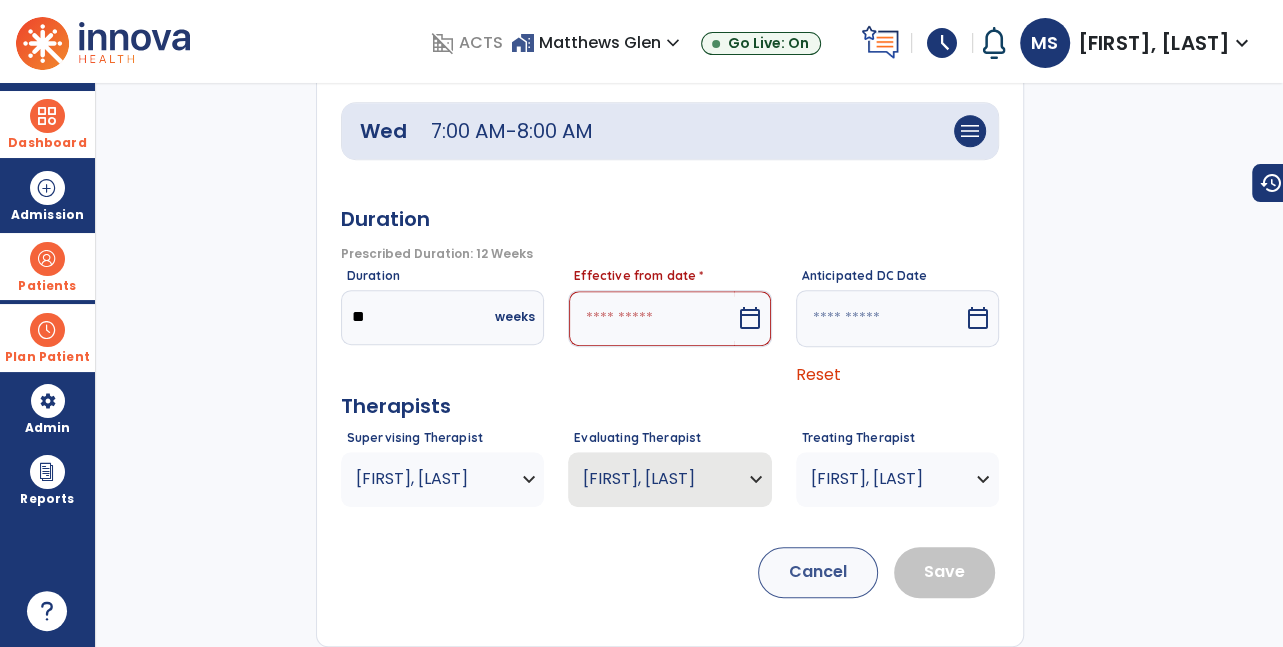 type on "**" 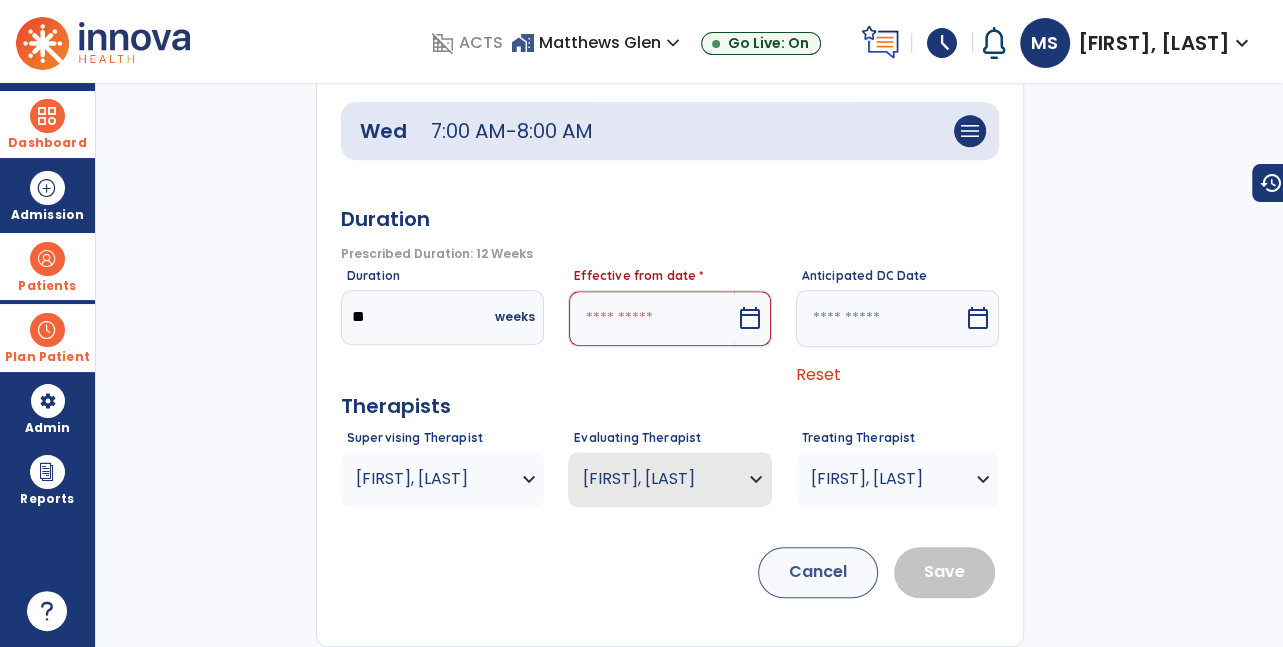 click on "calendar_today" at bounding box center (750, 318) 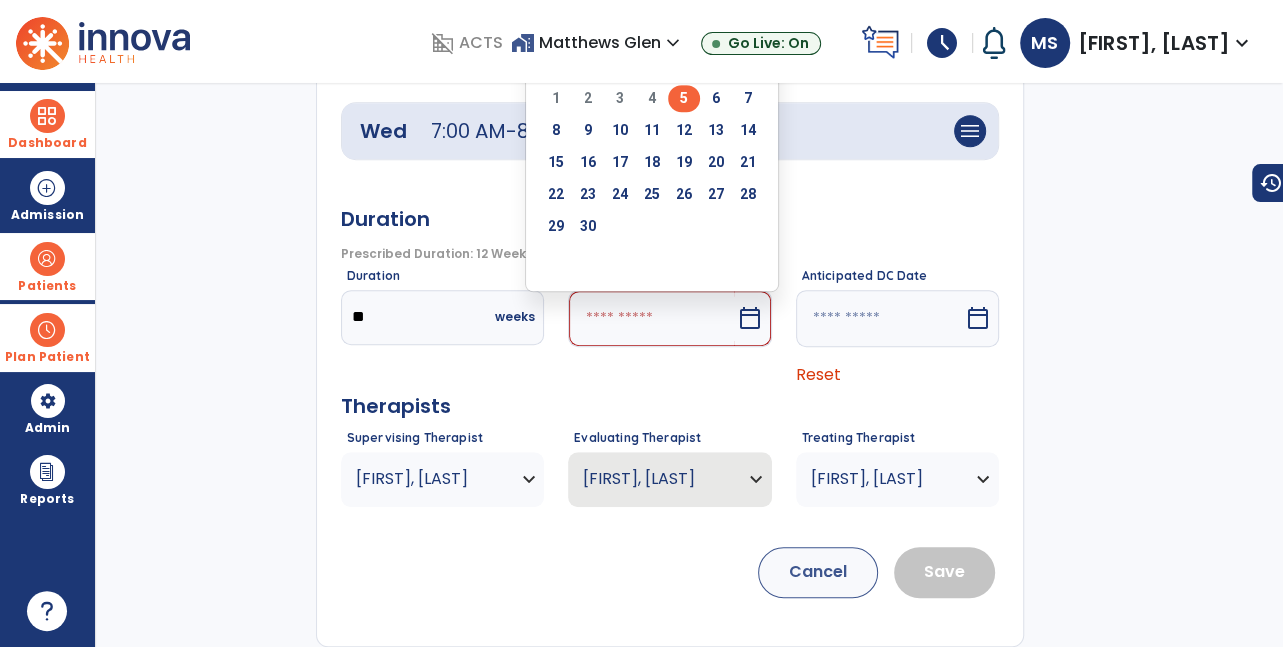 scroll, scrollTop: 0, scrollLeft: 0, axis: both 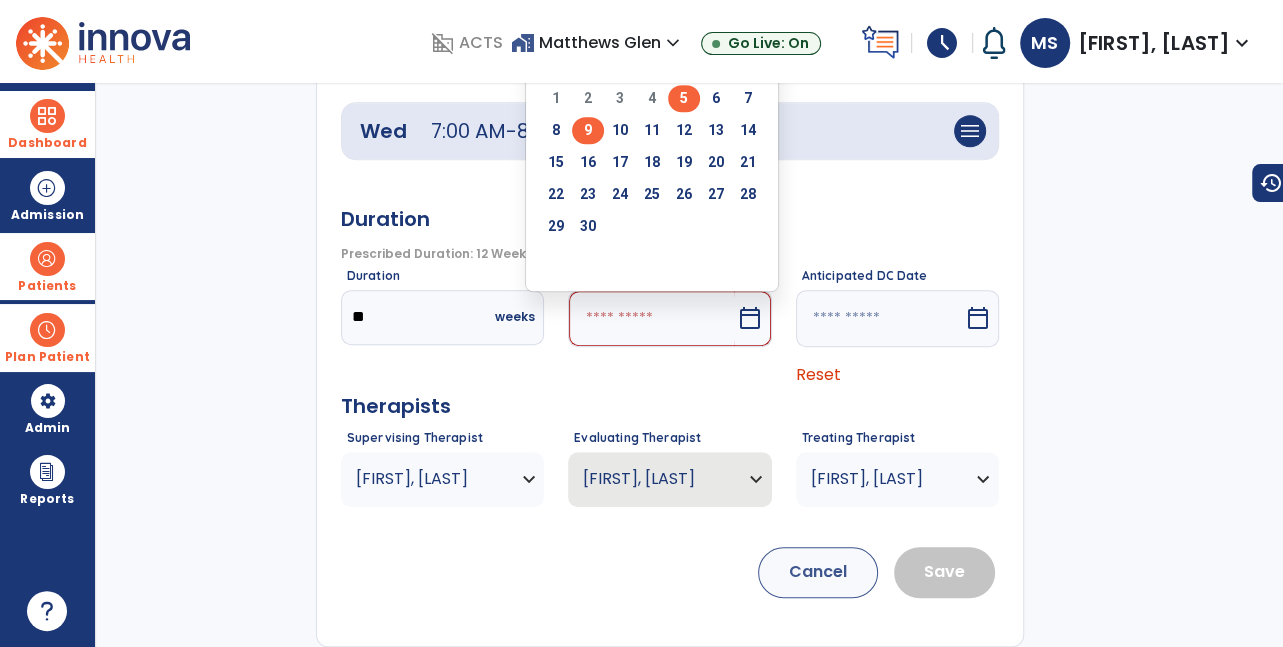 click on "9" at bounding box center (588, 130) 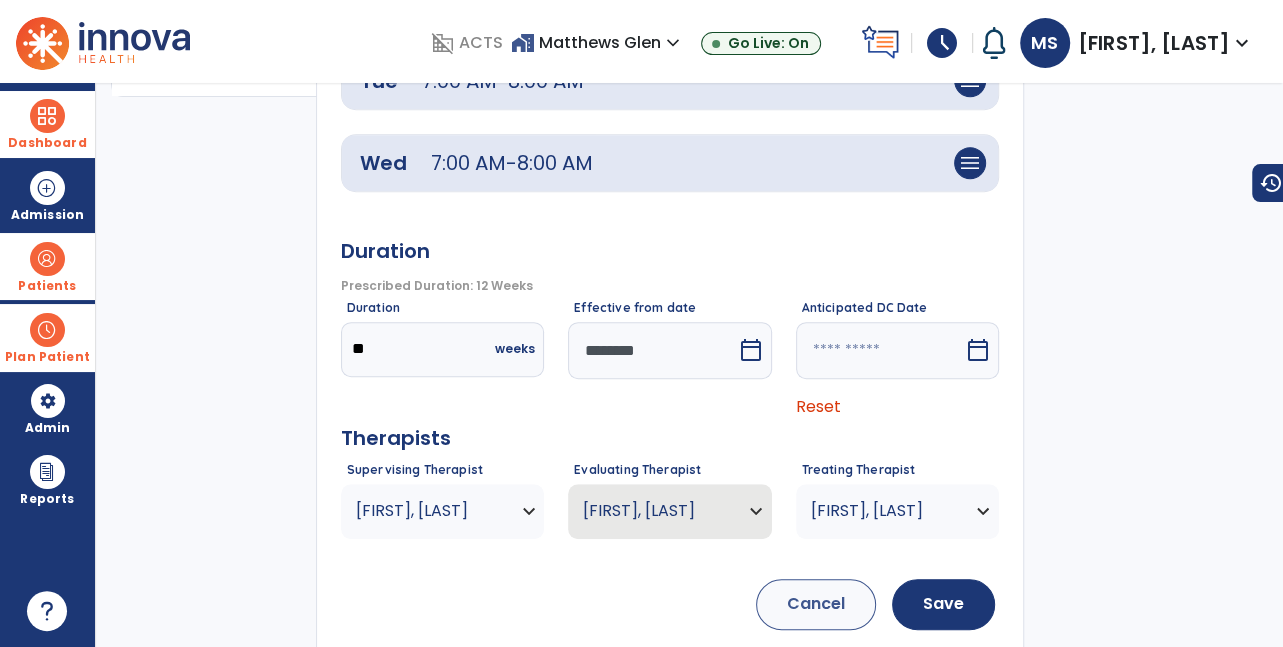 scroll, scrollTop: 595, scrollLeft: 0, axis: vertical 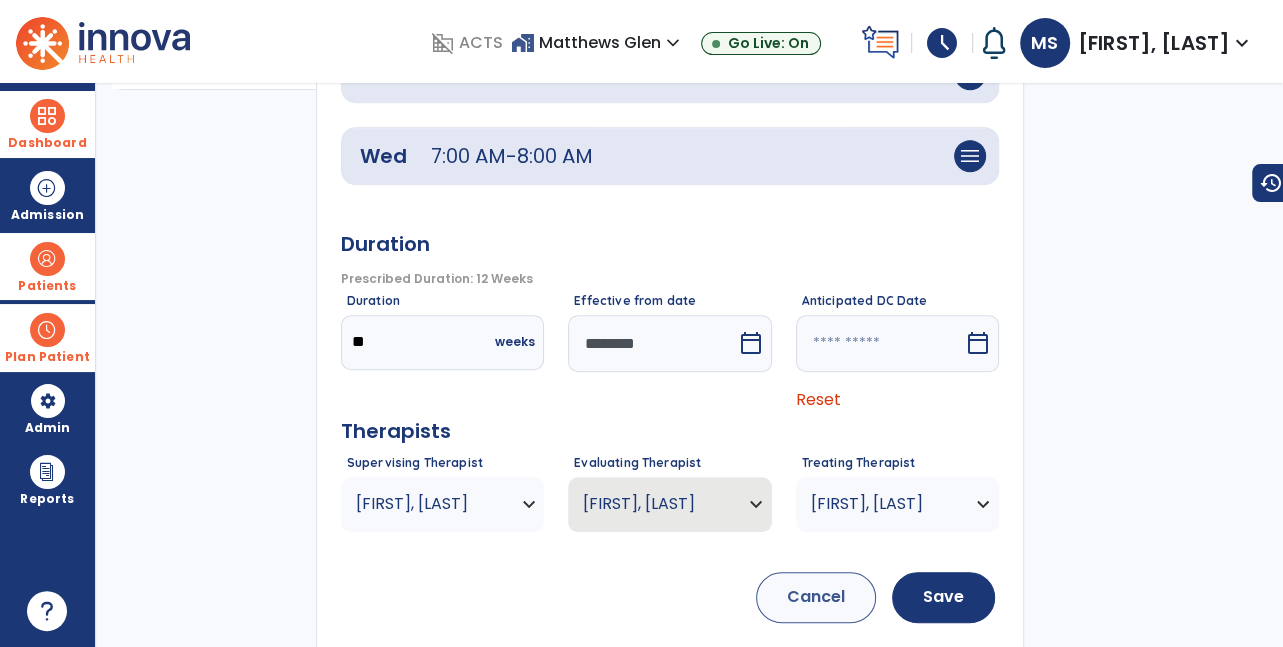 click on "calendar_today" at bounding box center (753, 343) 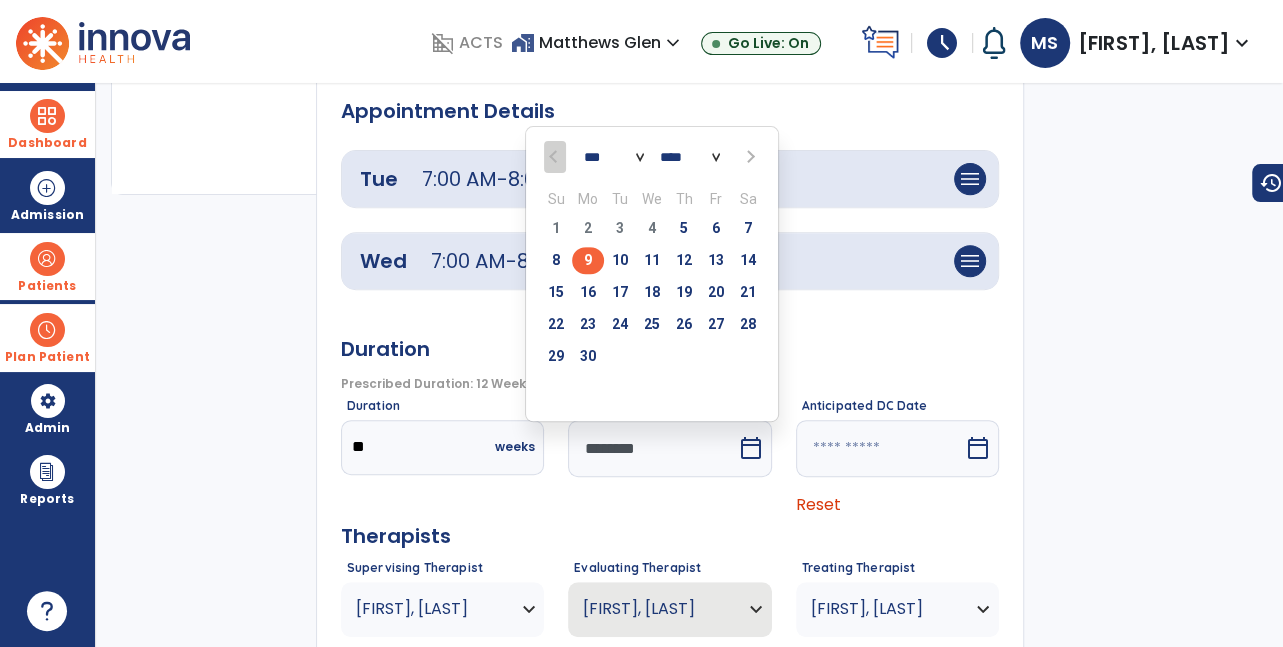 scroll, scrollTop: 494, scrollLeft: 0, axis: vertical 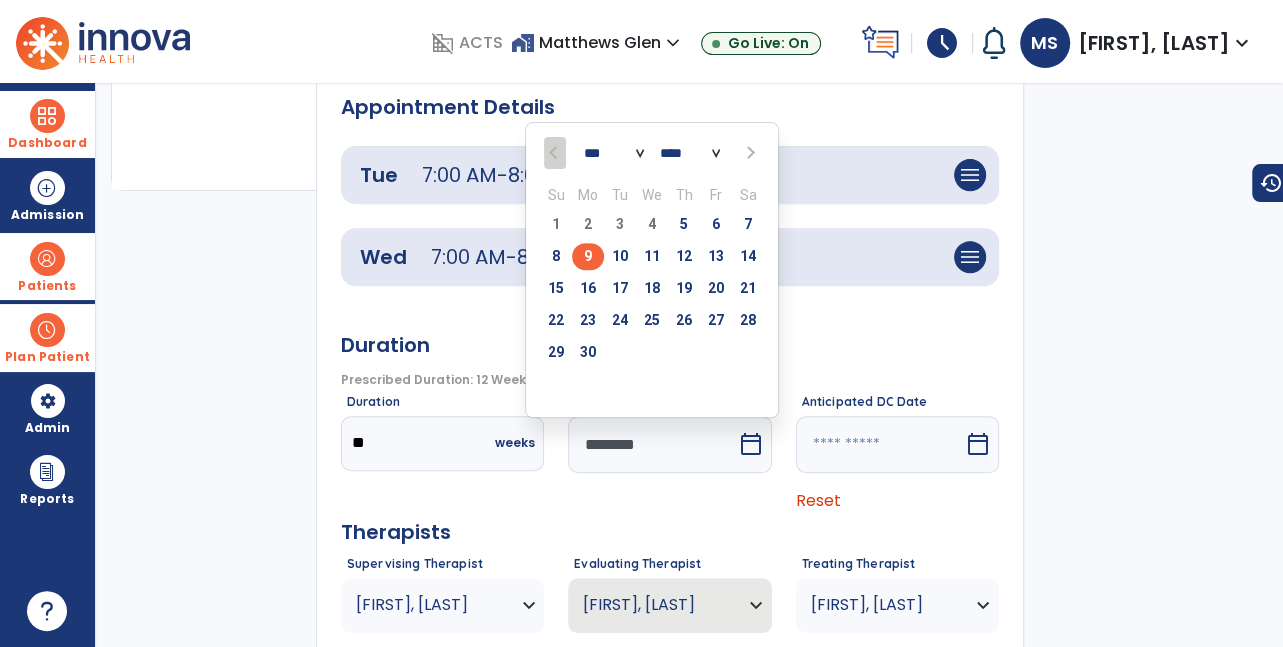 click on "[FIRST], [LAST]  close   Occupational Therapy Cert Period:  Jun 5, 2025 - Aug 27, 2025  expand_less  Minutes and Frequency  Prescribed Frequency: 3x   error_outline  Mode Sun Mon Tue Wed Thu Fri Sat Total Individual ** ** ** 180  cancel  Concurrent 0 Group 0  add   add   add  Appointment Details  Tue   7:00 AM   -   8:00 AM   menu   Edit   Delete      Wed   7:00 AM   -   8:00 AM   menu   Edit   Delete      Duration   Prescribed Duration: 12 Weeks   error_outline  Duration **  weeks  Effective from date  ******** *** *** *** **** Su Mo Tu We Th Fr Sa  1   2   3   4   5   6   7   8   9   10   11   12   13   14   15   16   17   18   19   20   21   22   23   24   25   26   27   28   29   30   1   2   3   4   5   6   7   8   9   10   11   12   calendar_today  Anticipated DC Date   calendar_today  Reset Therapists Supervising Therapist [LAST], [FIRST]  OT   NPI #  N/A   License #  2610 [LAST], [FIRST]  OT   NPI #  N/A   License #  17010 [LAST], [FIRST]  OT   NPI #  N/A   License #  10144" 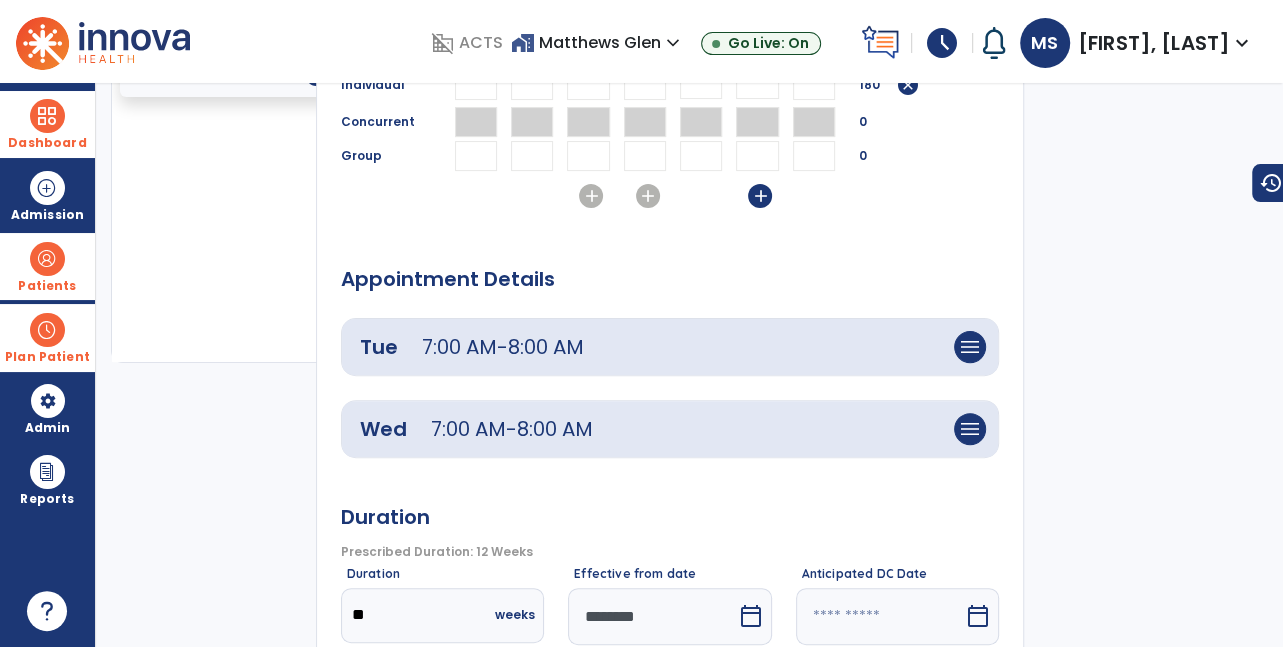 scroll, scrollTop: 0, scrollLeft: 0, axis: both 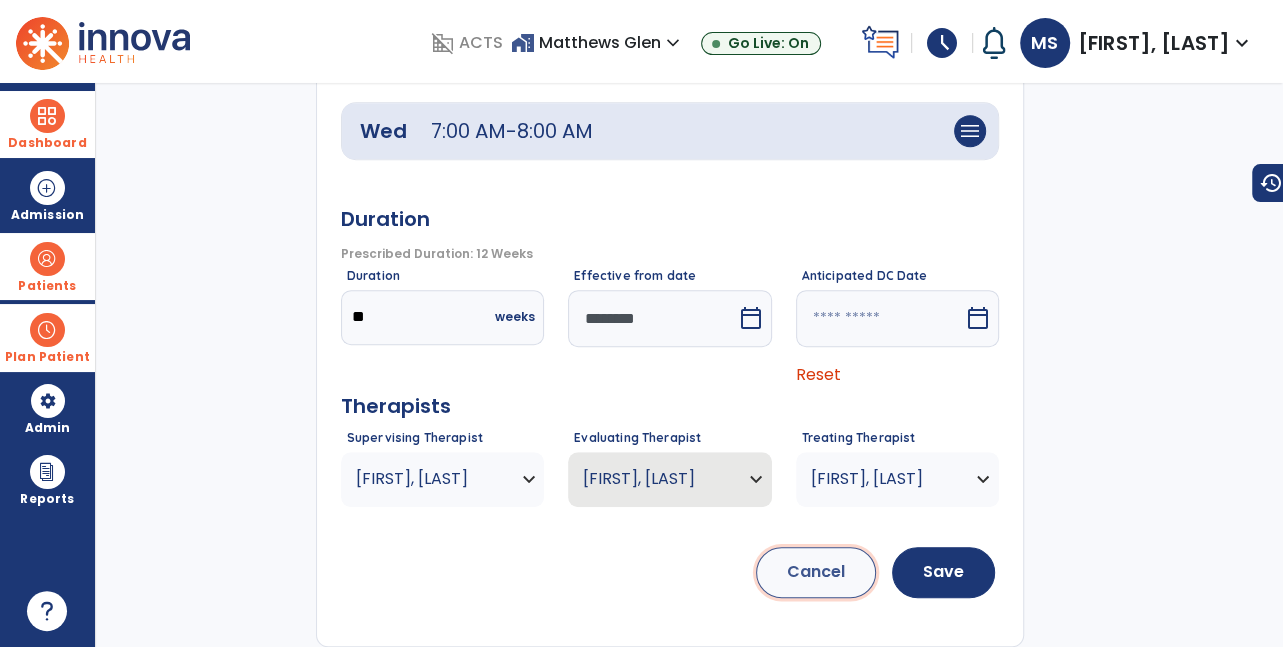 click on "Cancel" at bounding box center [816, 572] 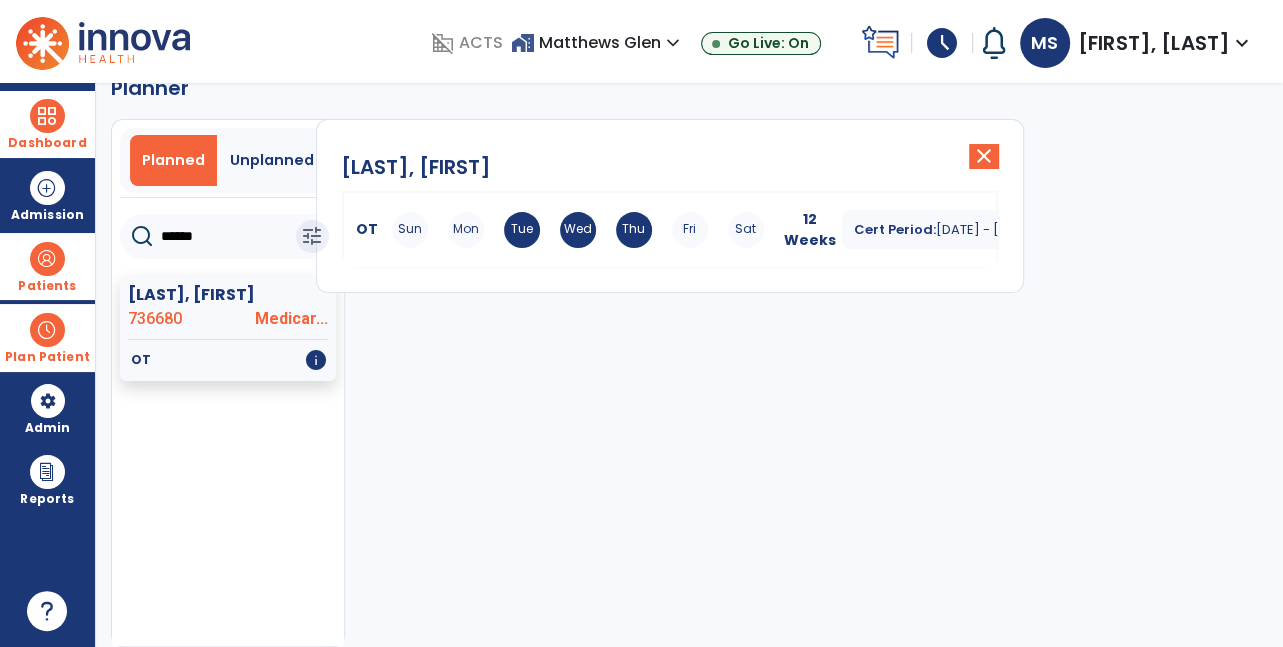 scroll, scrollTop: 36, scrollLeft: 0, axis: vertical 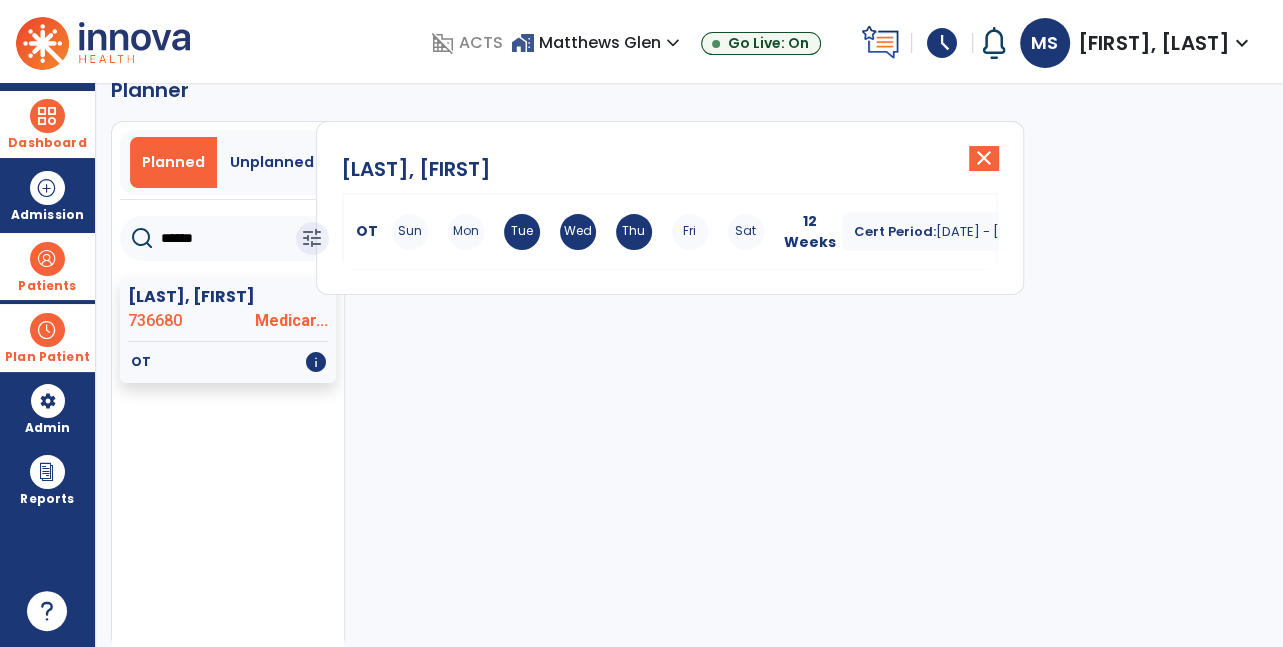 click on "OT Sun Mon Tue Wed Thu Fri Sat 12 Weeks Cert Period:  Jun 5, 2025 - Aug 27, 2025  expand_more" at bounding box center (670, 232) 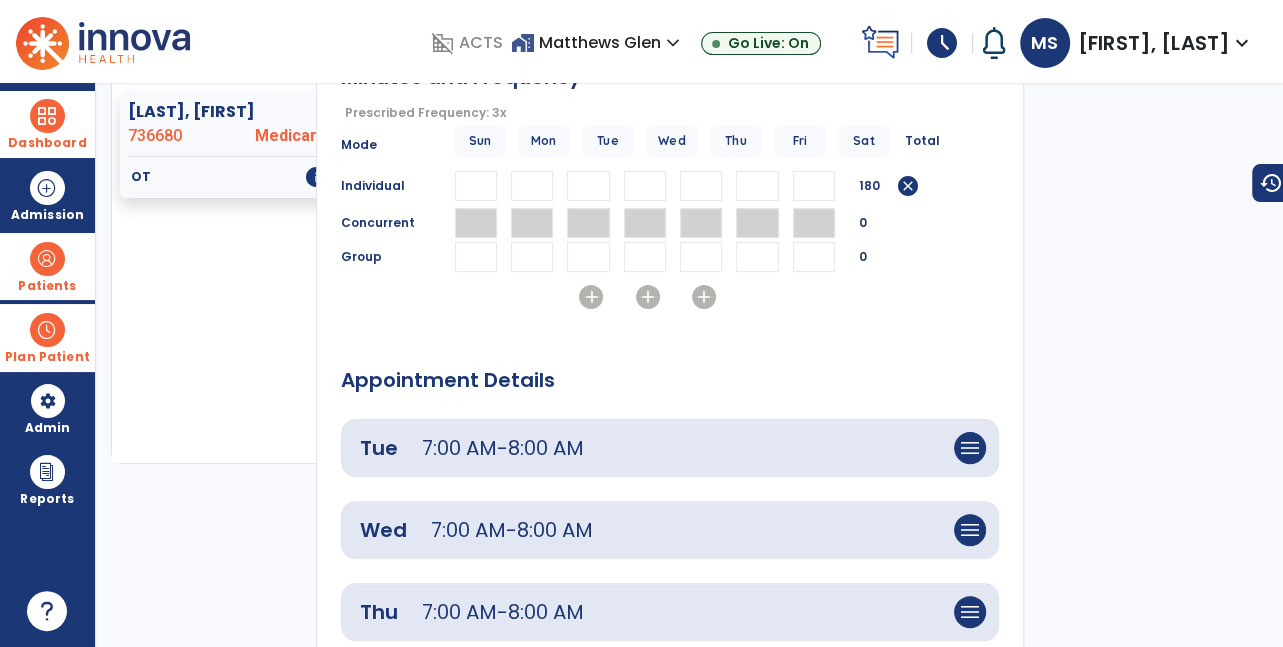 scroll, scrollTop: 176, scrollLeft: 0, axis: vertical 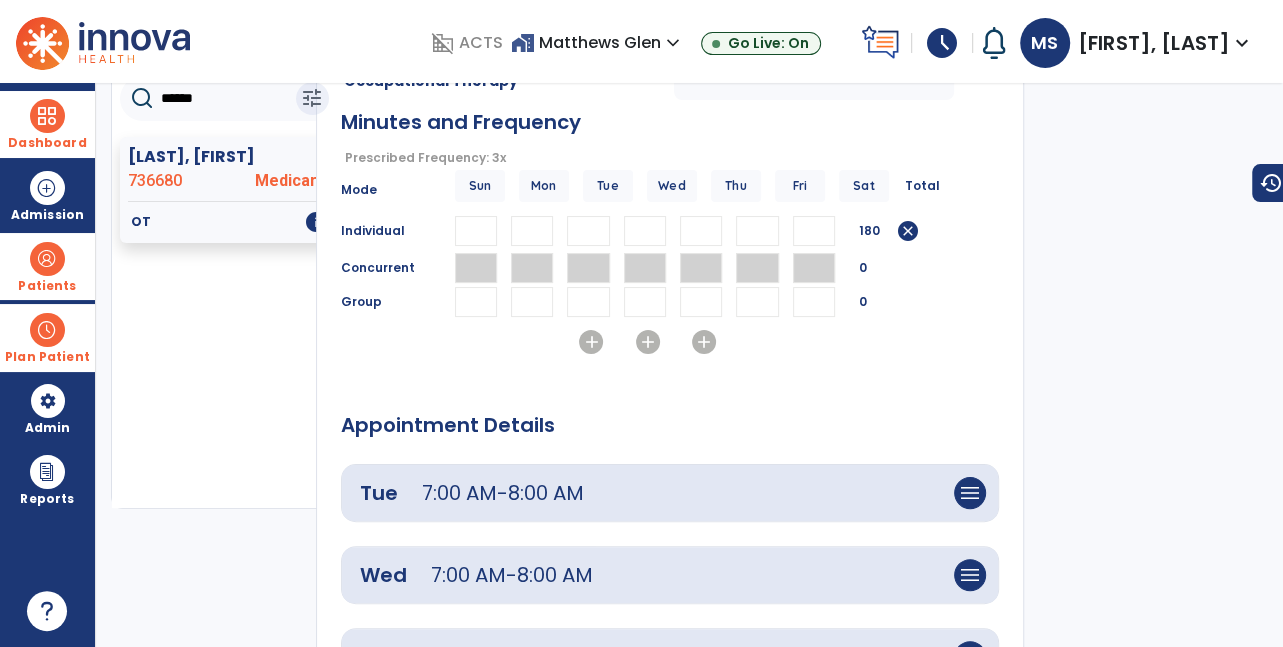 click at bounding box center [757, 231] 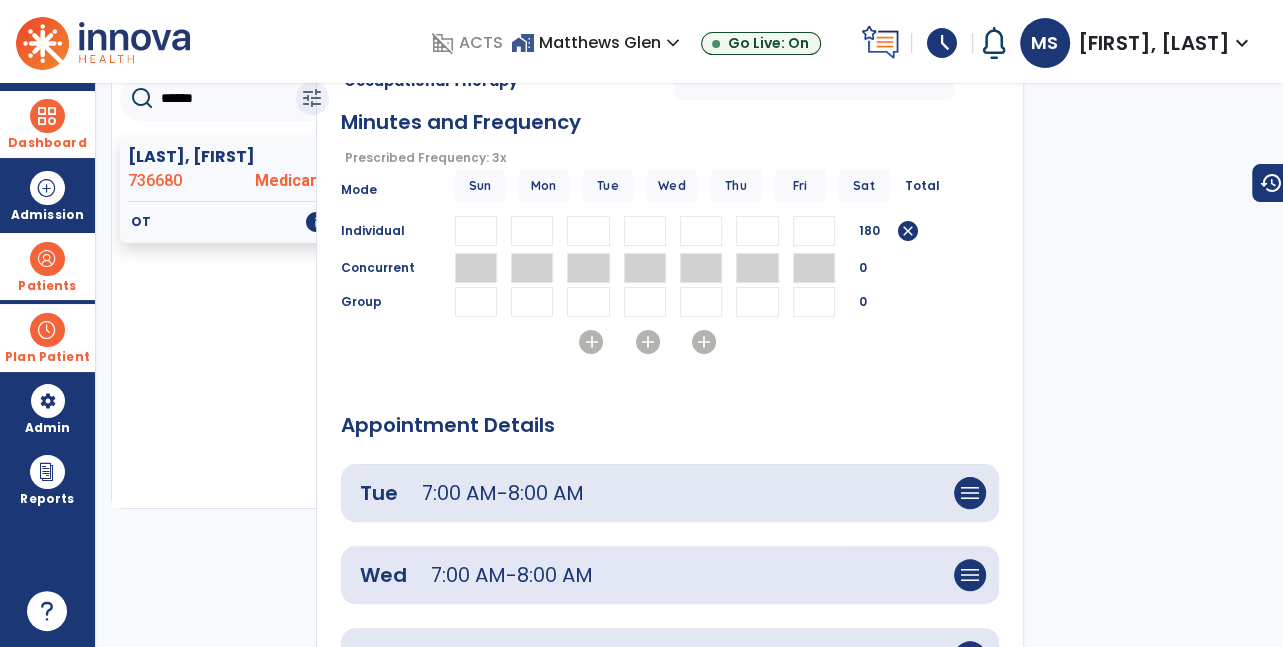 type on "*" 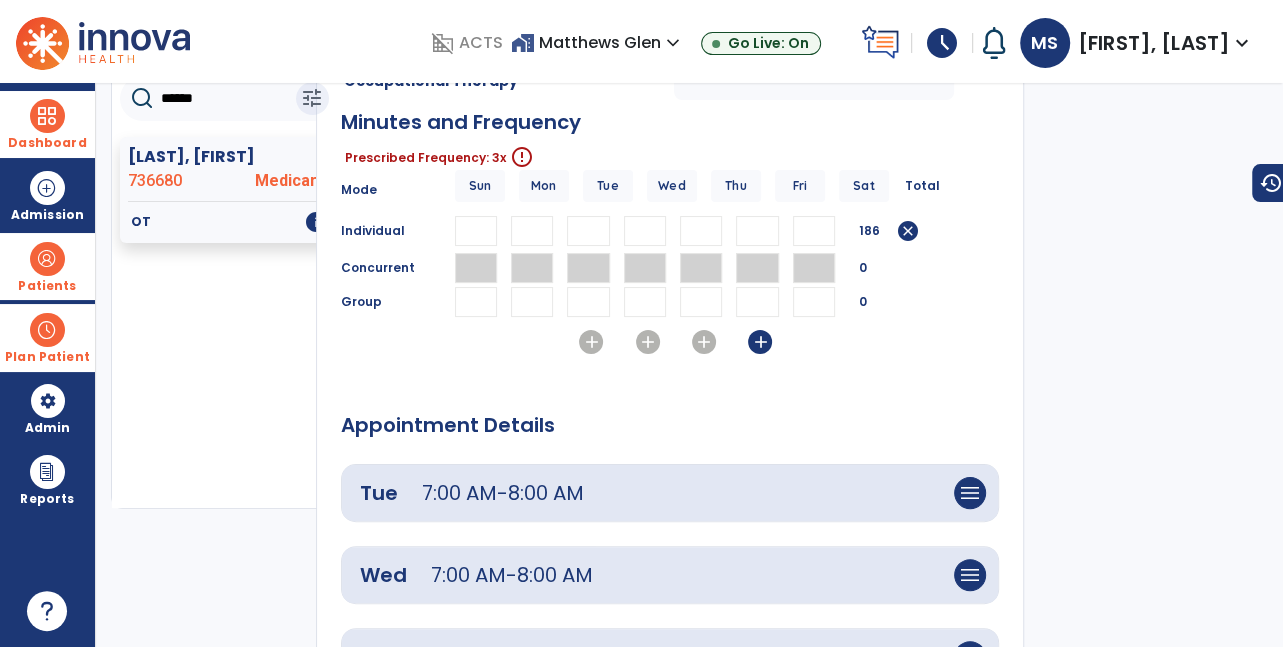 scroll, scrollTop: 0, scrollLeft: 2, axis: horizontal 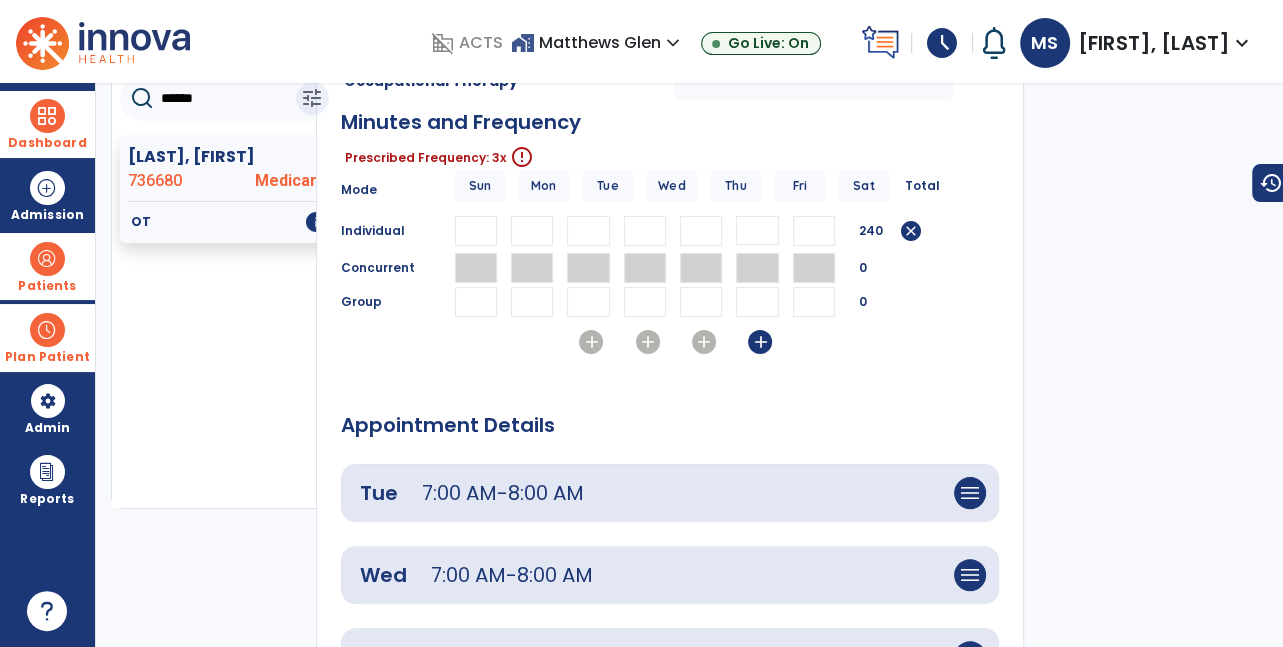 click on "**" at bounding box center [701, 231] 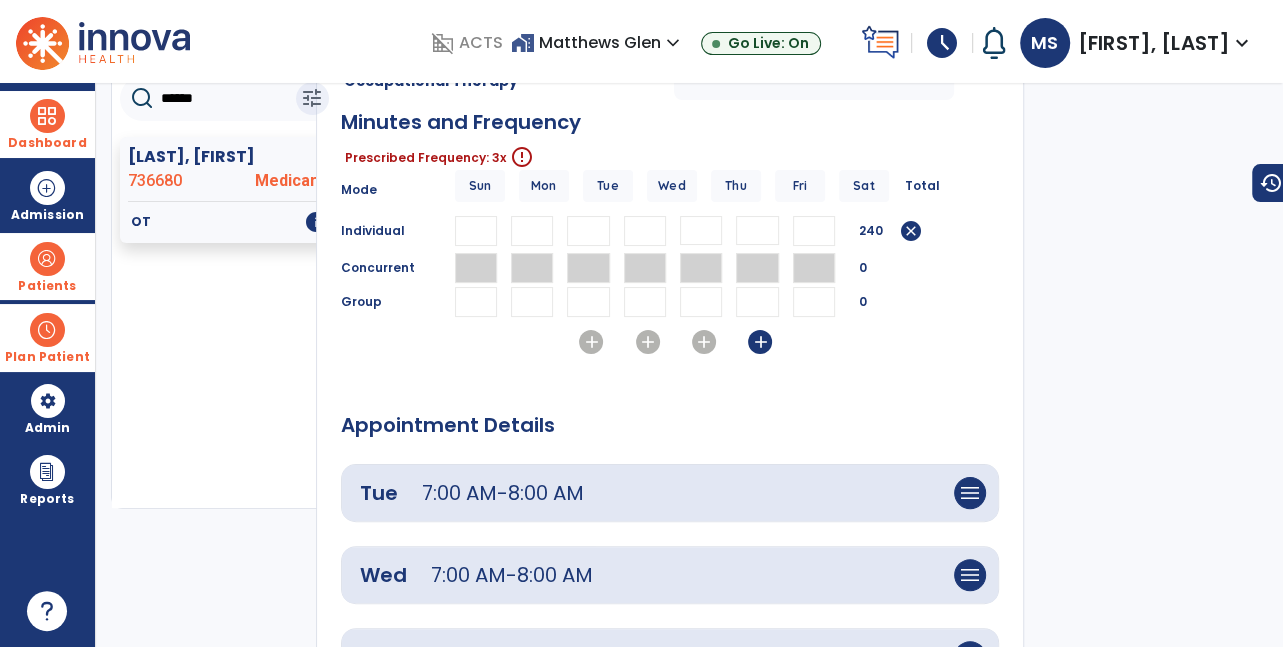 click on "Occupational Therapy Cert Period:  [DATE] - [DATE]  expand_less  Minutes and Frequency  Prescribed Frequency: 3x   error_outline  Mode Sun Mon Tue Wed Thu Fri Sat Total Individual ** ** ** ** 240  cancel  Concurrent 0 Group 0  add   add   add   add  Appointment Details  Tue   7:00 AM   -   8:00 AM   menu   Edit   Delete      Wed   7:00 AM   -   8:00 AM   menu   Edit   Delete      Thu   7:00 AM   -   8:00 AM   menu   Edit   Delete      Duration   Prescribed Duration: 12 Weeks   error_outline  Duration **  weeks  Effective from date *  calendar_today  Anticipated DC Date   calendar_today  Reset Therapists Supervising Therapist [LAST], [FIRST]  OT   NPI #  N/A   License #  2610 Crawford Merritt  OT   NPI #  N/A   License #  17010 Dougherty Mary  OT   NPI #  N/A   License #  10144 Marks Cameron  OT   NPI #  N/A   License #  16239 Maves Rachel  OT   NPI #  N/A   License #  11036 Nguyen Carolyn  OT   NPI #  N/A   License #  497385 Reboulet Ashleigh  OT" 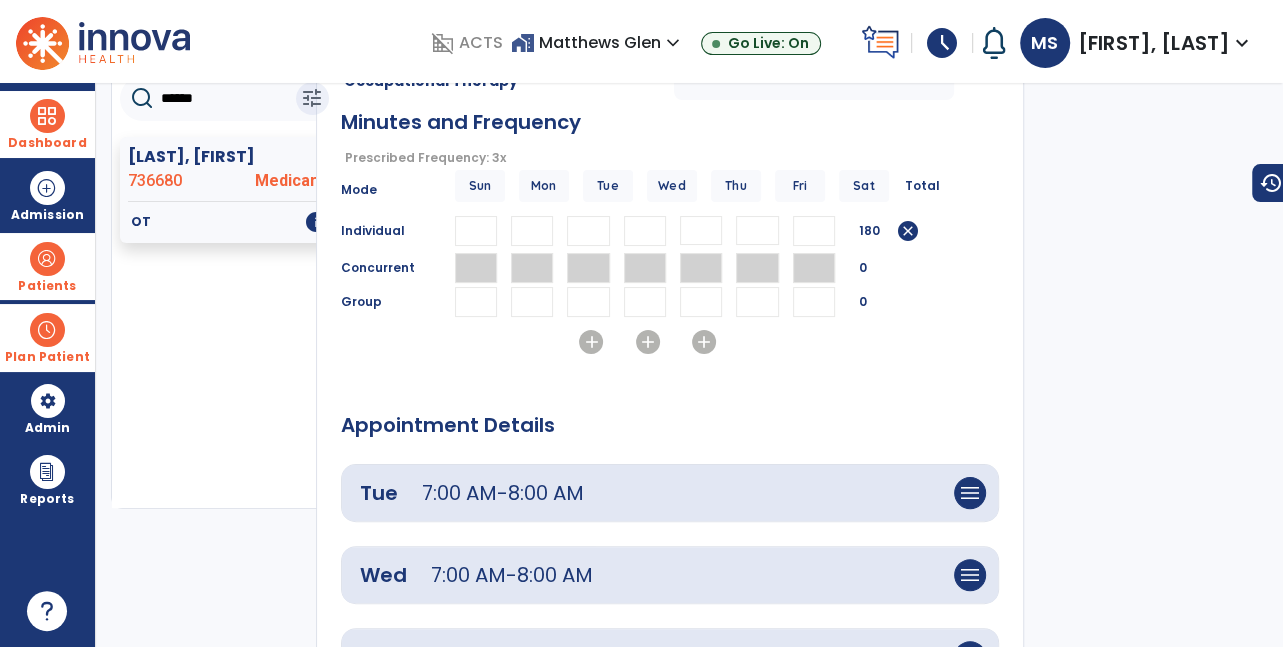 type 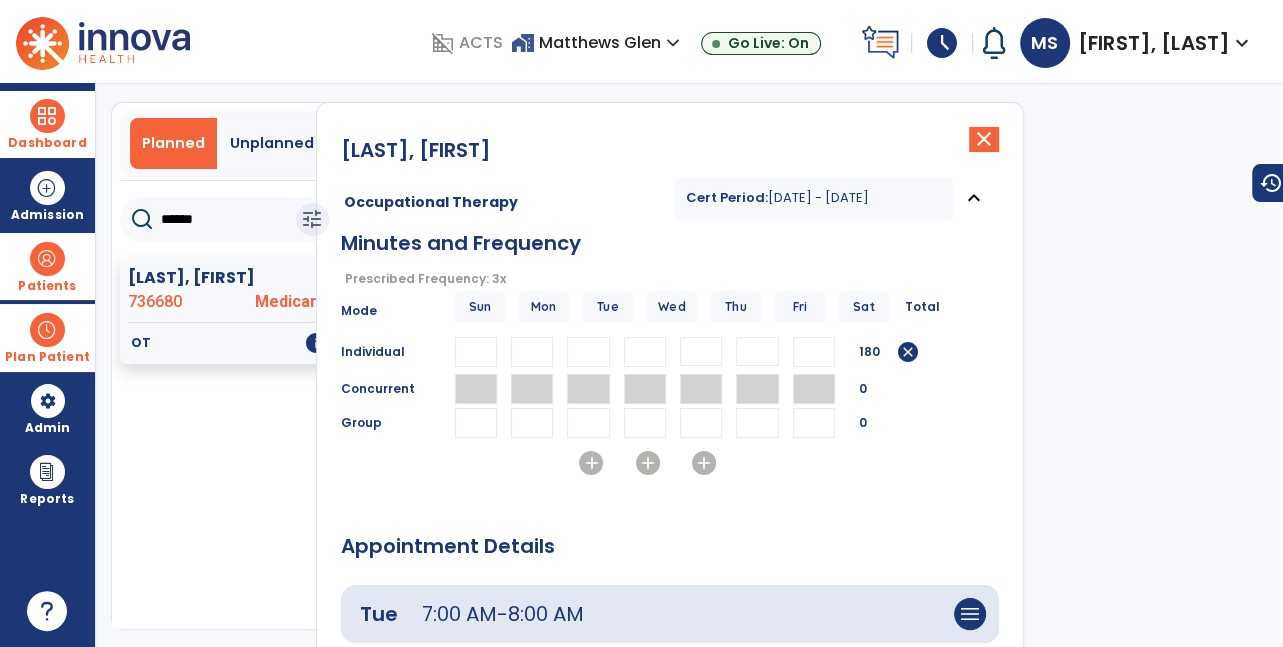 scroll, scrollTop: 23, scrollLeft: 0, axis: vertical 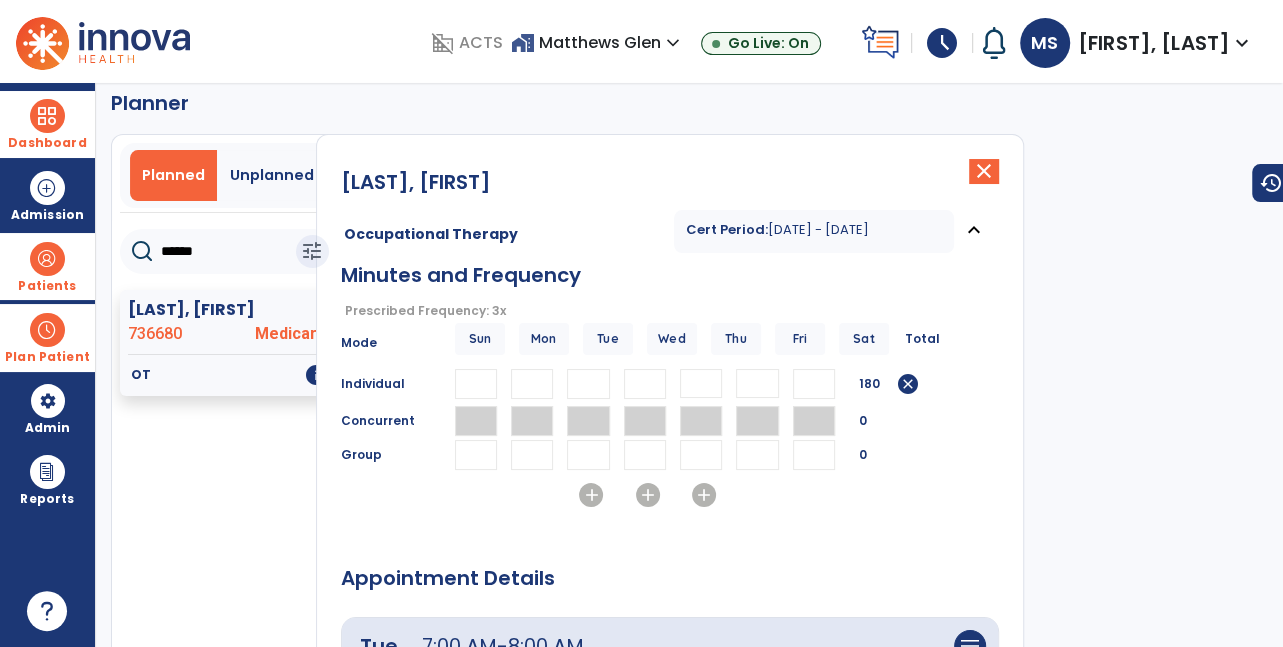 click on "Dashboard" at bounding box center [47, 143] 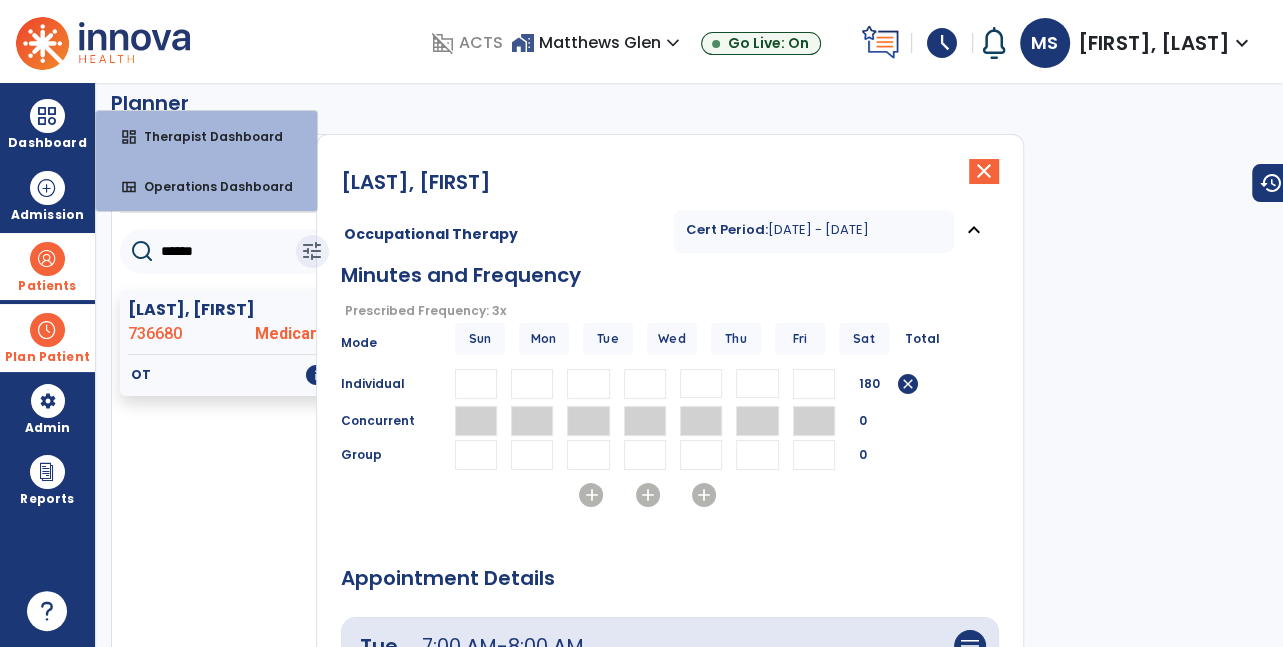 click on "Evaluated and instructed resident in ADL re-training targeting motor and process performance skill deficits necessary to maximize Indep and decrease caregiver burden. Resident performed personal hyg" 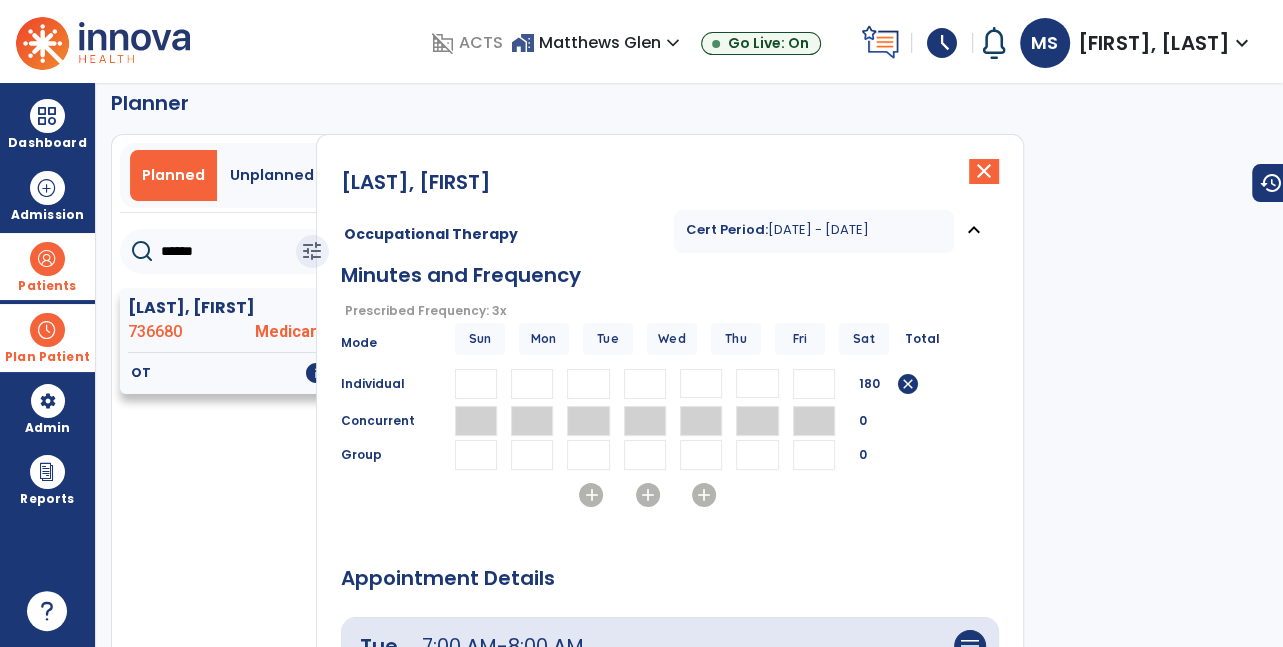 click on "info" 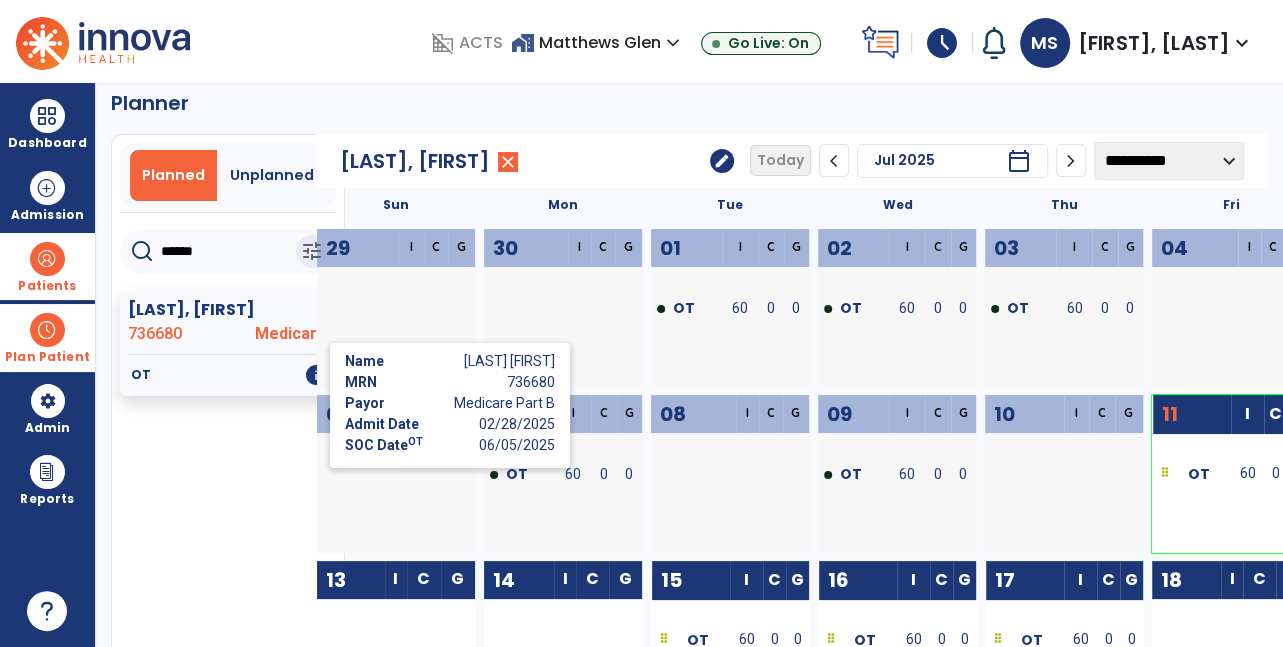 click on "[LAST], [FIRST] [PHONE] [PAYOR] [DATE] [DATE] [DATE]" 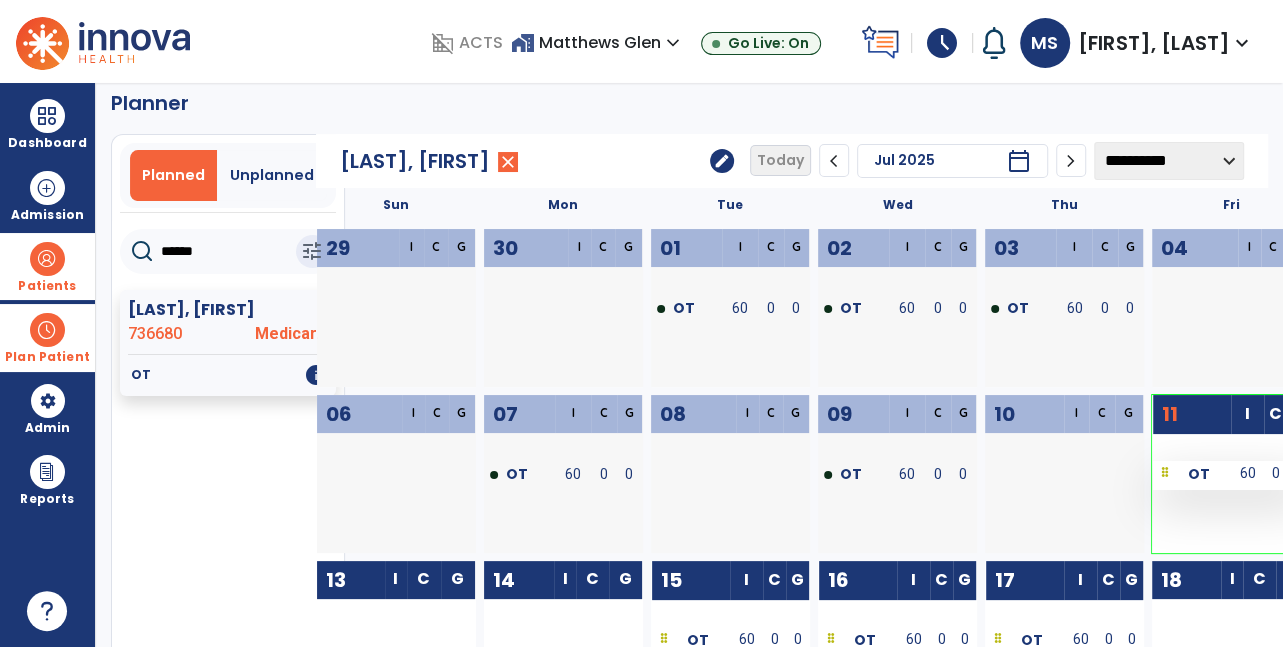 click on "OT" at bounding box center (1192, 475) 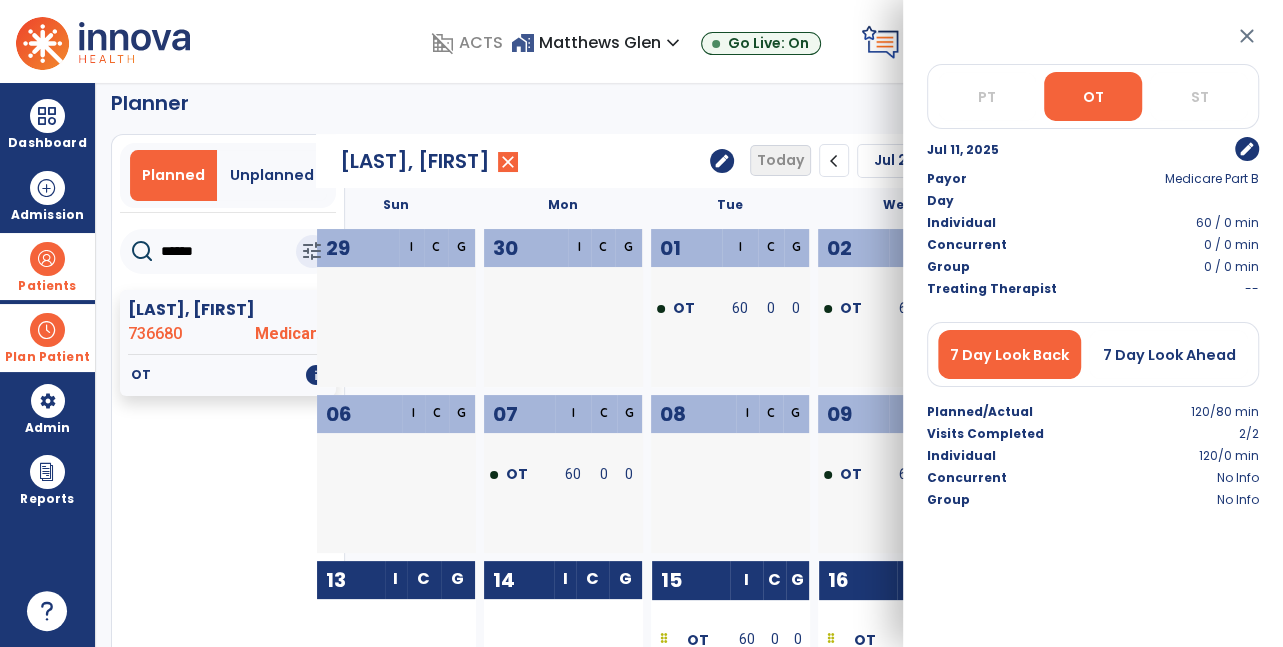 click on "[LAST], [FIRST] [PHONE] [PAYOR] [DATE] [DATE] [DATE]" 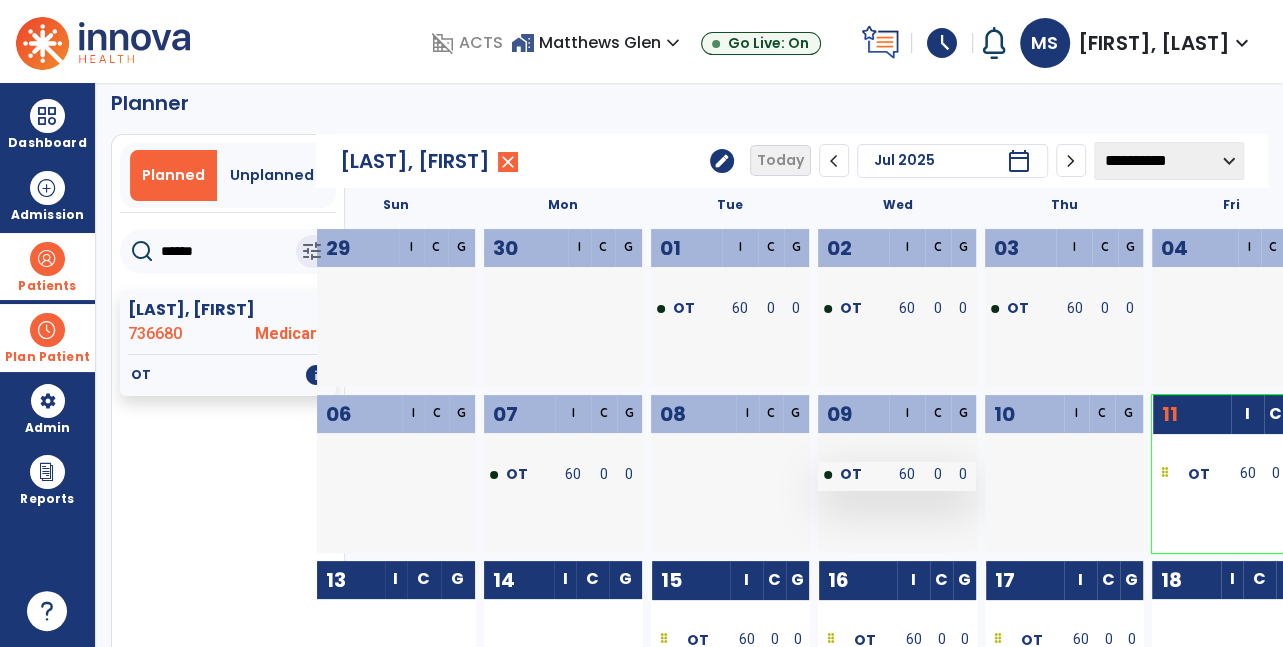 click on "0" at bounding box center (937, 474) 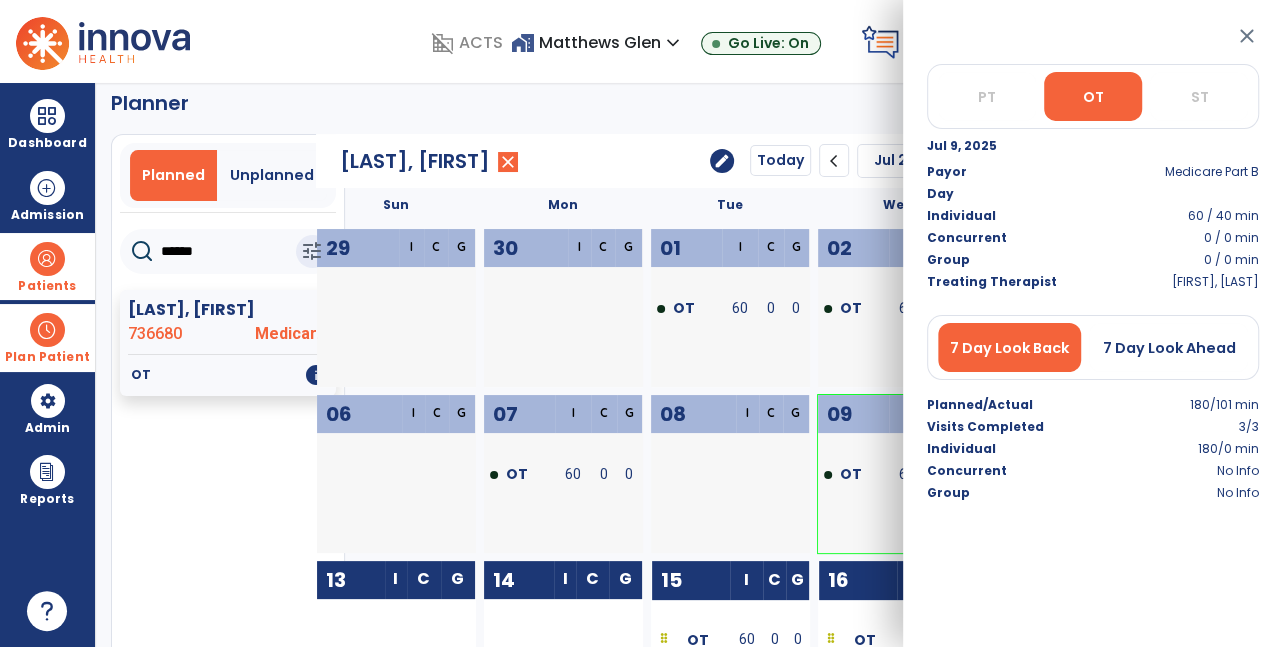click on "[LAST], [FIRST] [PHONE] [PAYOR] [DATE] [DATE] [DATE]" 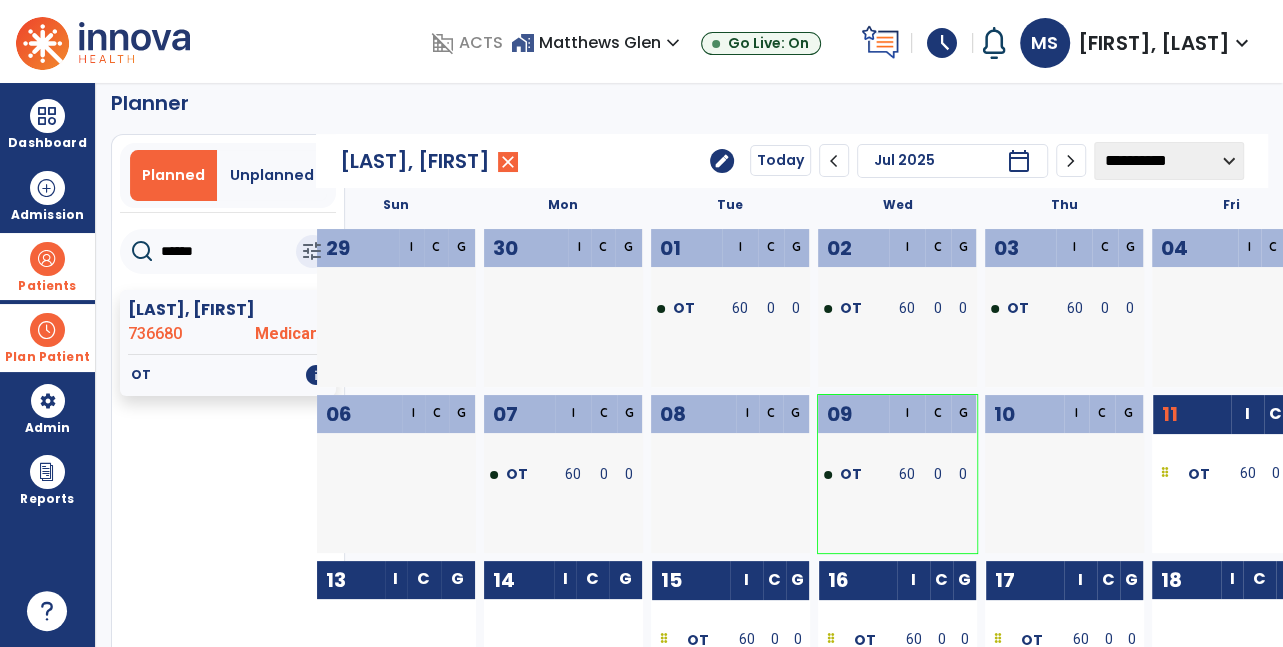 click at bounding box center (1192, 445) 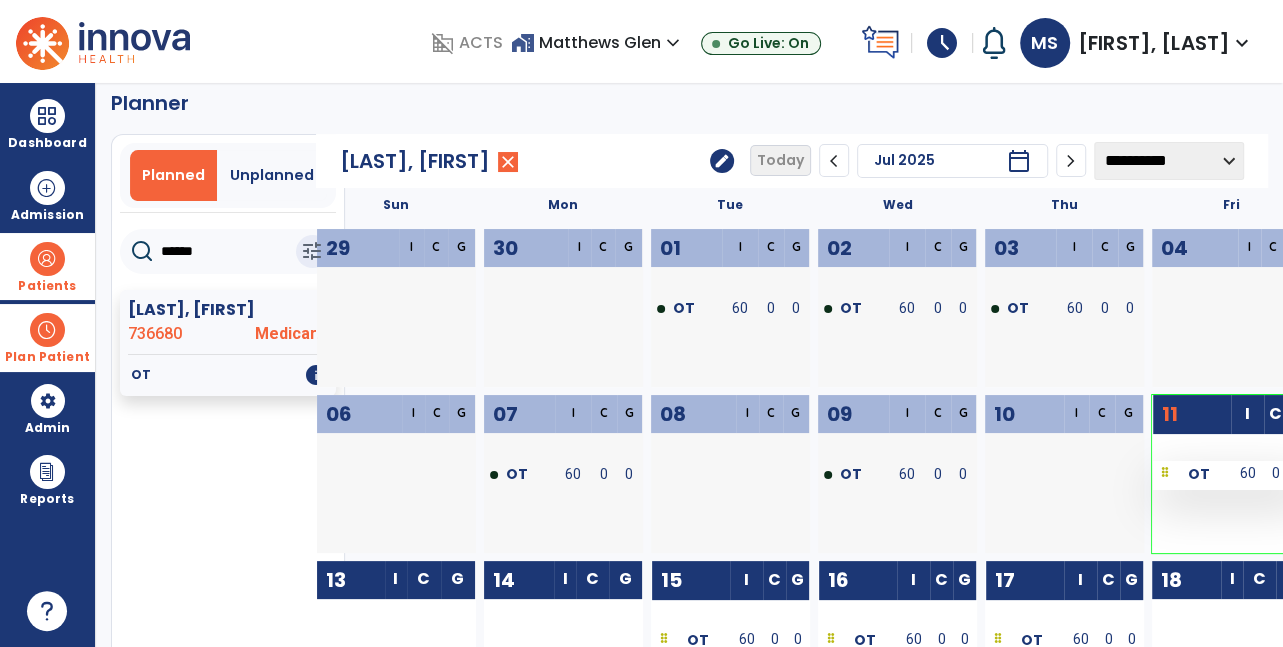click on "60" at bounding box center (1247, 473) 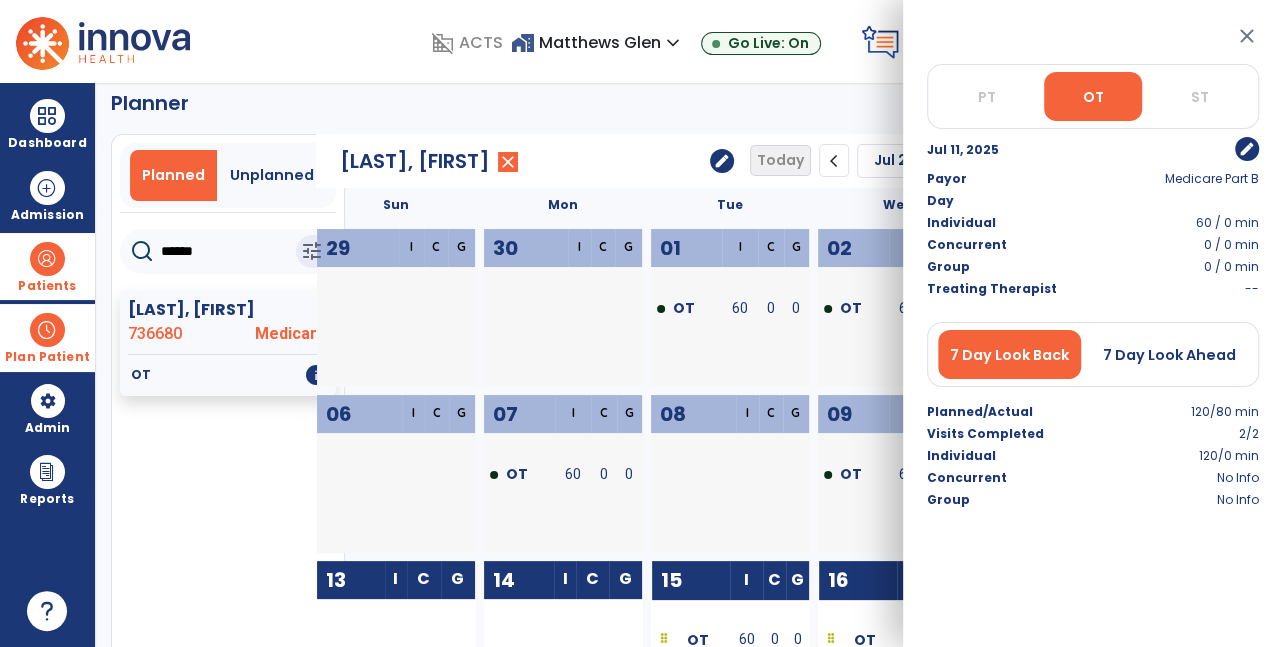 click on "close   PT   OT   ST  Jul 11, 2025  edit  Payor Medicare Part B Day Individual  60 / 0 min  Concurrent  0 / 0 min  Group  0 / 0 min  Treating Therapist  --   7 Day Look Back   7 Day Look Ahead  Planned/Actual  120/80 min  Visits Completed  2/2  Individual  120/0 min  Concurrent  No Info  Group  No Info" at bounding box center [1093, 323] 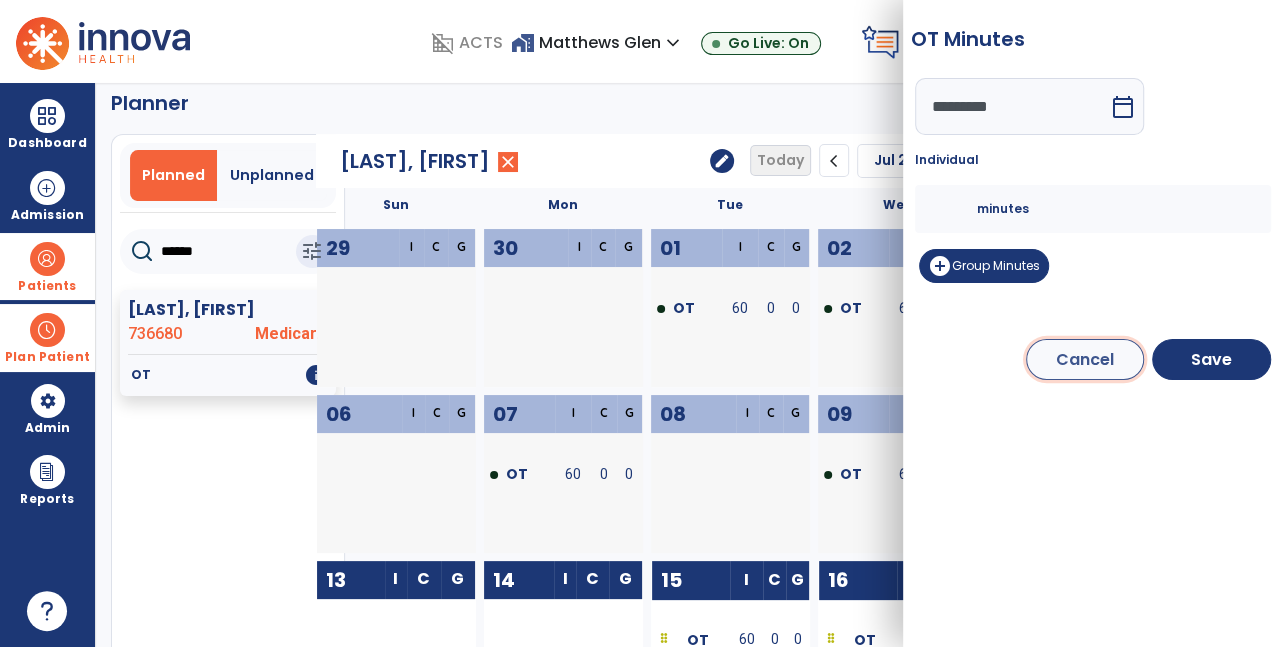 click on "Cancel" at bounding box center [1085, 359] 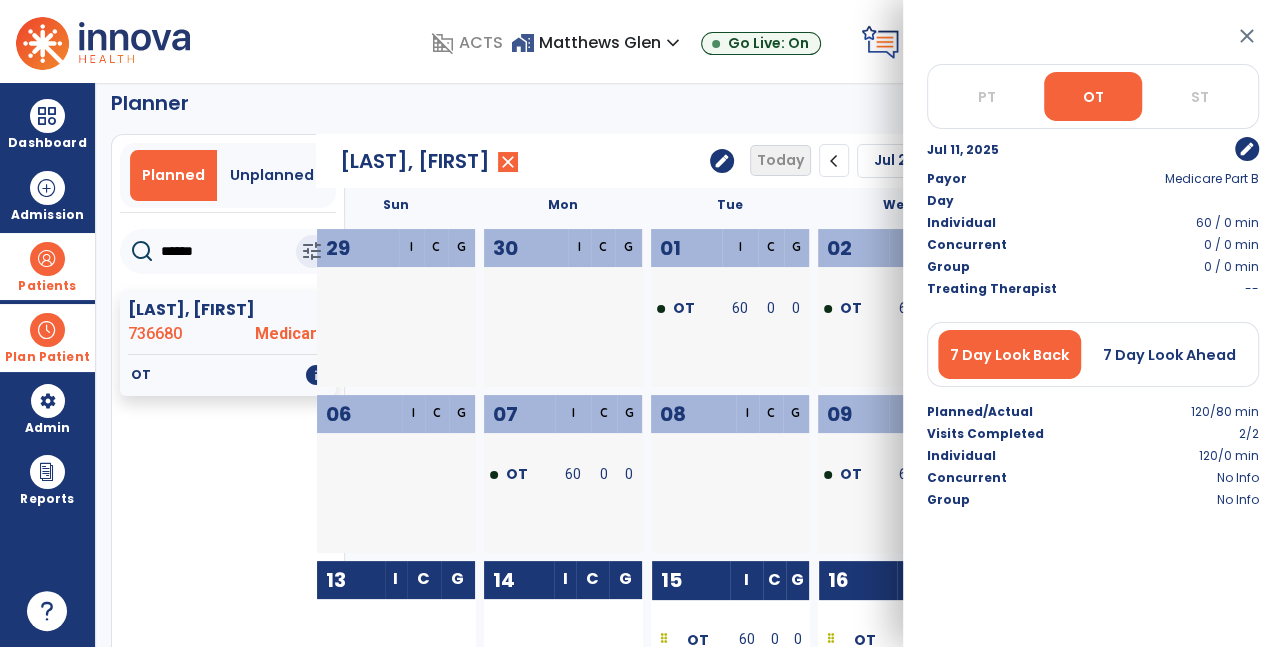 click on "close" at bounding box center [1247, 36] 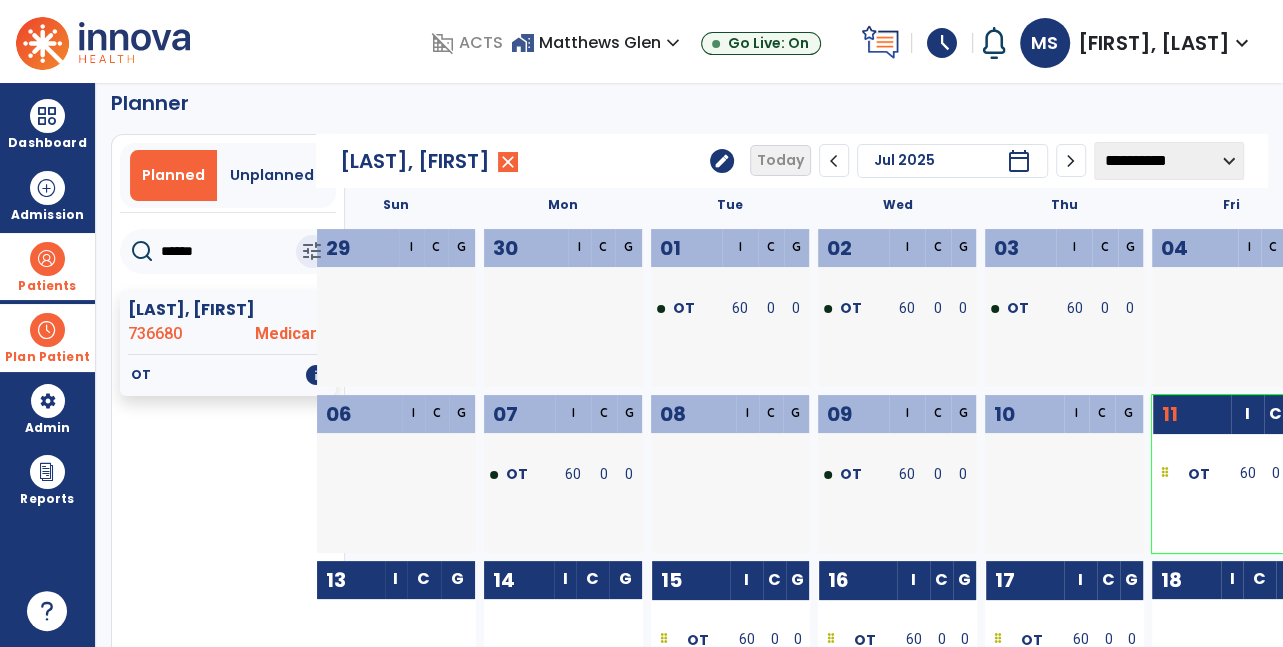 click at bounding box center (47, 259) 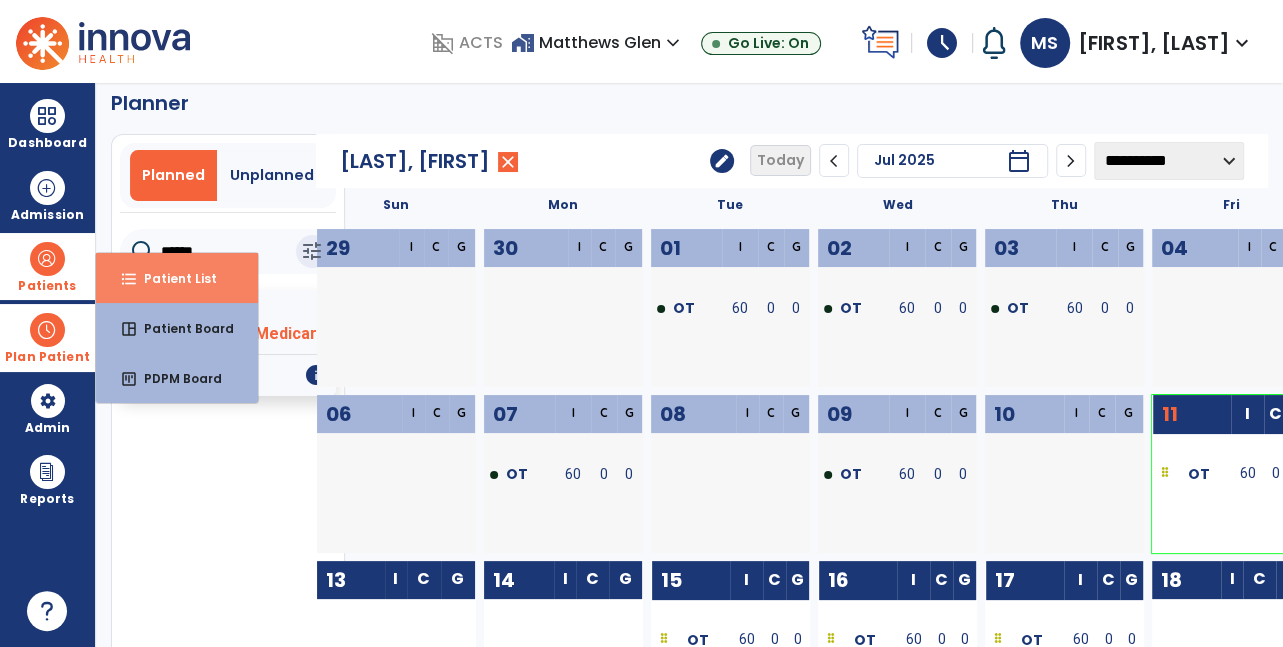 click on "Patient List" at bounding box center [172, 278] 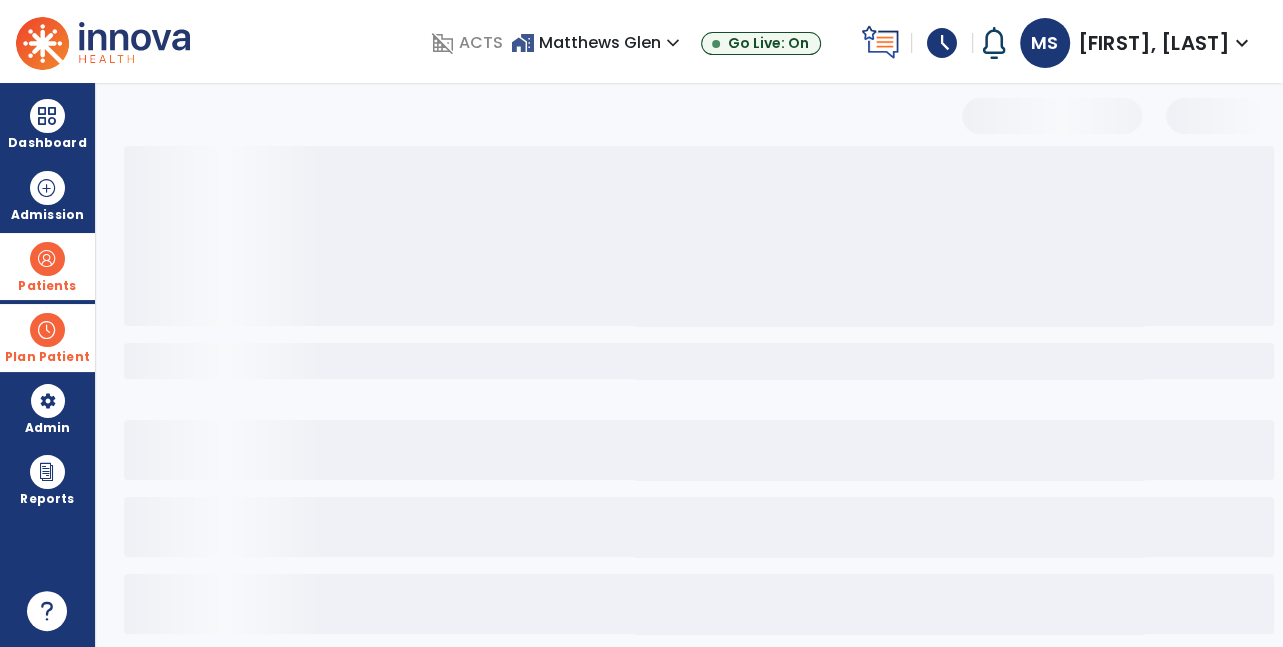 select on "***" 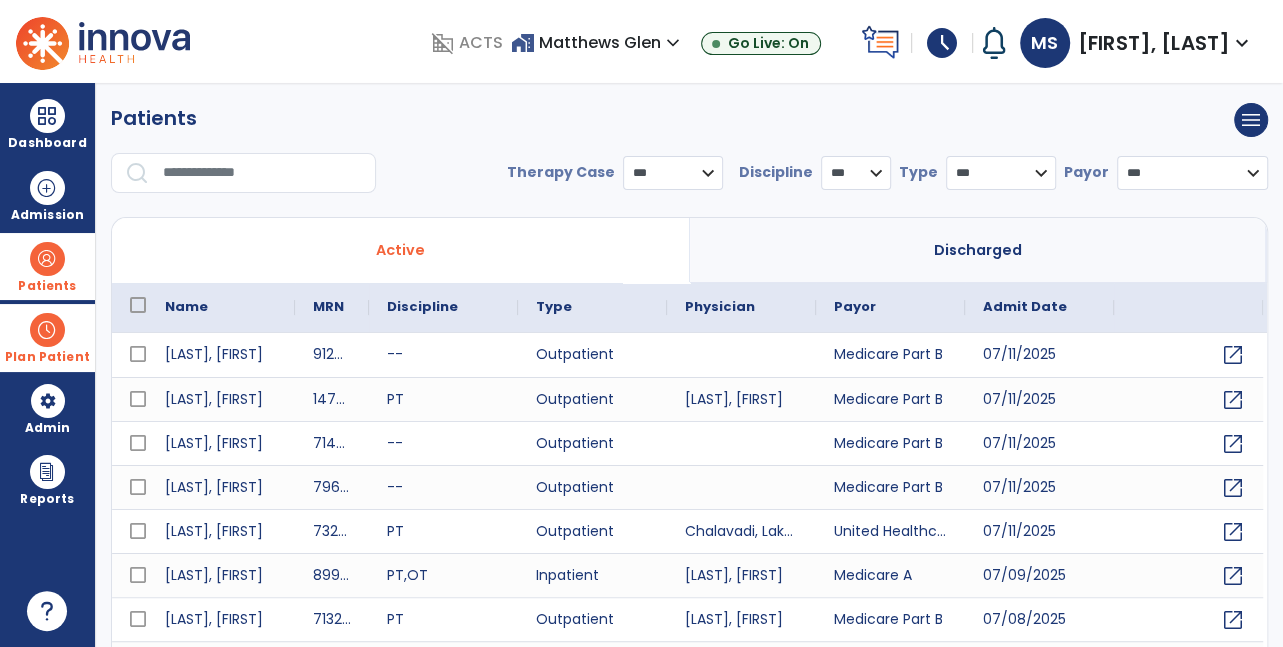 click at bounding box center (262, 173) 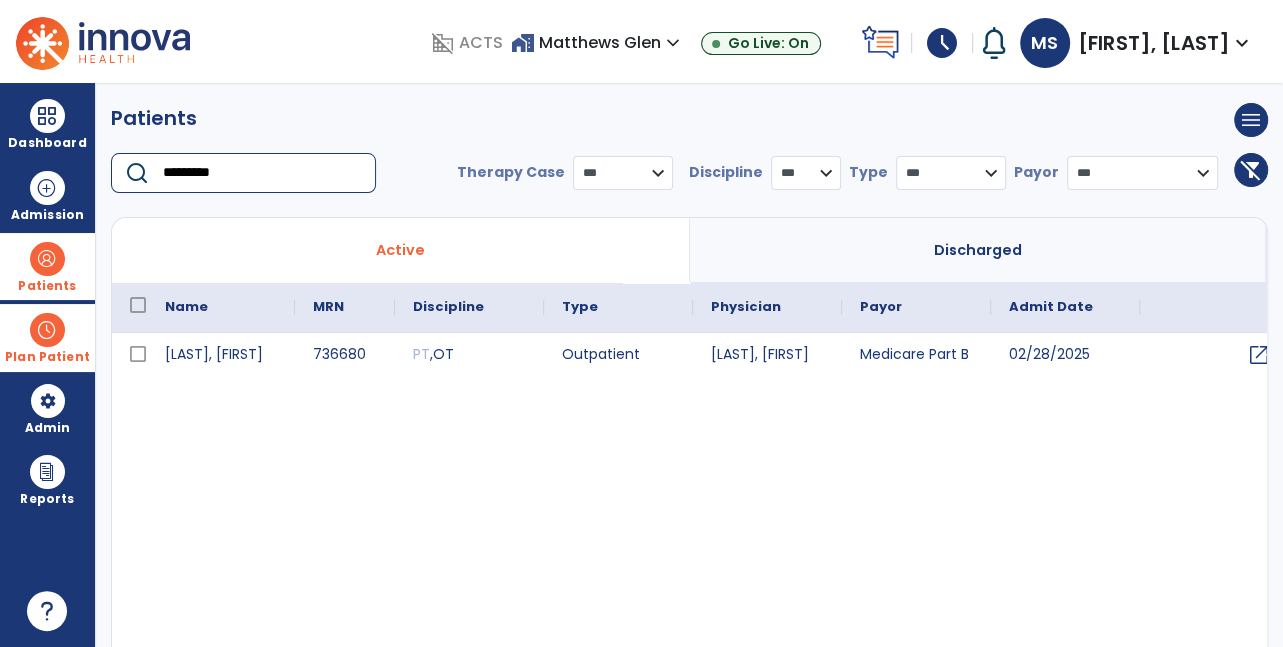type on "*********" 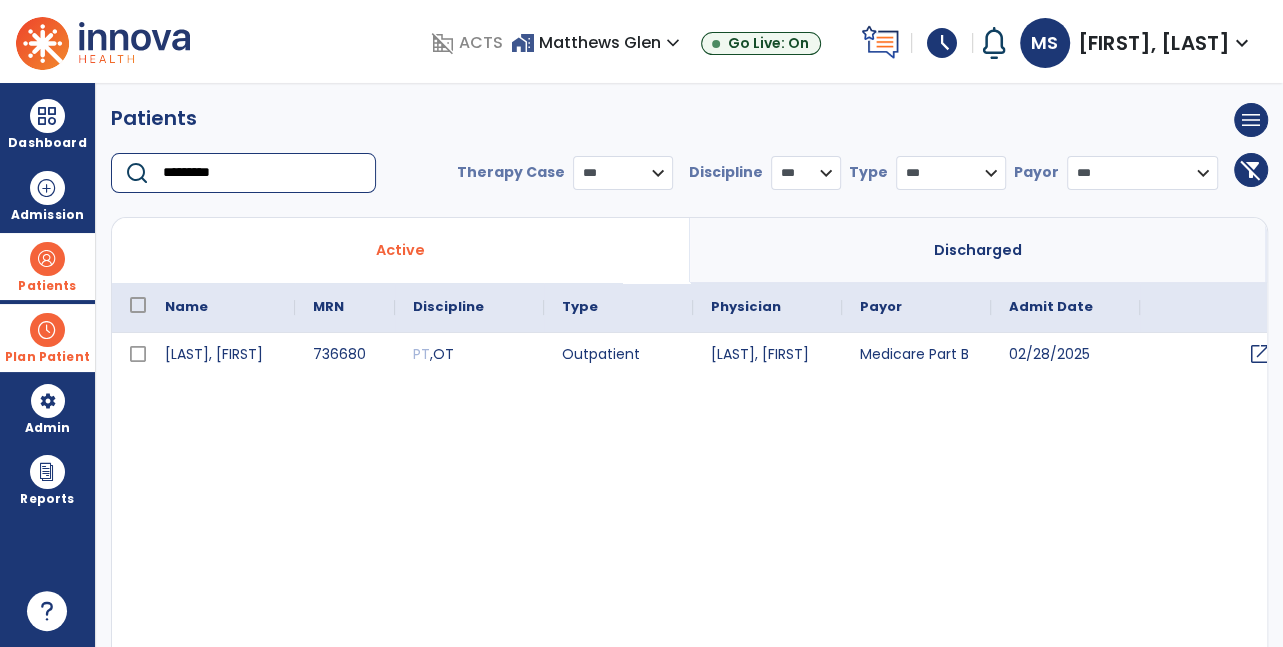 click on "open_in_new" at bounding box center [1260, 354] 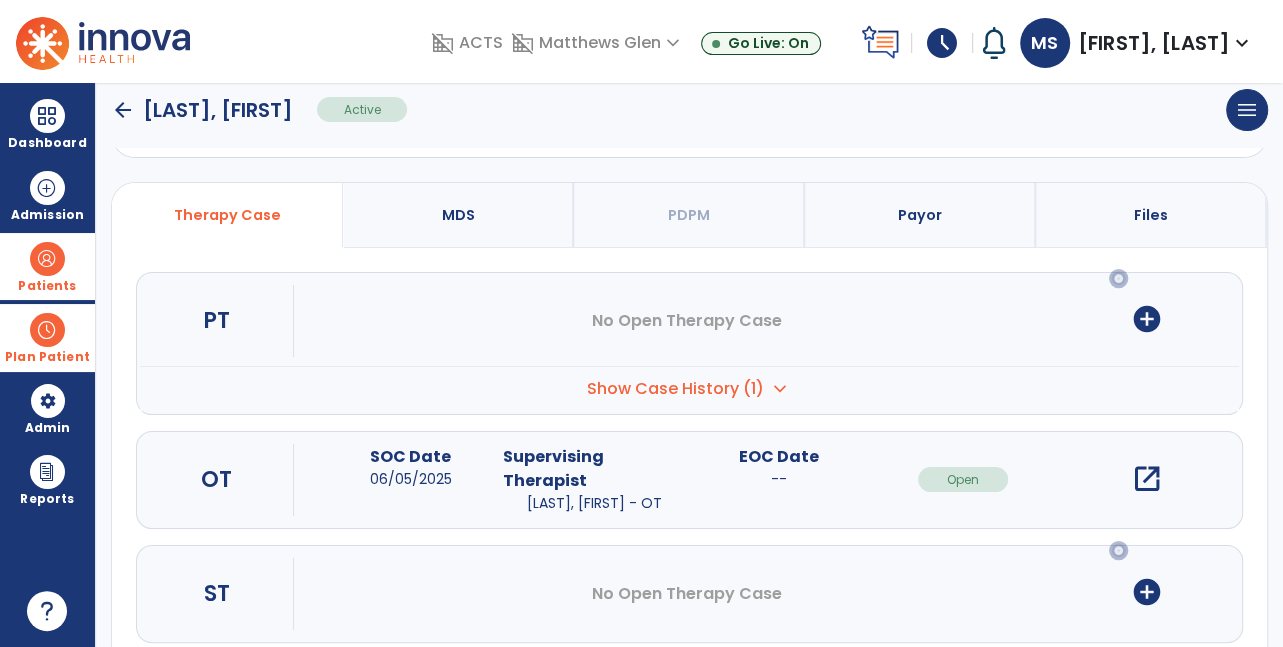 scroll, scrollTop: 153, scrollLeft: 0, axis: vertical 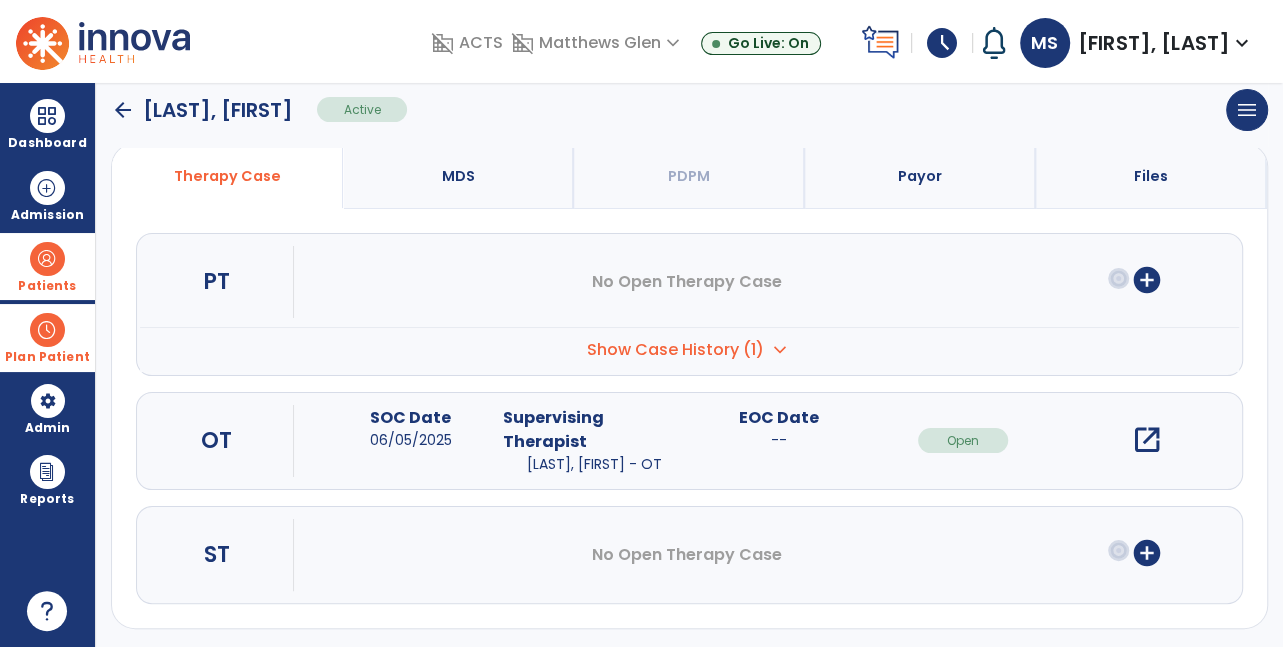 click on "open_in_new" at bounding box center [1147, 440] 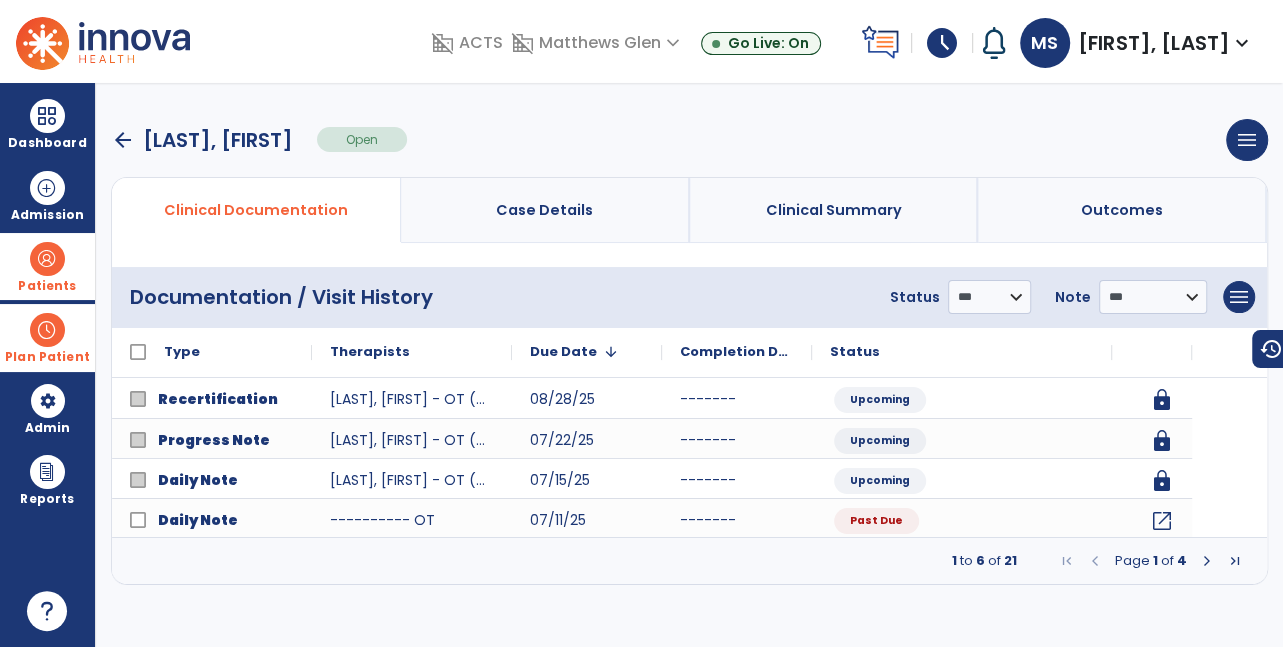 scroll, scrollTop: 0, scrollLeft: 0, axis: both 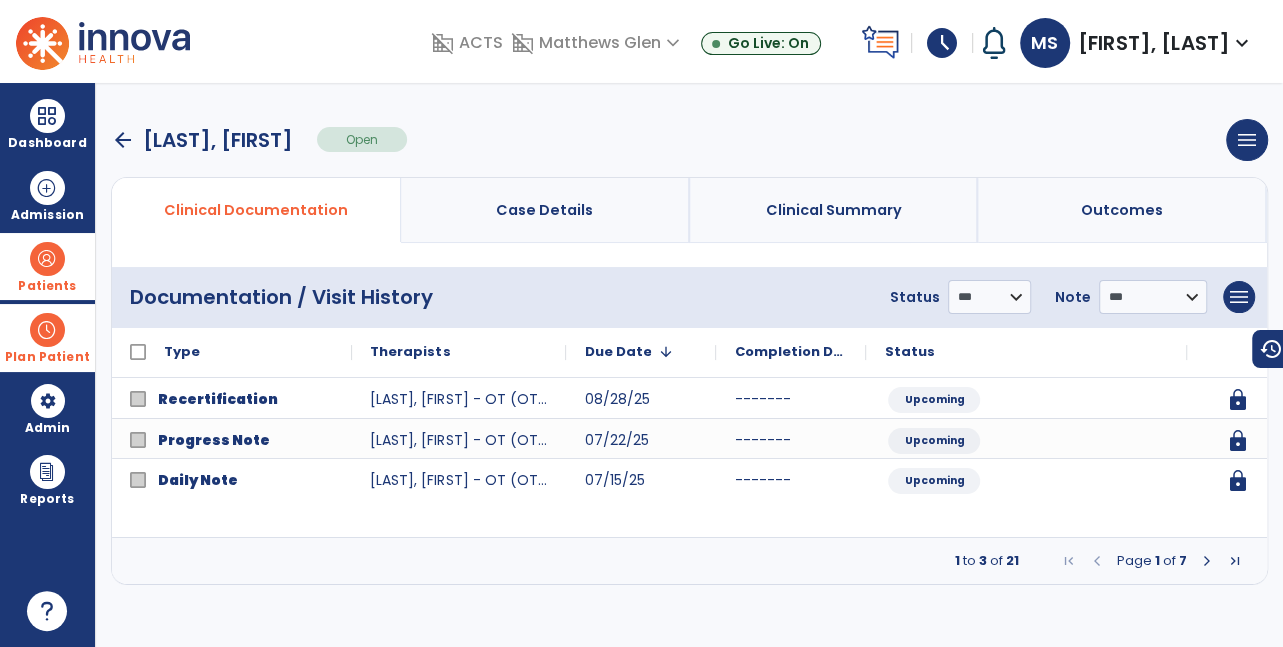 click on "Case Details" at bounding box center [545, 210] 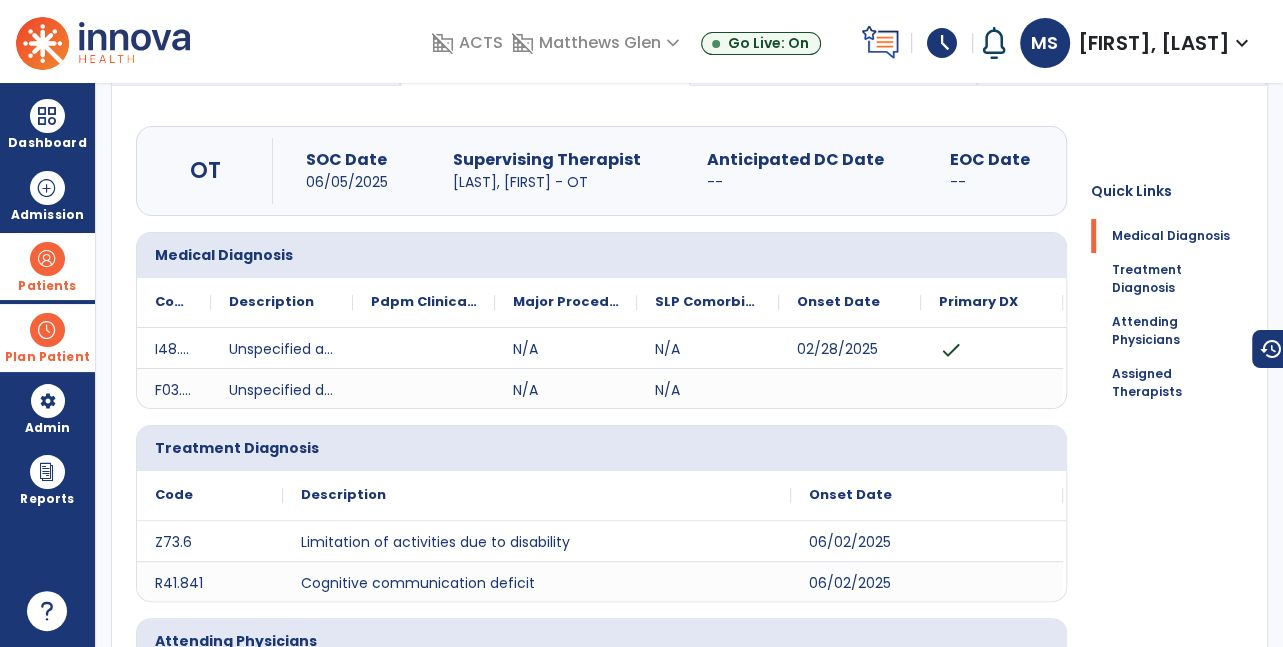 scroll, scrollTop: 0, scrollLeft: 0, axis: both 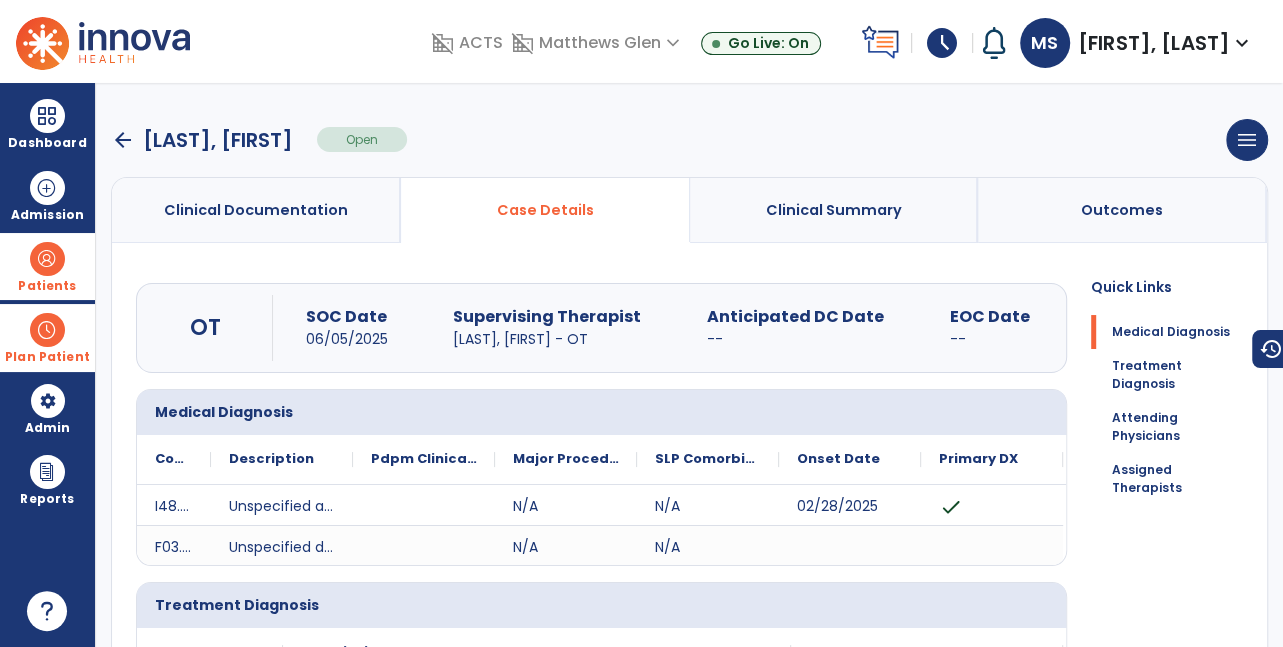 click on "Clinical Summary" at bounding box center [834, 210] 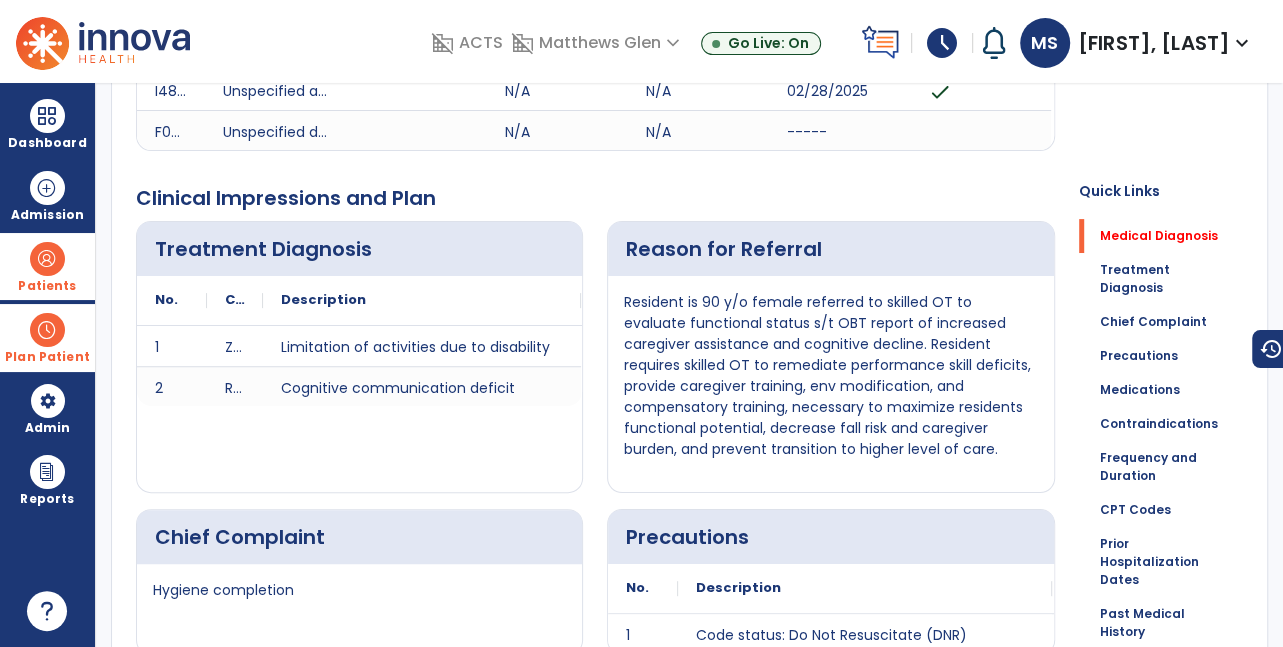 scroll, scrollTop: 0, scrollLeft: 0, axis: both 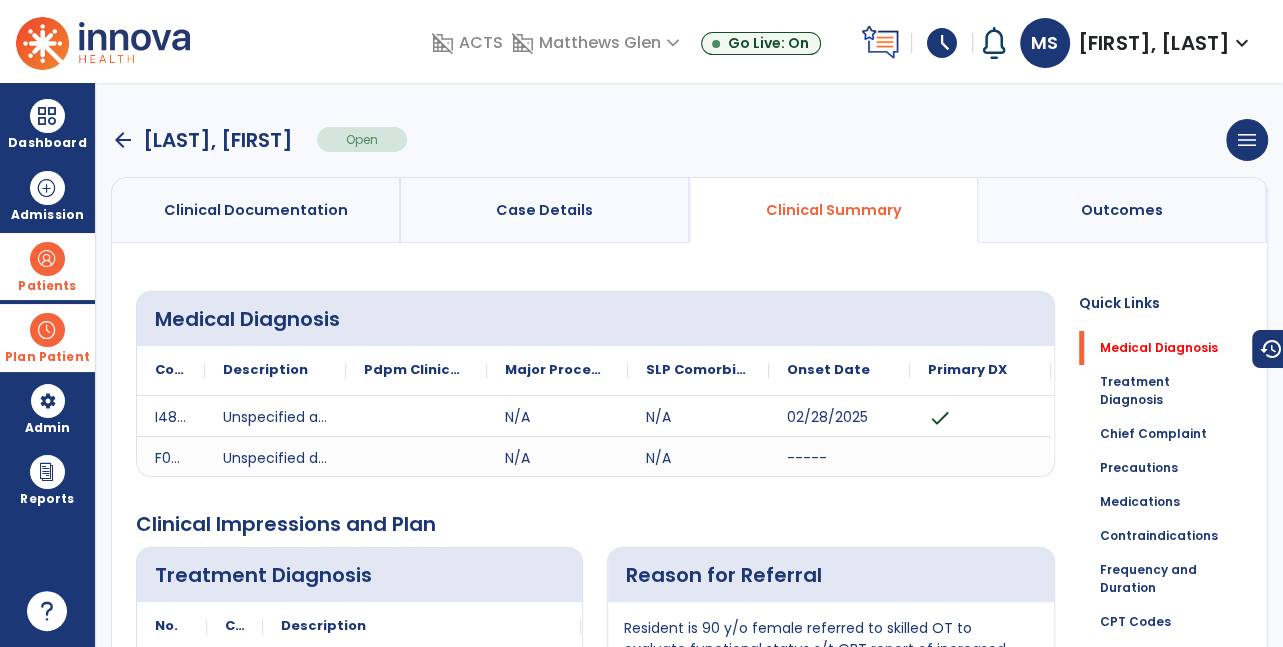 click on "Case Details" at bounding box center [545, 210] 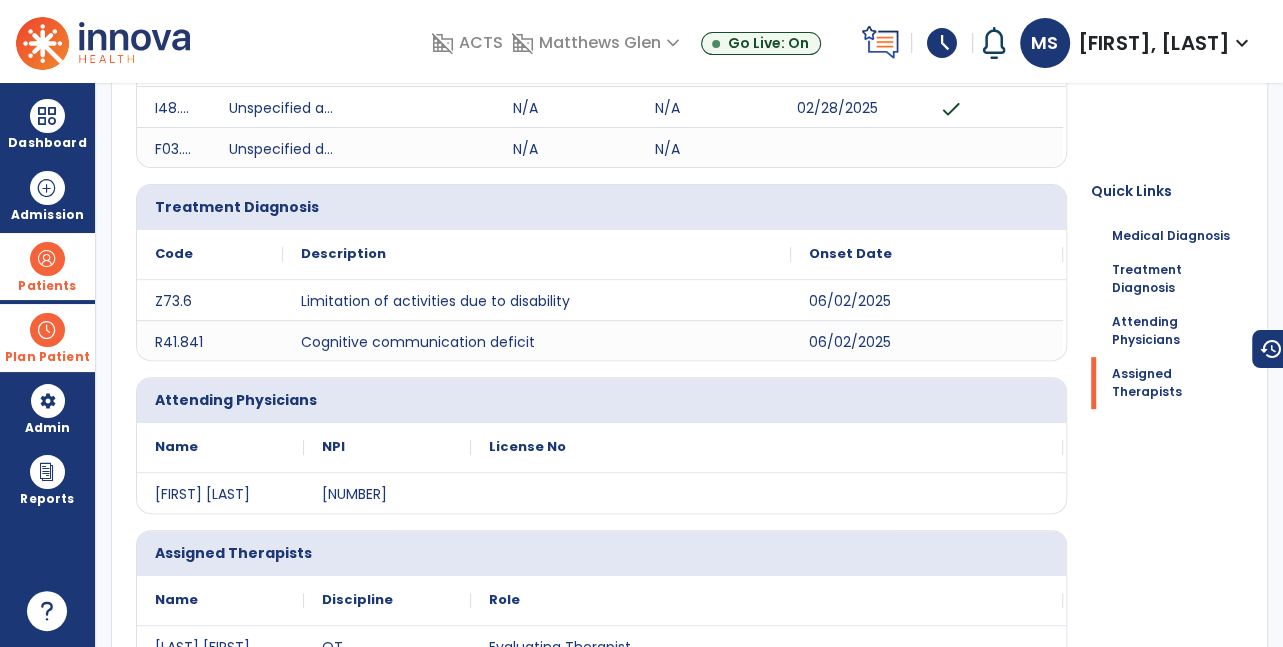 scroll, scrollTop: 0, scrollLeft: 0, axis: both 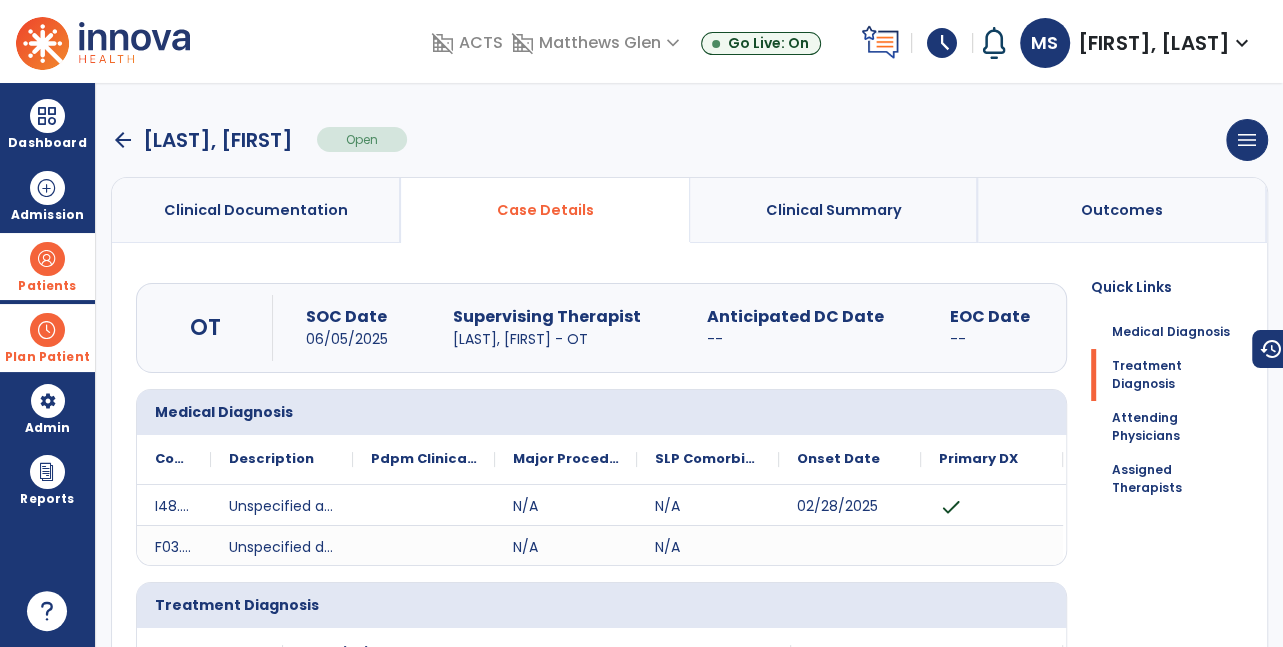 click on "Outcomes" at bounding box center (1122, 210) 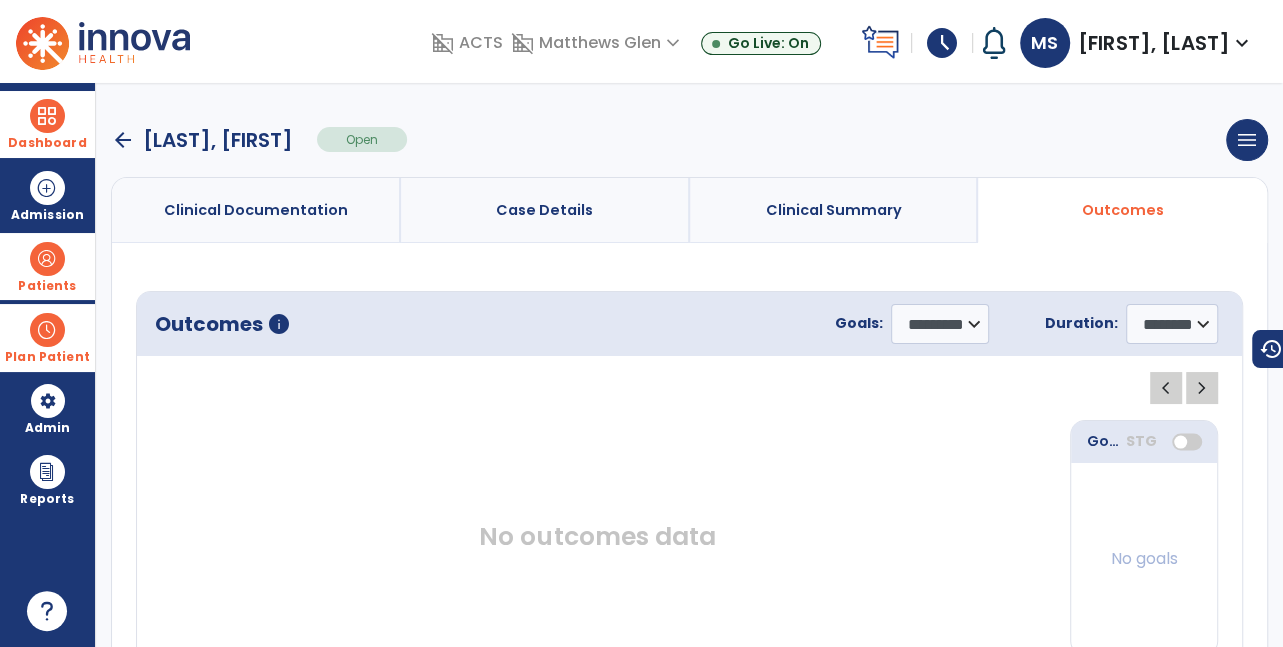 click on "Dashboard" at bounding box center [47, 143] 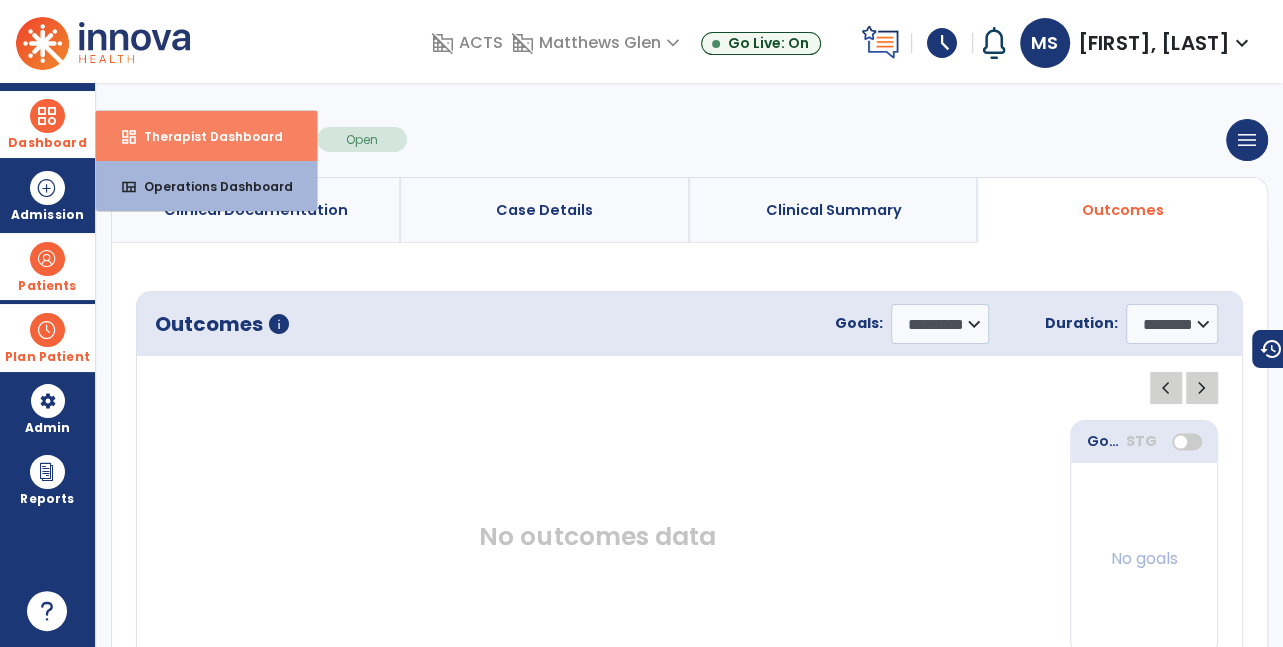 click on "dashboard  Therapist Dashboard" at bounding box center (206, 136) 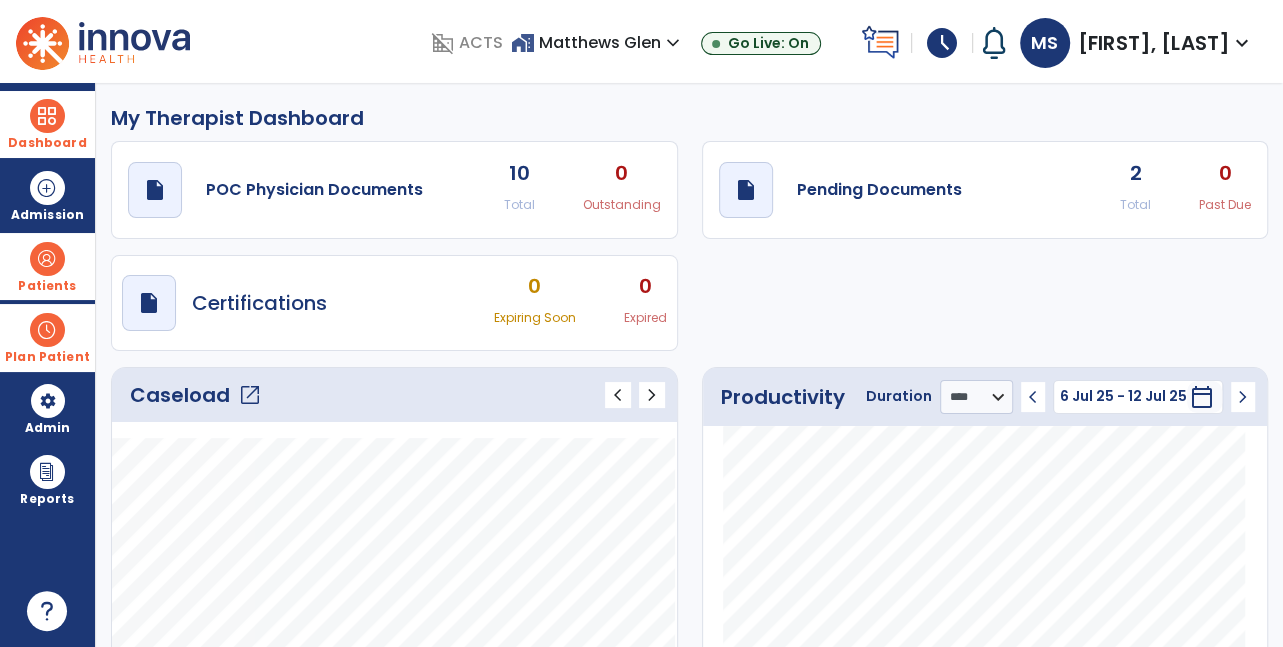 click on "open_in_new" 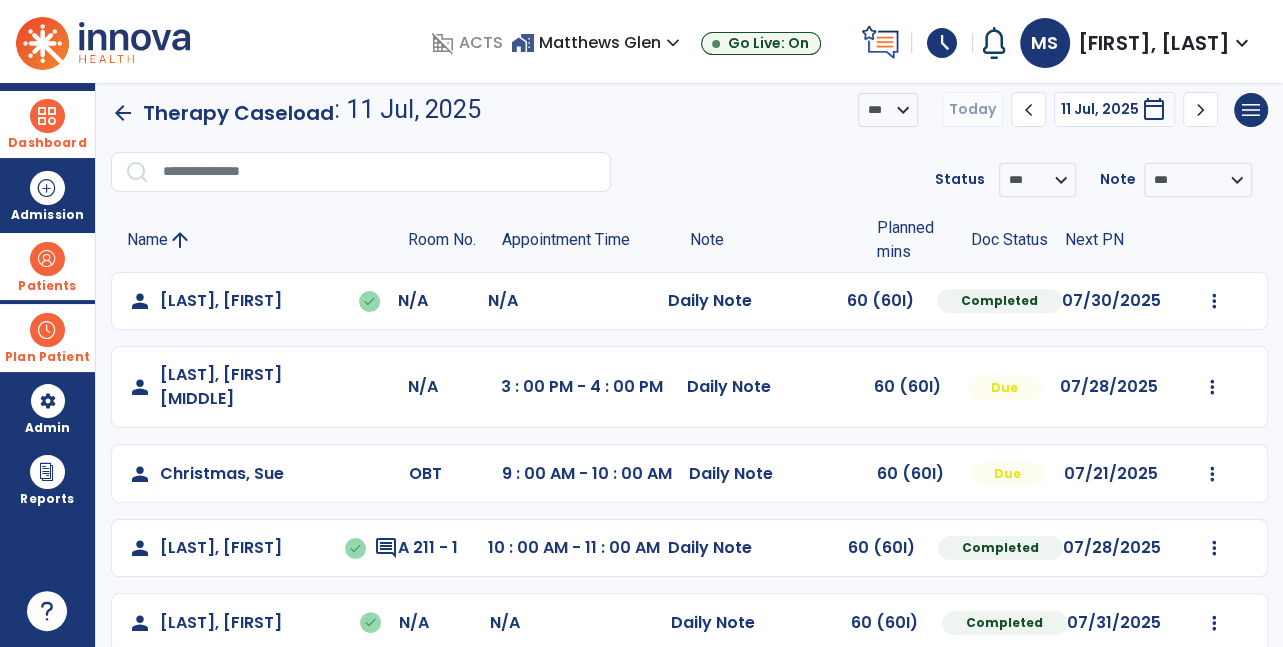 scroll, scrollTop: 0, scrollLeft: 0, axis: both 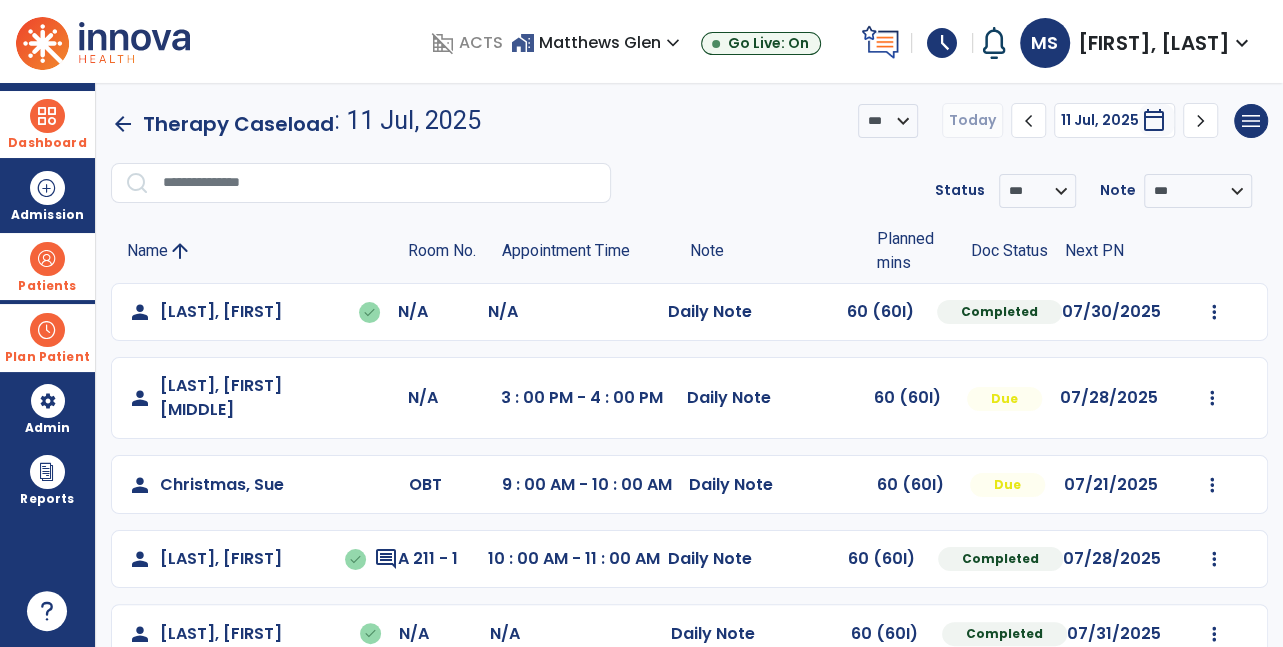 click at bounding box center [47, 330] 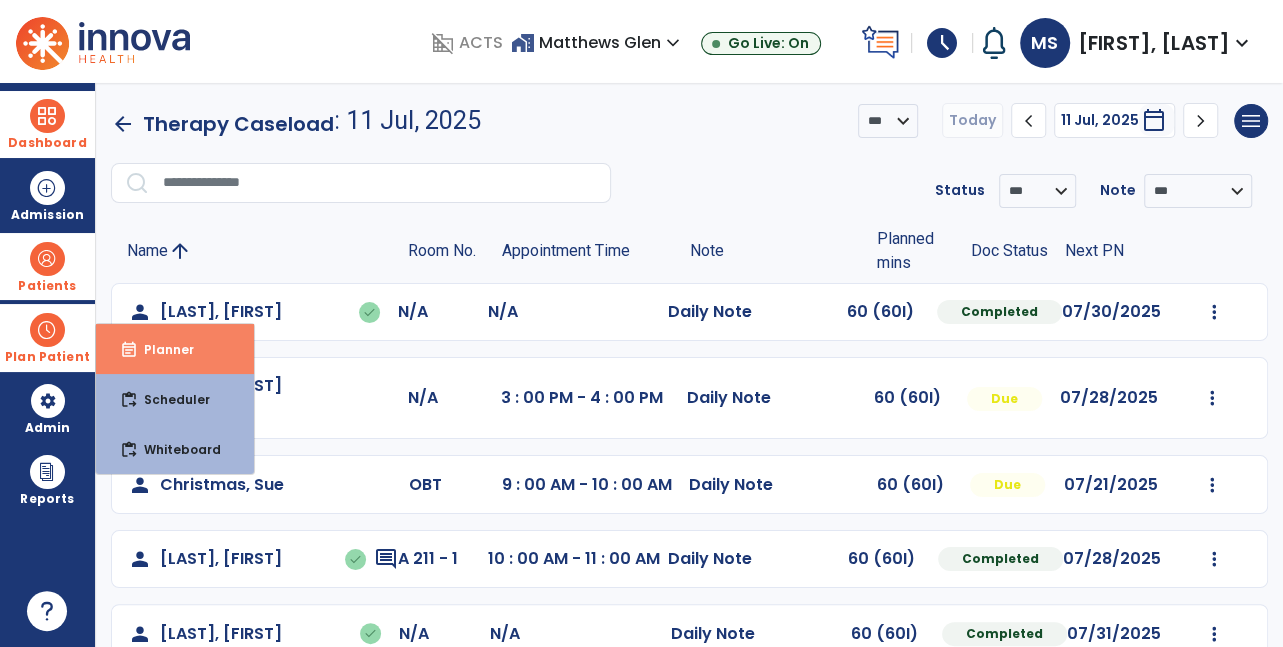 click on "Planner" at bounding box center [161, 349] 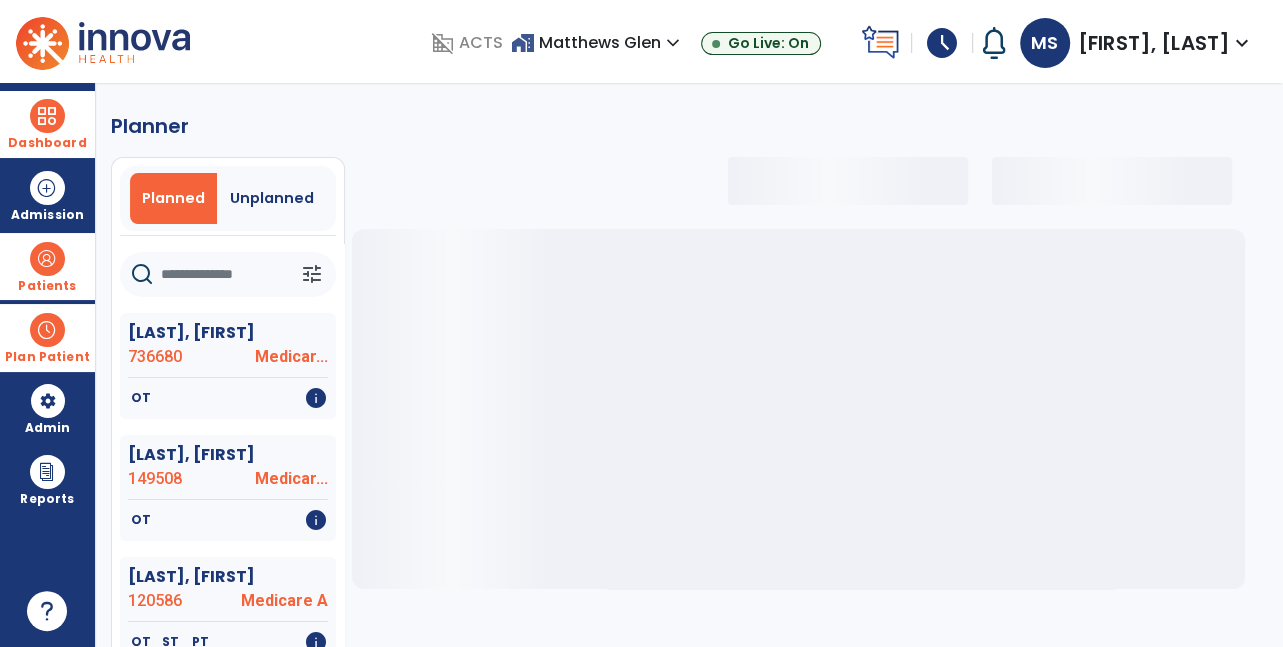 click on "Planned" at bounding box center [173, 198] 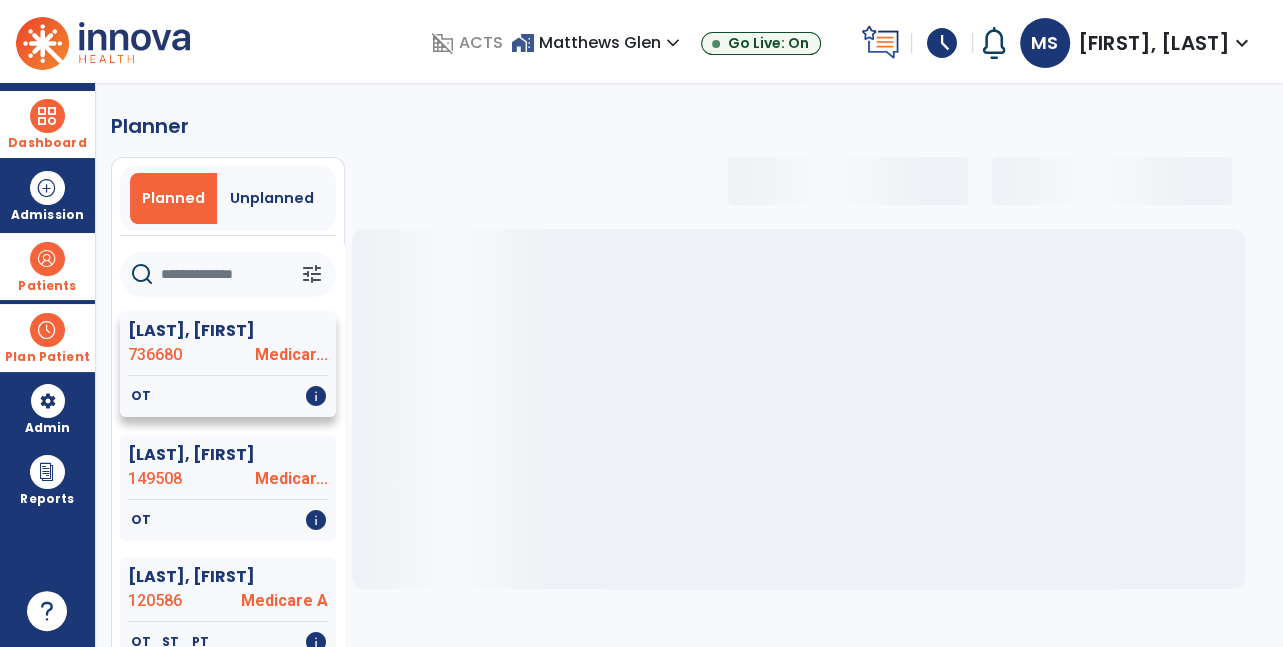 click on "[LAST], [FIRST] [NUMBER] Medicar..." 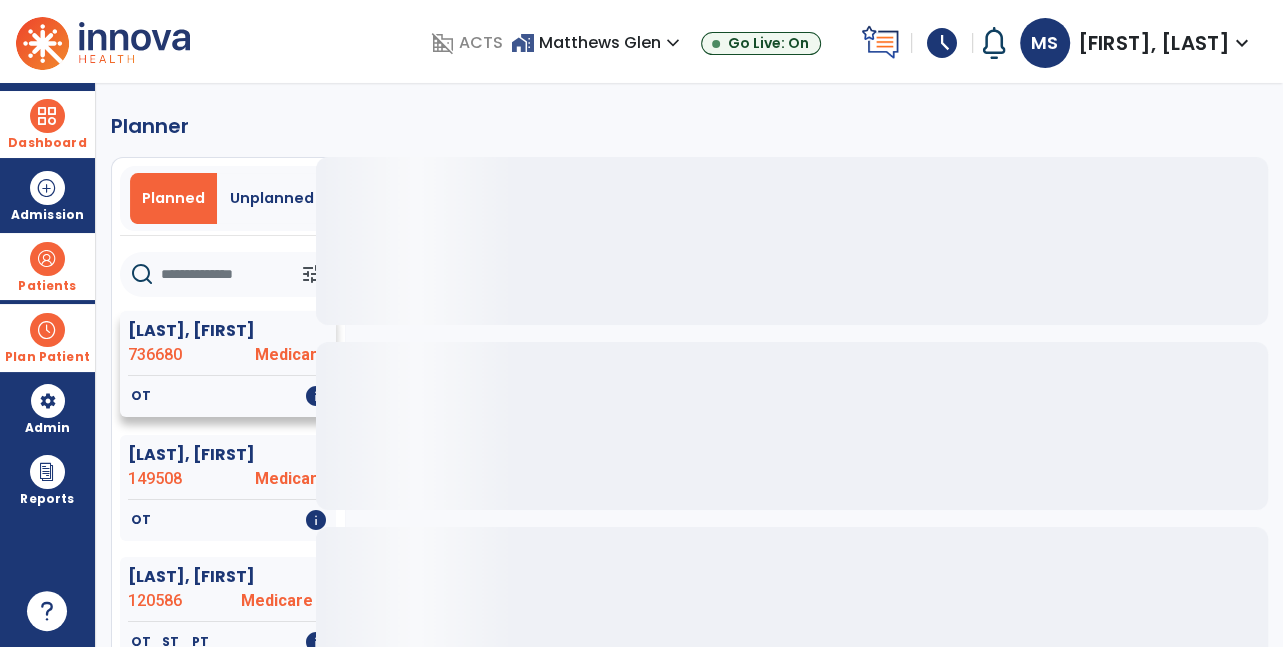 click on "OT   info" 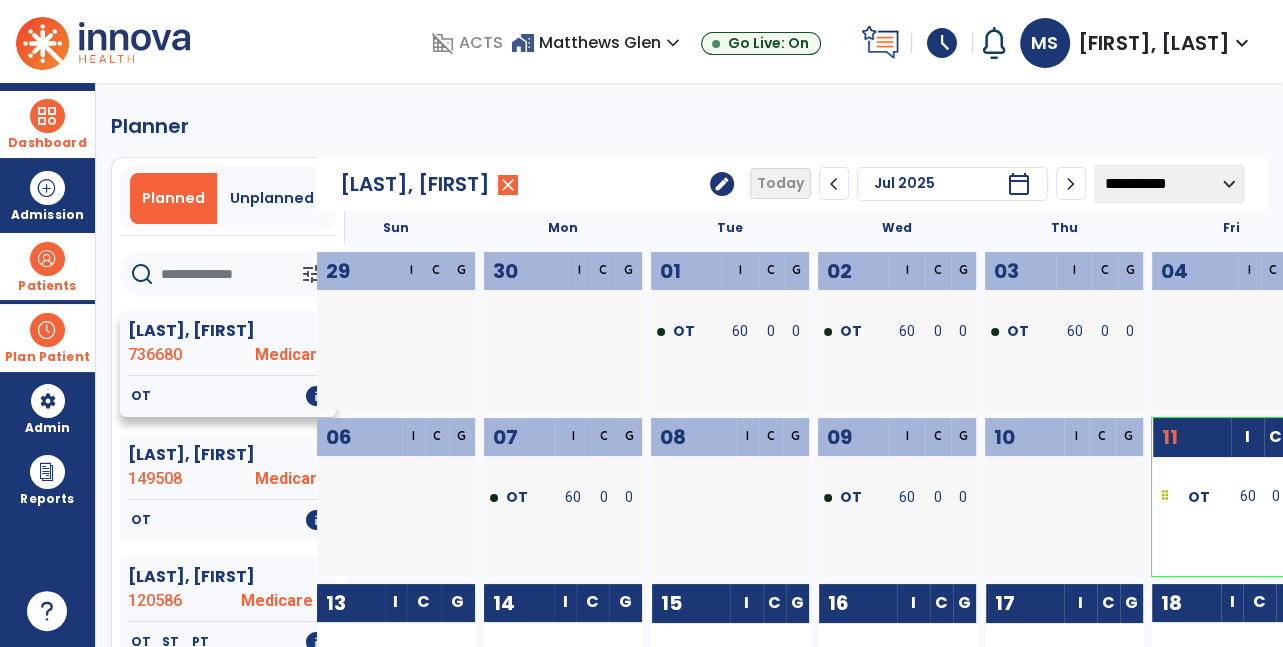 click on "OT" 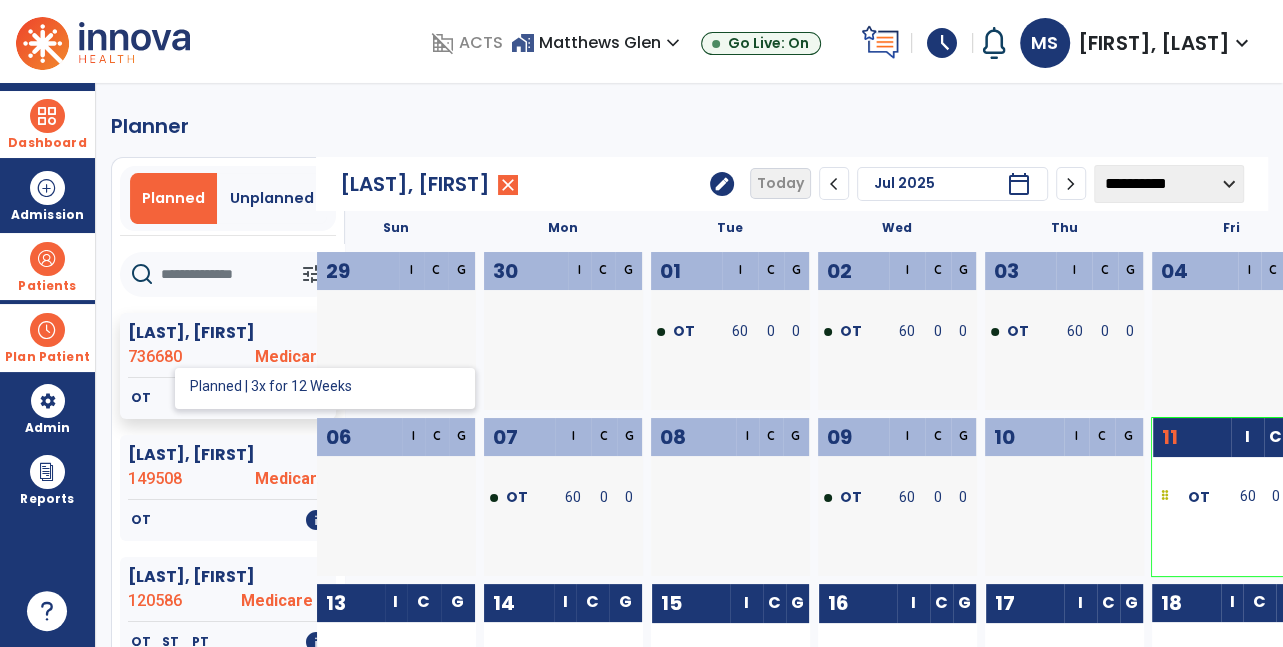 click at bounding box center (47, 116) 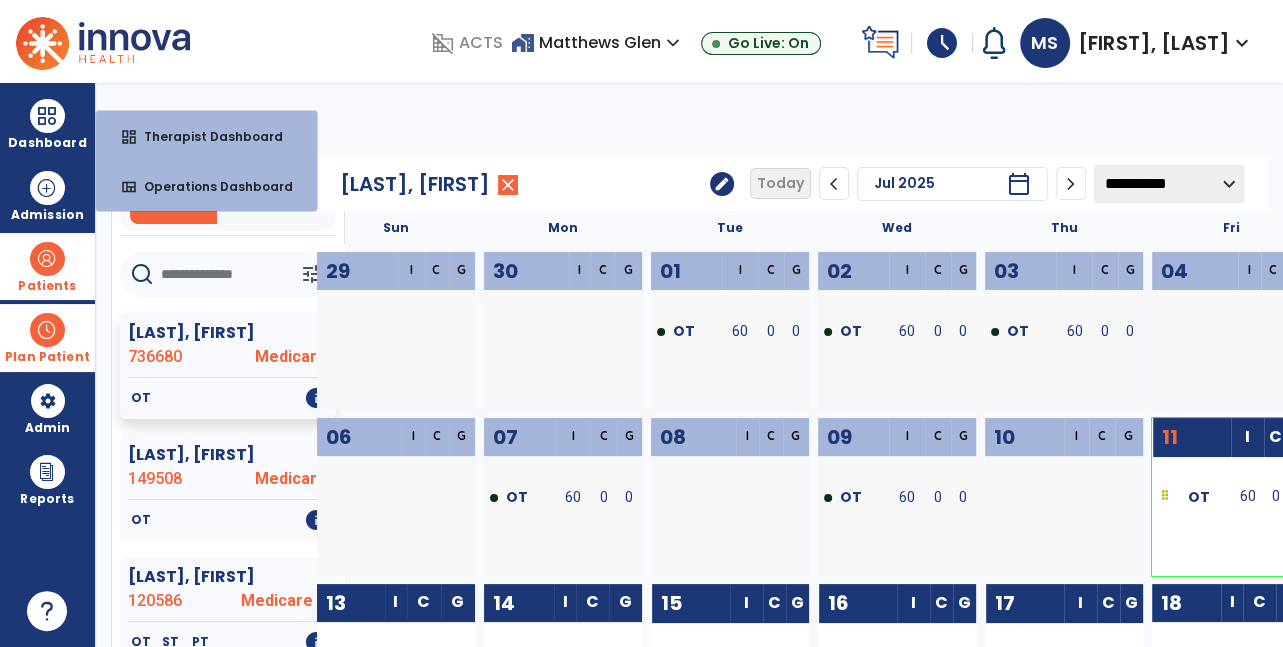click on "Planner Planned Unplanned tune [LAST], [FIRST] 736680 Medicar... OT info [LAST], [FIRST] 149508 Medicar... OT info [LAST], [FIRST] 120586 Medicare A OT ST PT info [LAST], [FIRST] 150579 Humana ... PT info [LAST], [FIRST] 704624 Medicar... PT info [LAST], [FIRST] 899975 Medicar... PT info [LAST], [FIRST] 699471 Medicar... OT PT info [LAST], [FIRST] 919978 Medicar... OT PT info [LAST], [FIRST] 914150 Medicar... PT info [LAST], [FIRST] 699982 Medicar... PT info [LAST], [FIRST] 147421 Medicar... PT info [LAST], [FIRST] 647875 Medicar... OT info [LAST], [FIRST] 899291 Medicare A OT PT info [LAST], [FIRST] 615903 Humana ... PT info [LAST], [FIRST] 899967 Medicar... PT info [LAST], [FIRST] 151312 Medicar... ST info [LAST], [FIRST] 150149 Medicar... PT info [LAST], [FIRST] 913914 Medicar... OT ST info [LAST], [FIRST] 914461 Medicar... OT ST PT info 904491 PT PT" 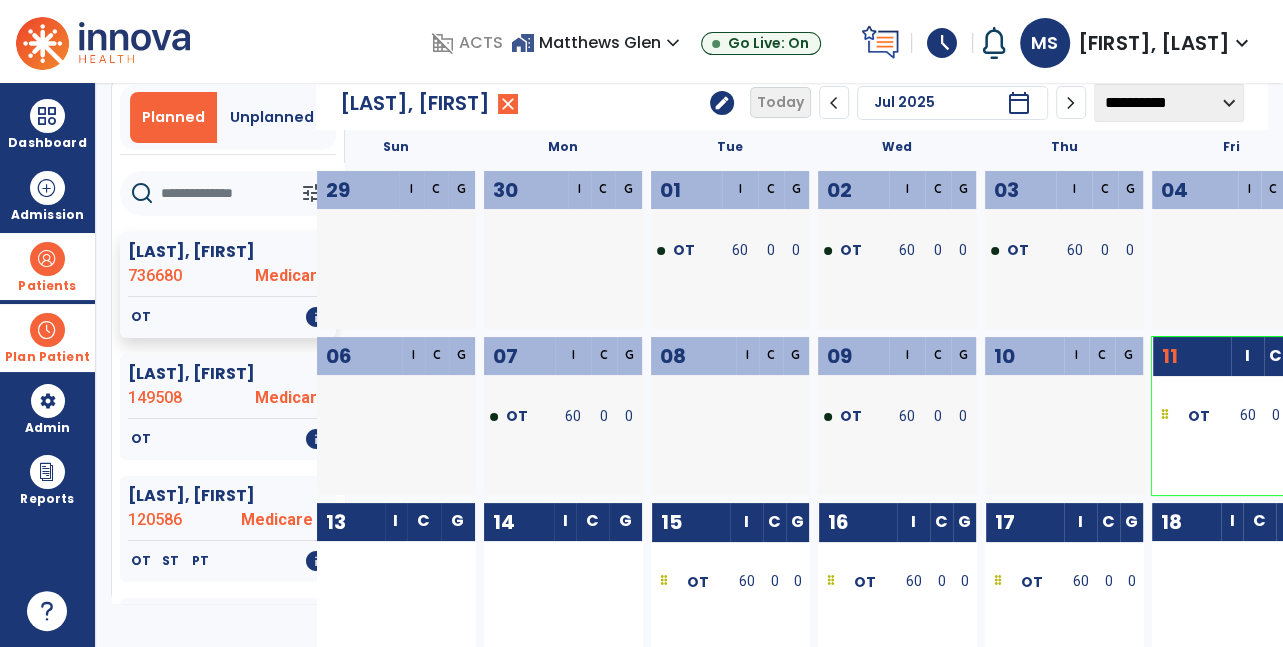 scroll, scrollTop: 0, scrollLeft: 0, axis: both 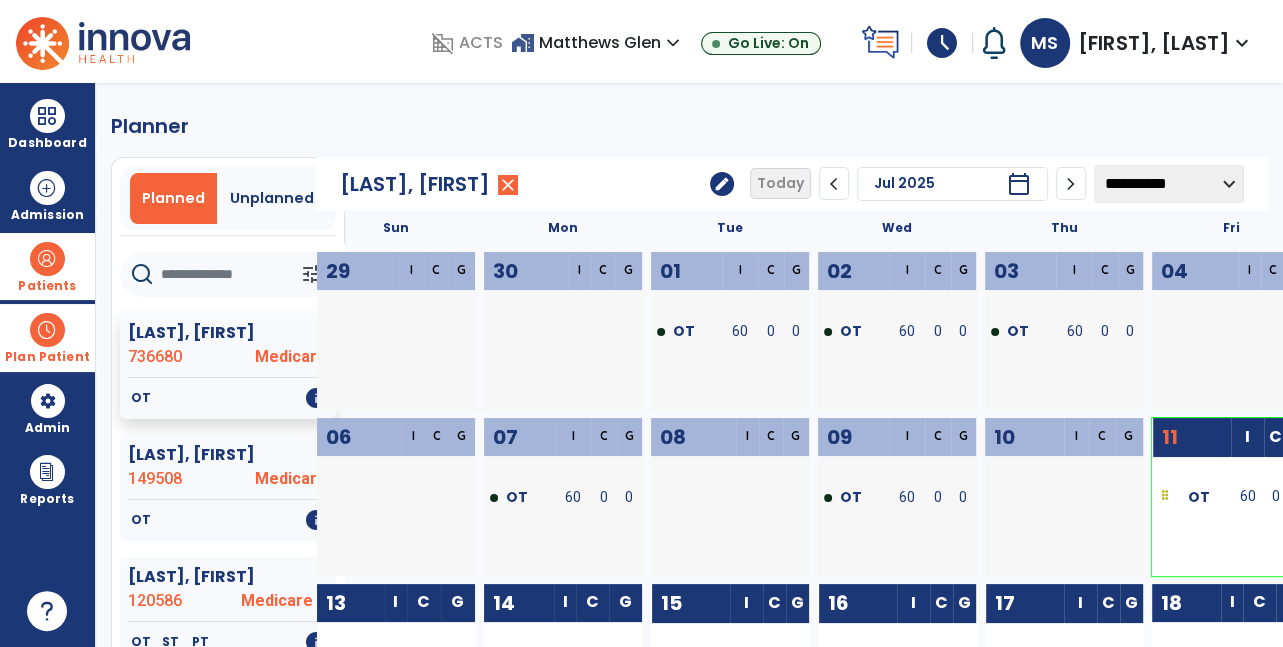 click at bounding box center (47, 259) 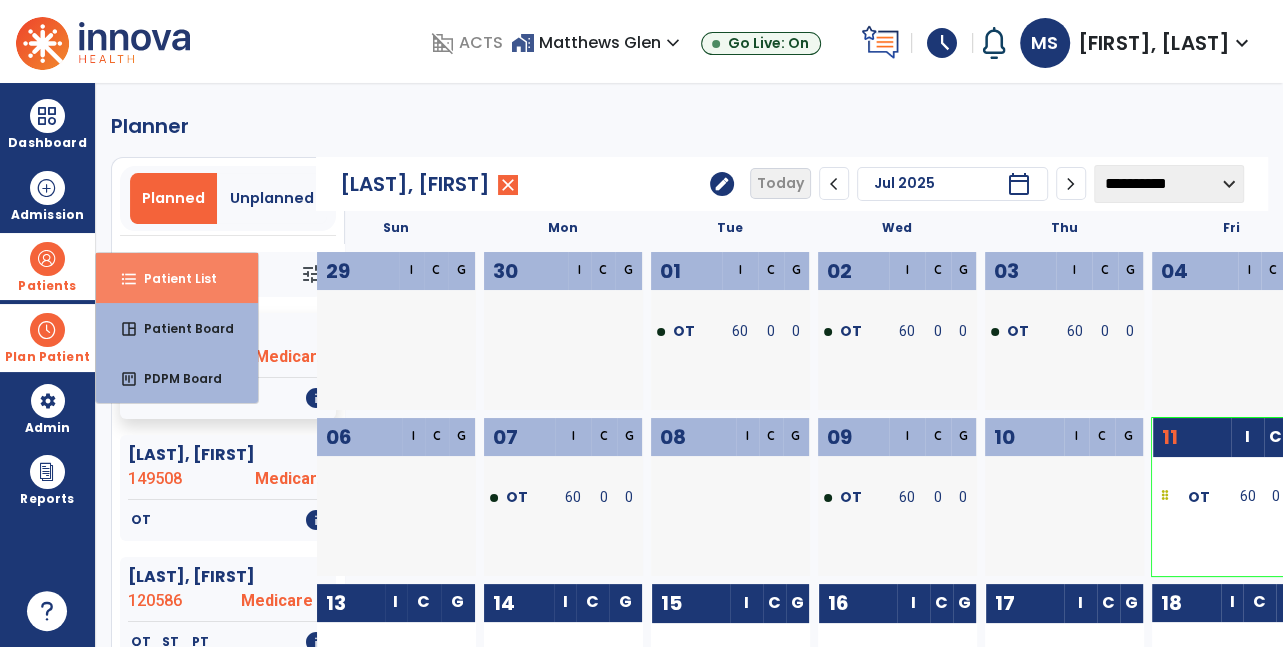 click on "format_list_bulleted  Patient List" at bounding box center (177, 278) 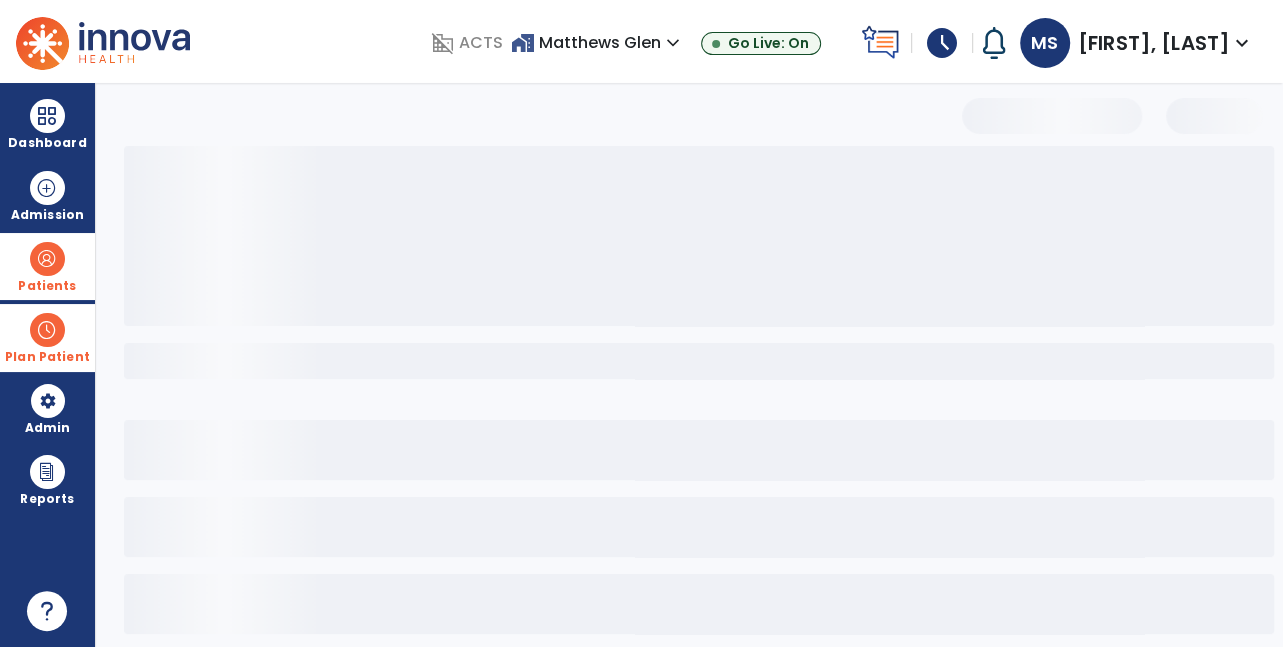 select on "***" 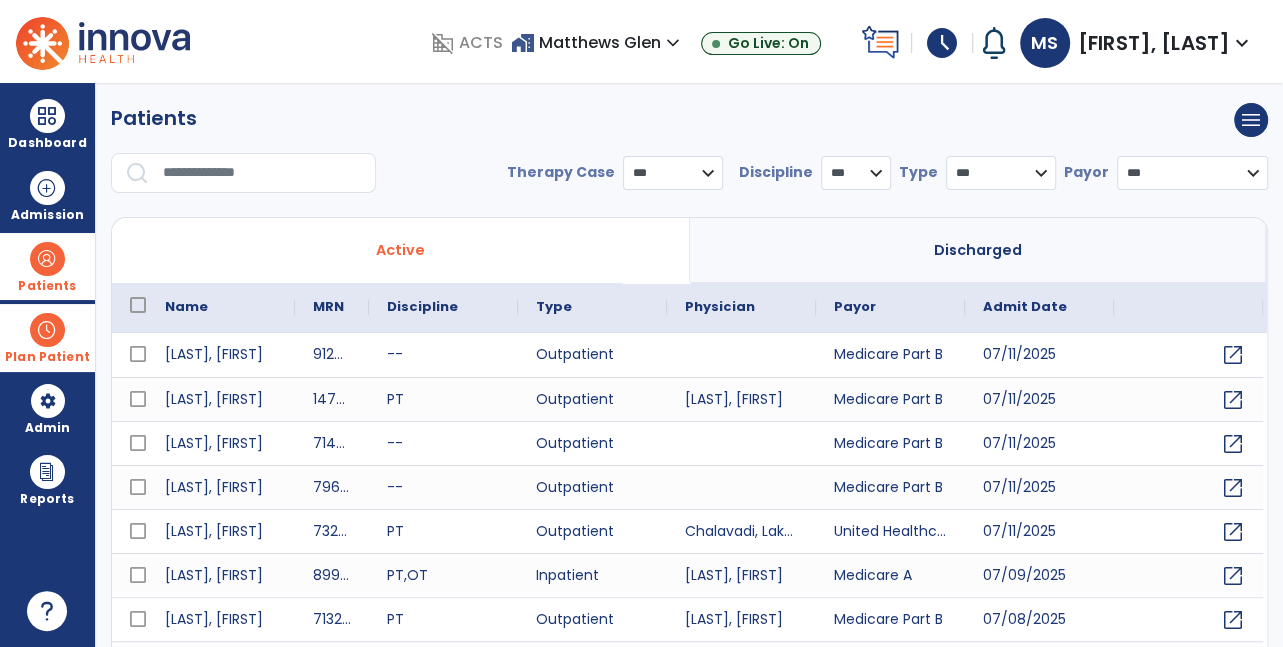 click at bounding box center [262, 173] 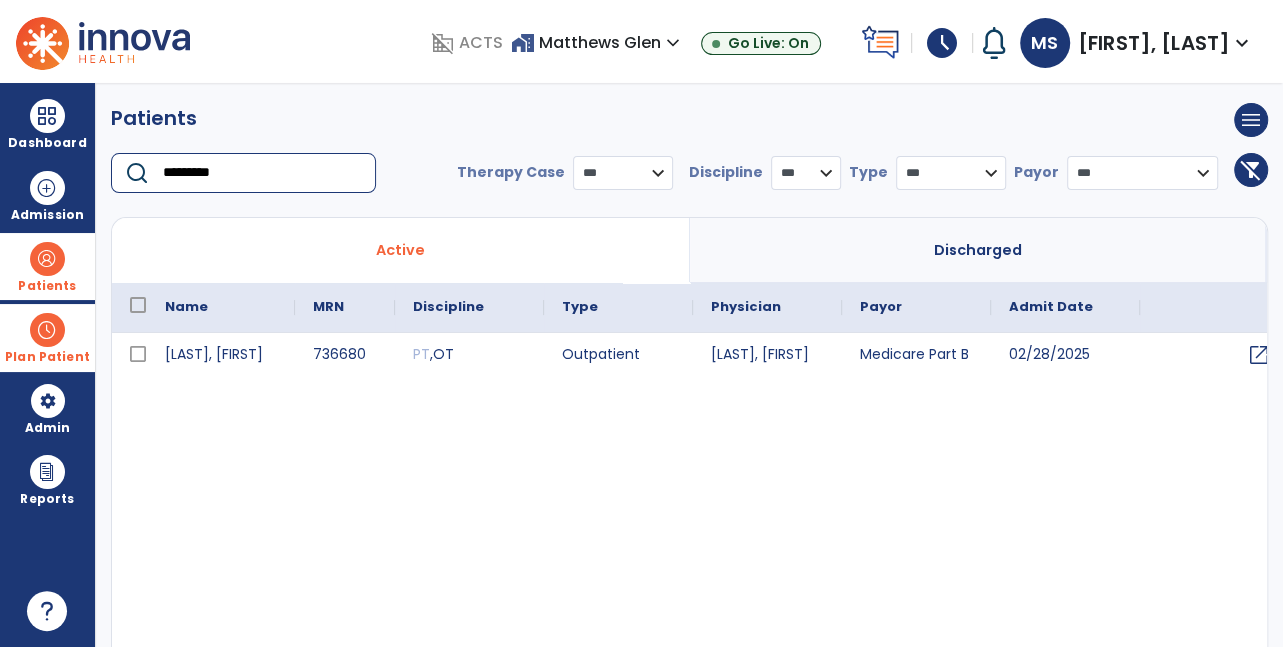 type on "*********" 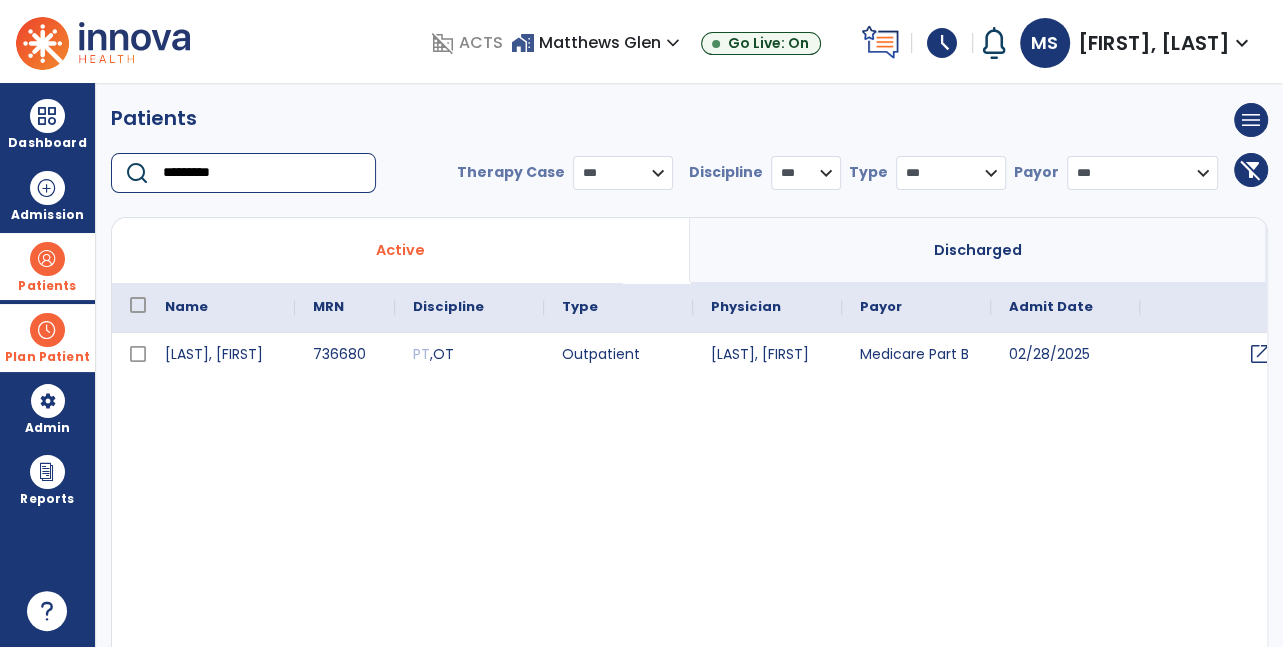 click on "open_in_new" at bounding box center (1260, 354) 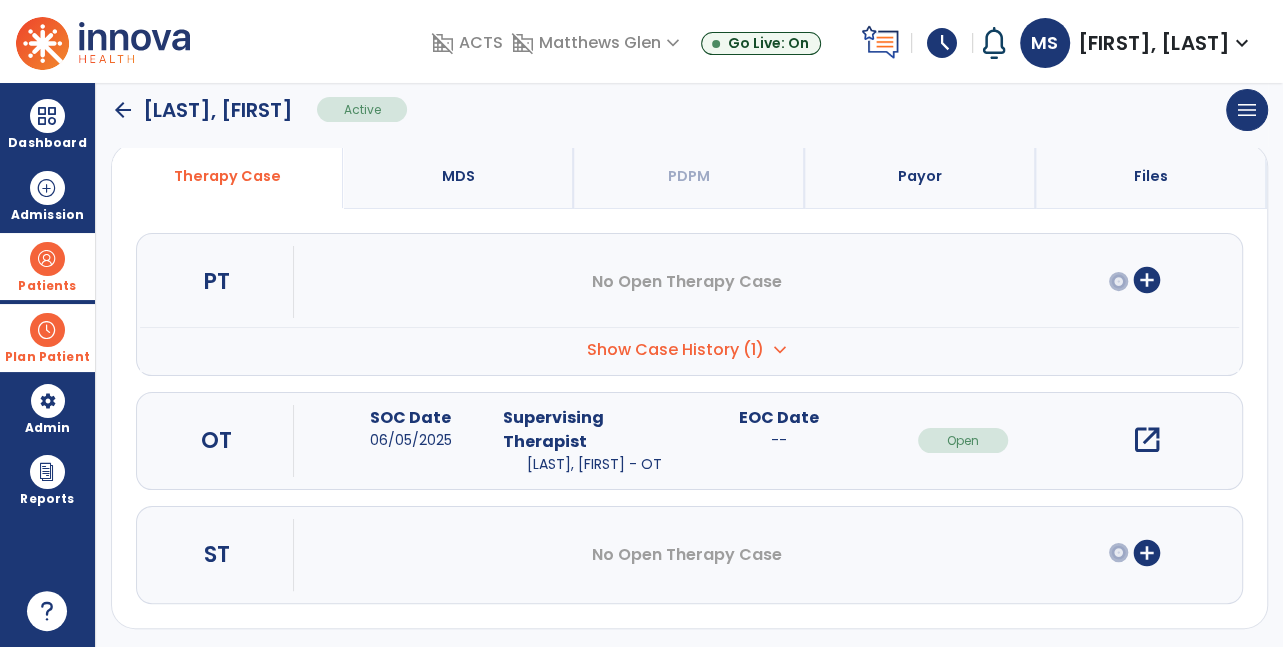 scroll, scrollTop: 150, scrollLeft: 0, axis: vertical 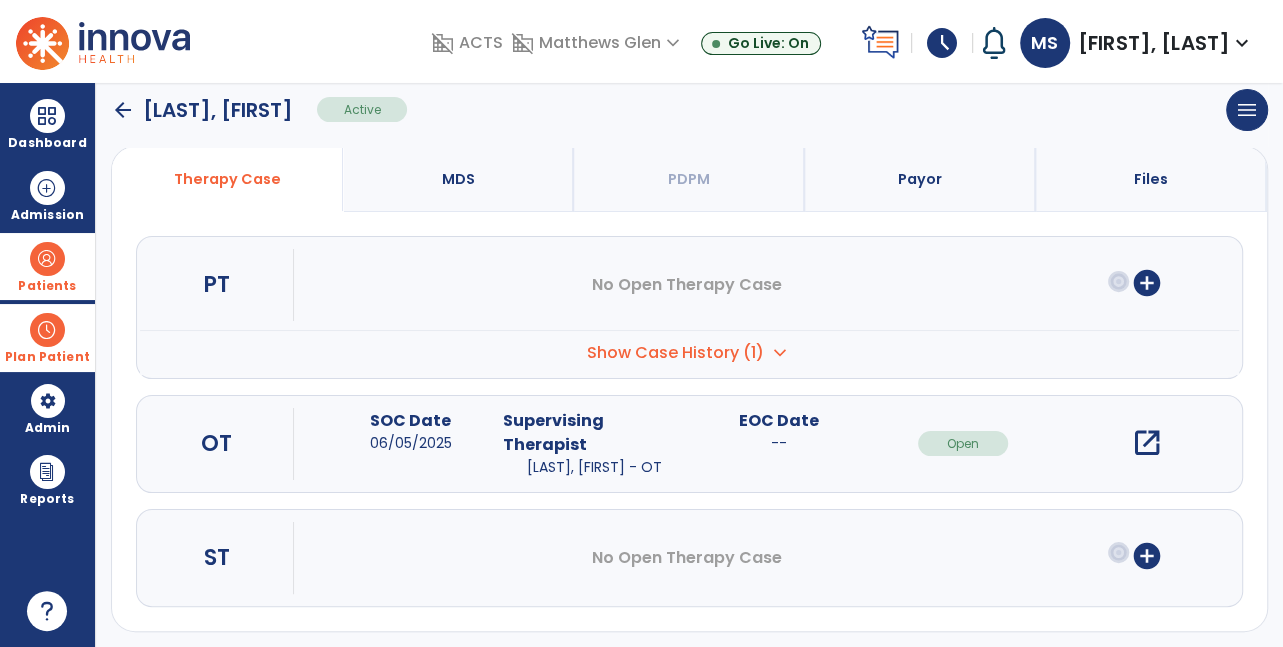 click on "open_in_new" at bounding box center (1147, 443) 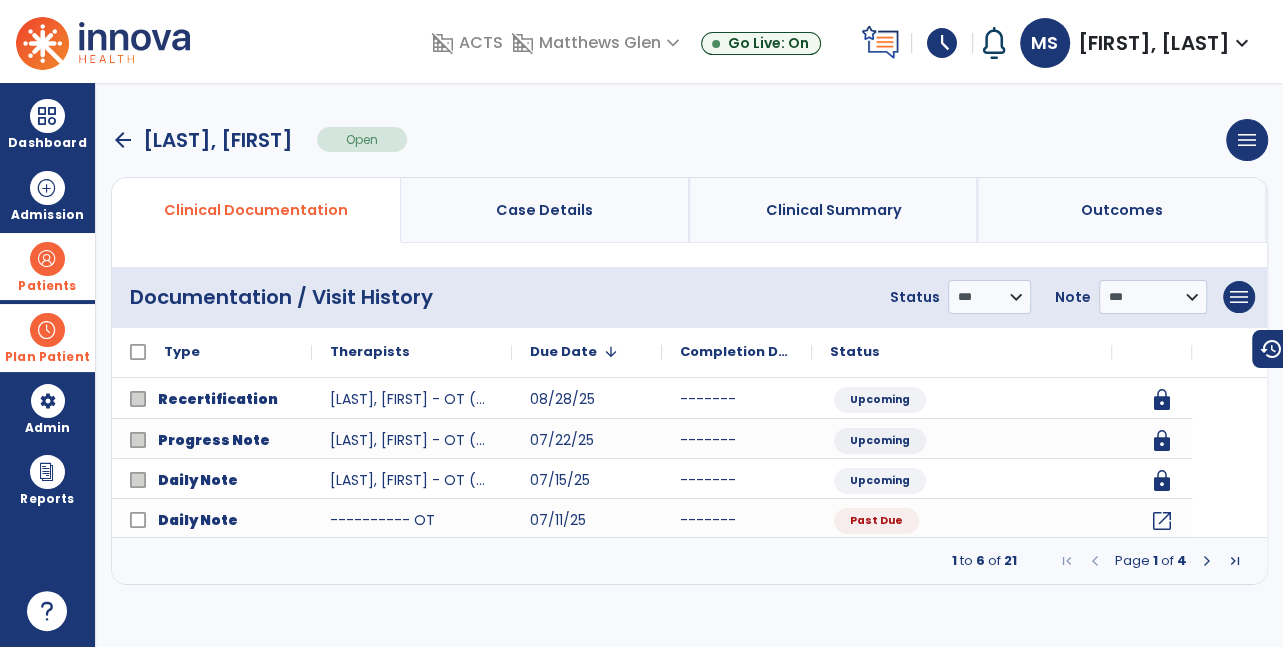 scroll, scrollTop: 0, scrollLeft: 0, axis: both 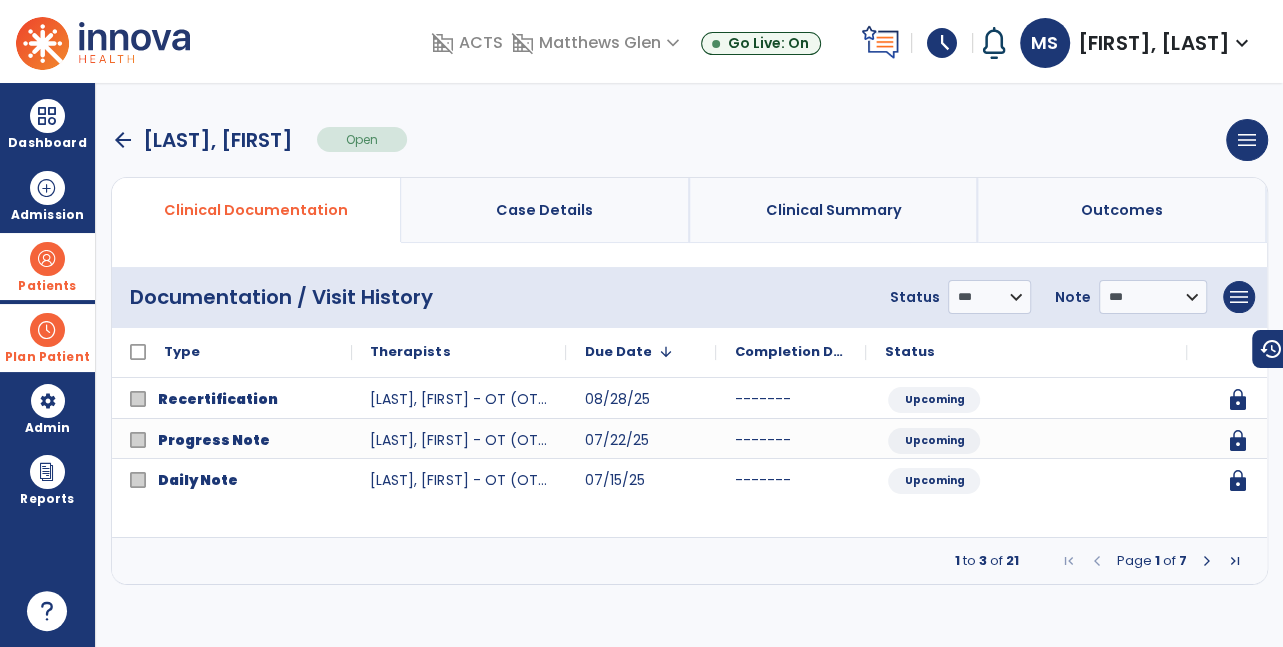 click at bounding box center [1207, 561] 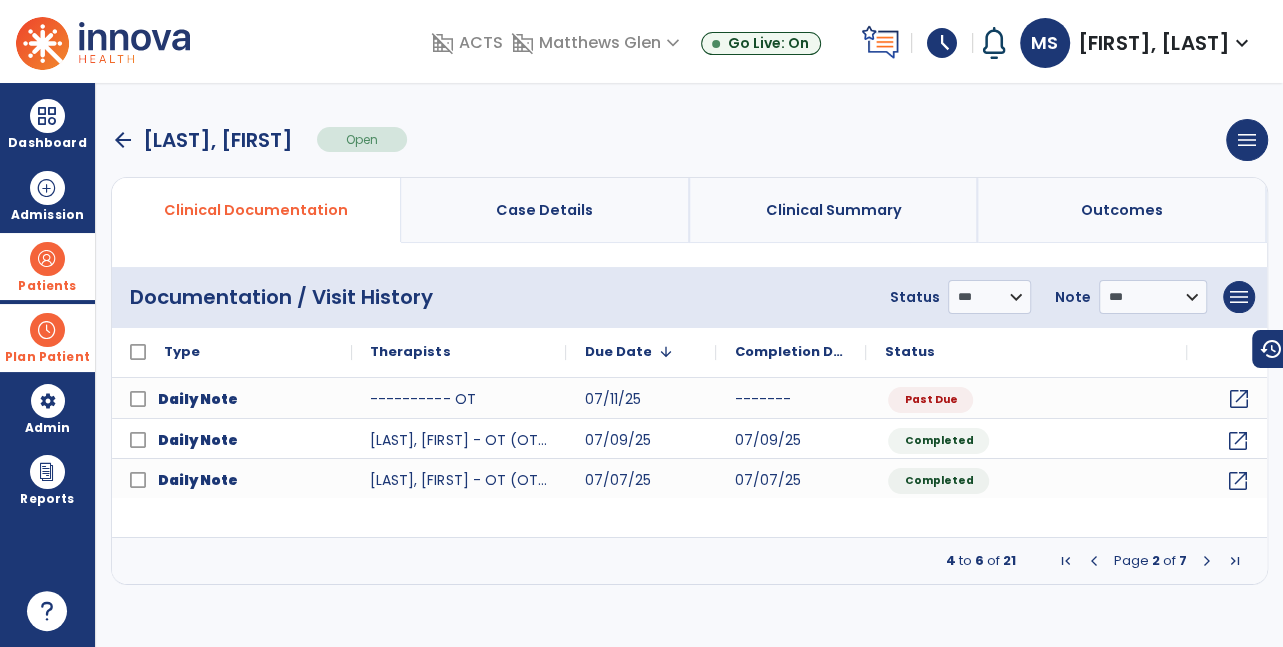 click on "open_in_new" 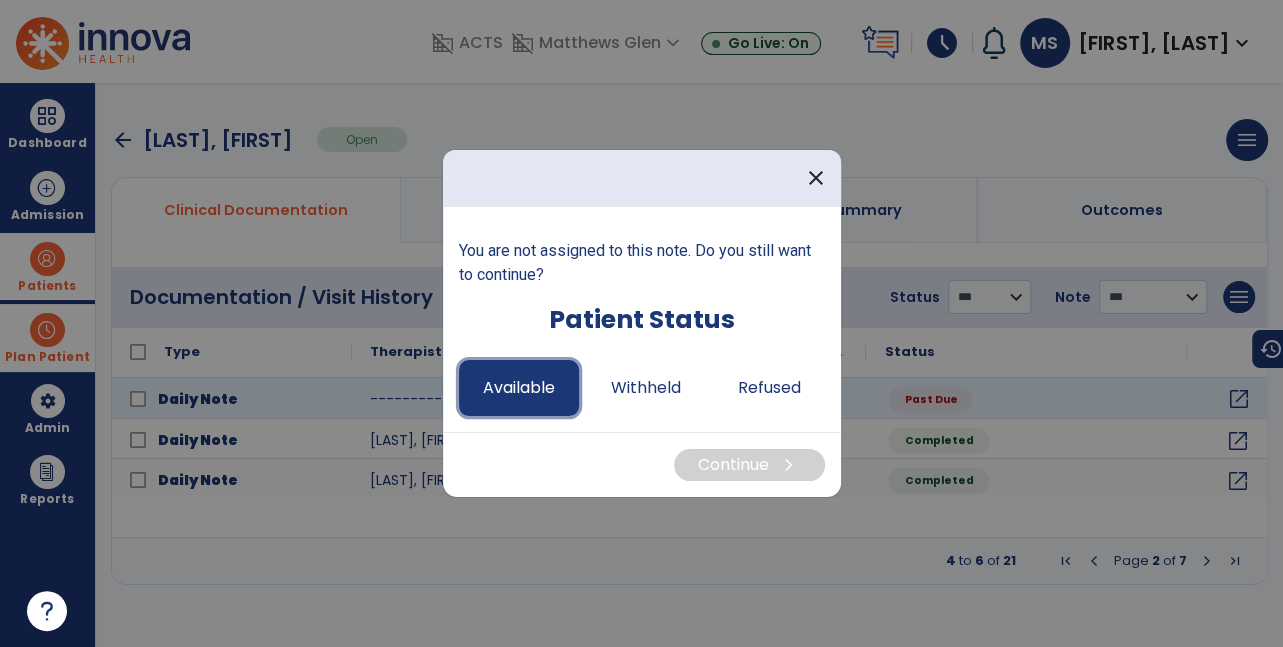 click on "Available" at bounding box center [519, 388] 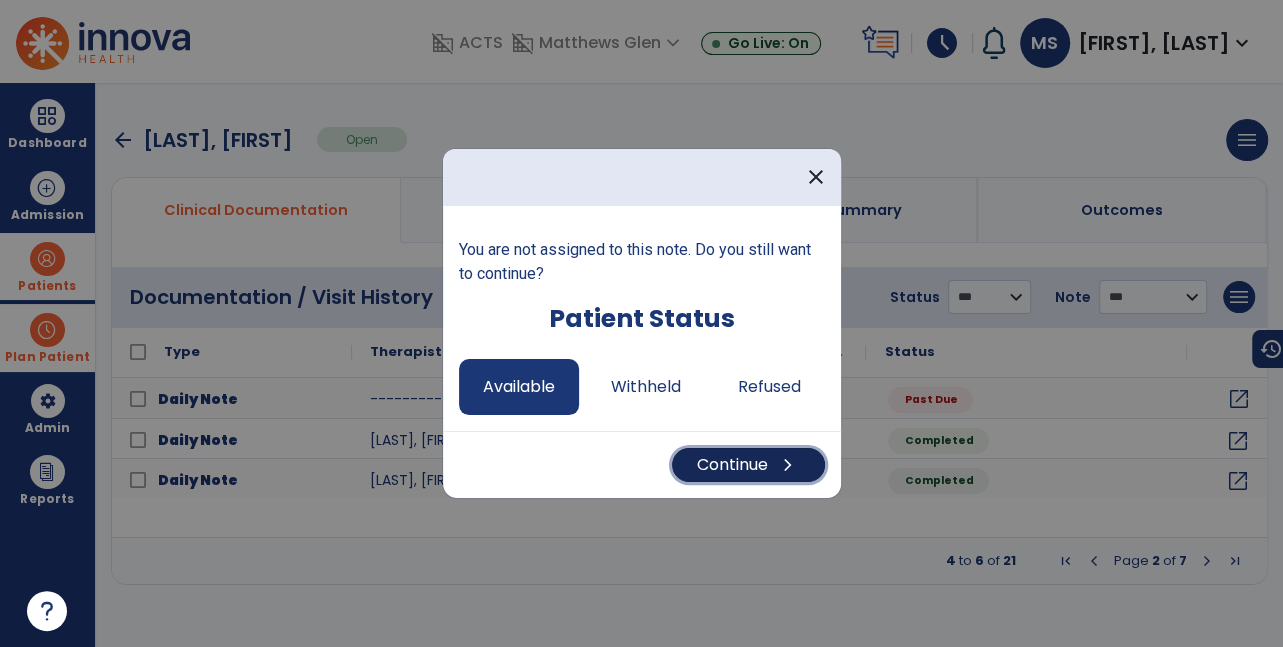 click on "Continue   chevron_right" at bounding box center [748, 465] 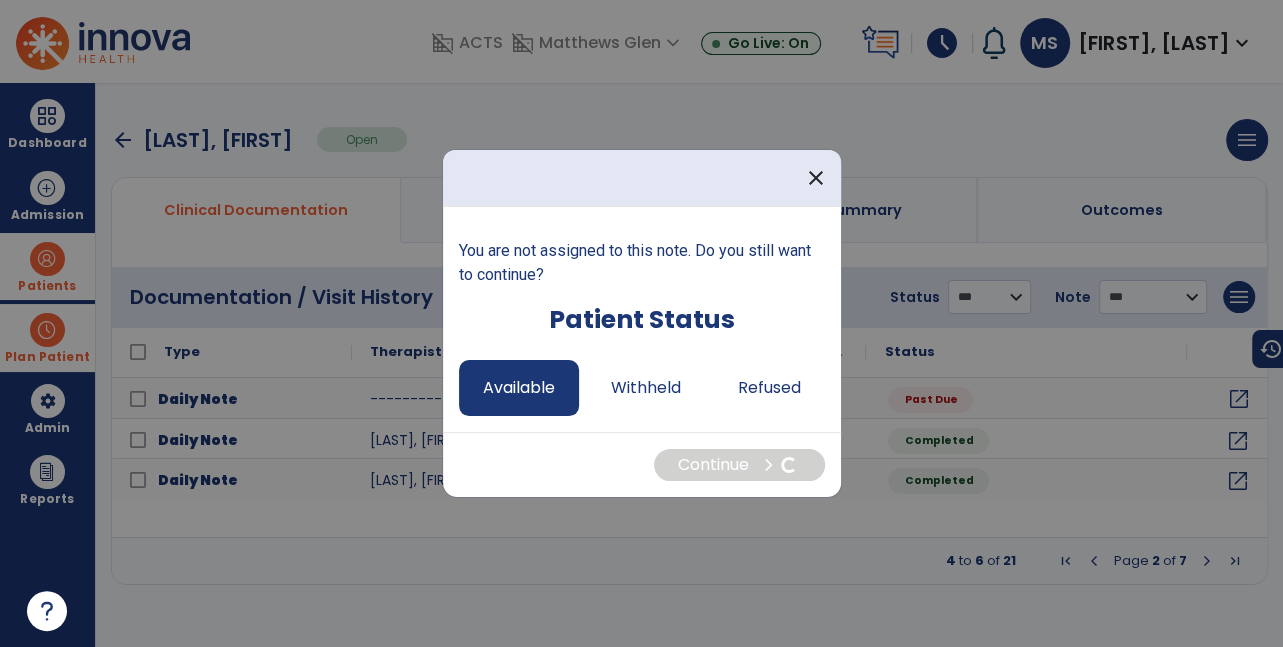 select on "*" 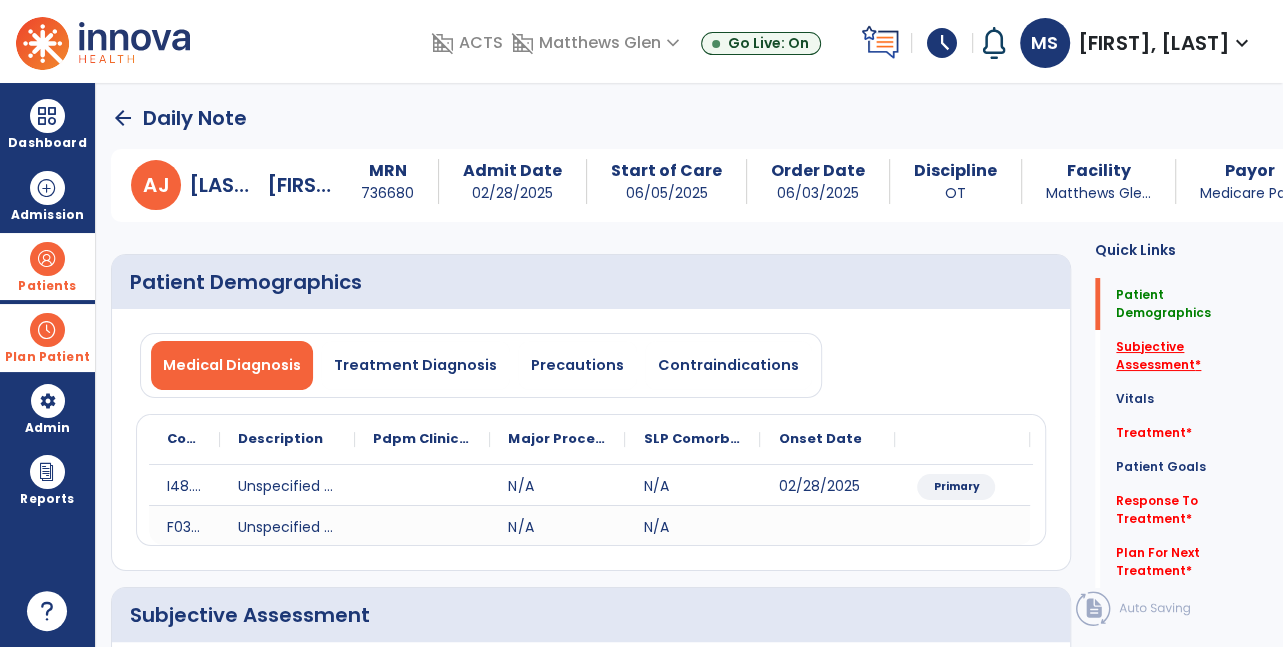 click on "Subjective Assessment   *" 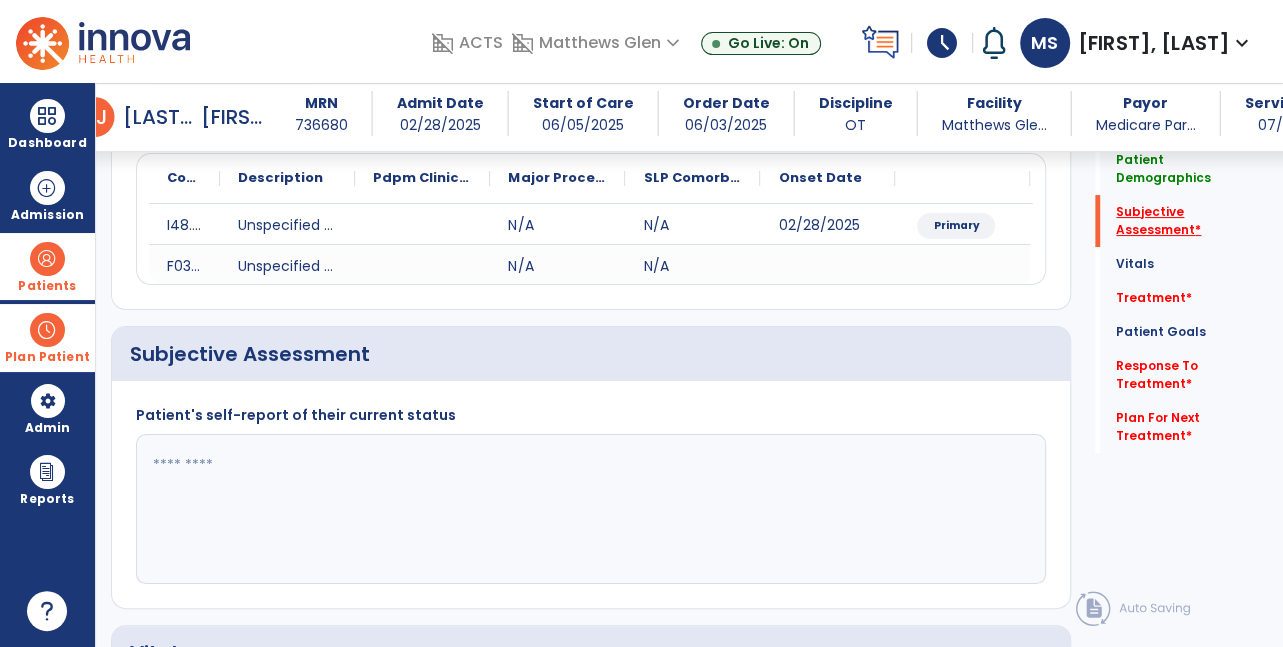 scroll, scrollTop: 360, scrollLeft: 0, axis: vertical 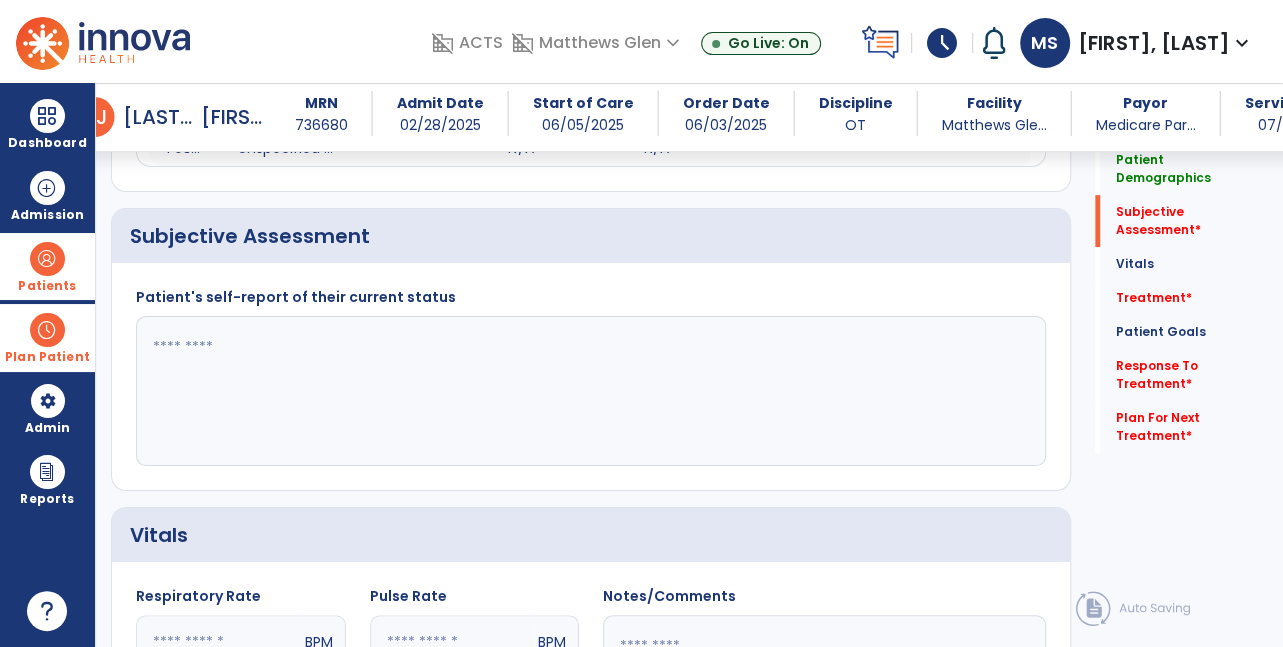 click 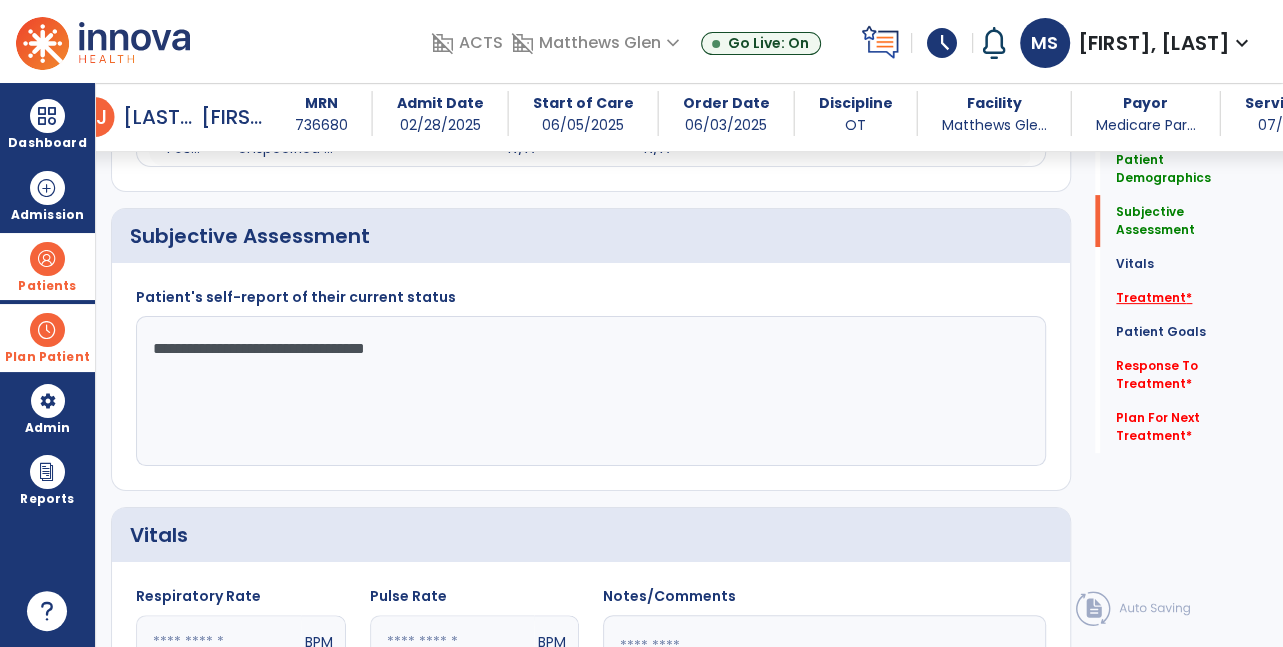 type on "**********" 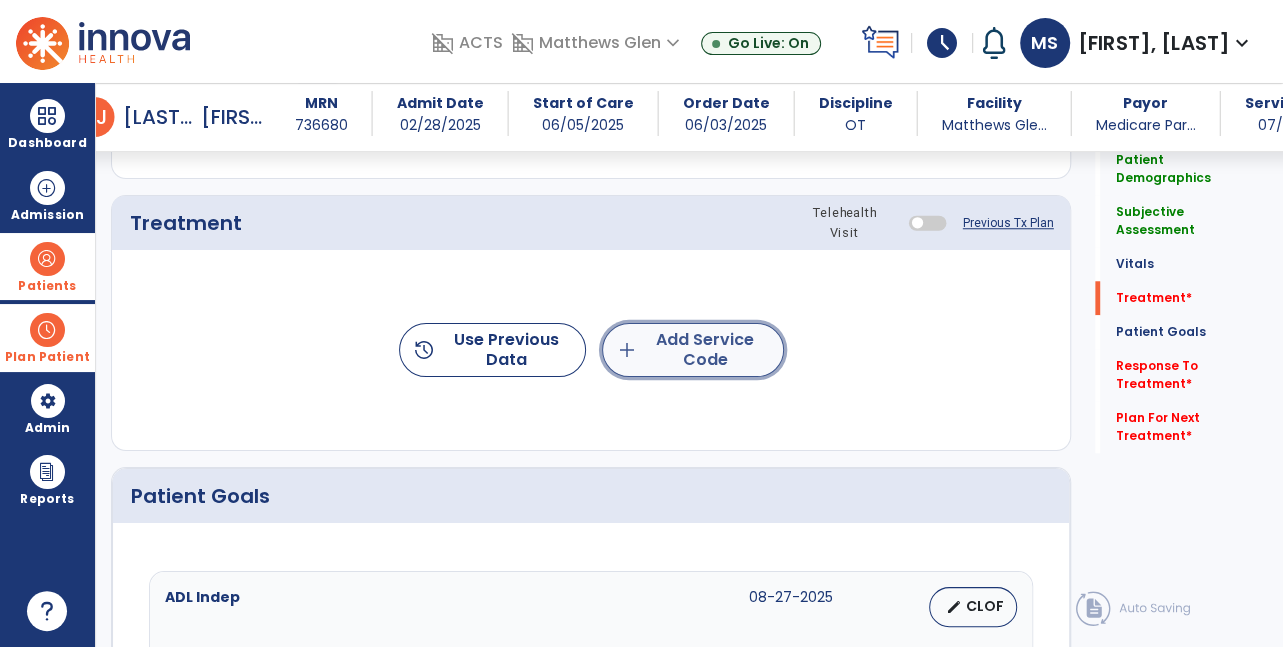 click on "add  Add Service Code" 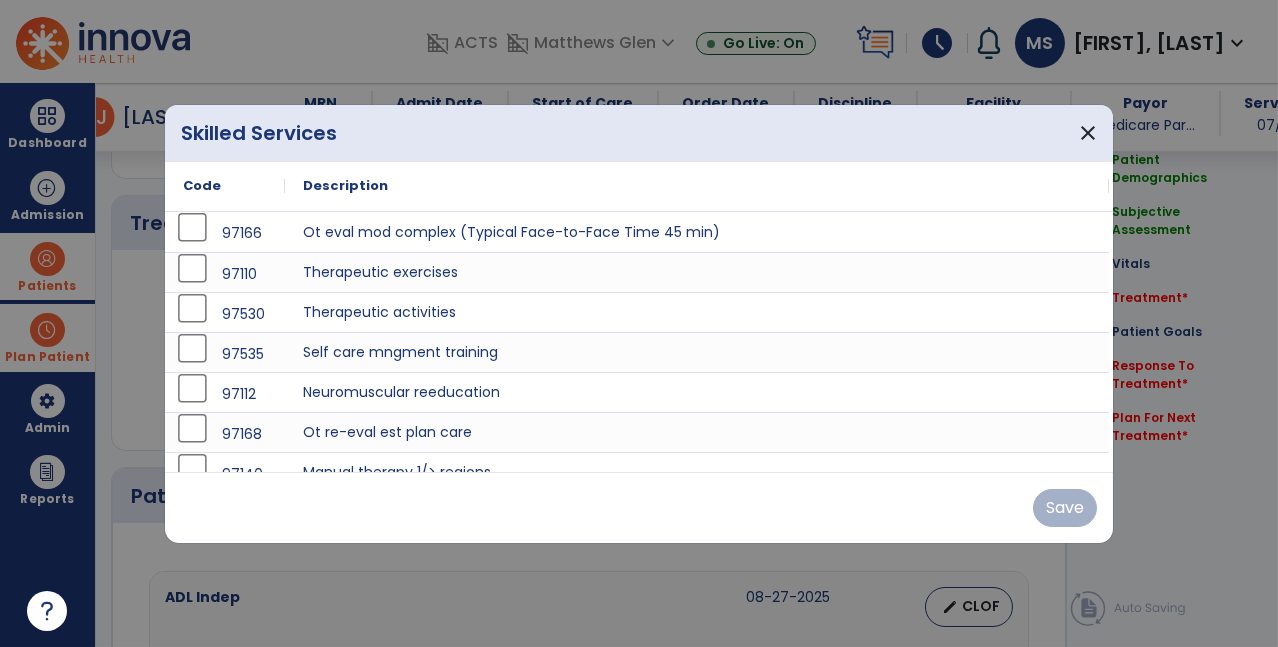scroll, scrollTop: 1094, scrollLeft: 0, axis: vertical 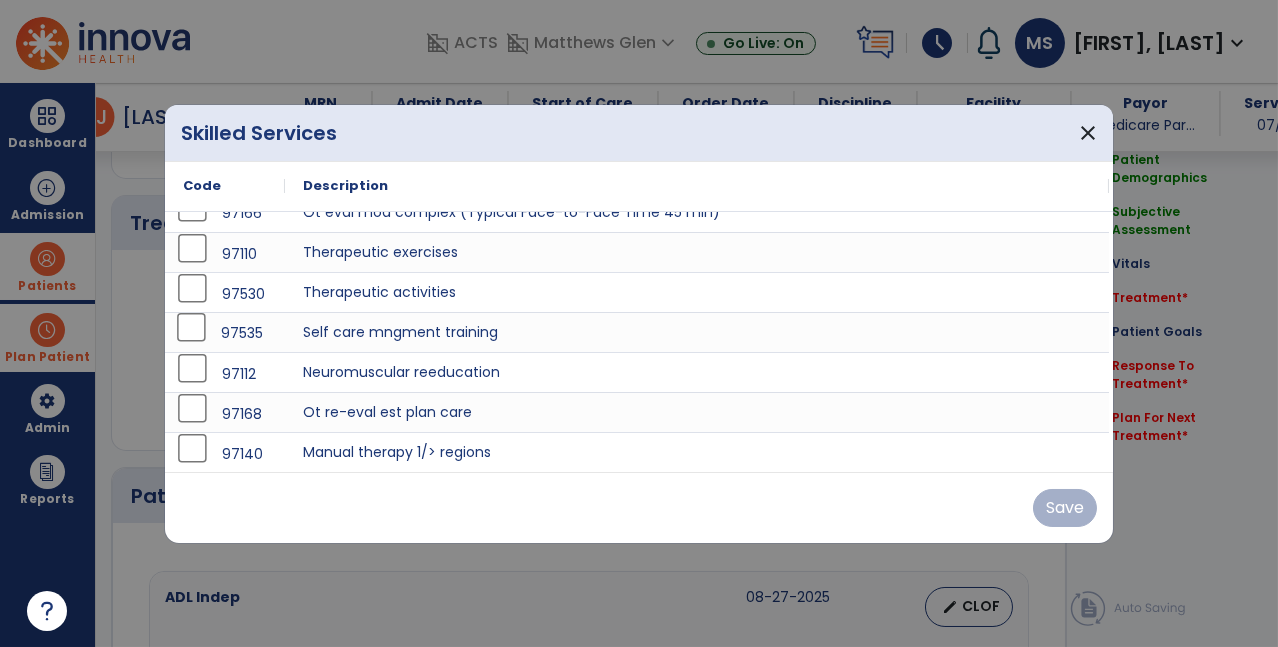 click on "97535" at bounding box center (225, 333) 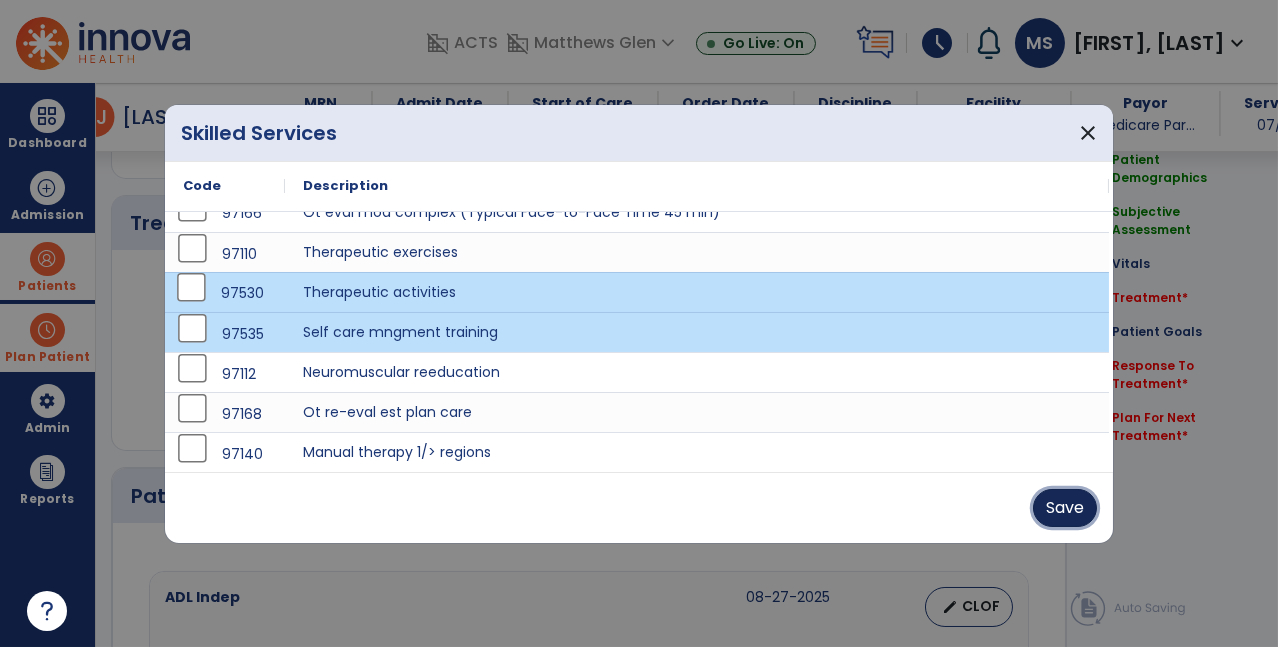 click on "Save" at bounding box center (1065, 508) 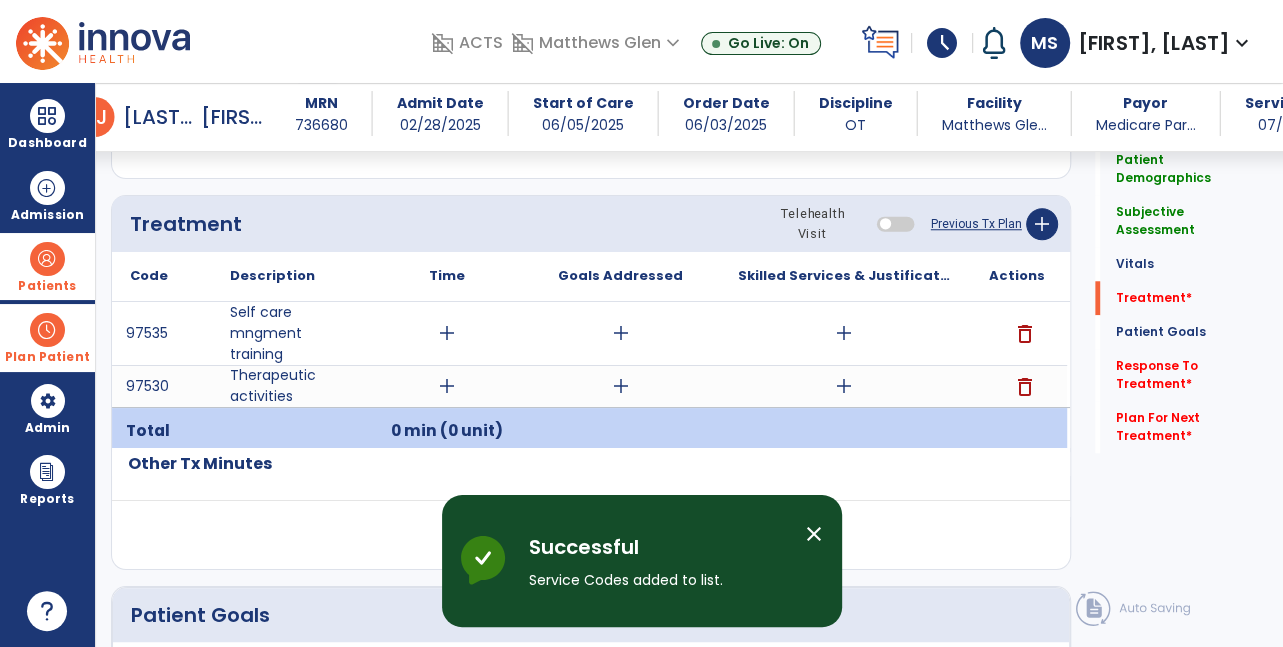 click on "add" at bounding box center [447, 333] 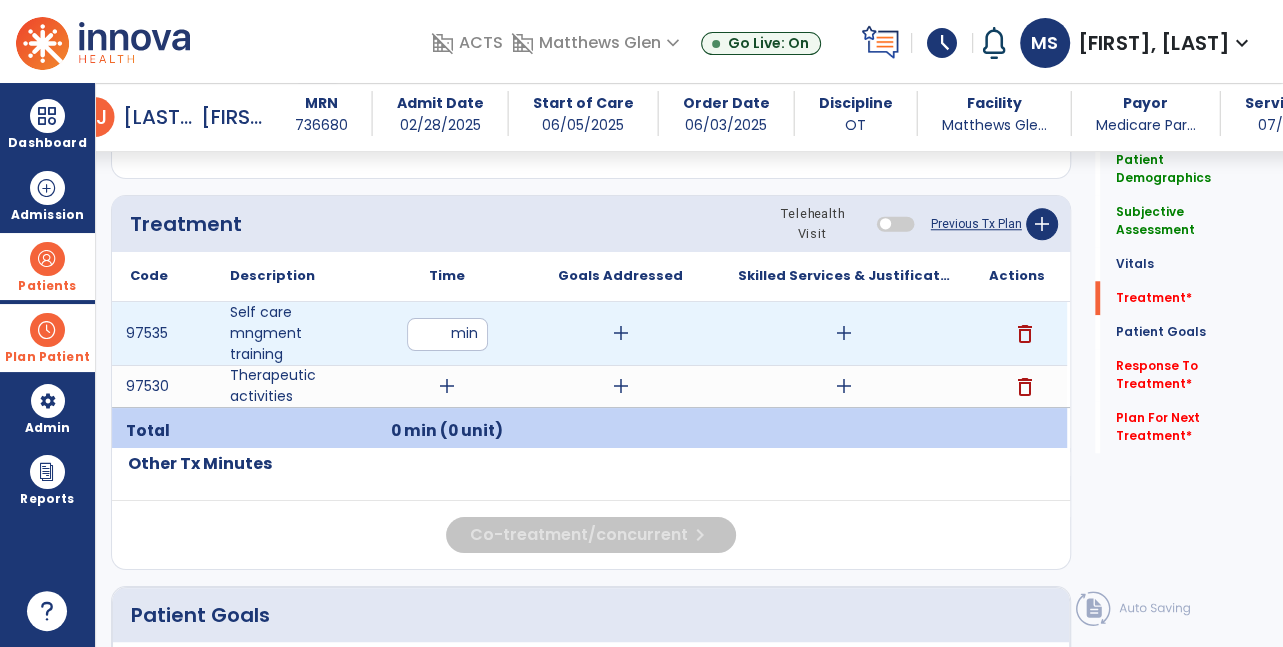 type on "**" 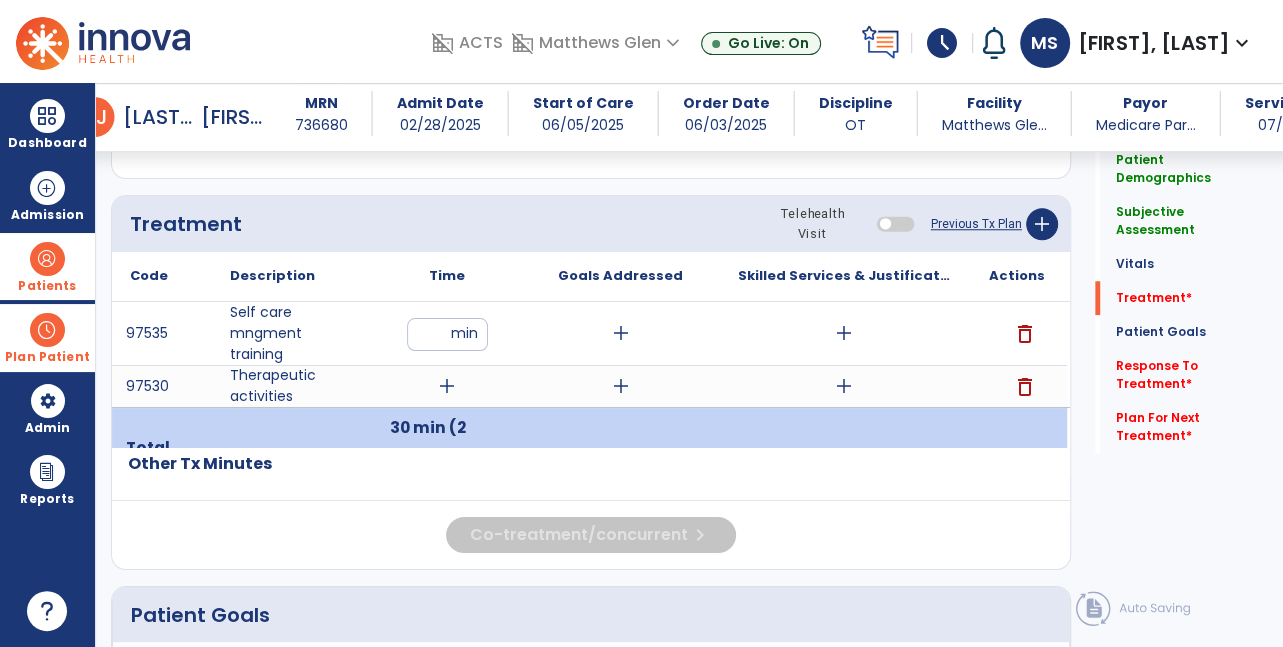 click on "add" at bounding box center (447, 386) 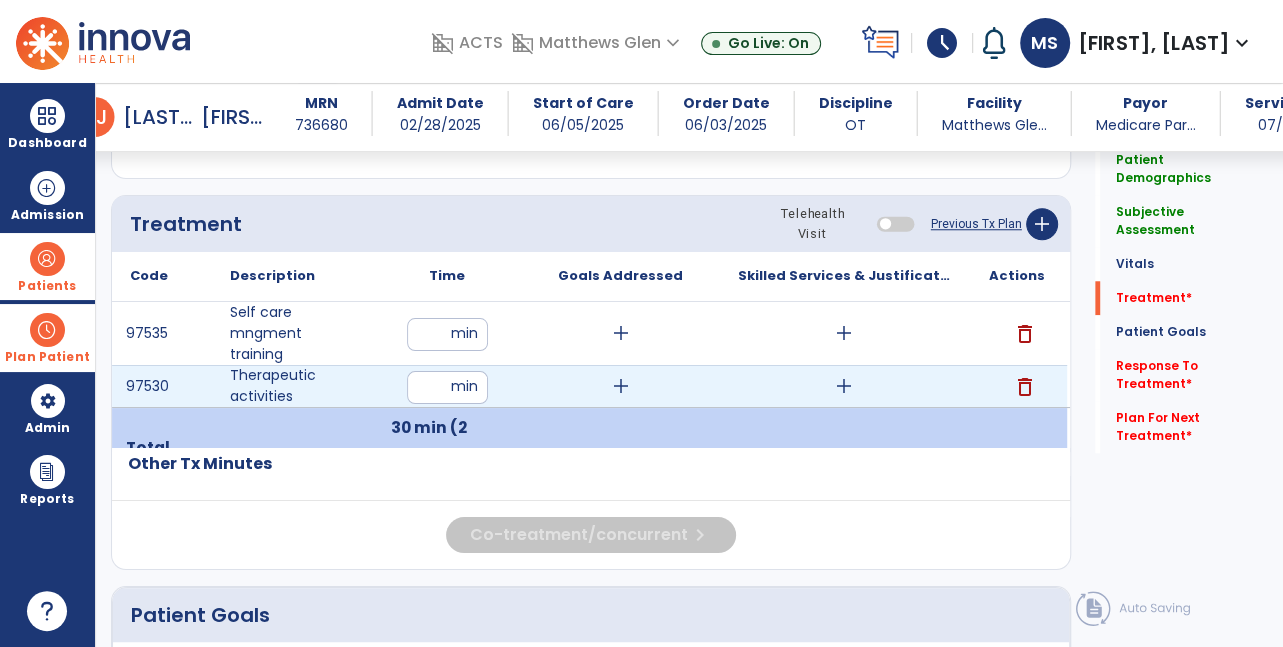 type on "**" 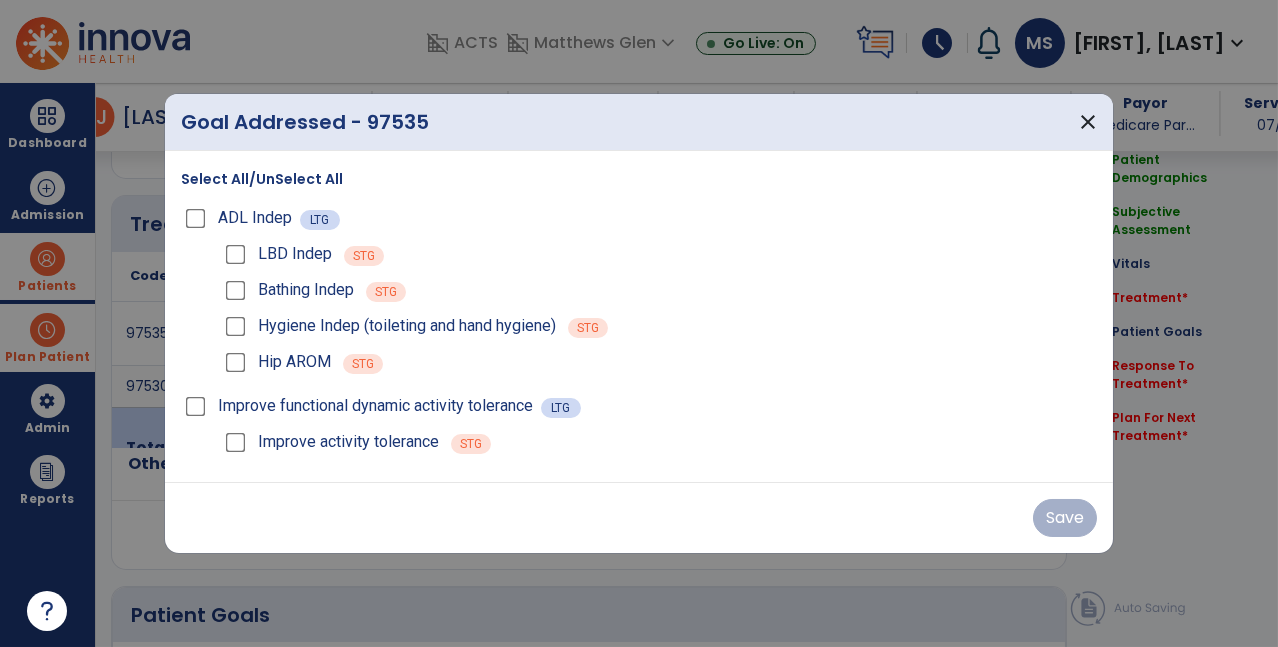 scroll, scrollTop: 1094, scrollLeft: 0, axis: vertical 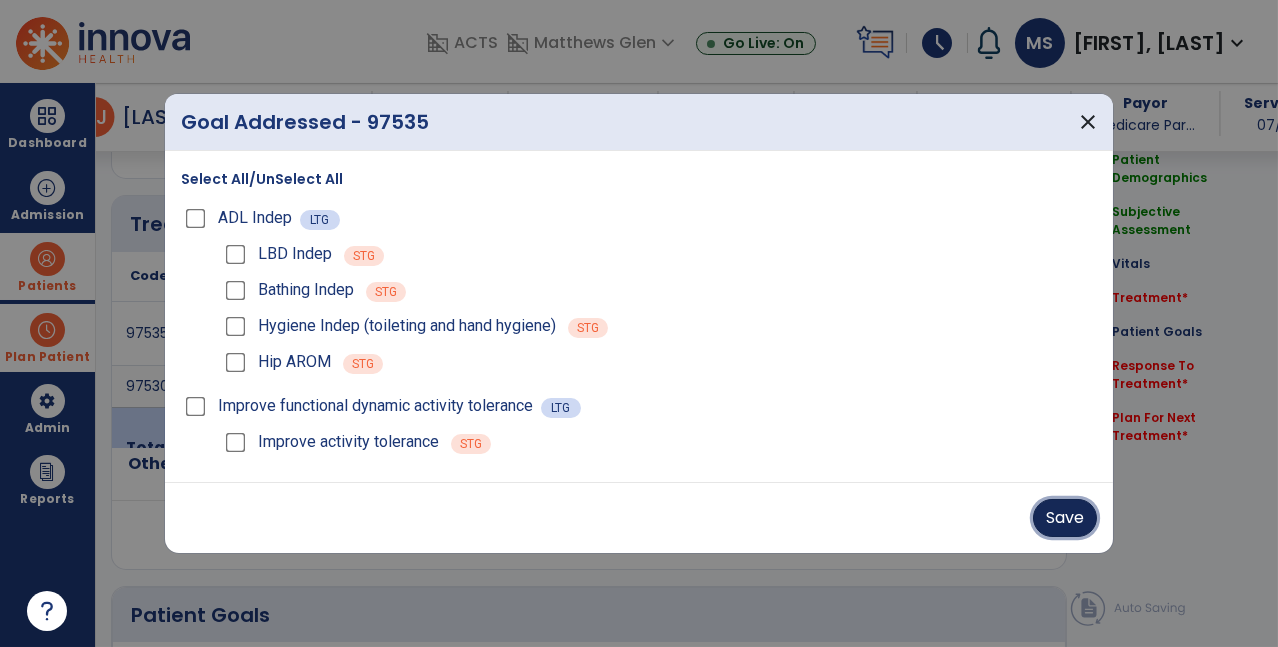 click on "Save" at bounding box center [1065, 518] 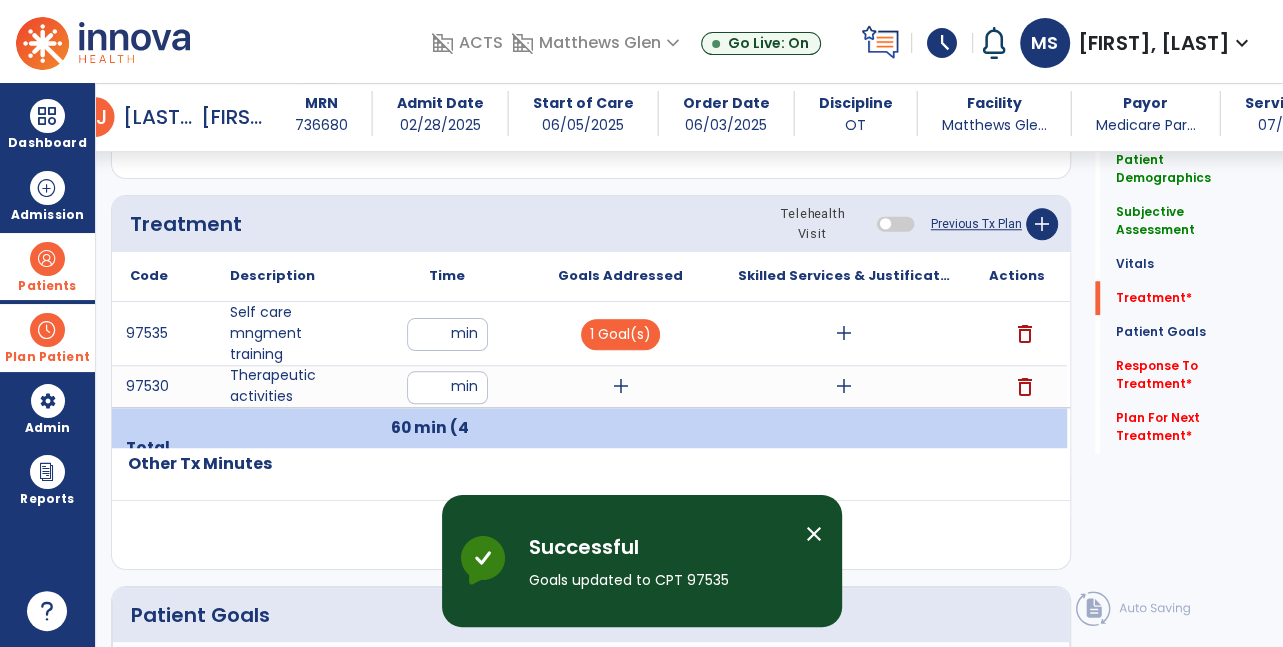 click on "add" at bounding box center [621, 386] 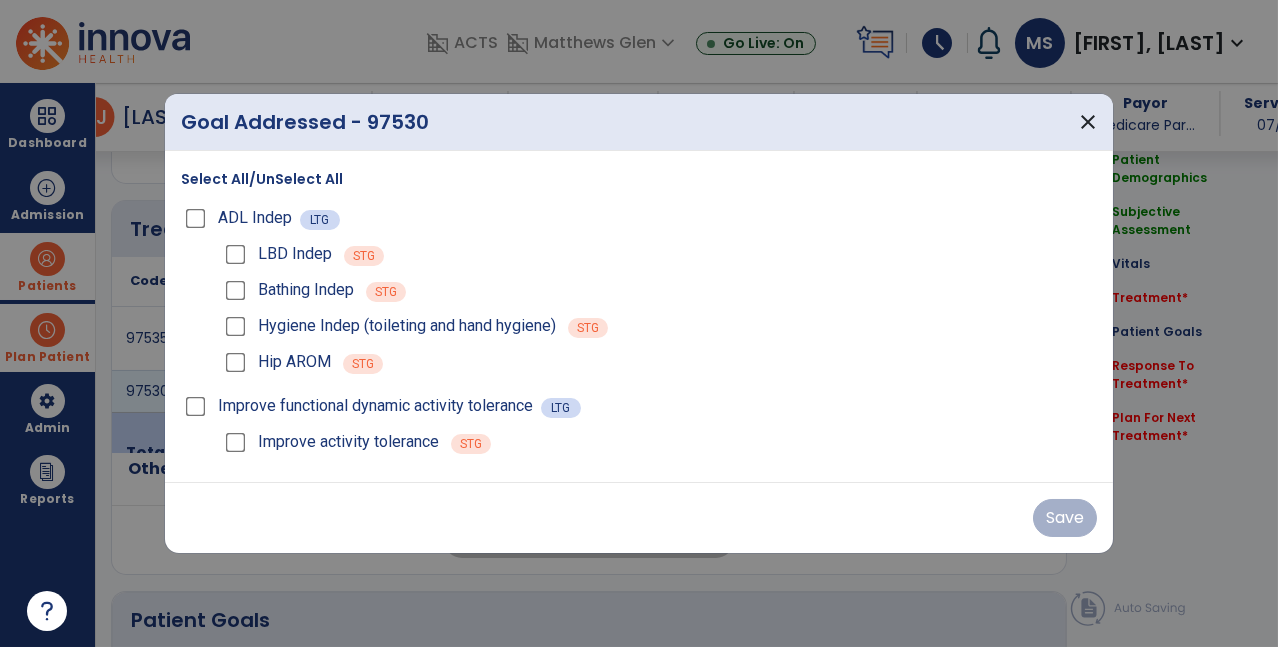 scroll, scrollTop: 1094, scrollLeft: 0, axis: vertical 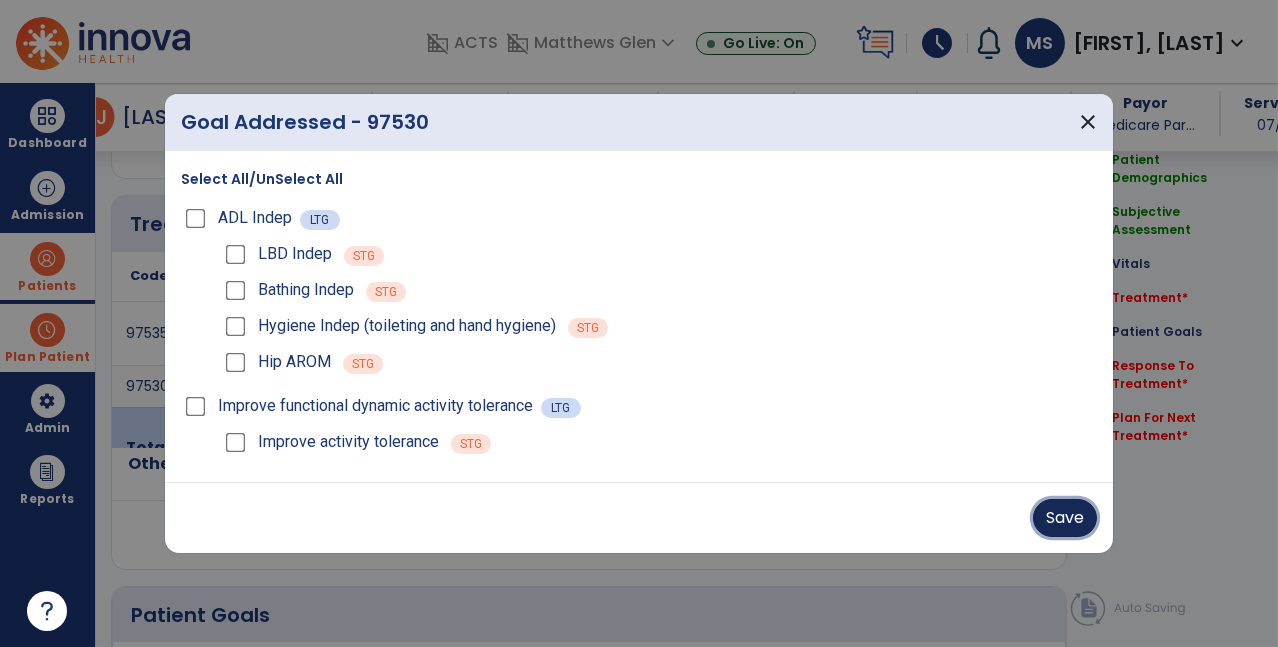 click on "Save" at bounding box center [1065, 518] 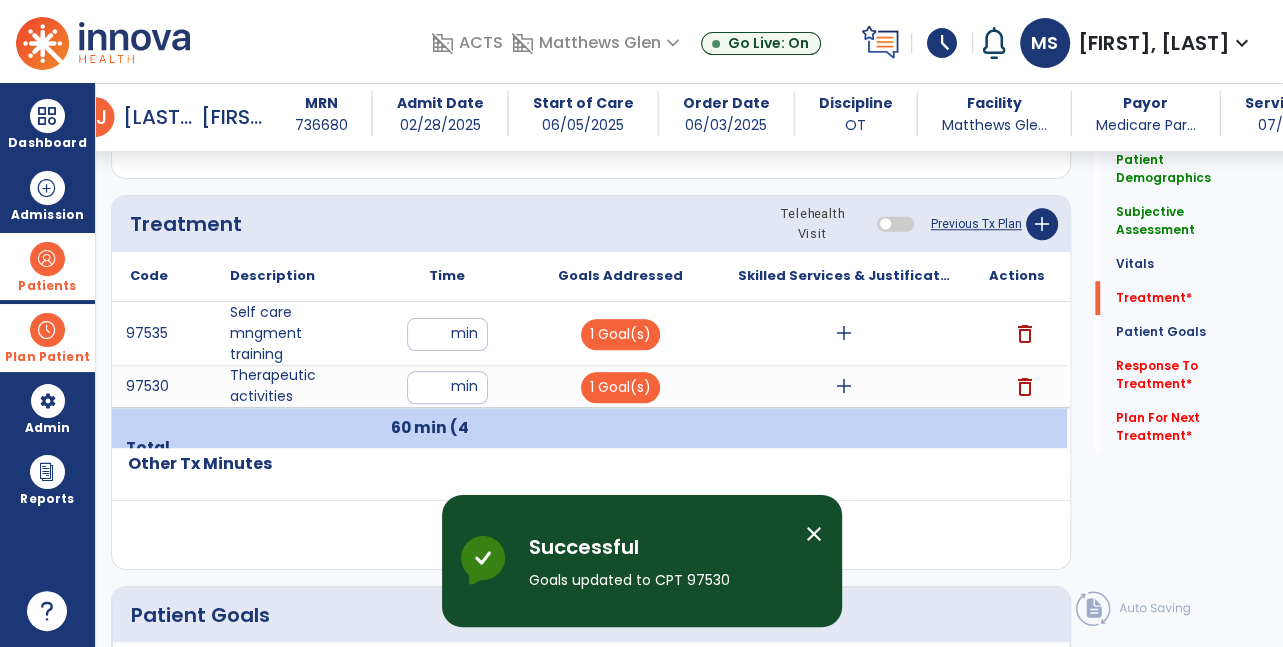 click on "add" at bounding box center [844, 333] 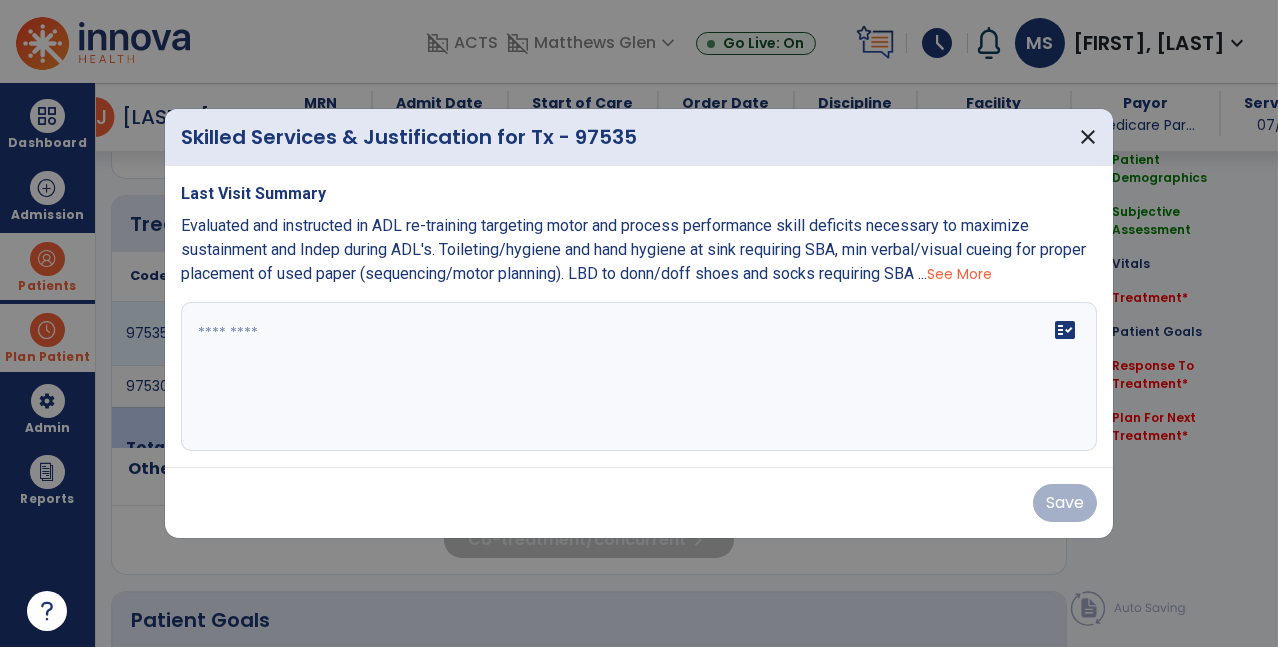 scroll, scrollTop: 1094, scrollLeft: 0, axis: vertical 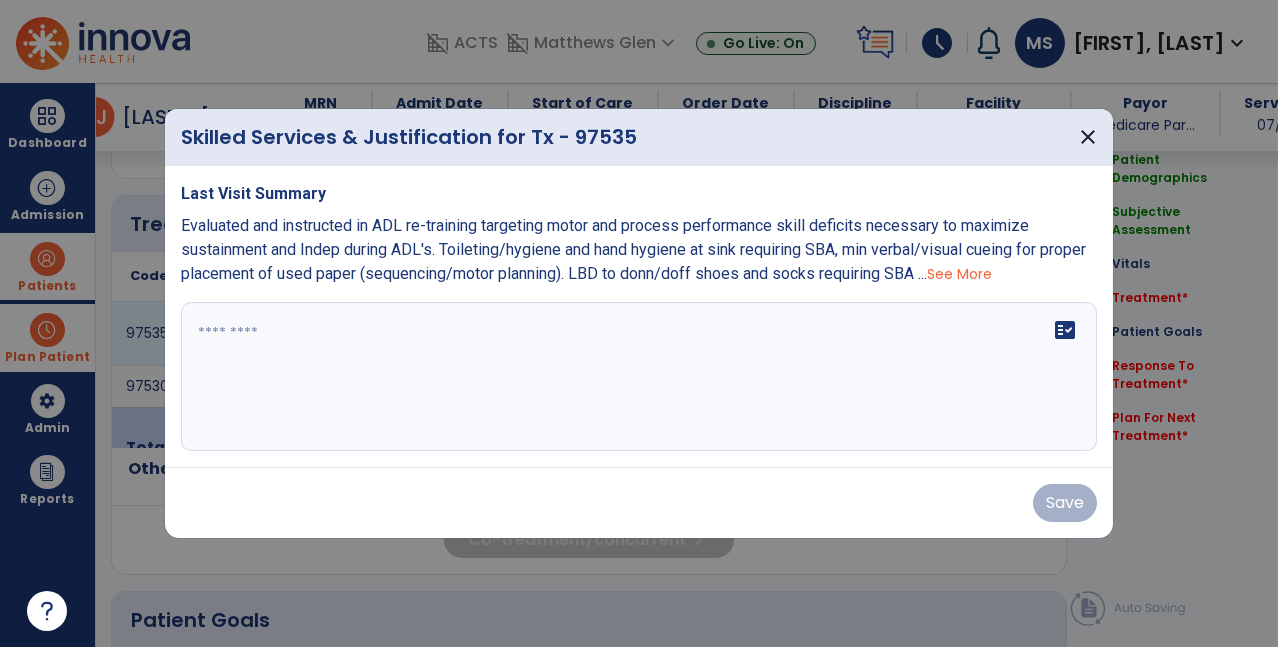 click at bounding box center [639, 377] 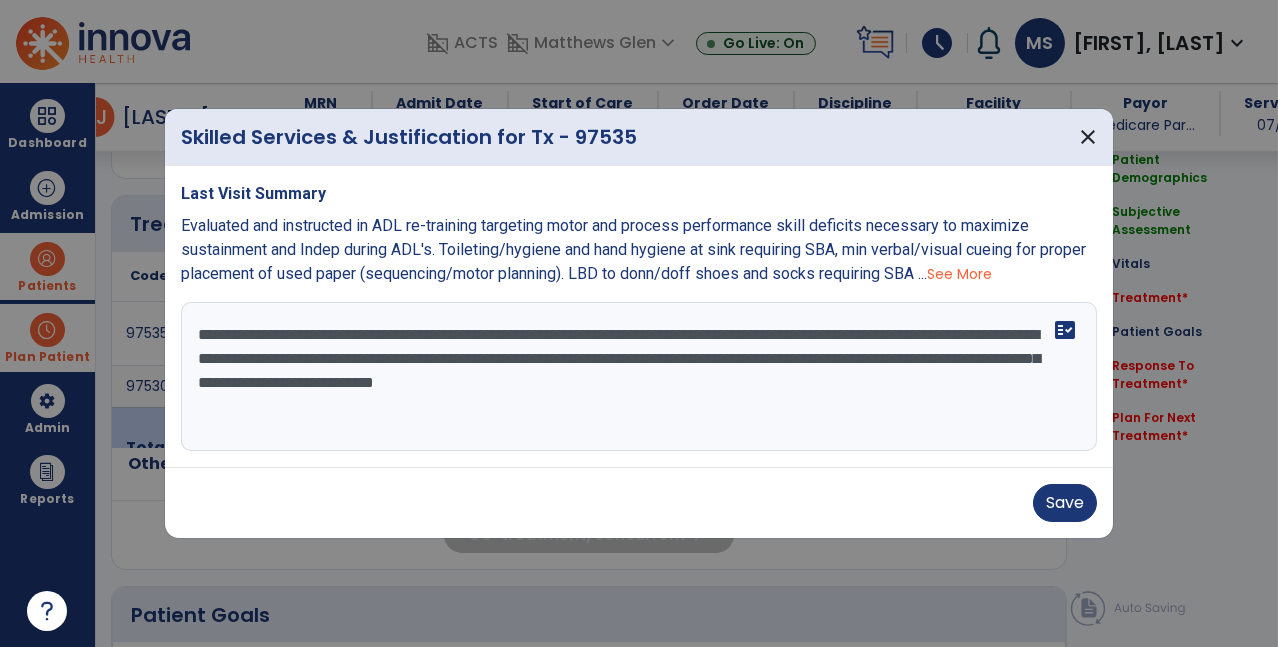 click on "**********" at bounding box center [639, 377] 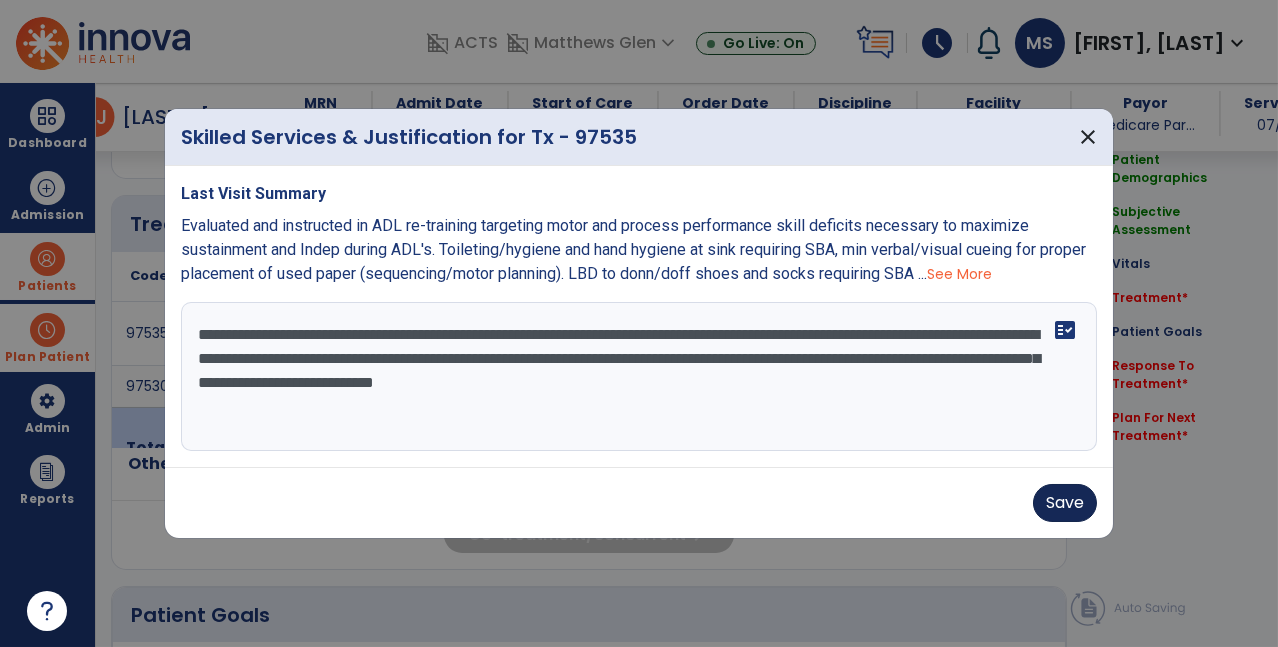 type on "**********" 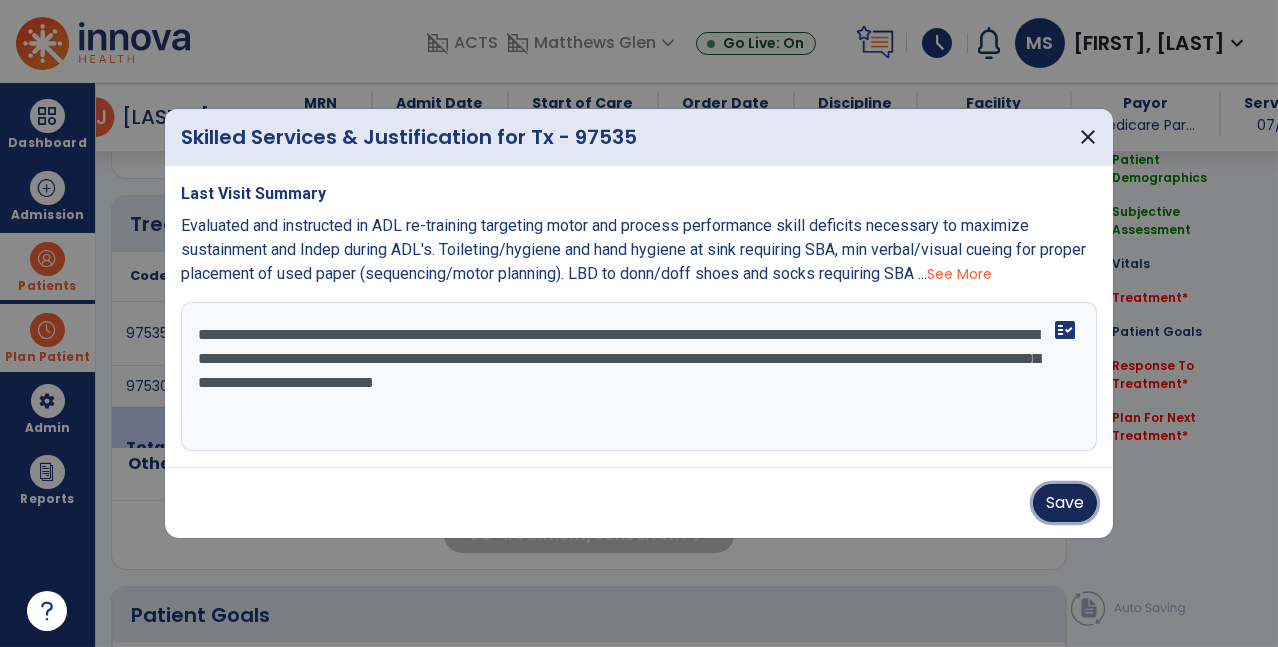 click on "Save" at bounding box center [1065, 503] 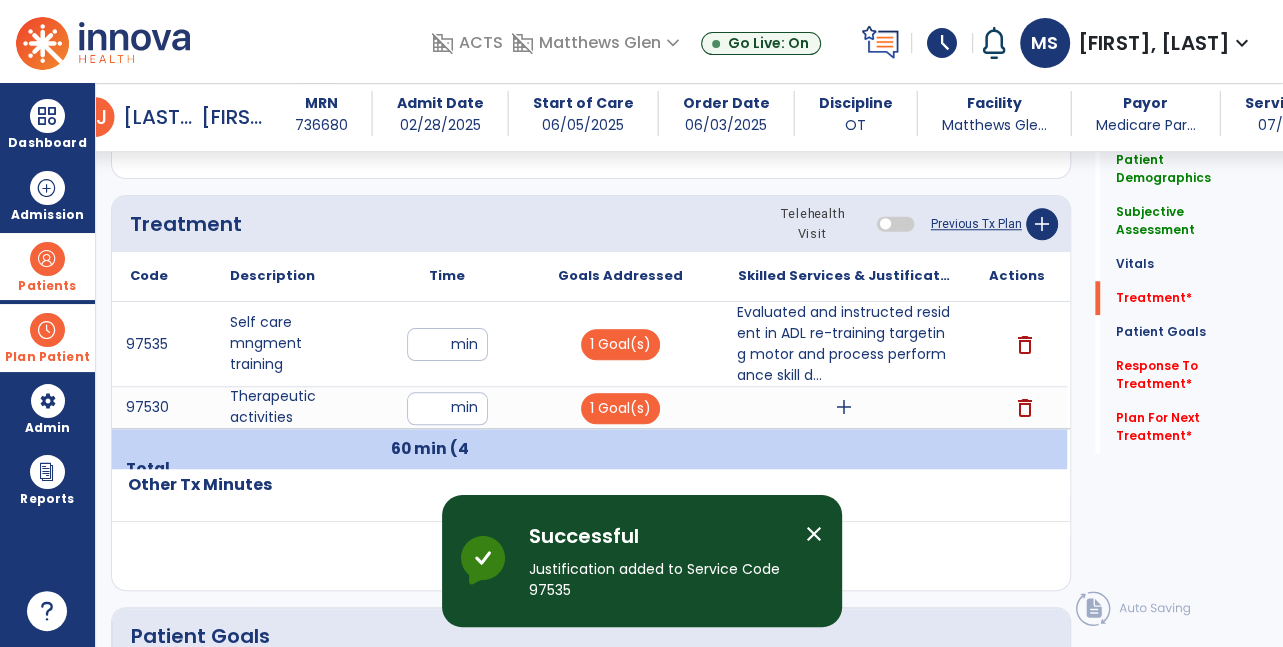 click on "add" at bounding box center (844, 407) 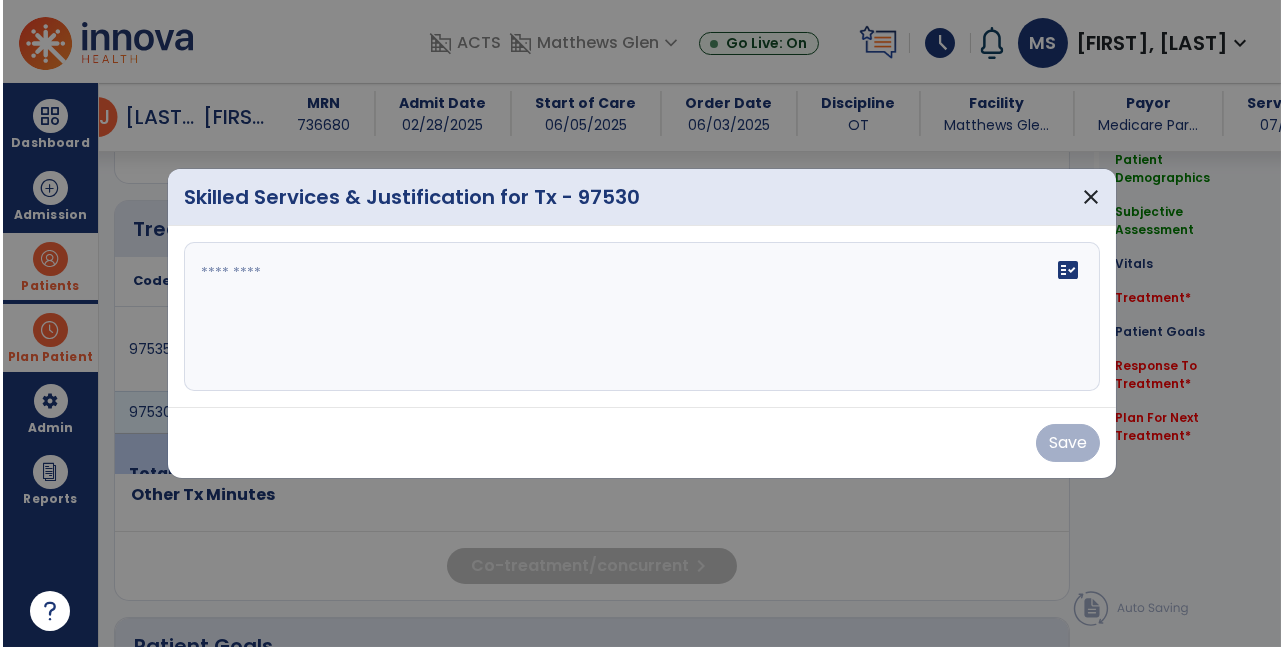 scroll, scrollTop: 1094, scrollLeft: 0, axis: vertical 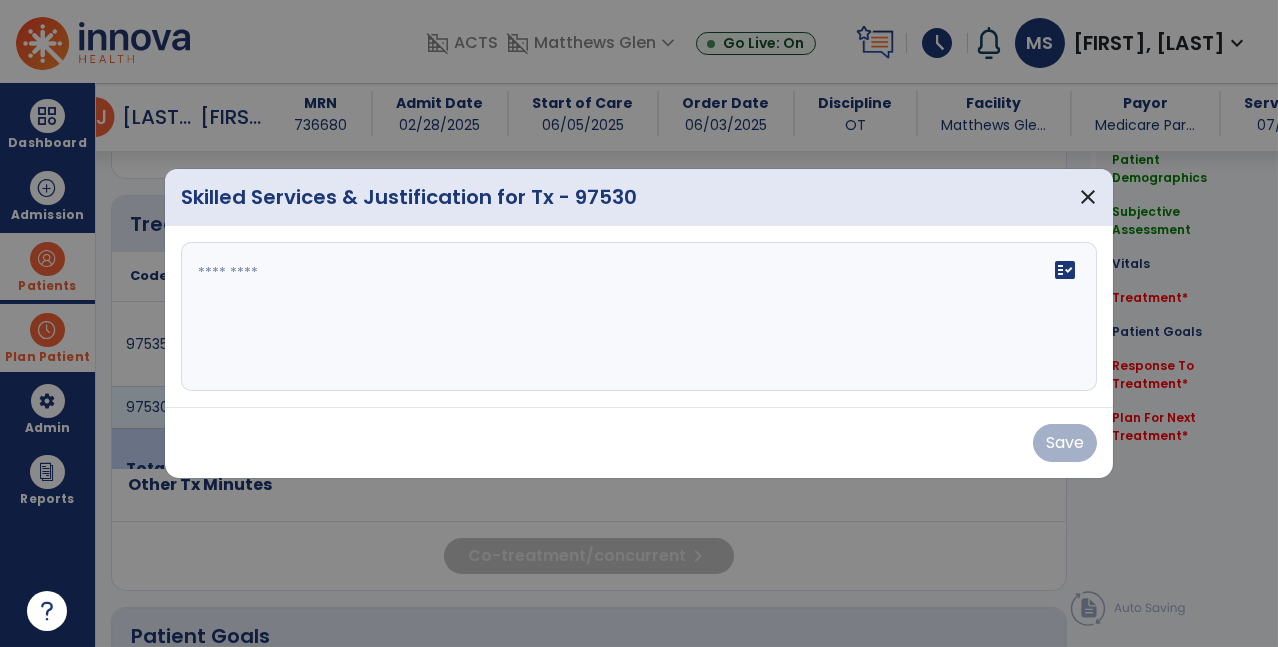 click on "fact_check" at bounding box center (639, 317) 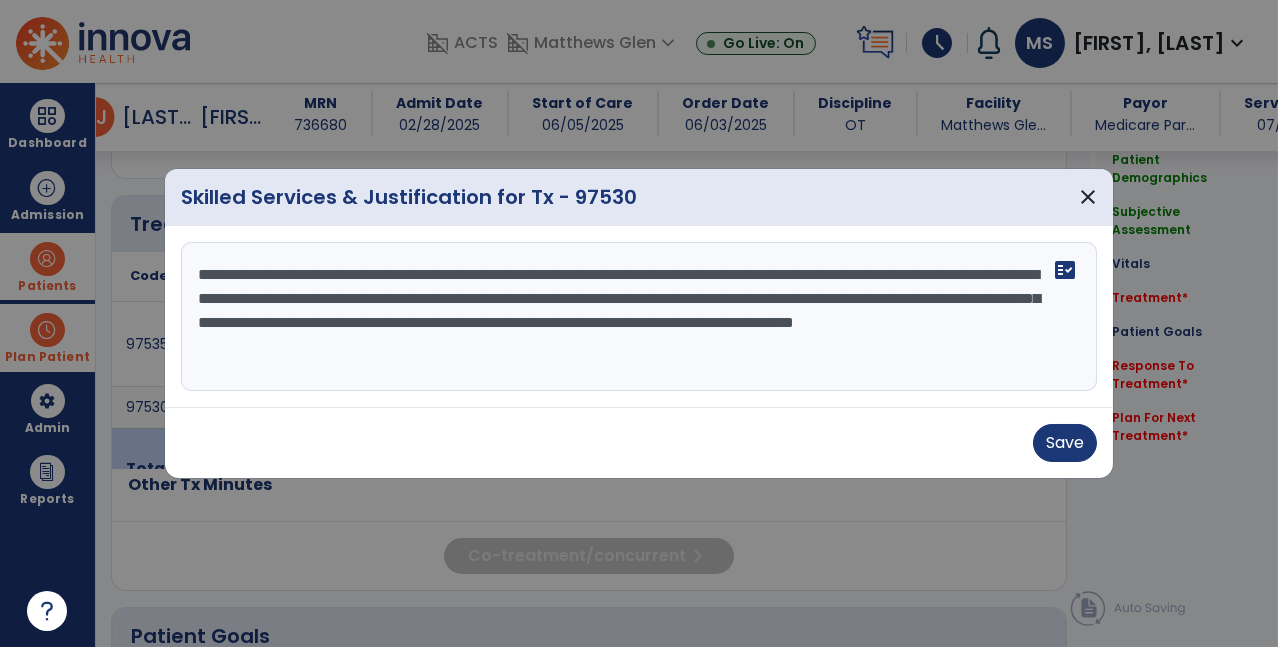 click on "**********" at bounding box center [639, 317] 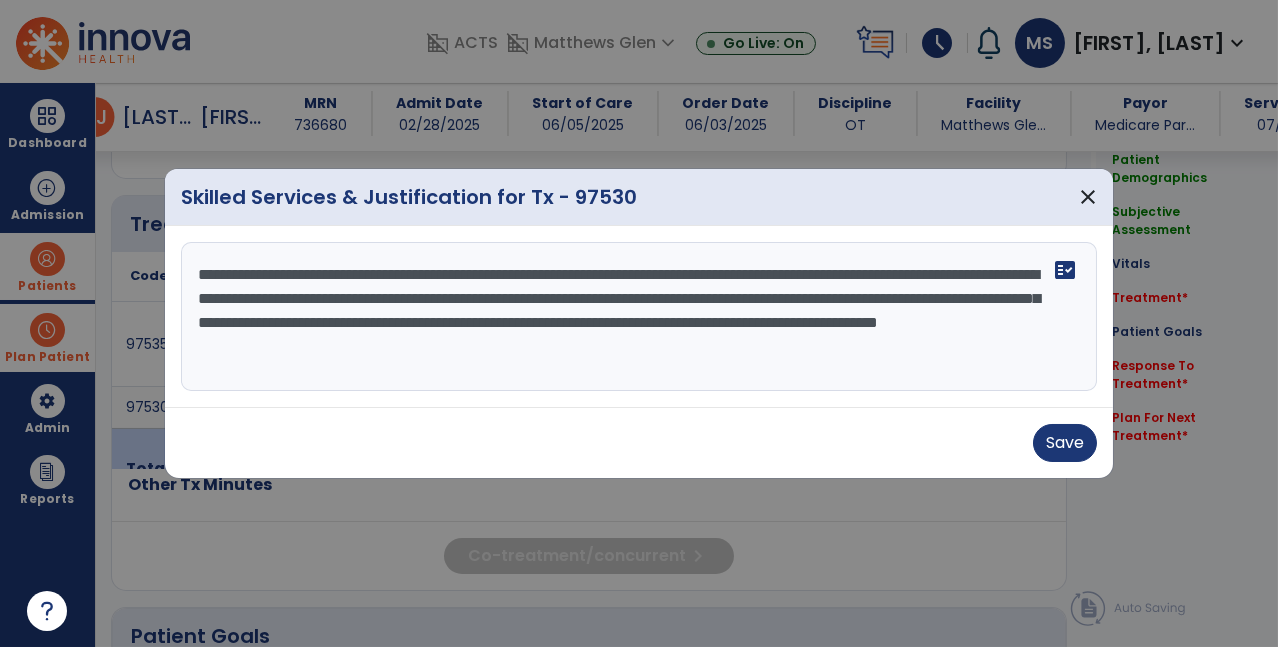 click on "**********" at bounding box center (639, 317) 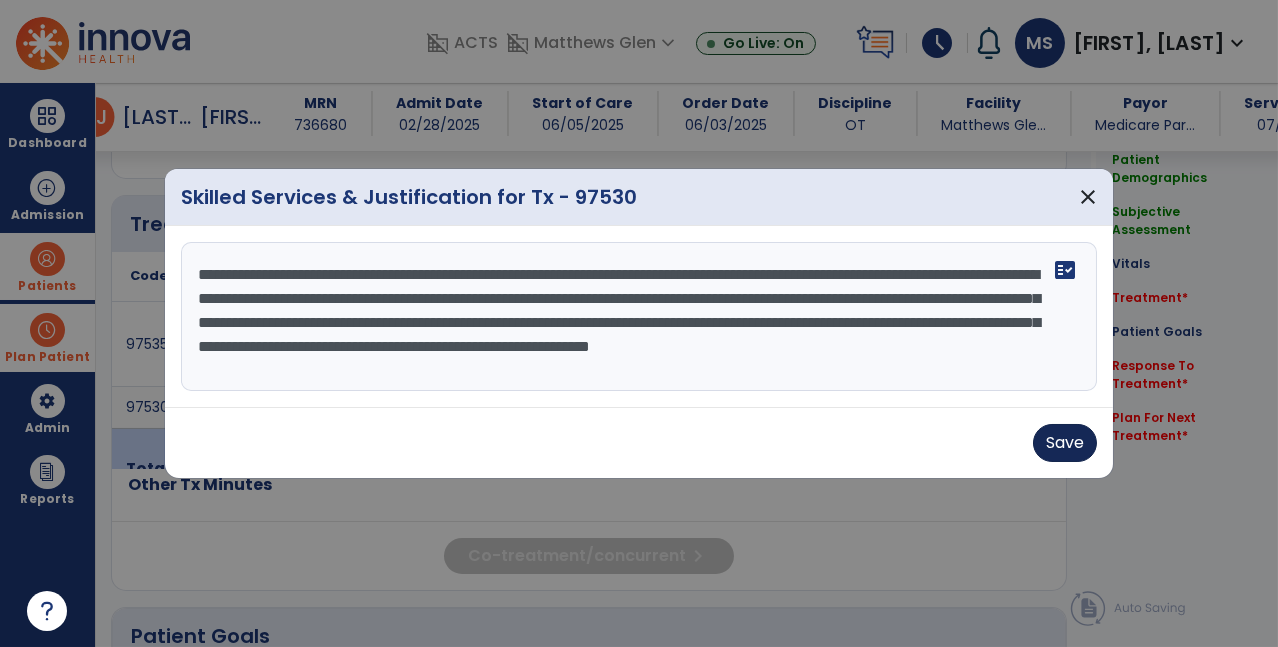 type on "**********" 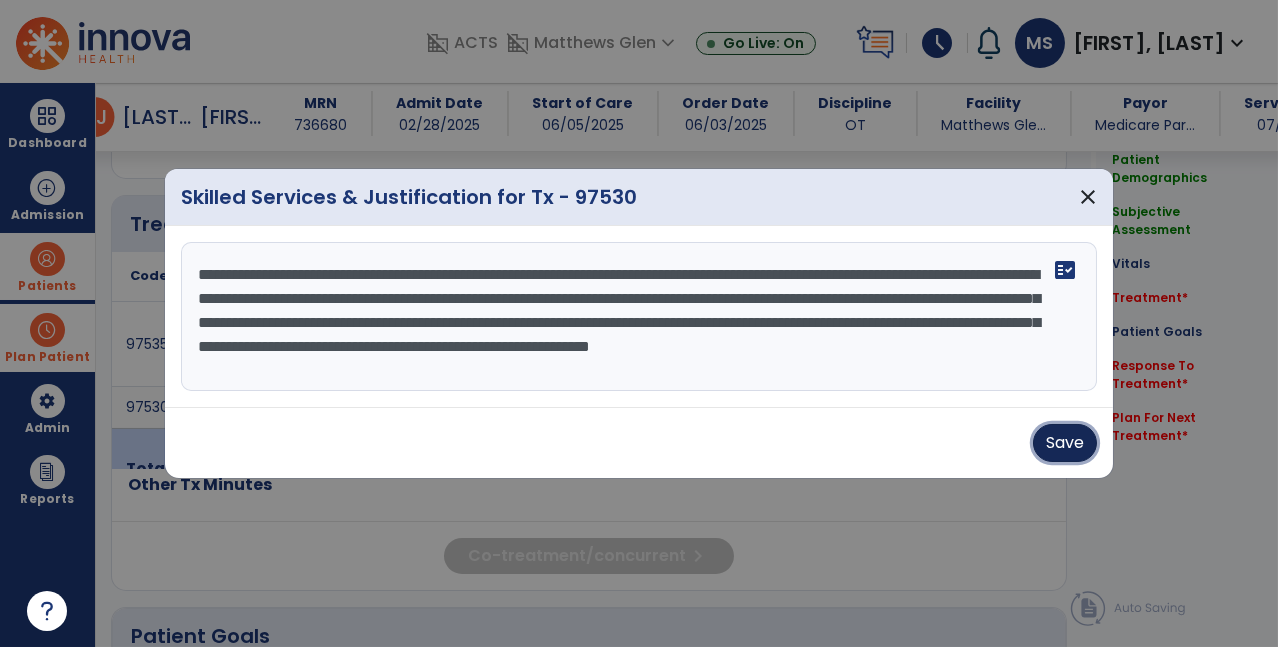 click on "Save" at bounding box center (1065, 443) 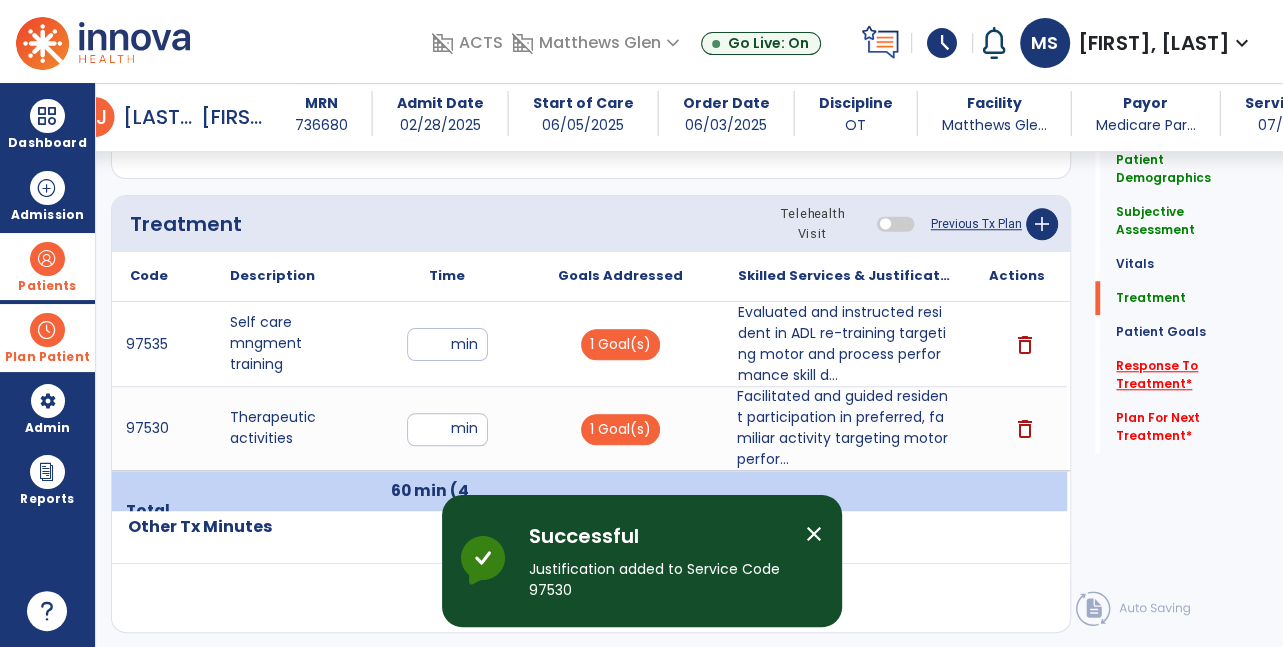 click on "Response To Treatment   *" 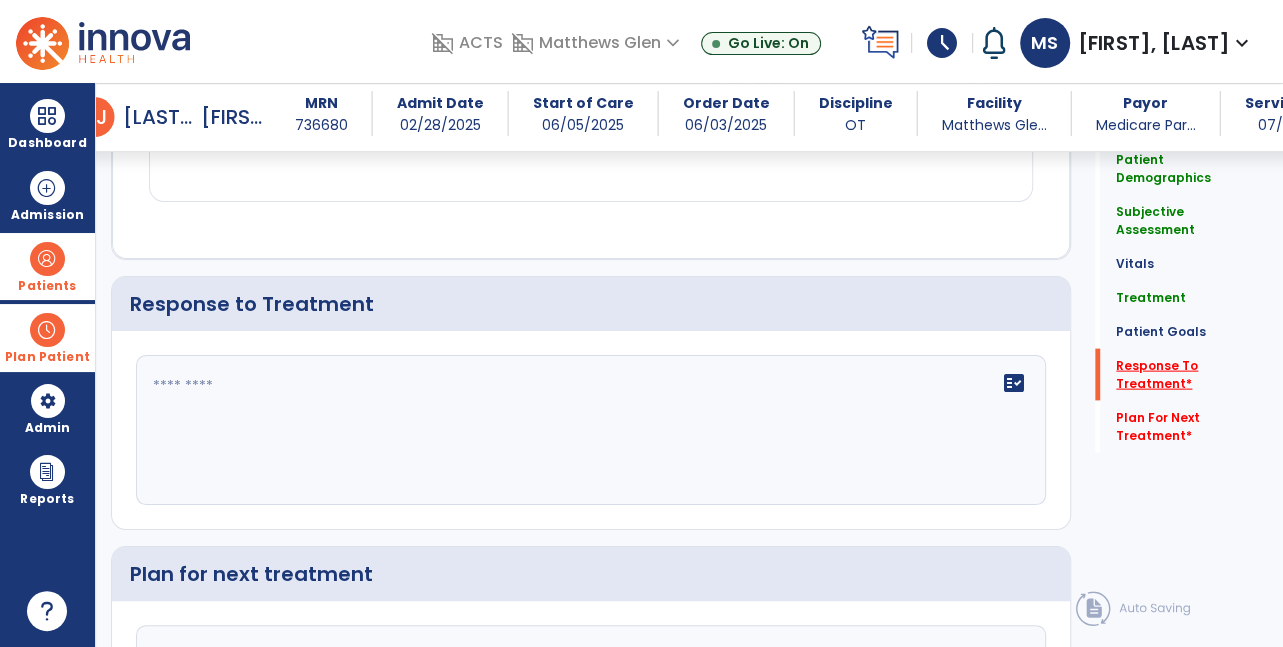 scroll, scrollTop: 2665, scrollLeft: 0, axis: vertical 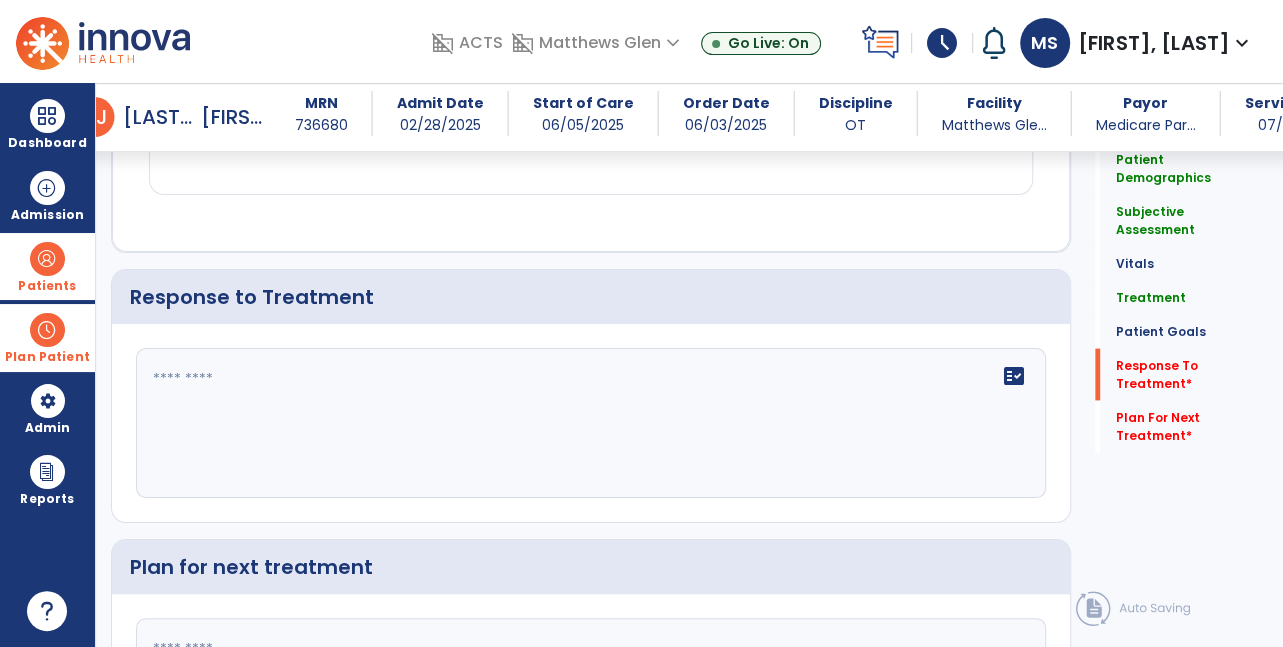 click on "fact_check" 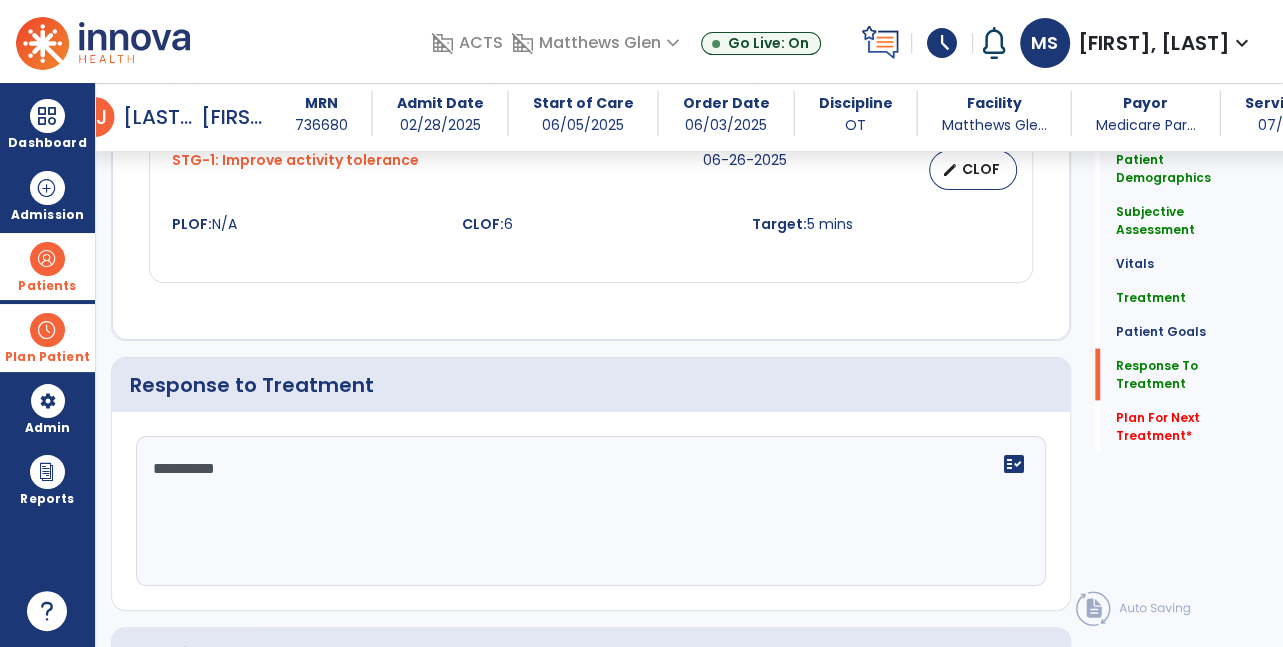scroll, scrollTop: 2665, scrollLeft: 0, axis: vertical 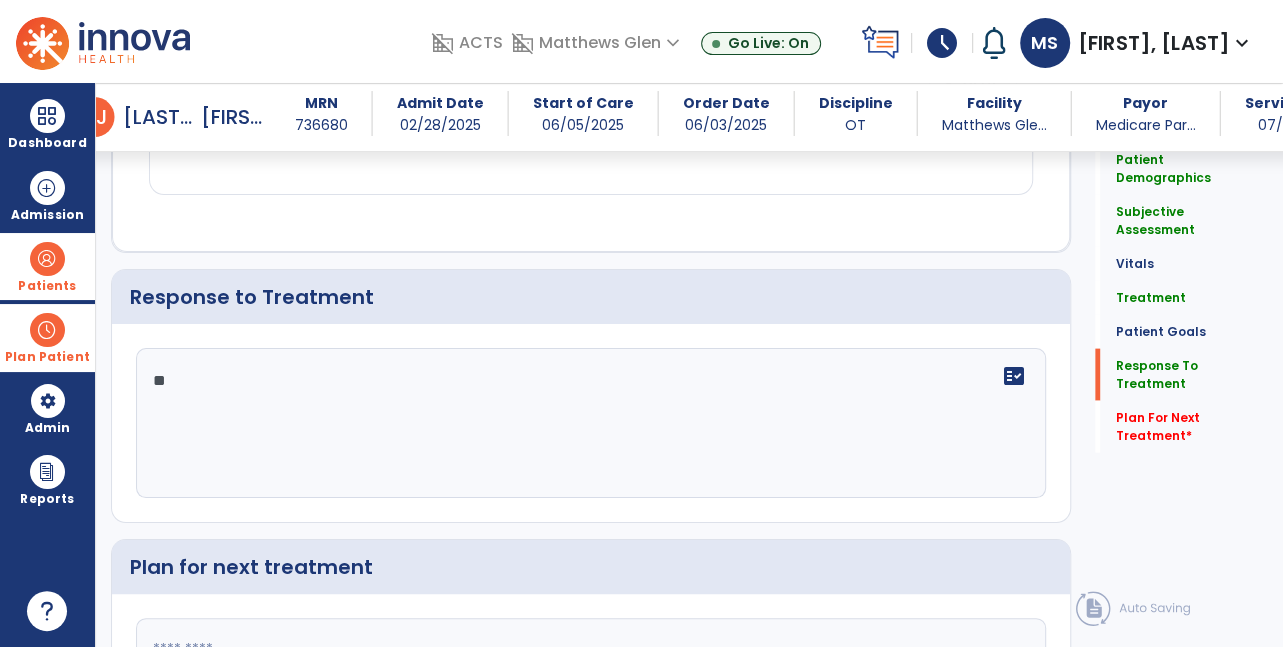 type on "*" 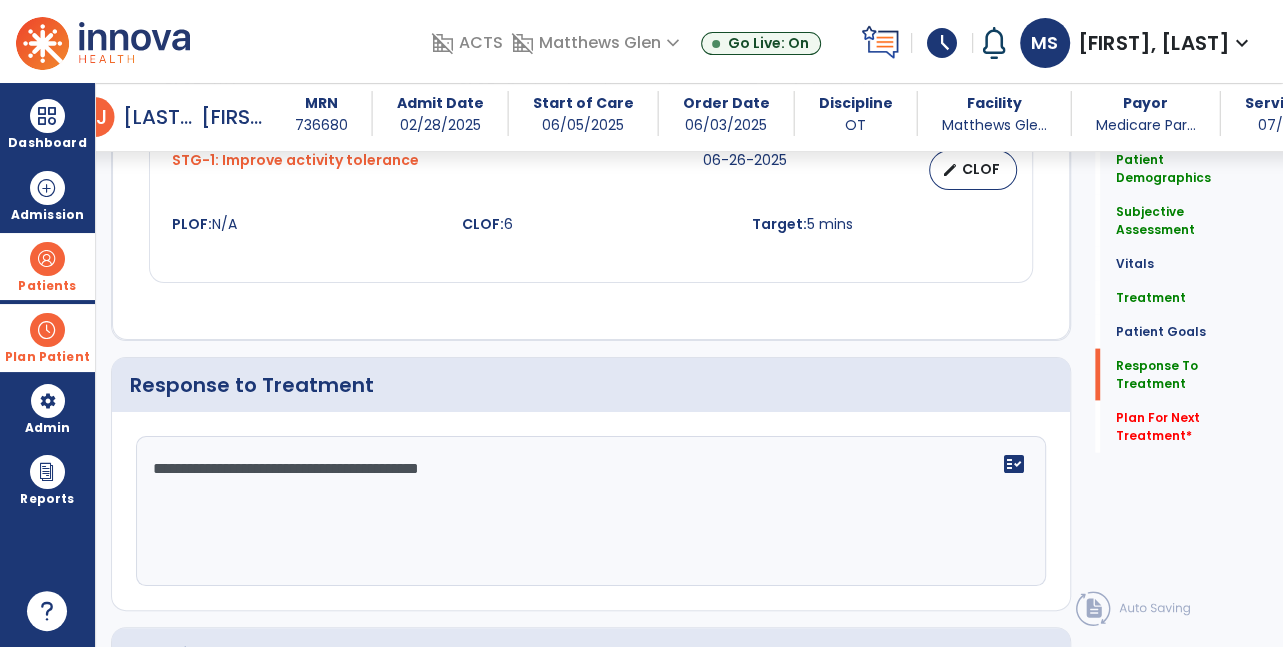 scroll, scrollTop: 2665, scrollLeft: 0, axis: vertical 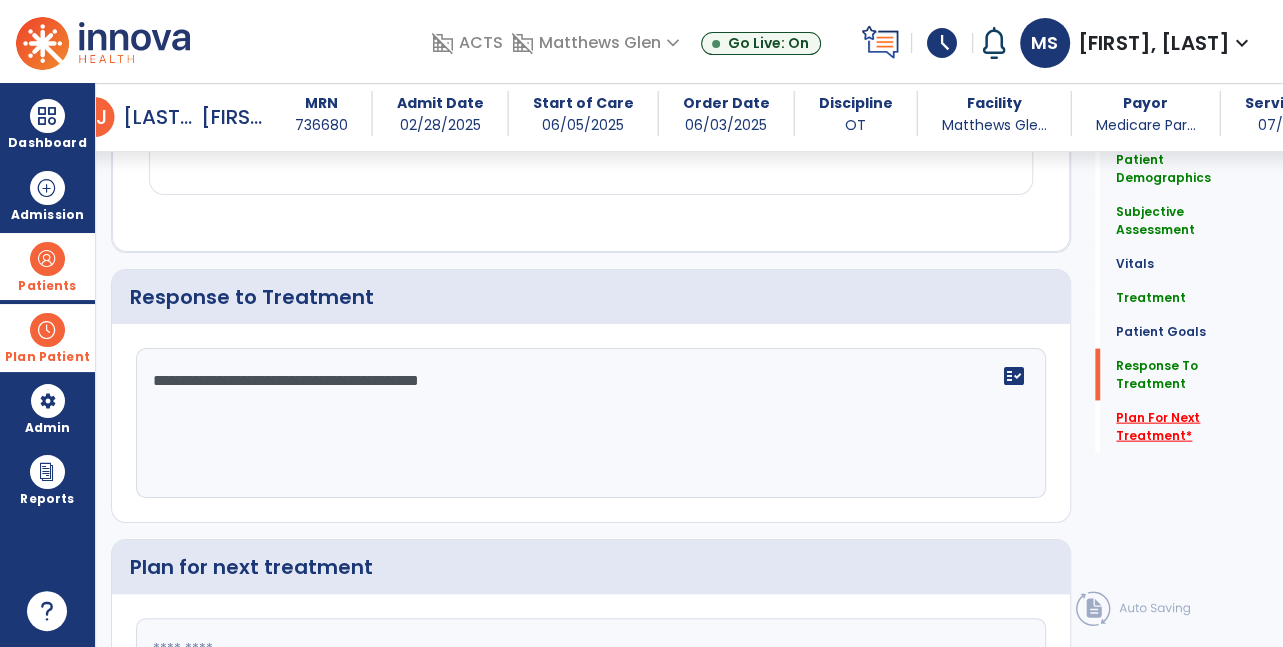 type on "**********" 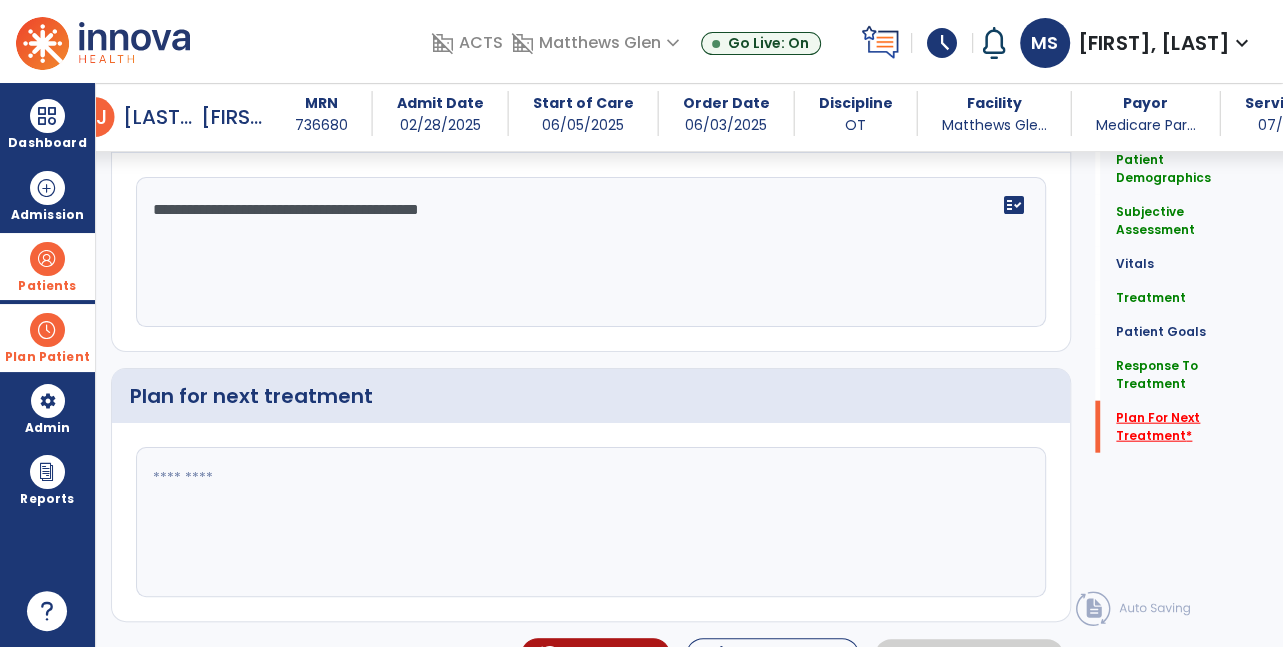 scroll, scrollTop: 2843, scrollLeft: 0, axis: vertical 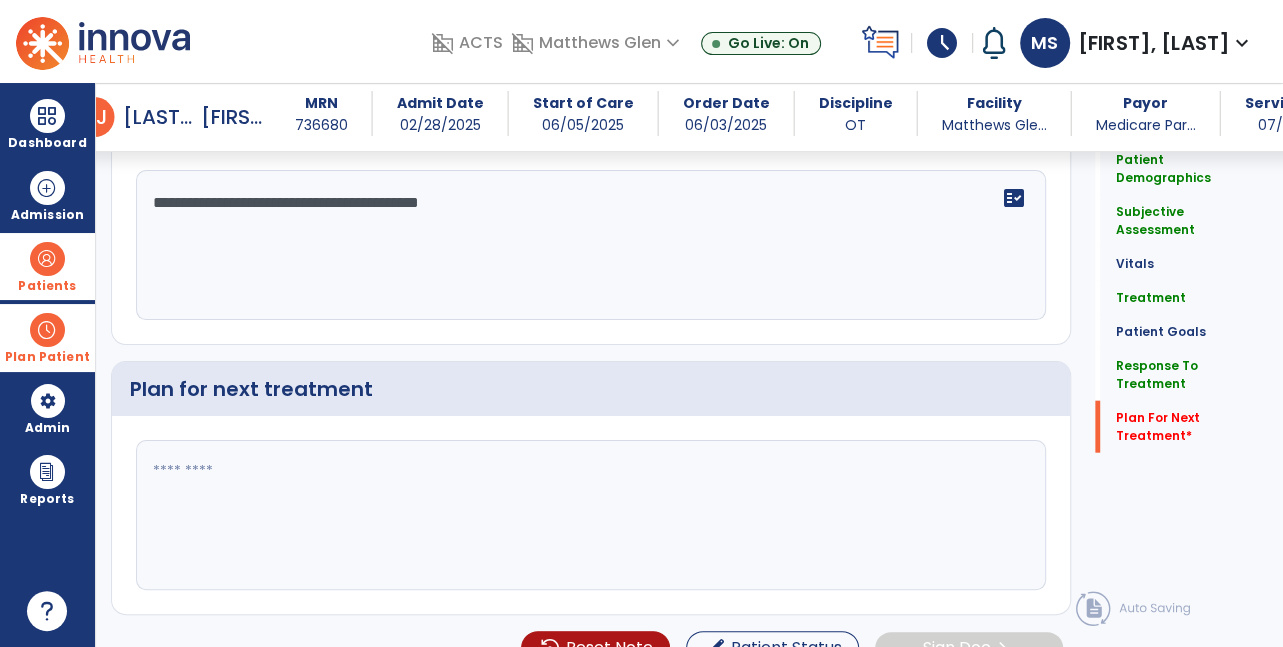 click 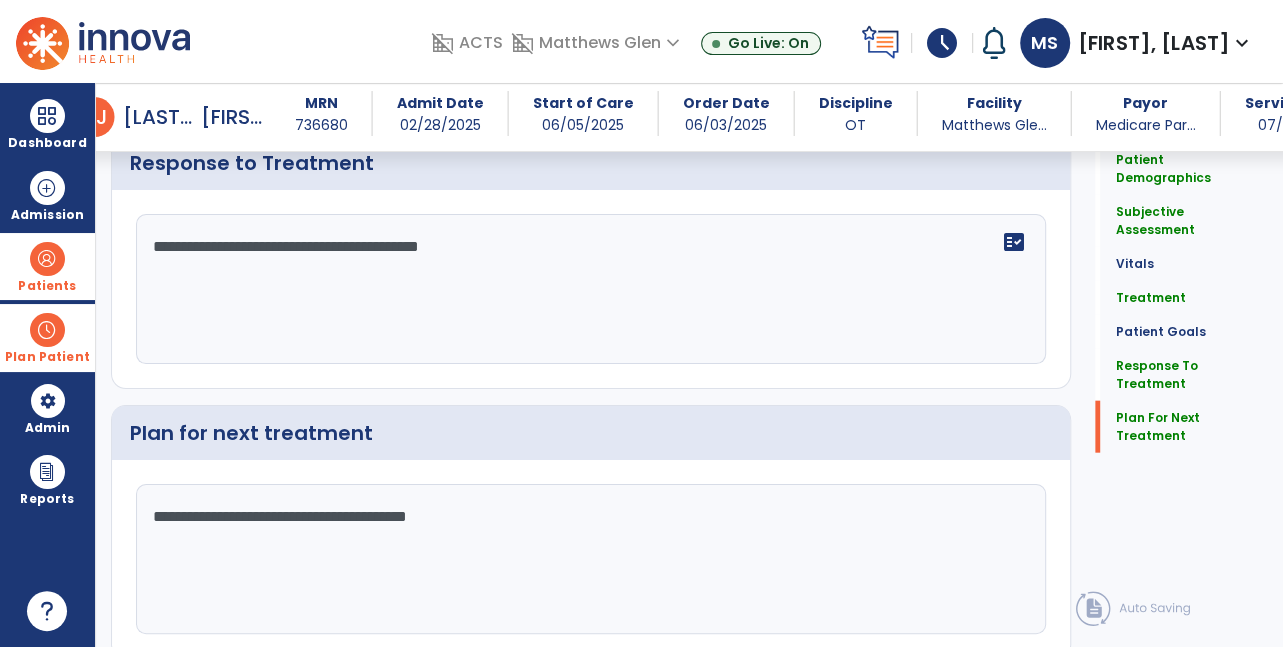 scroll, scrollTop: 2843, scrollLeft: 0, axis: vertical 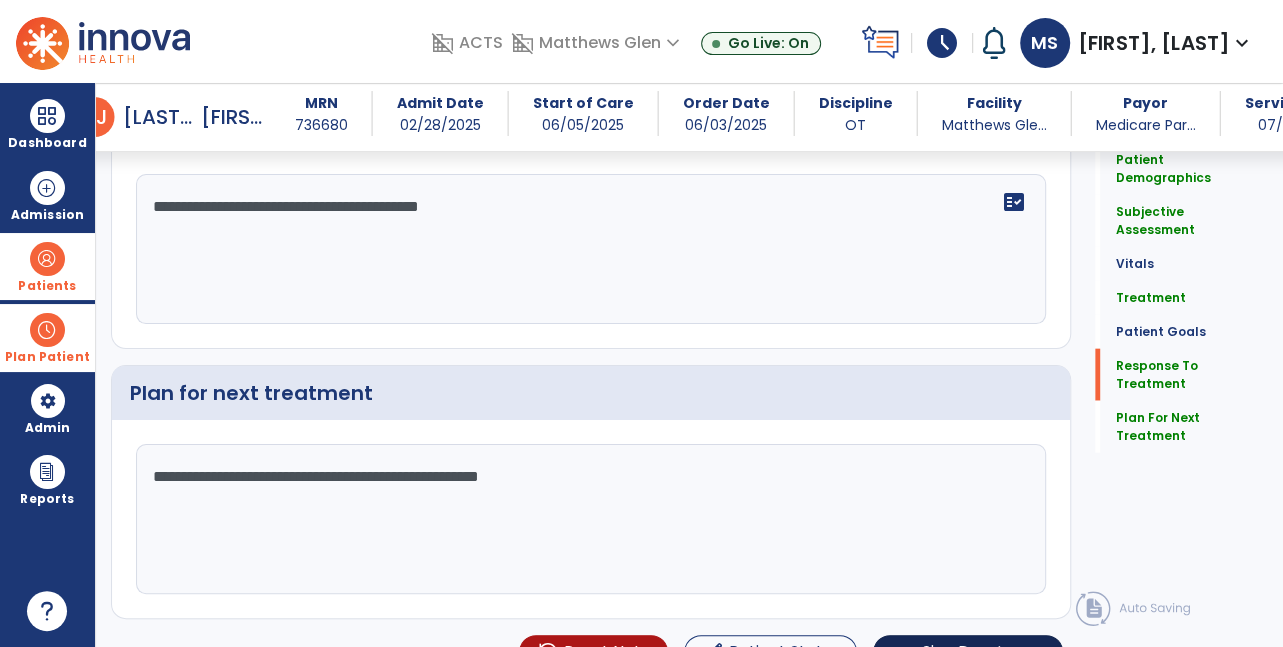 type on "**********" 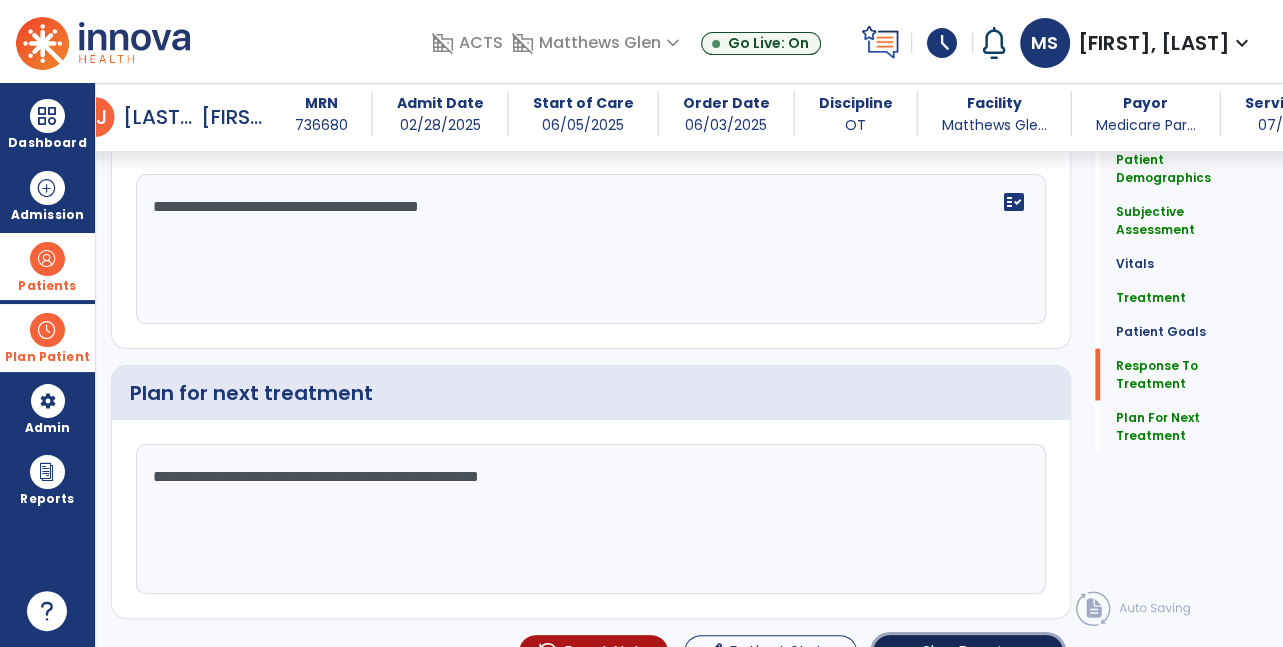 click on "Sign Doc" 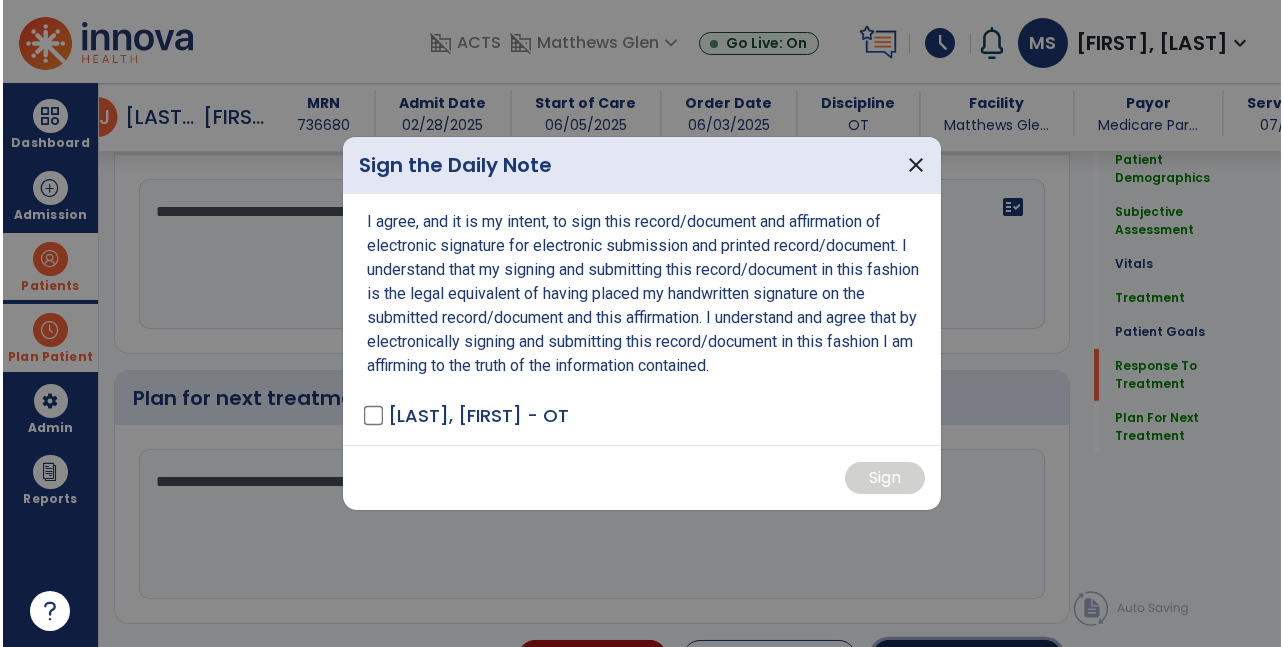 scroll, scrollTop: 2839, scrollLeft: 0, axis: vertical 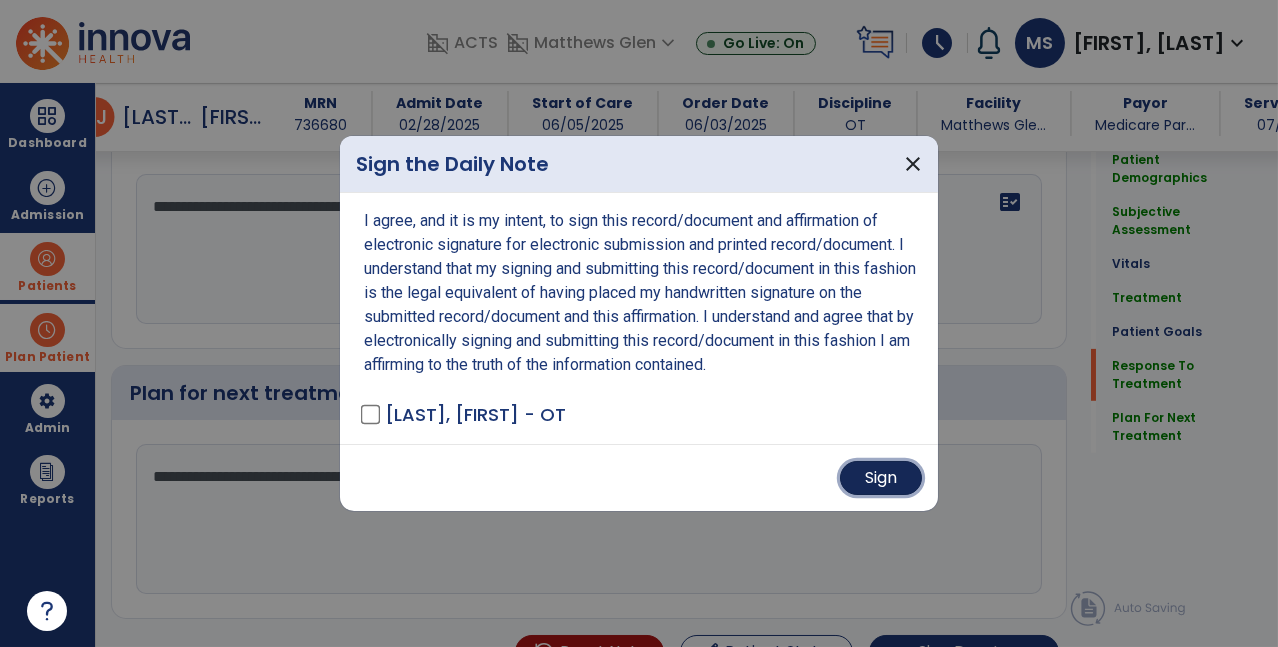 click on "Sign" at bounding box center [881, 478] 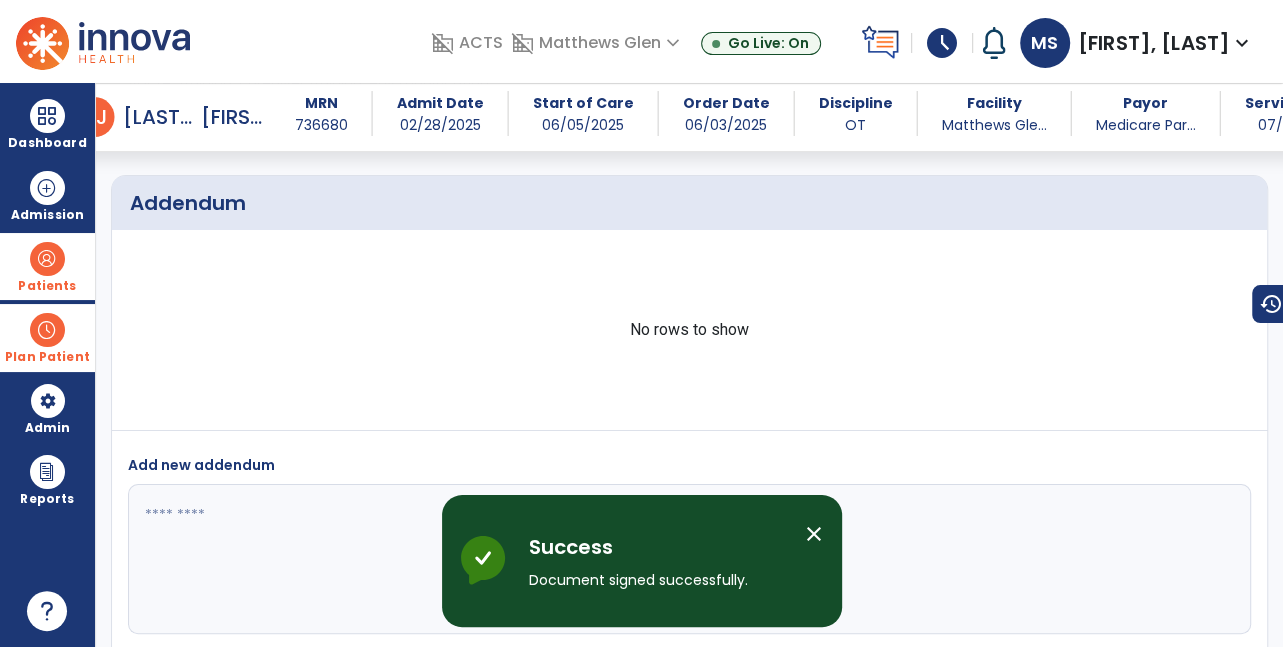 scroll, scrollTop: 4485, scrollLeft: 0, axis: vertical 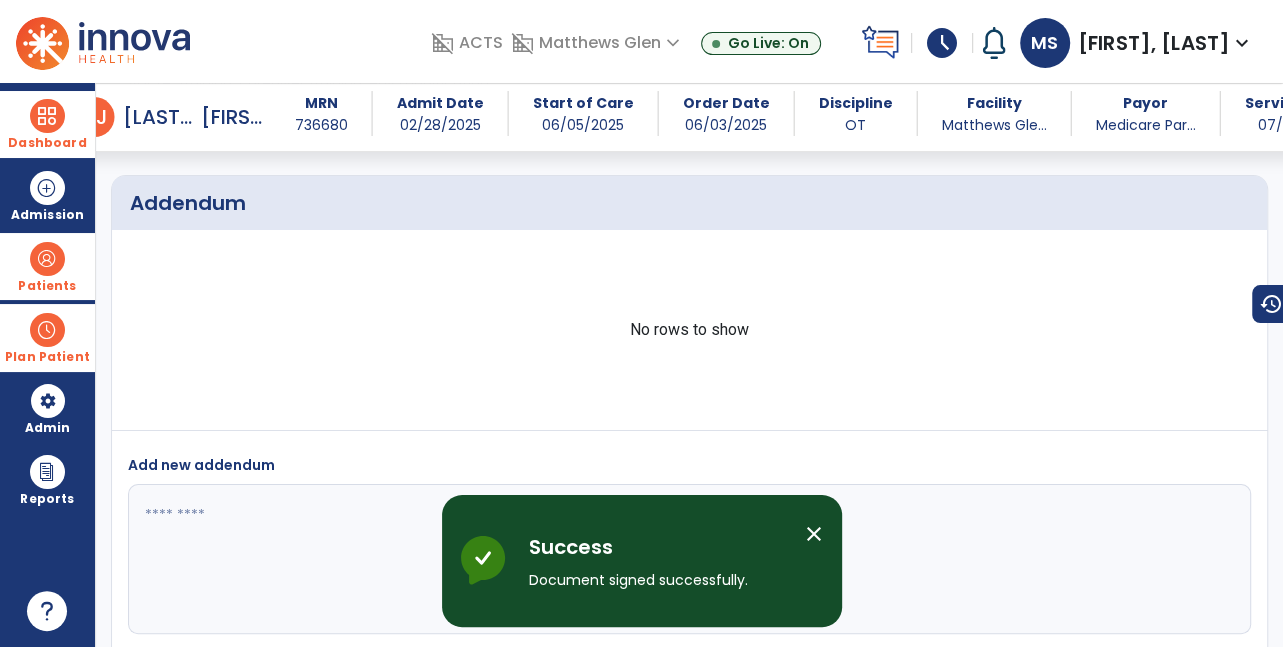 click on "Dashboard" at bounding box center [47, 143] 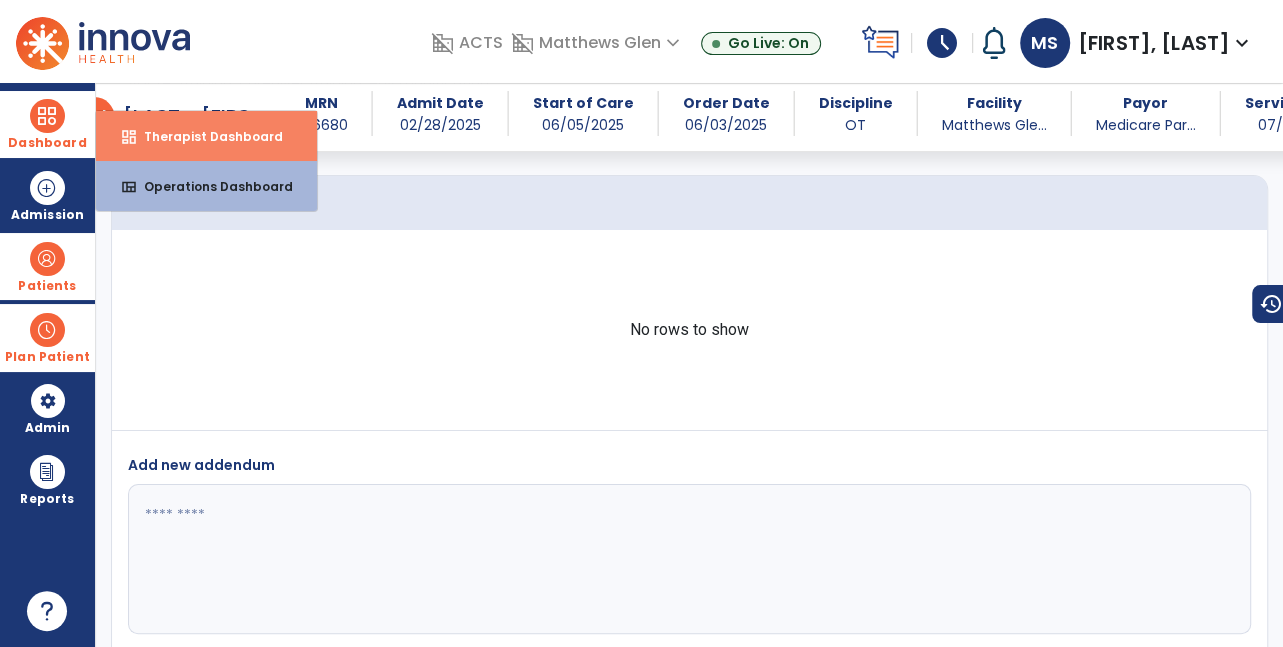 click on "Therapist Dashboard" at bounding box center [205, 136] 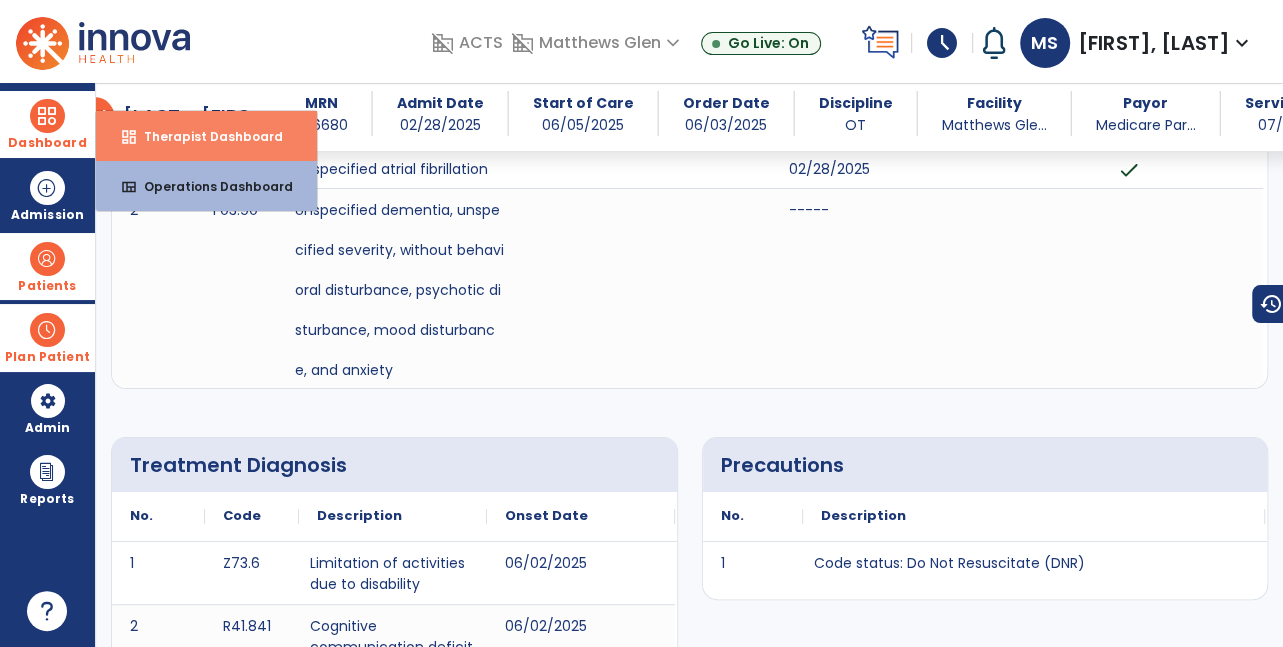 select on "****" 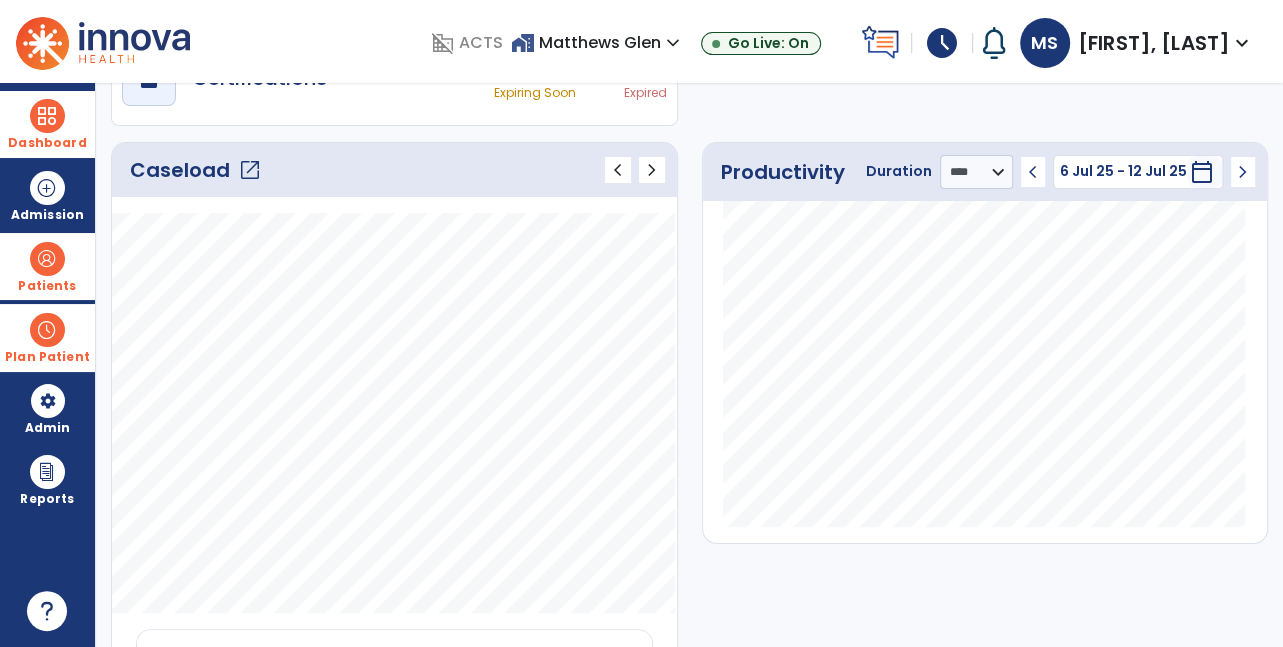 click on "open_in_new" 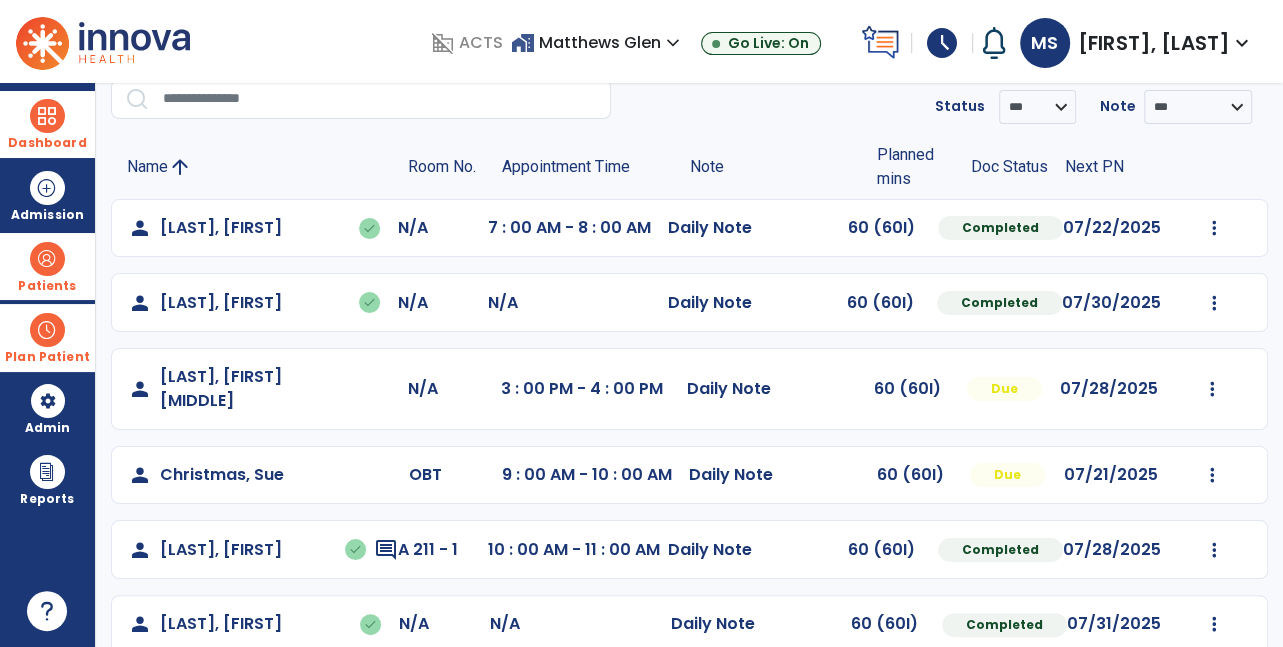 scroll, scrollTop: 84, scrollLeft: 0, axis: vertical 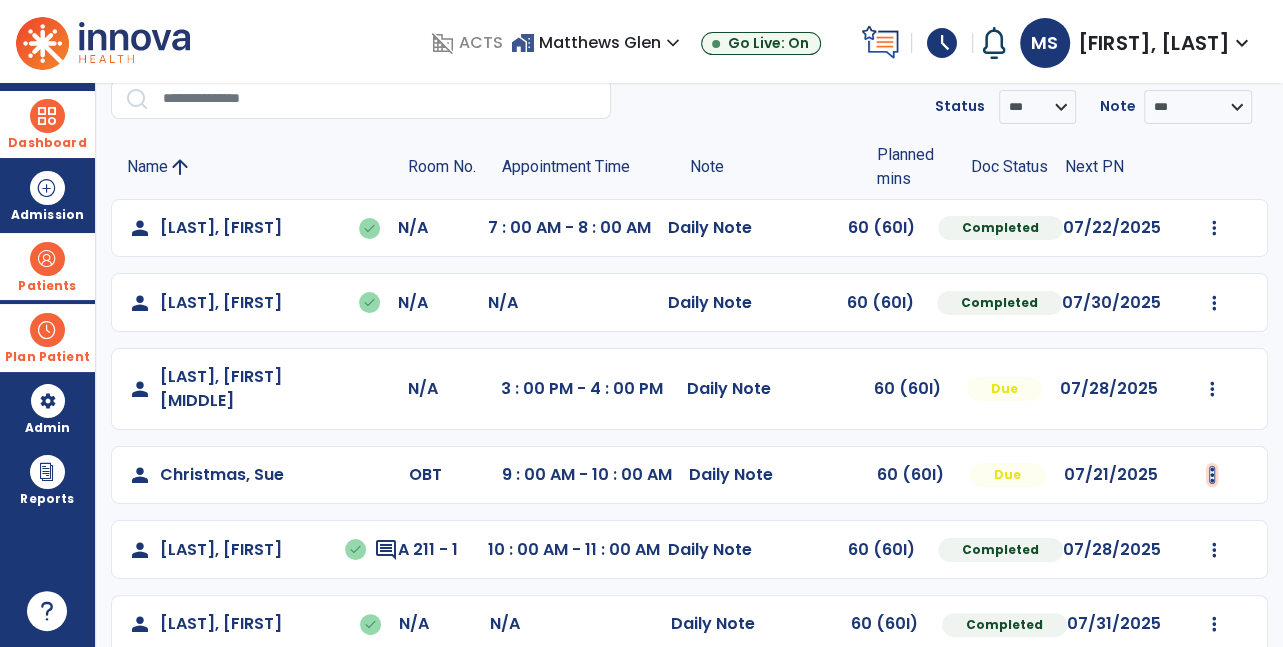 click at bounding box center [1214, 228] 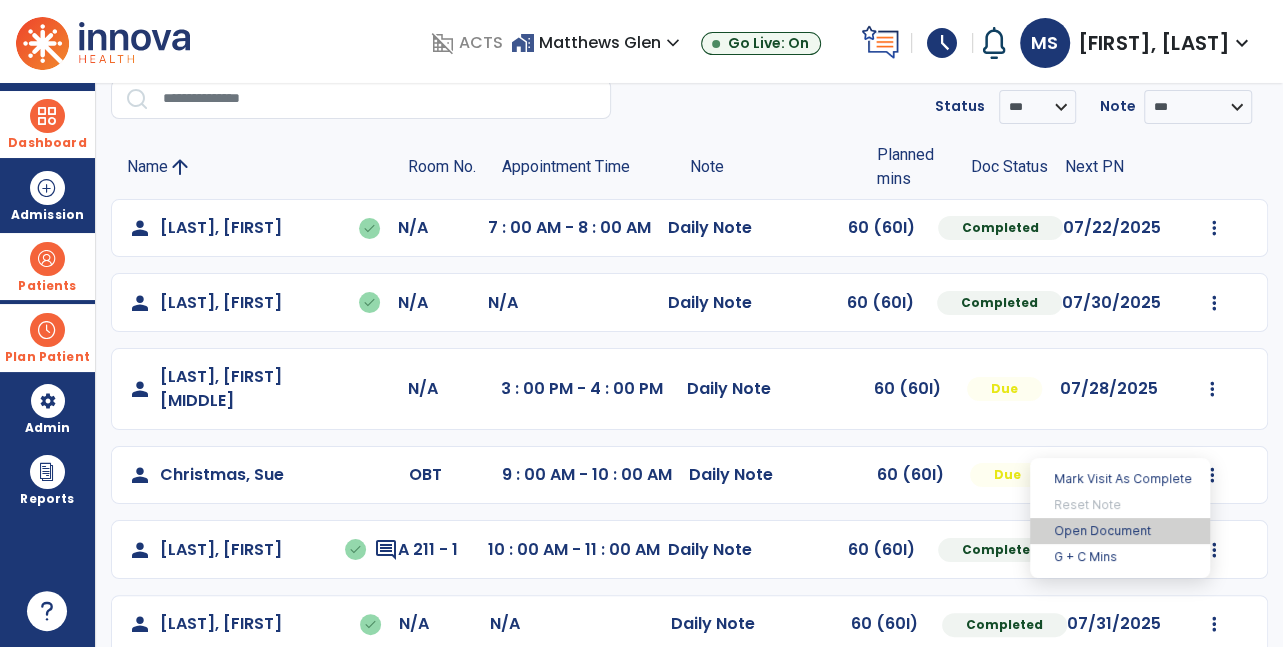 click on "Open Document" at bounding box center [1120, 531] 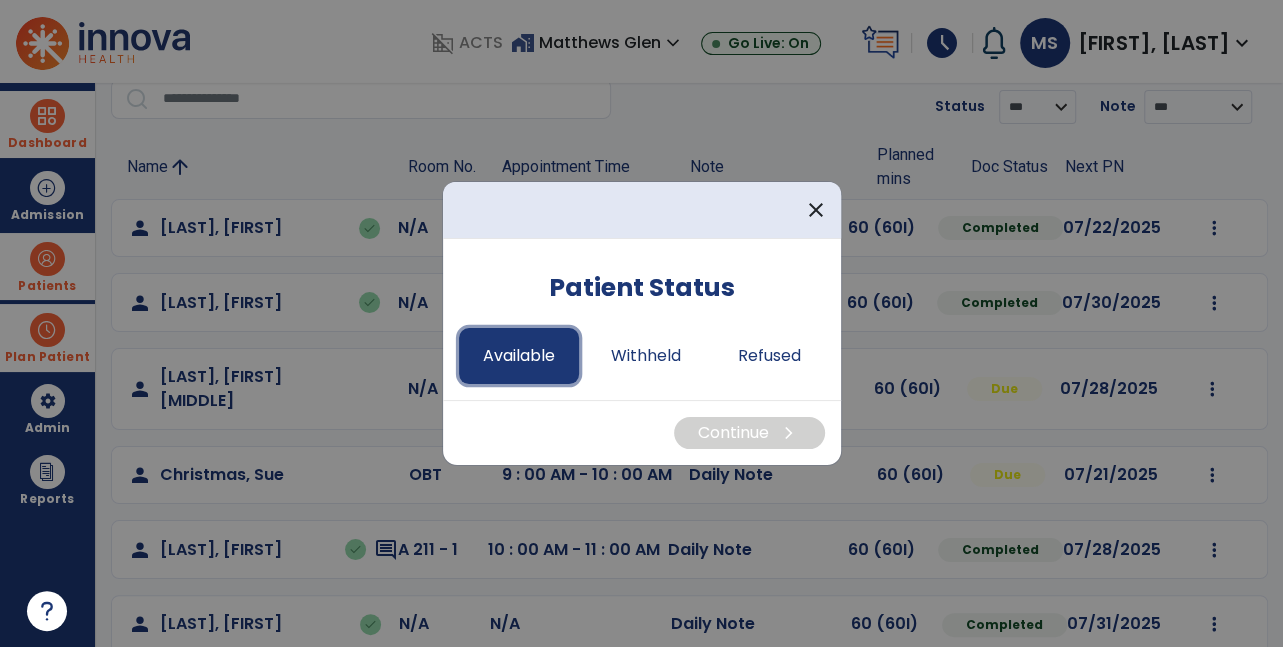 click on "Available" at bounding box center [519, 356] 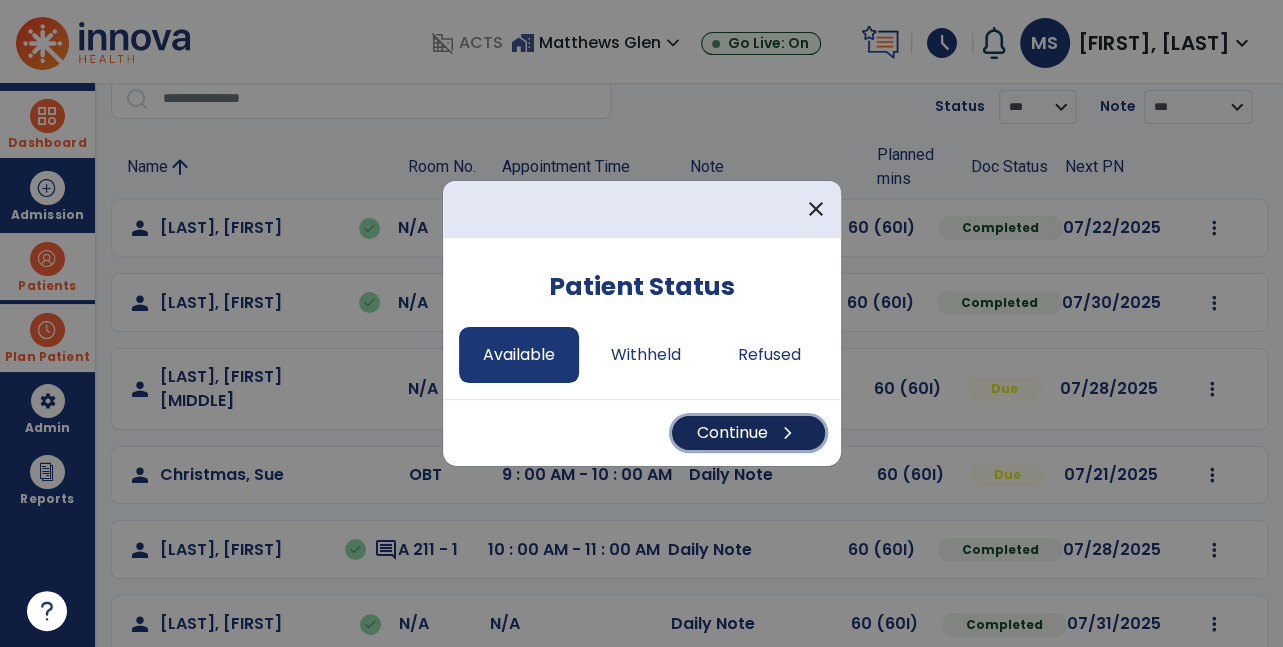 click on "Continue   chevron_right" at bounding box center [748, 433] 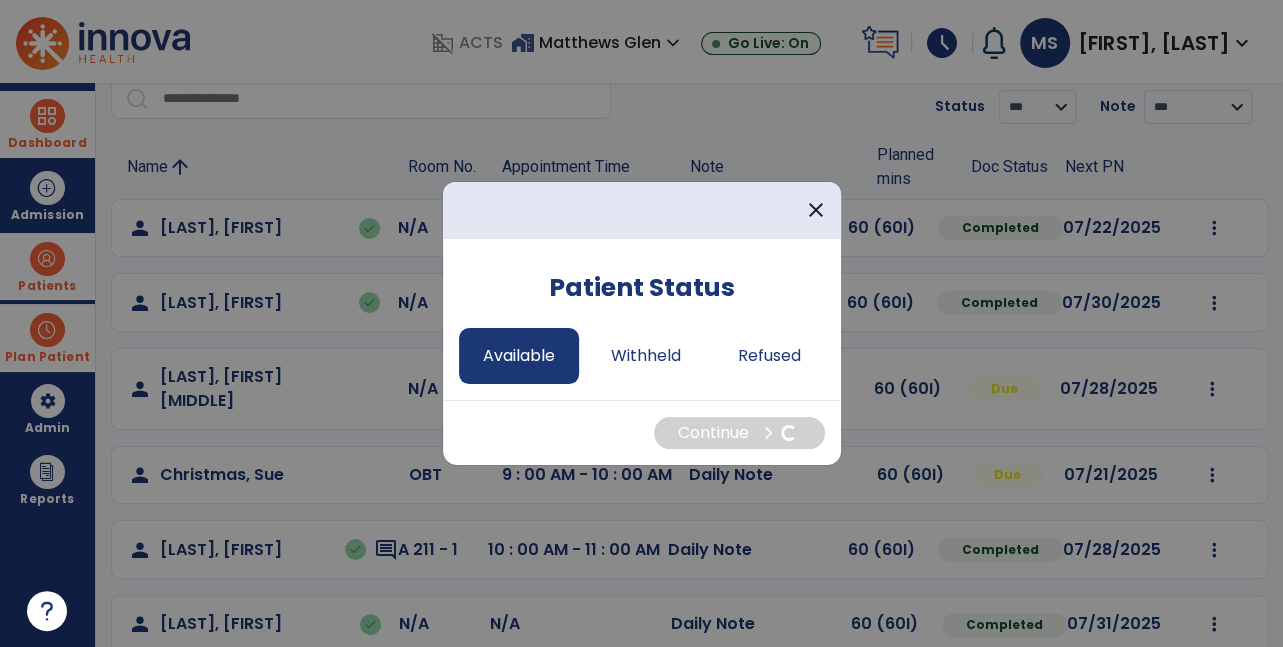 select on "*" 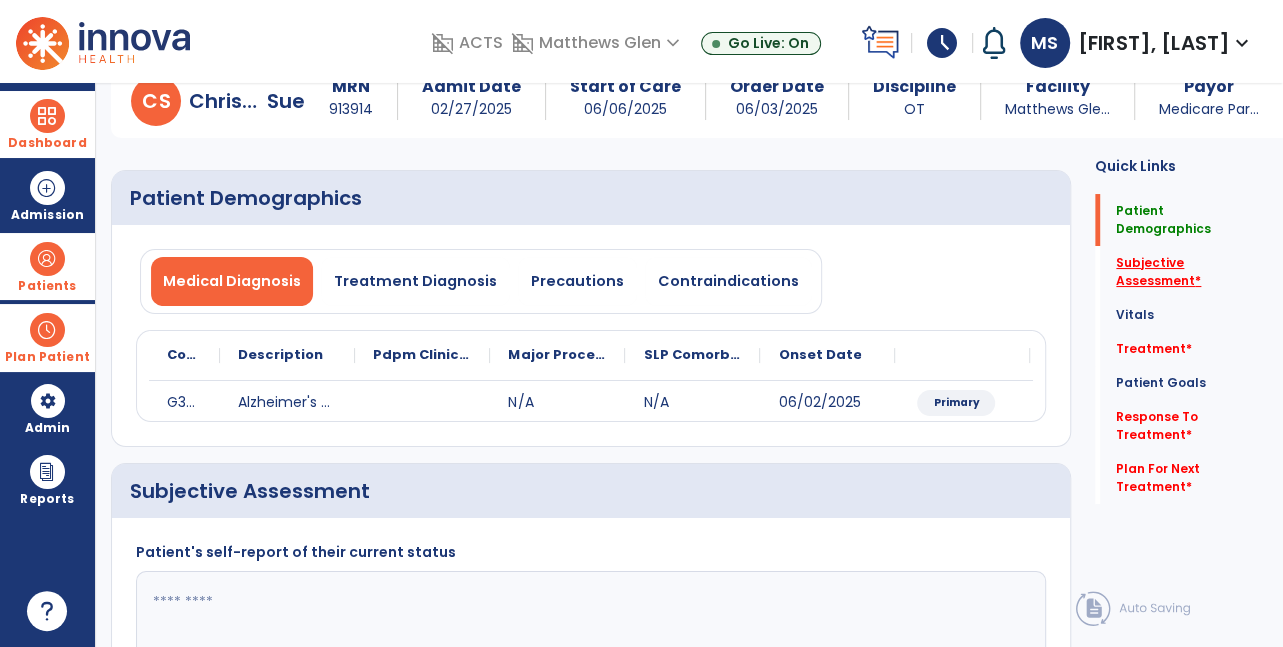 click on "Subjective Assessment   *" 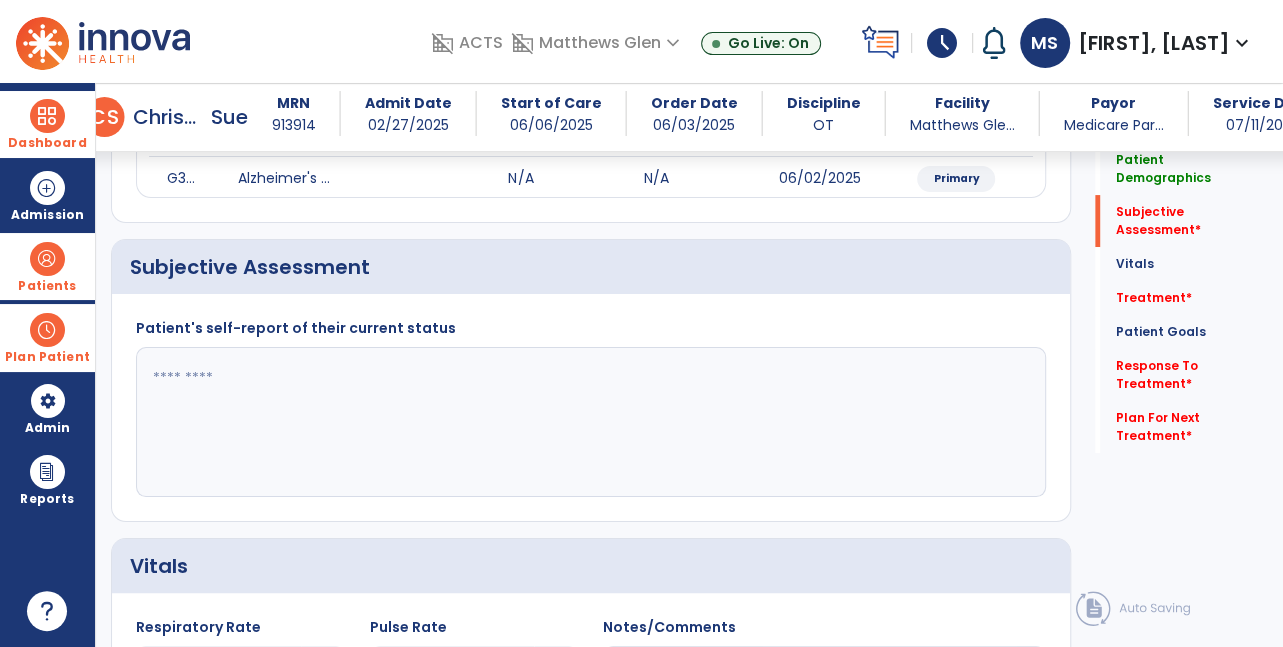 scroll, scrollTop: 321, scrollLeft: 0, axis: vertical 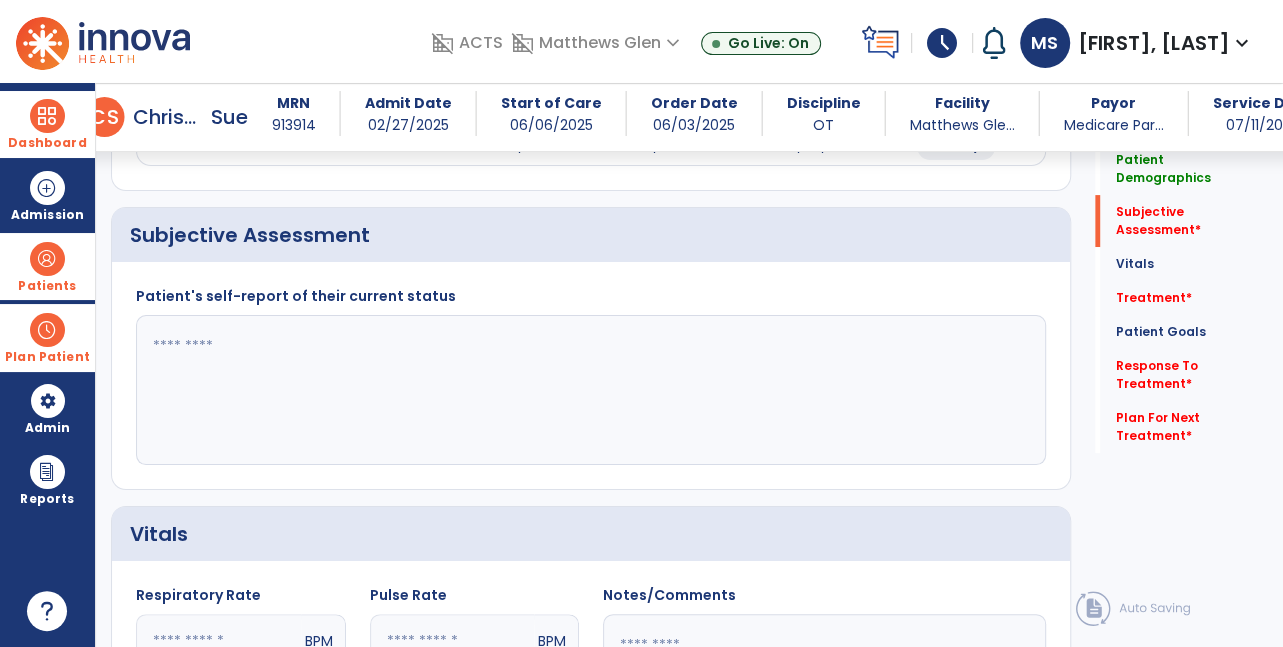 click 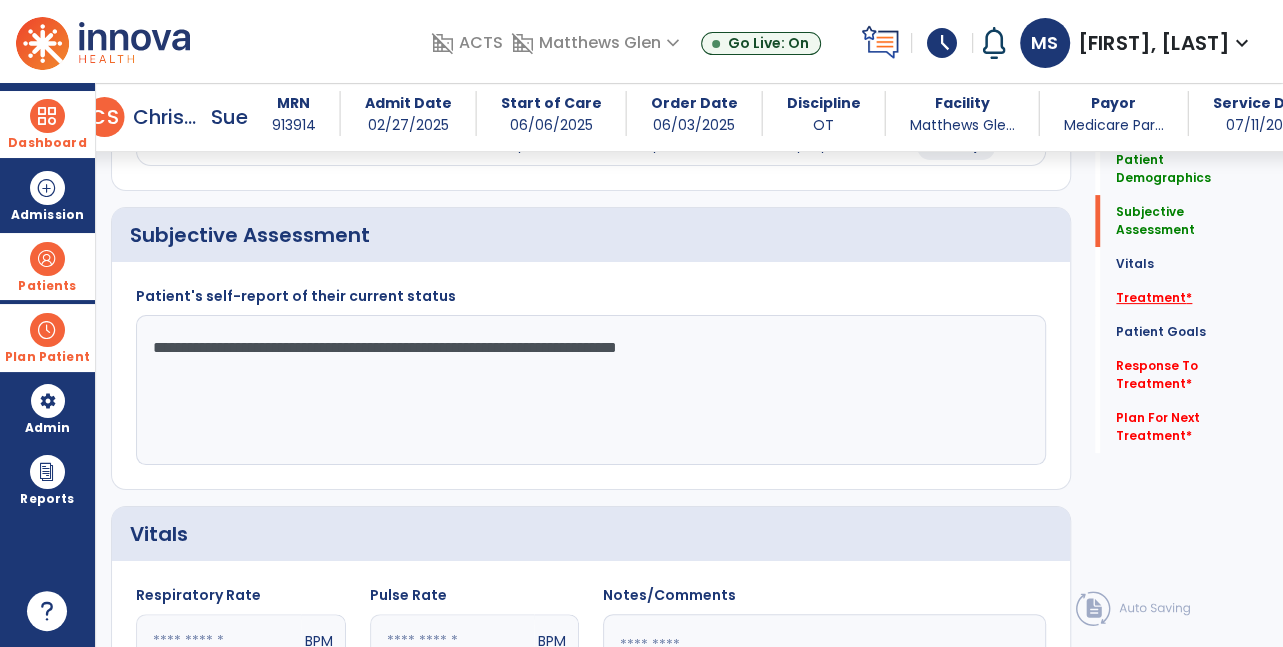 type on "**********" 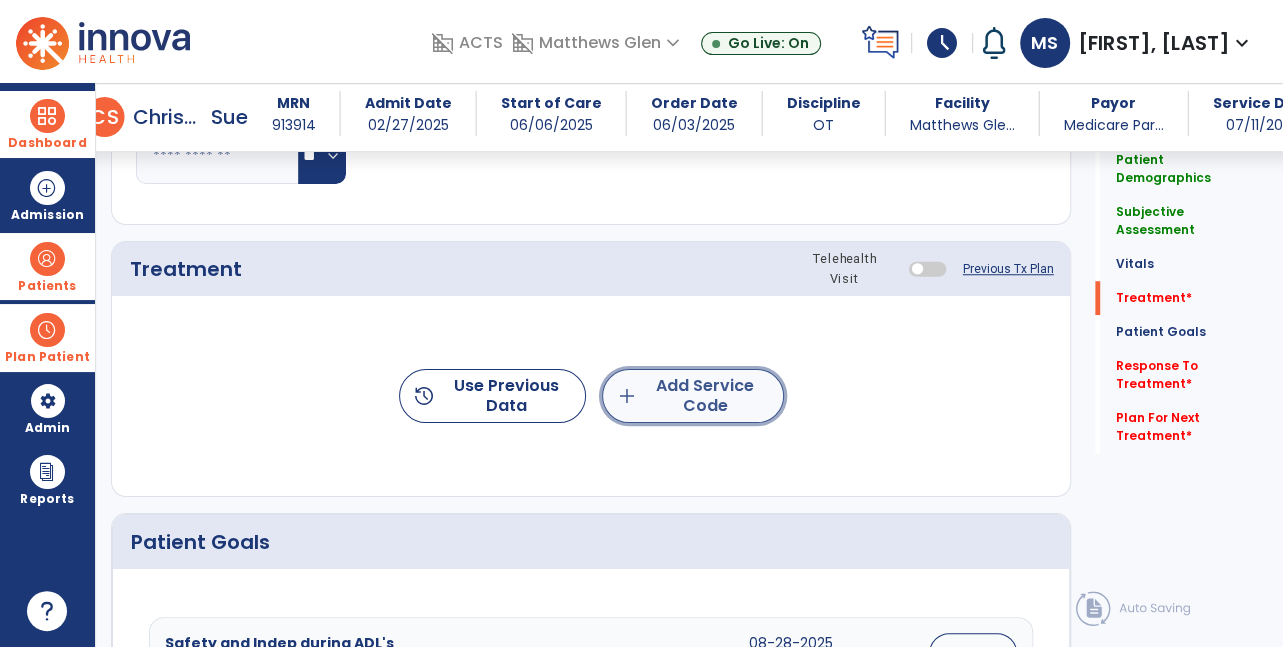 click on "add  Add Service Code" 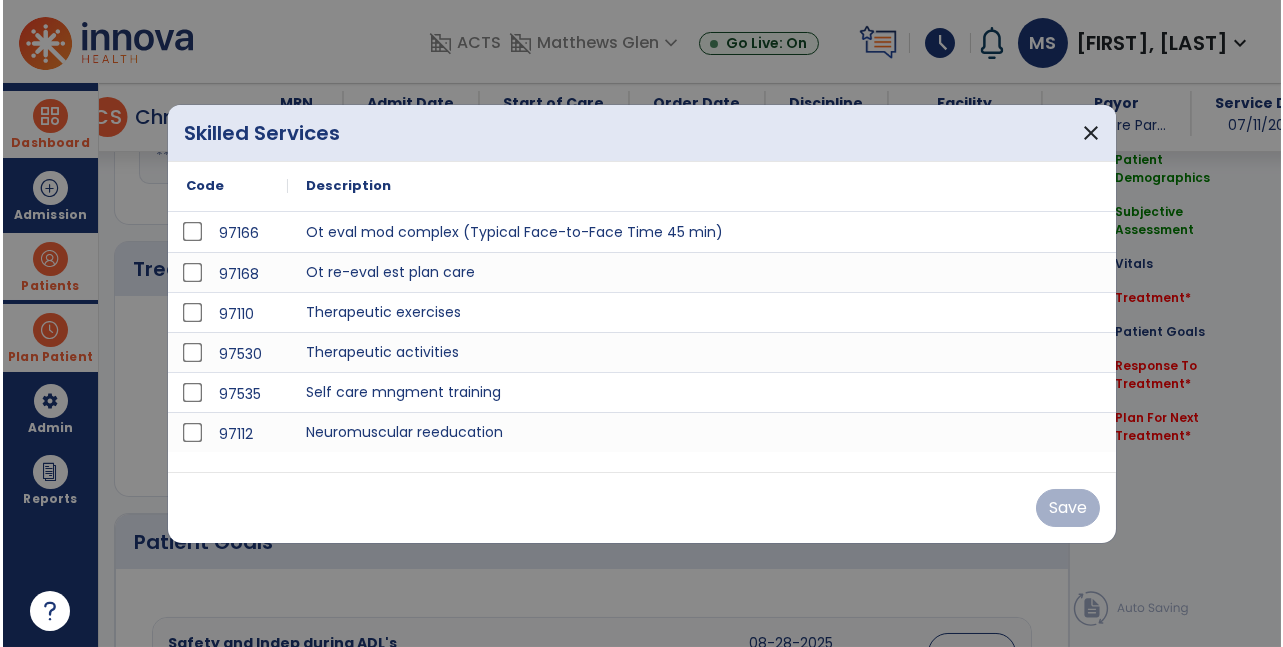 scroll, scrollTop: 1008, scrollLeft: 0, axis: vertical 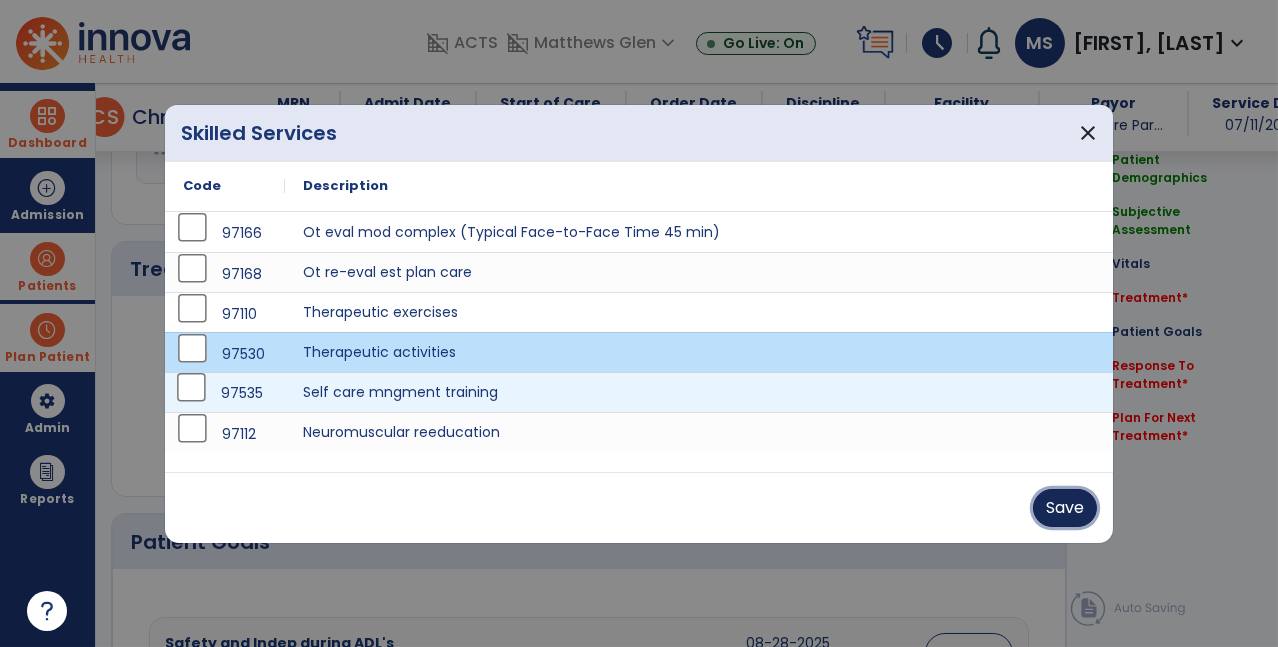 click on "Save" at bounding box center (1065, 508) 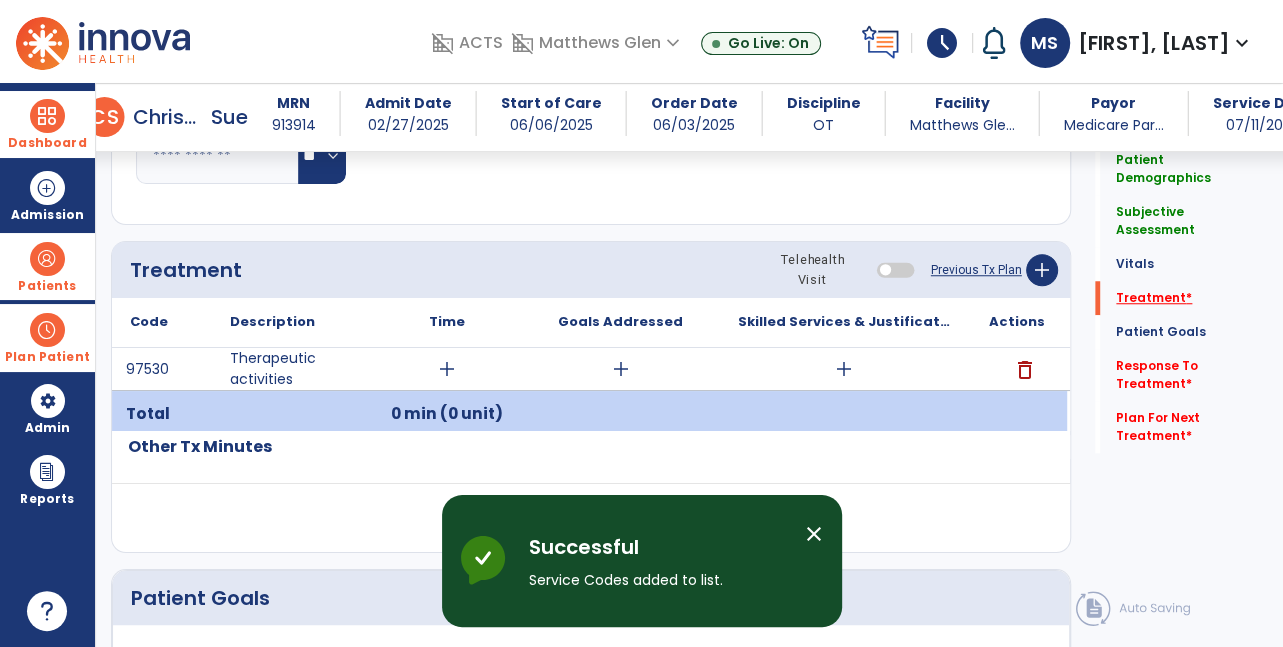 click on "Treatment   *" 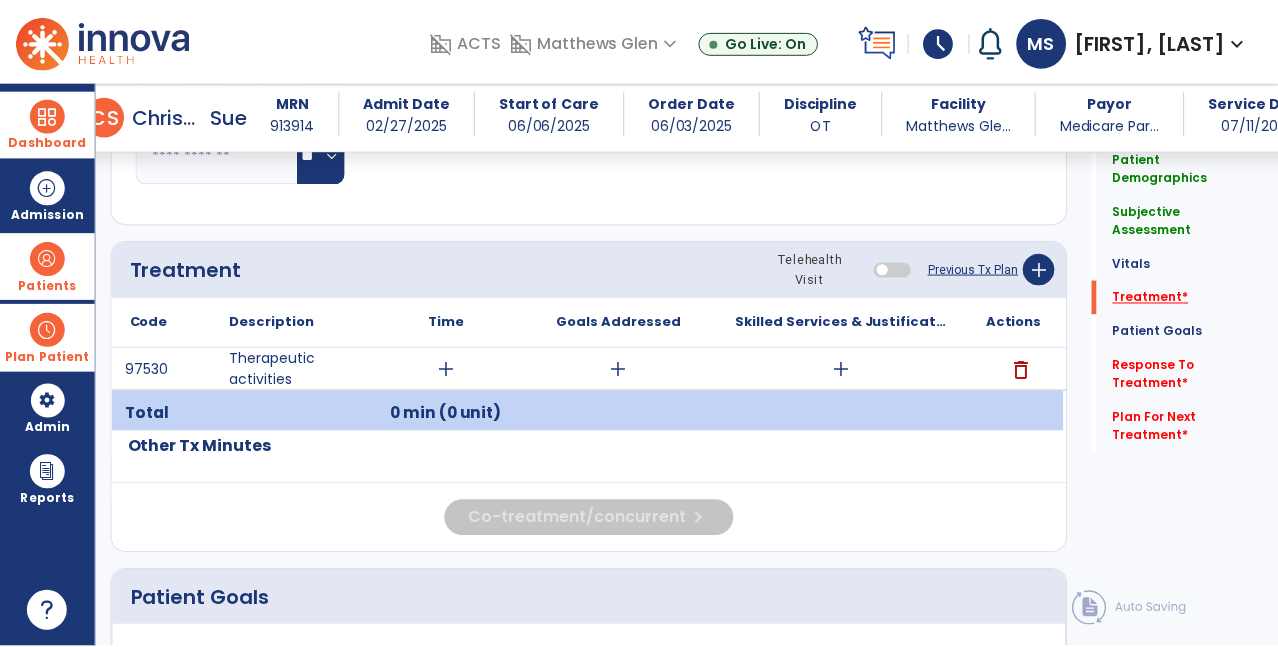 scroll, scrollTop: 1035, scrollLeft: 0, axis: vertical 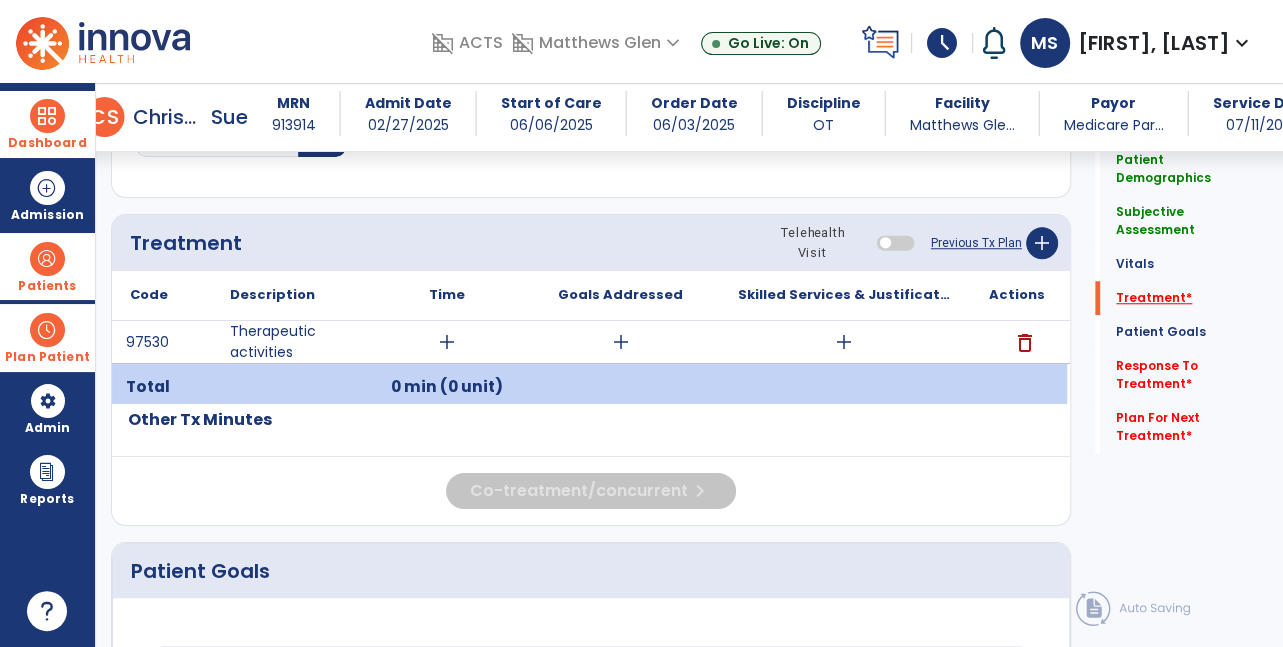 click on "Treatment   *" 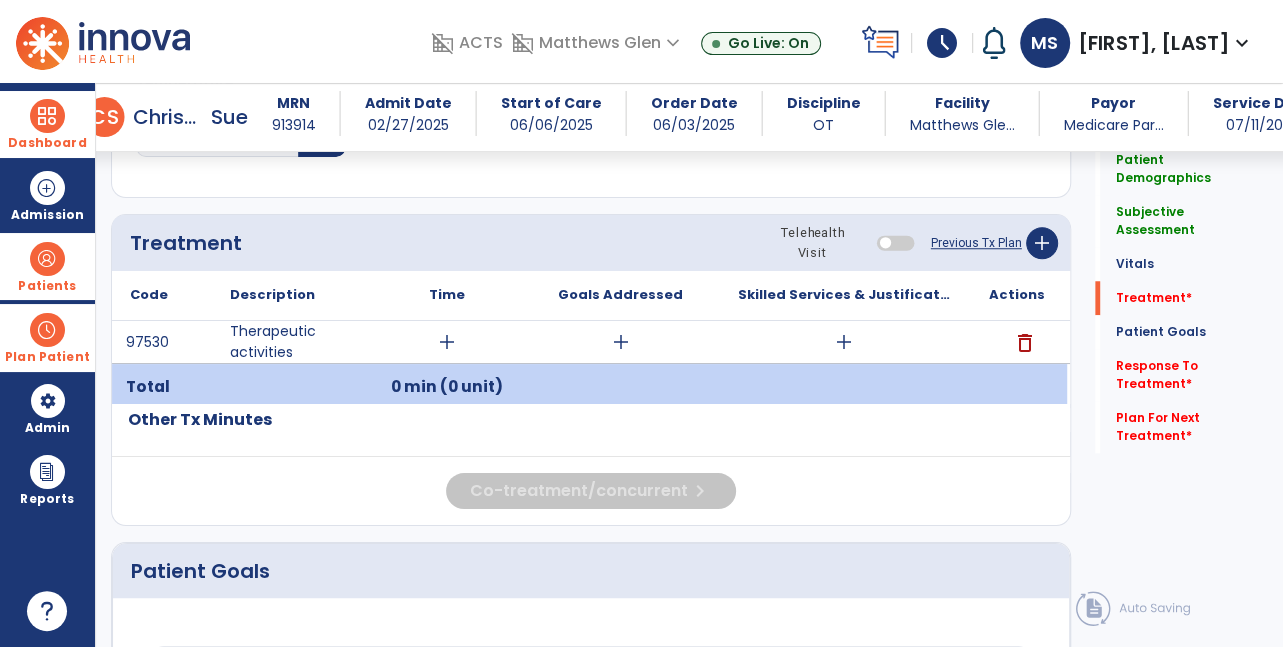 click on "add" at bounding box center (447, 342) 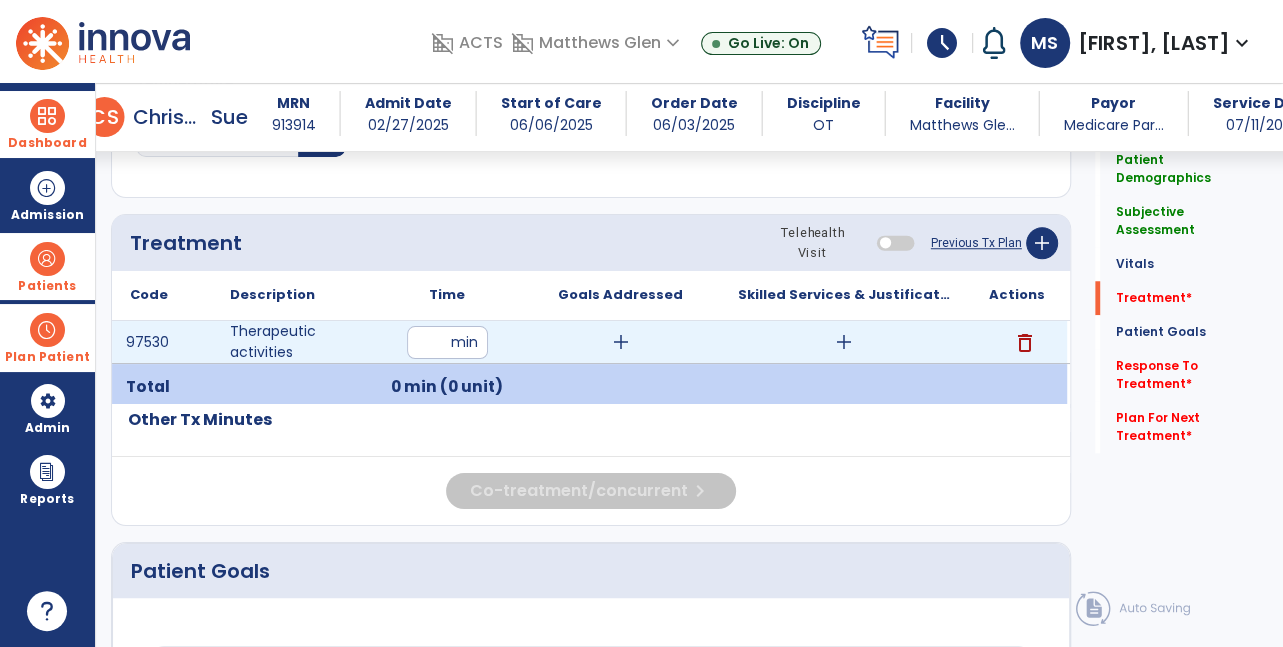 type on "**" 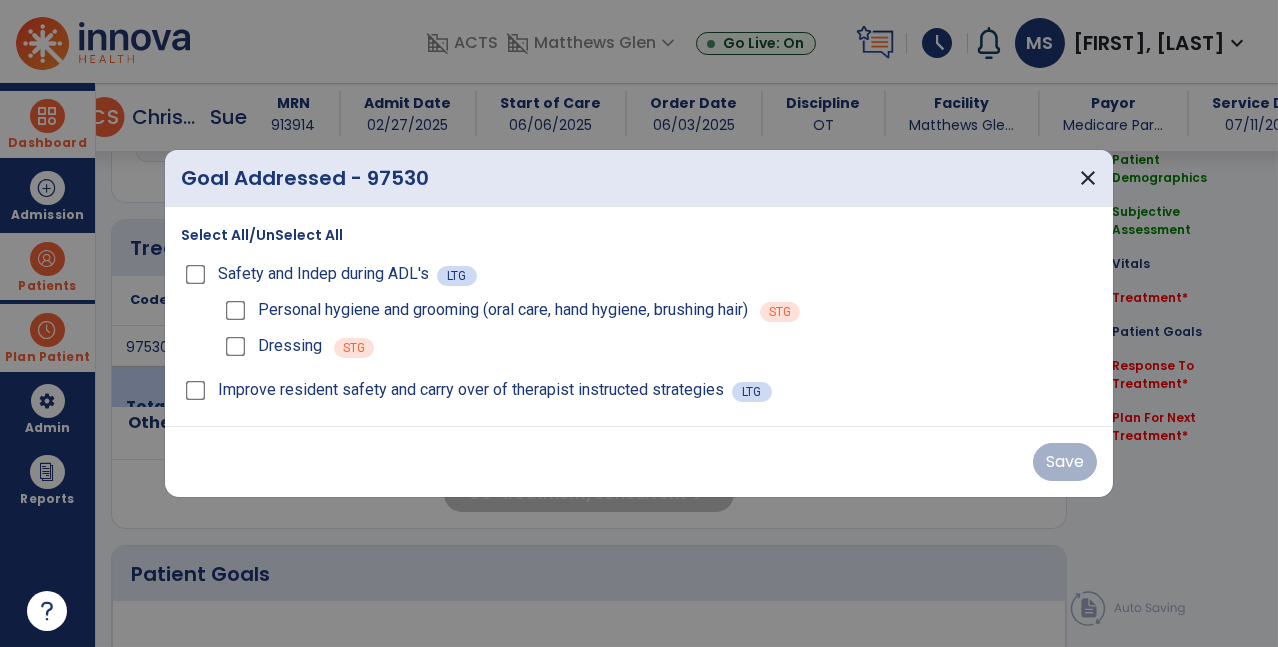 scroll, scrollTop: 1035, scrollLeft: 0, axis: vertical 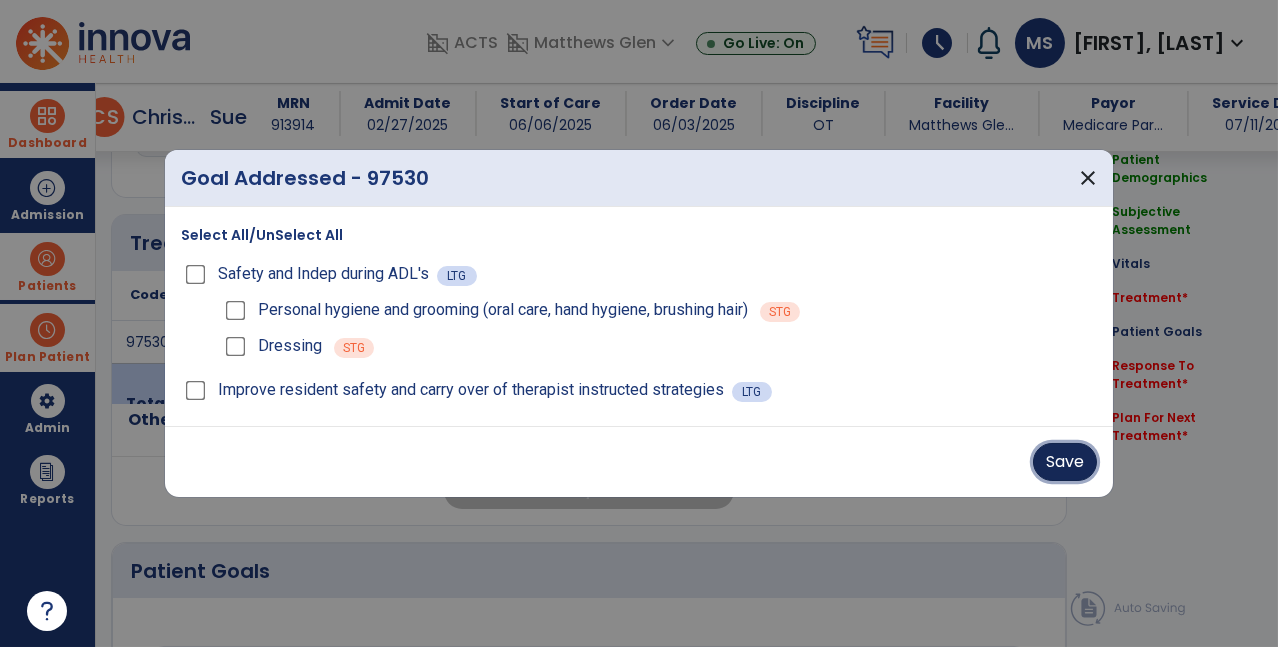 click on "Save" at bounding box center (1065, 462) 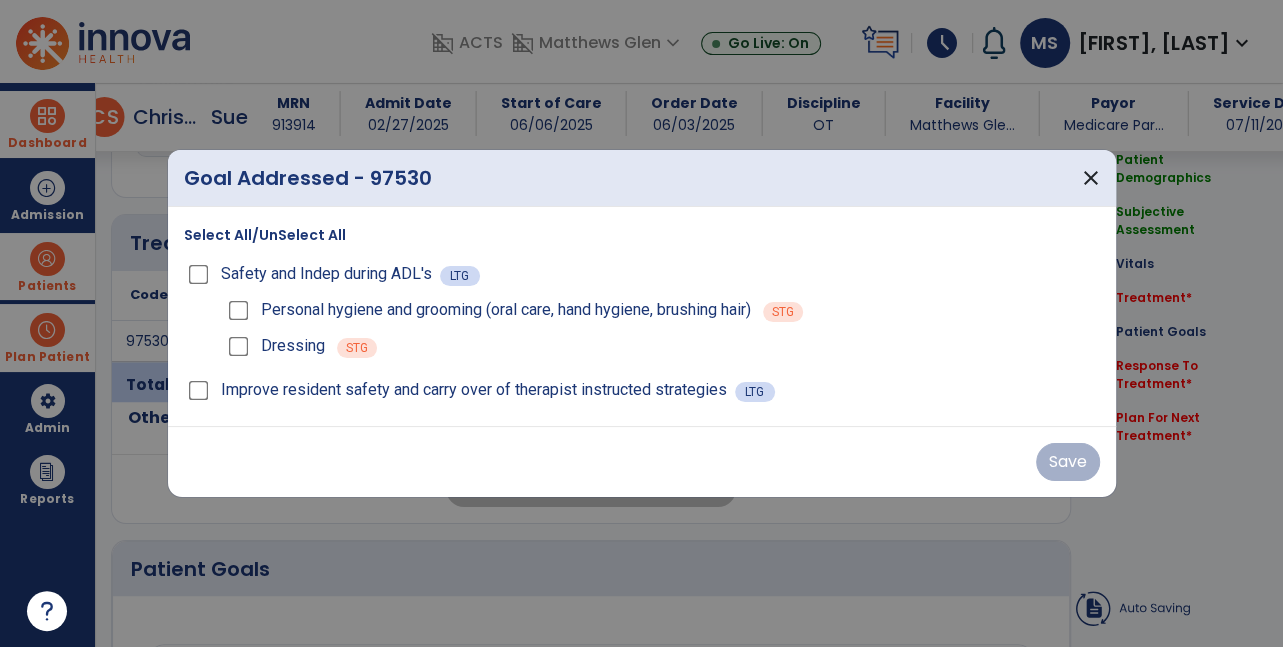 click on "Patient Demographics  Medical Diagnosis   Treatment Diagnosis   Precautions   Contraindications
Code
Description
Pdpm Clinical Category
G30.9 to" 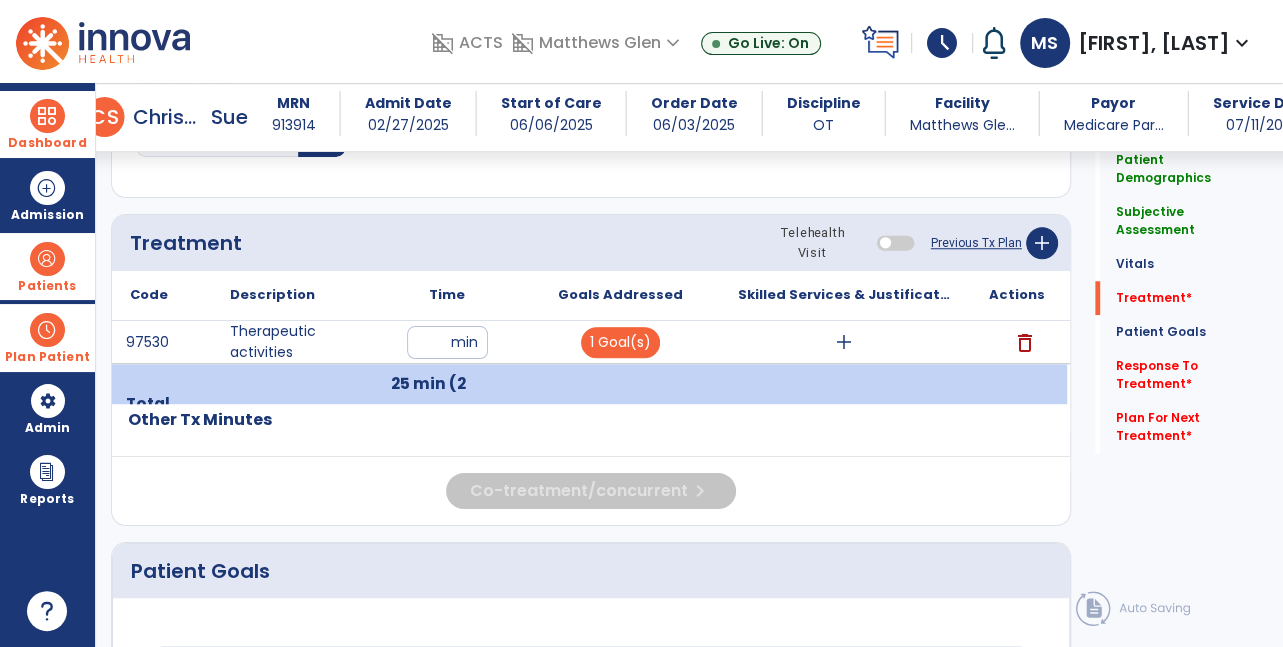 click at bounding box center [844, 404] 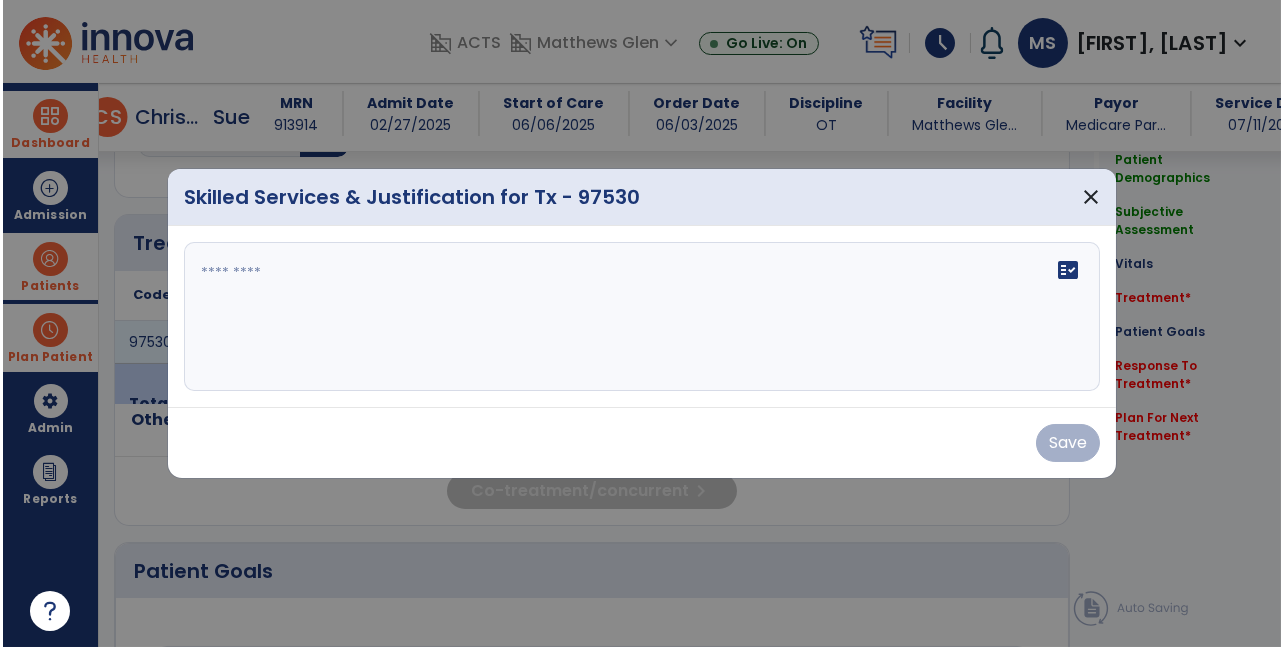 scroll, scrollTop: 1035, scrollLeft: 0, axis: vertical 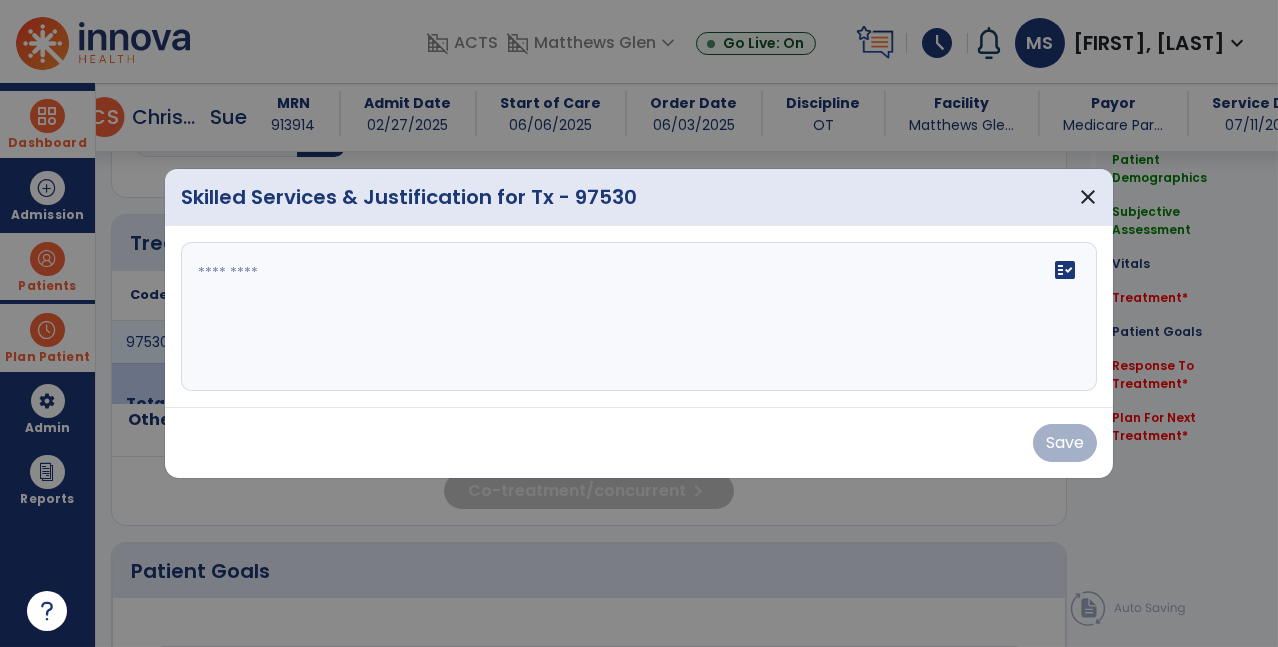 click on "fact_check" at bounding box center [639, 317] 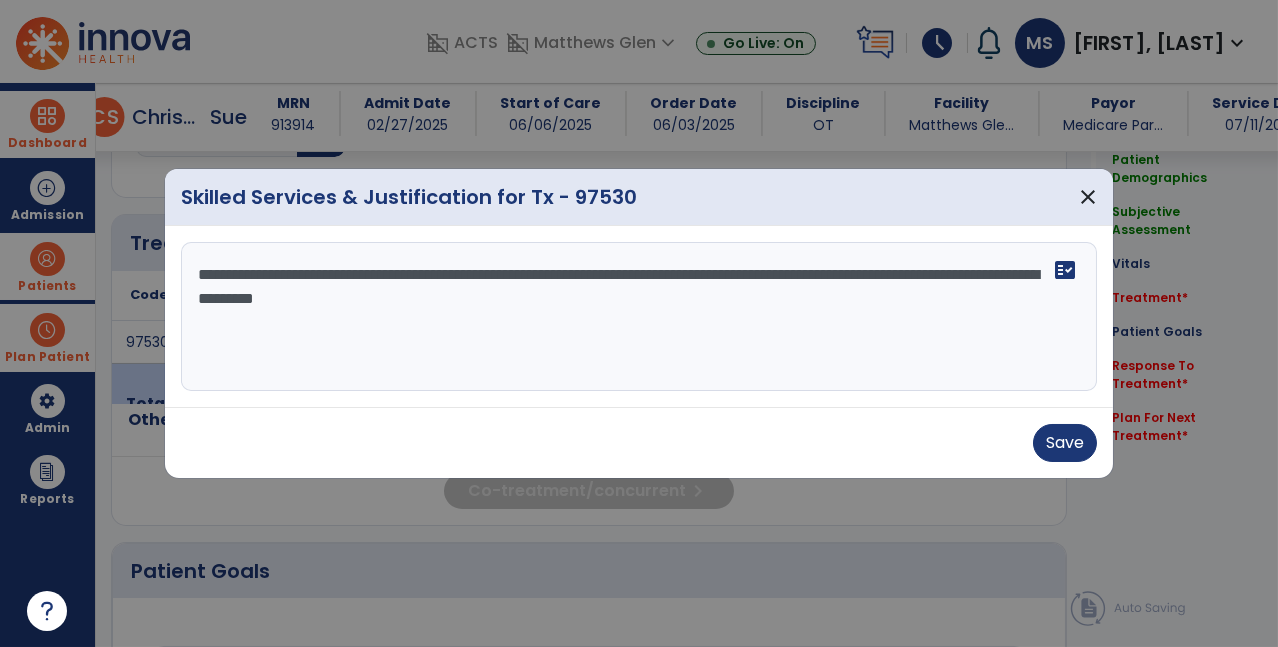 click on "**********" at bounding box center (639, 317) 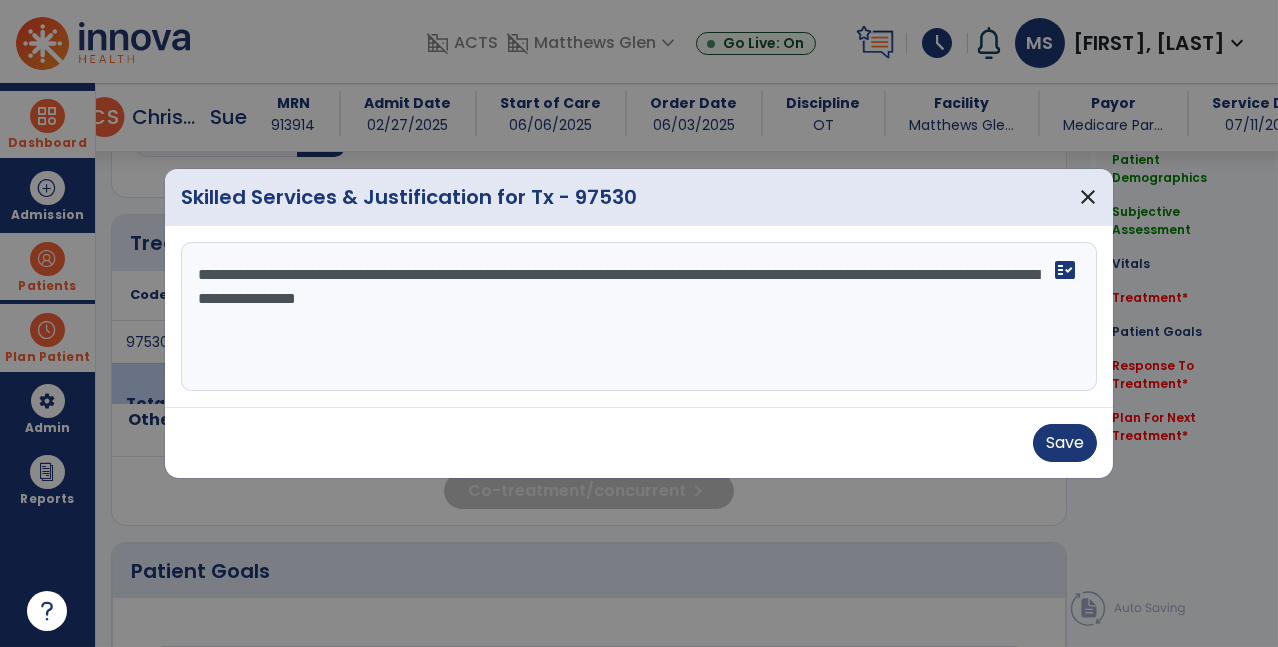 click on "**********" at bounding box center [639, 317] 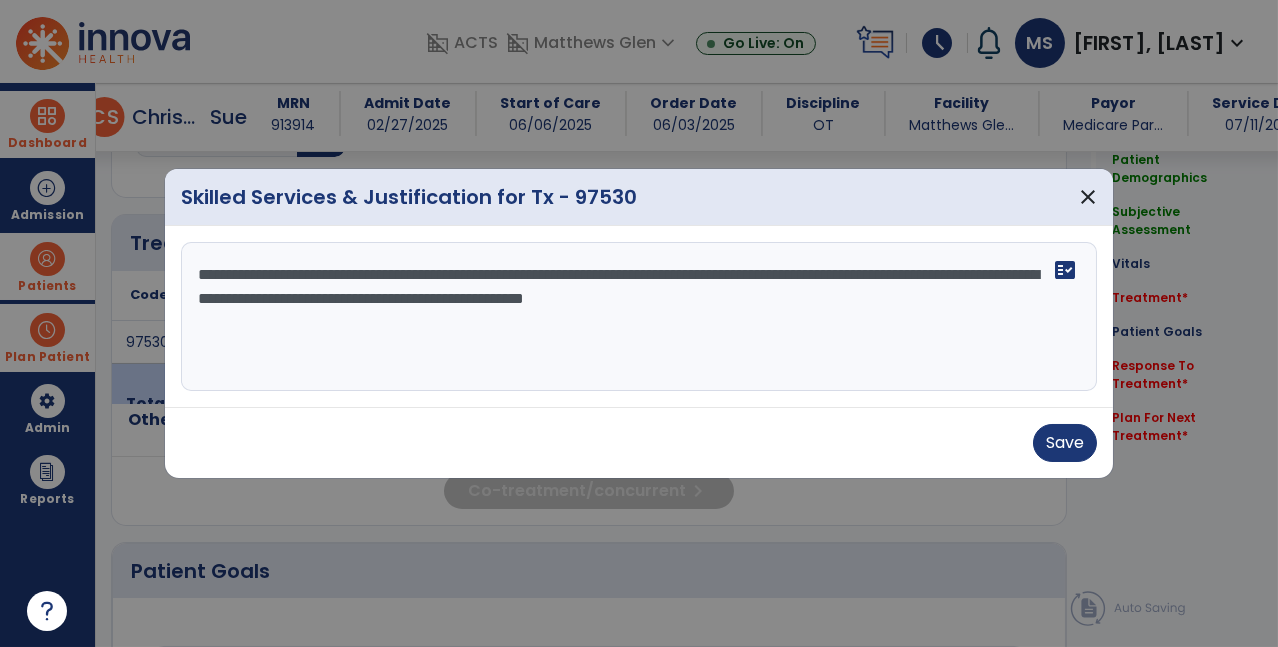 click on "**********" at bounding box center (639, 317) 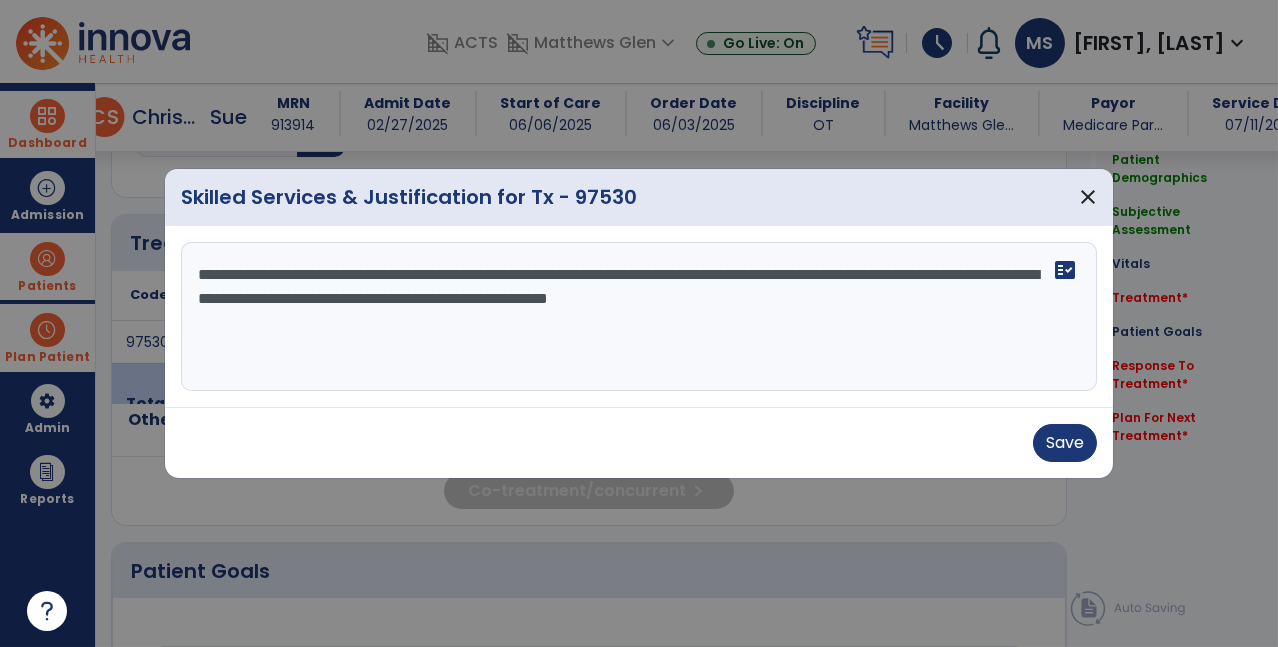 click on "**********" at bounding box center [639, 317] 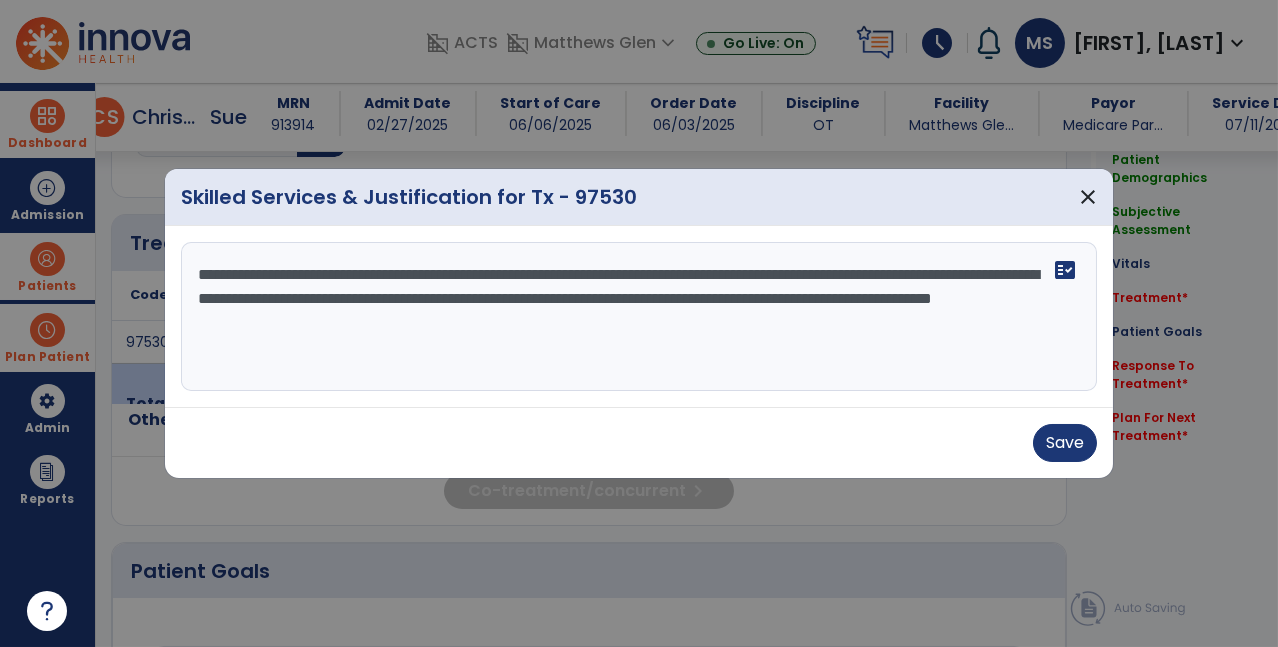 click on "**********" at bounding box center (639, 317) 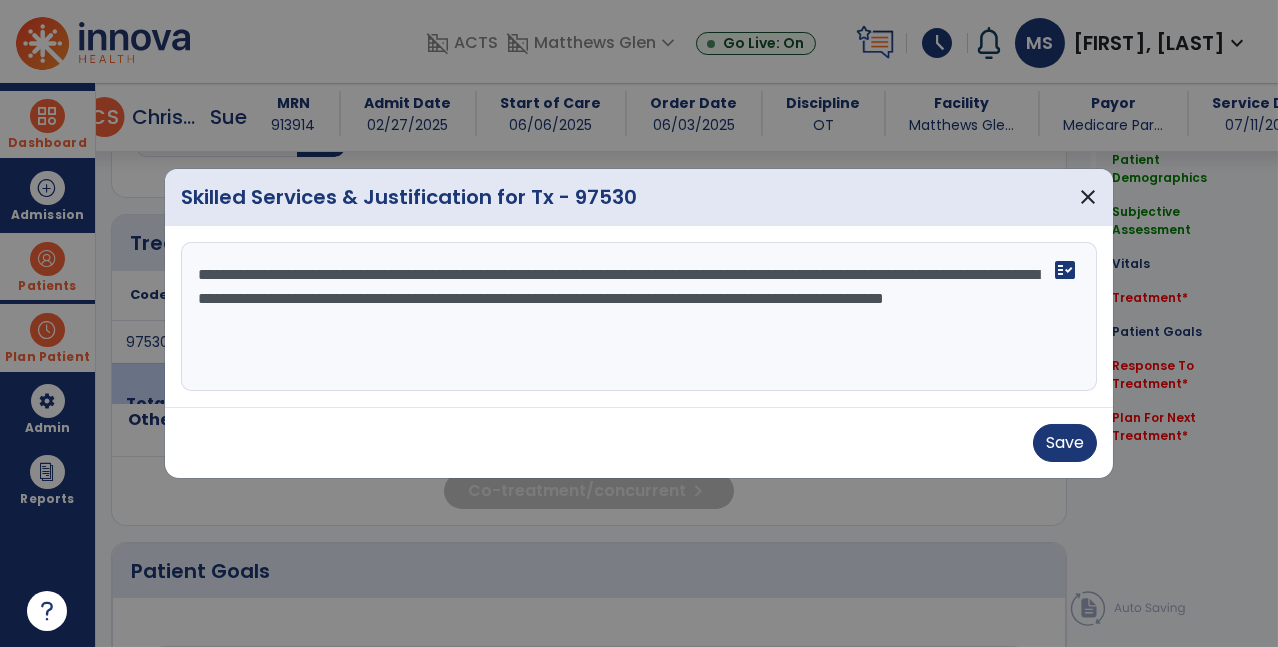 click on "**********" at bounding box center [639, 317] 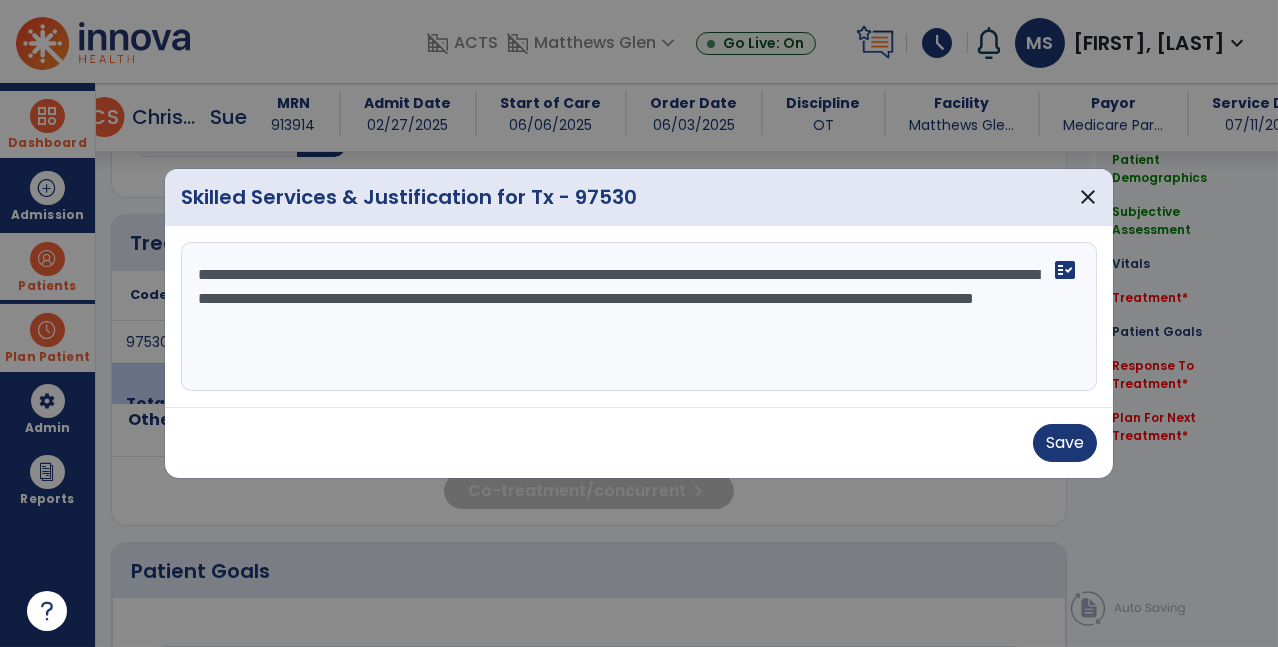 click on "**********" at bounding box center (639, 317) 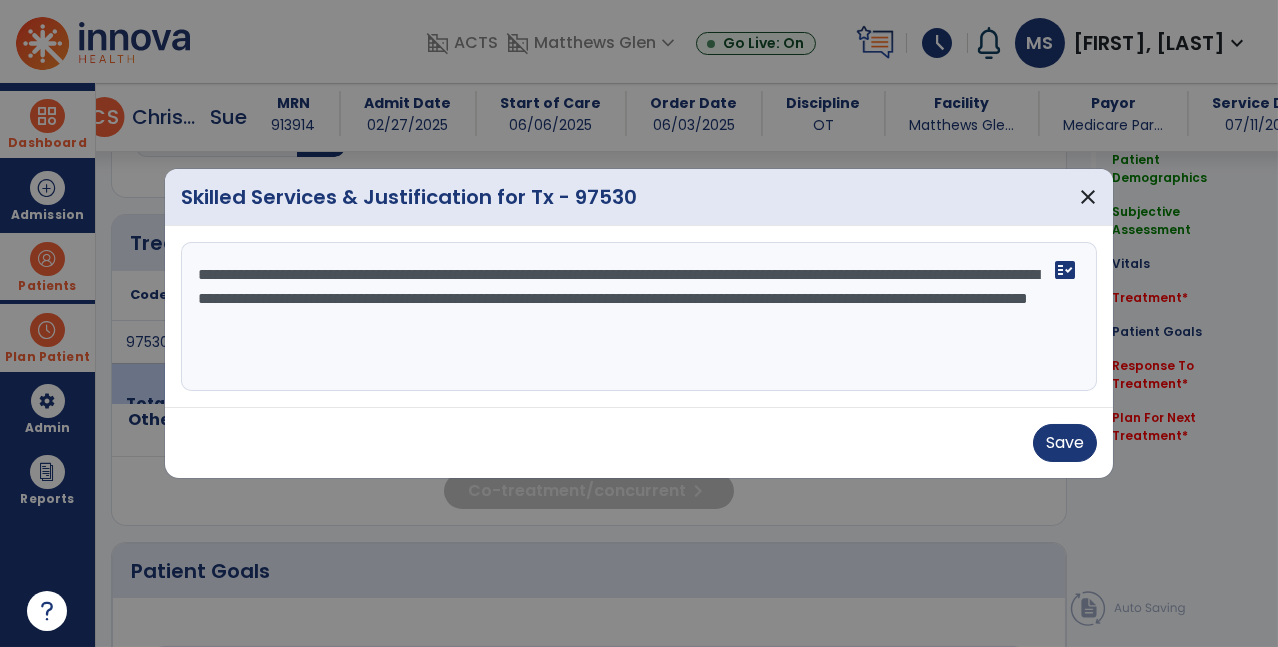 click on "**********" at bounding box center (639, 317) 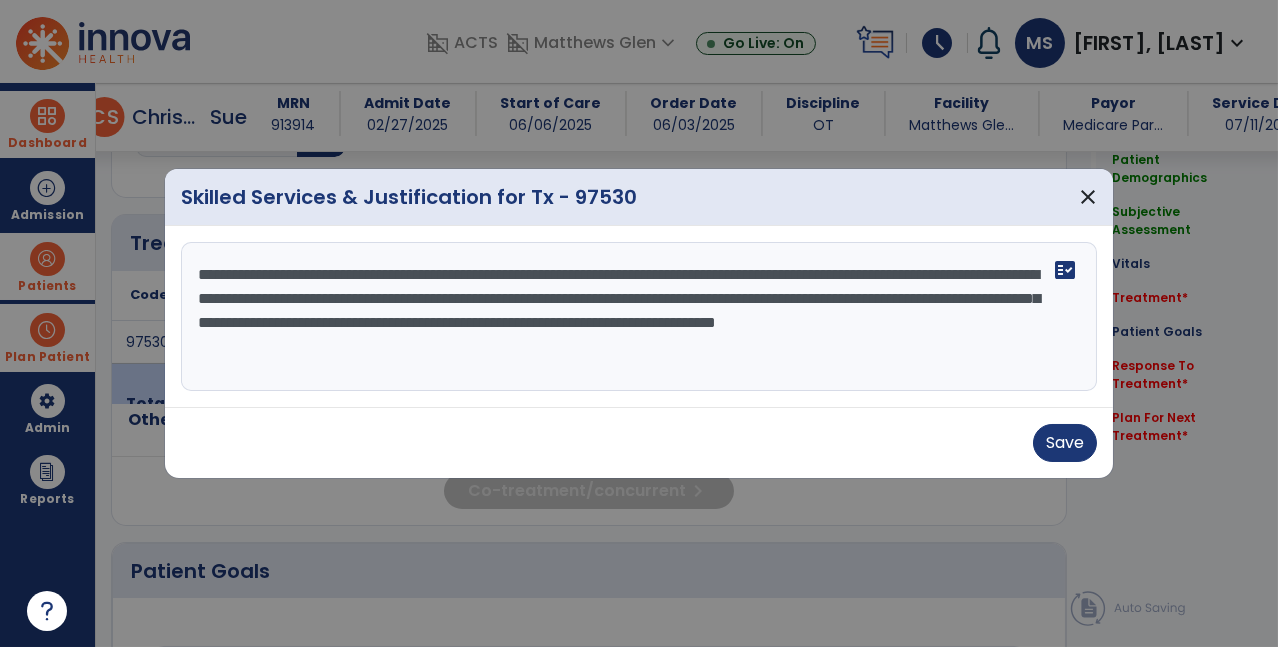 click on "**********" at bounding box center (639, 317) 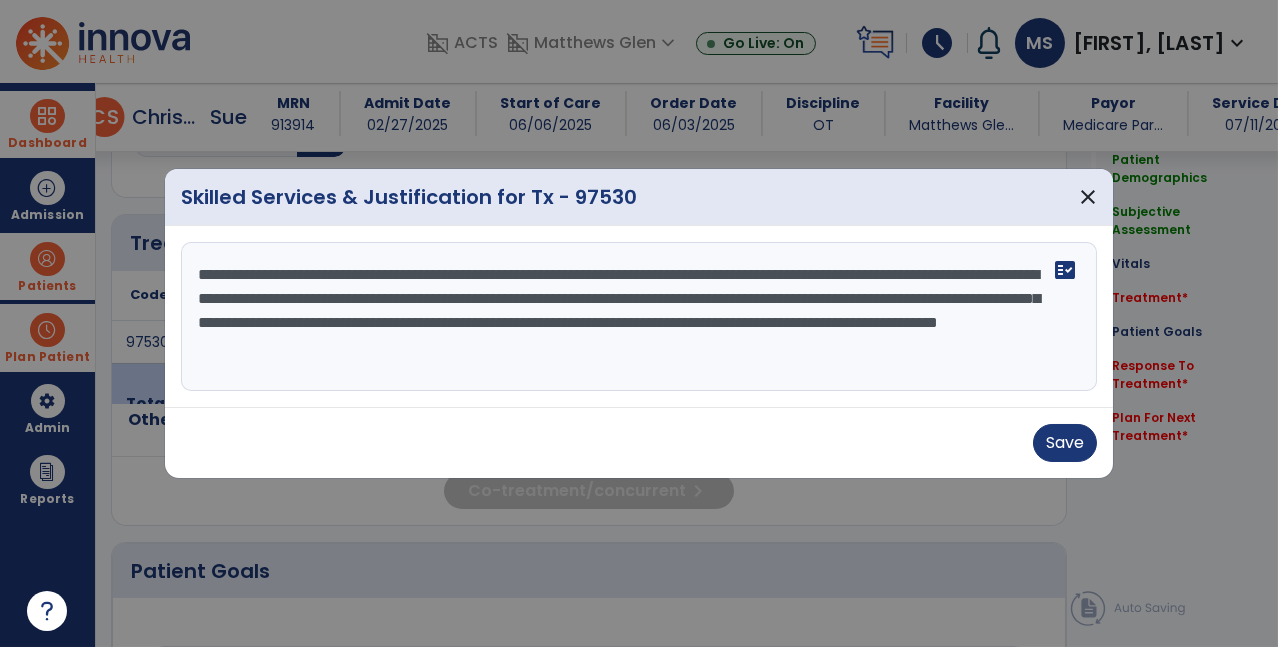 click on "**********" at bounding box center [639, 317] 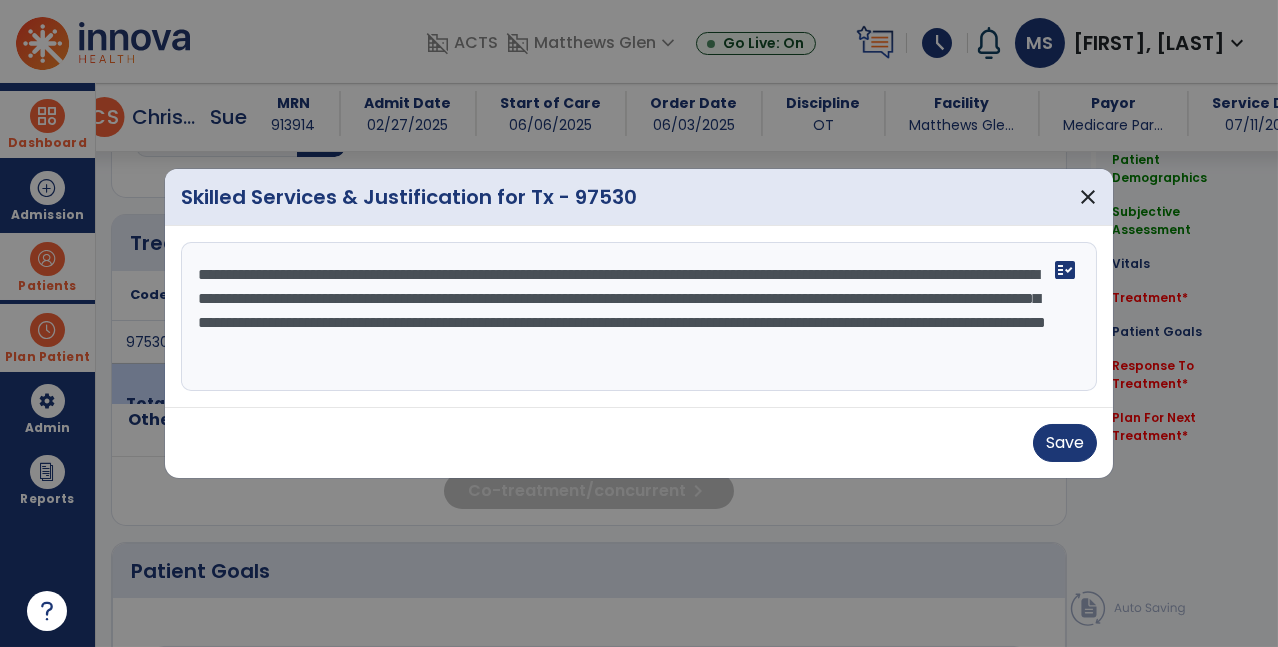 click on "**********" at bounding box center (639, 317) 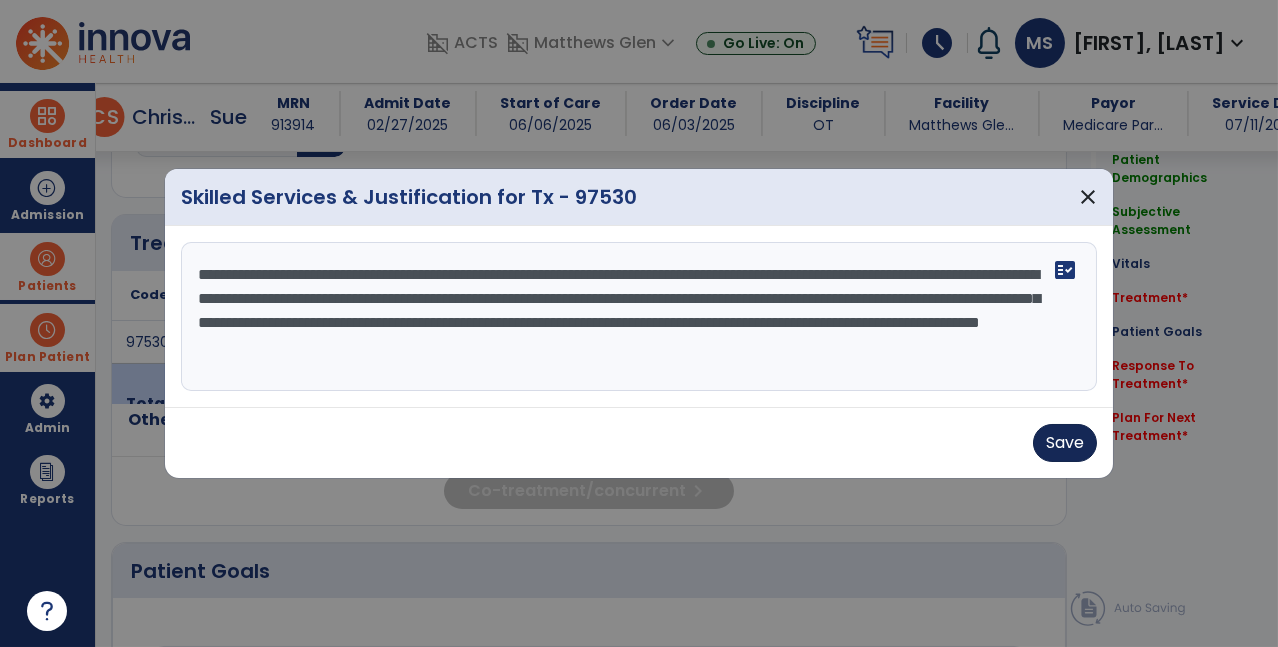 type on "**********" 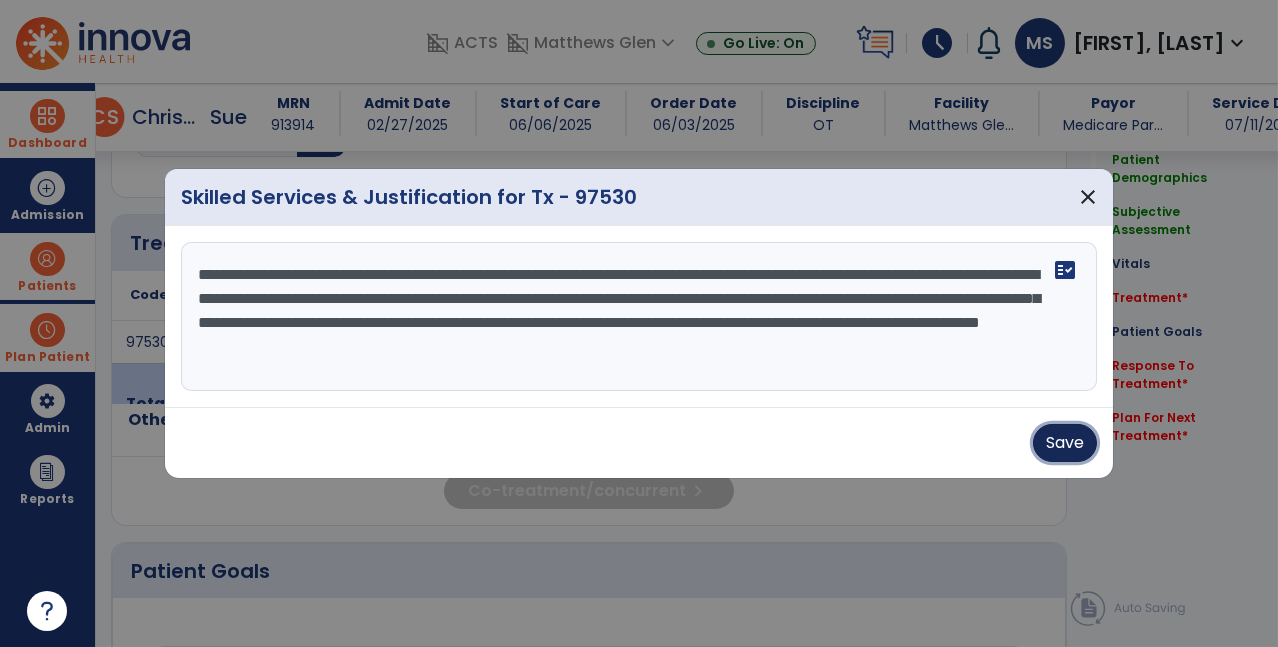 click on "Save" at bounding box center [1065, 443] 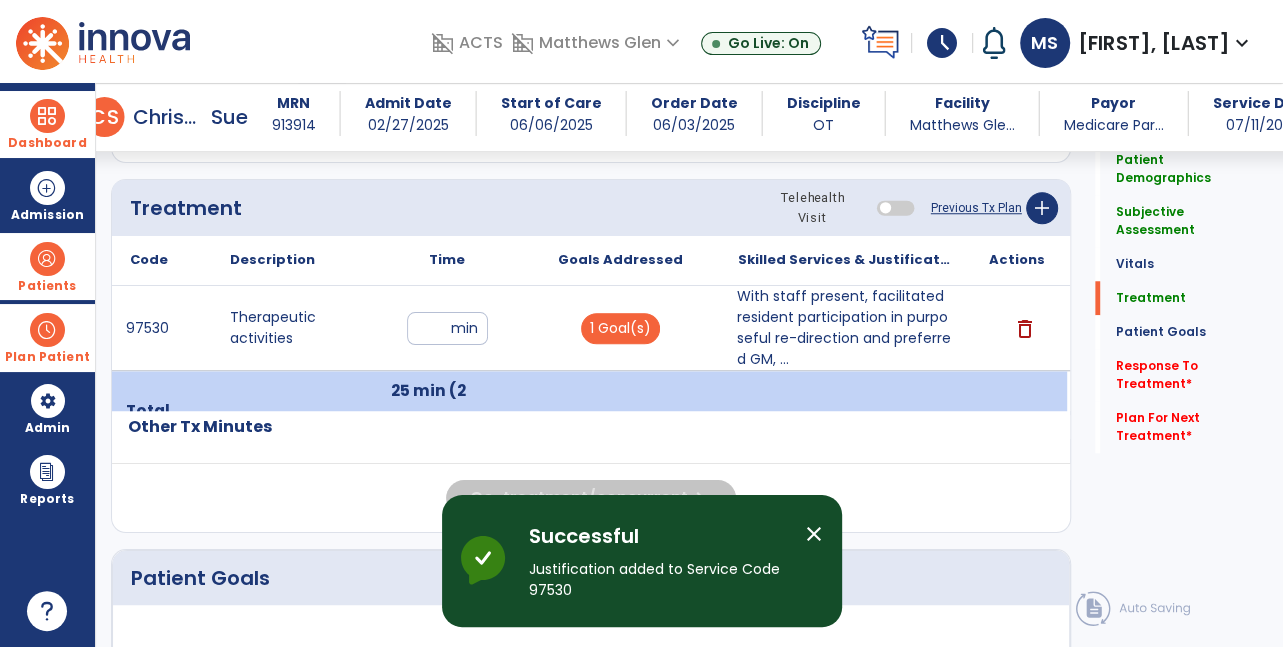 scroll, scrollTop: 1070, scrollLeft: 0, axis: vertical 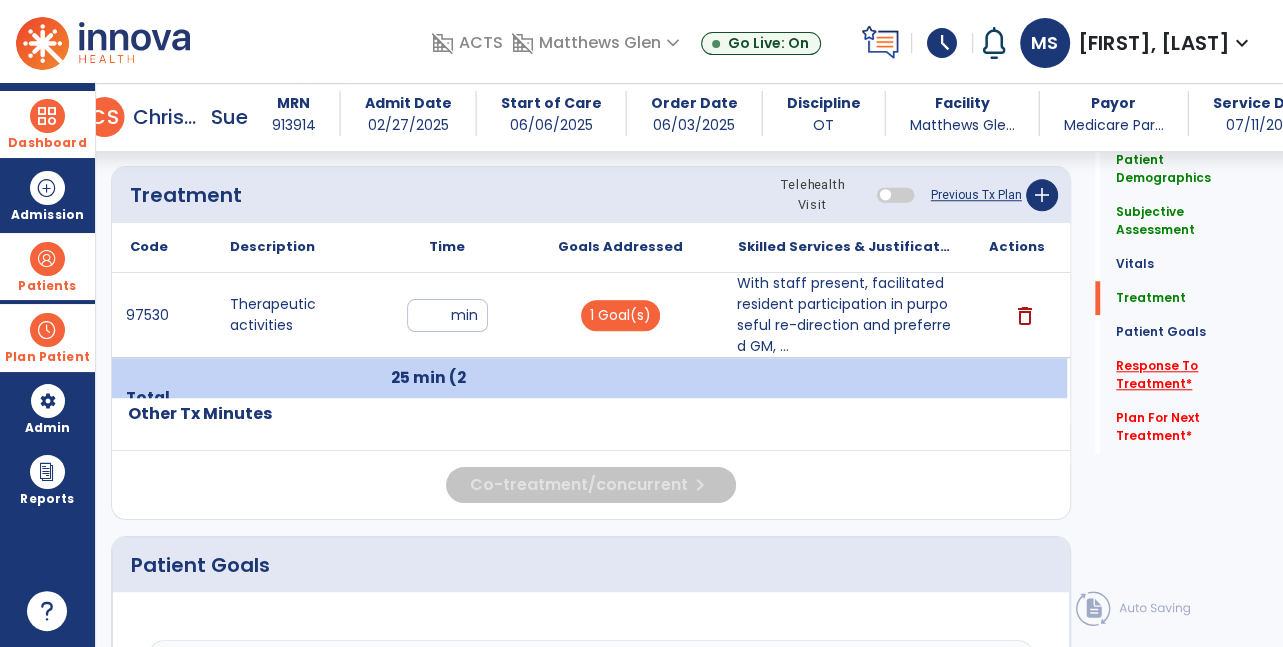 click on "Response To Treatment   *" 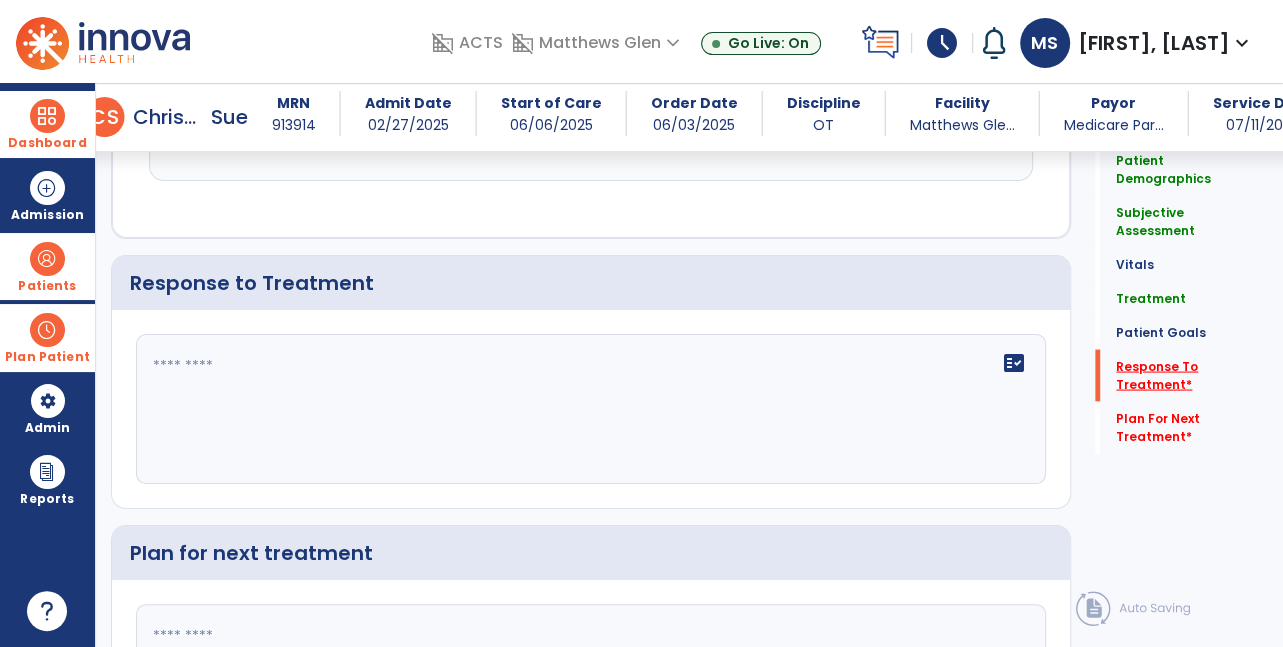 scroll, scrollTop: 2416, scrollLeft: 0, axis: vertical 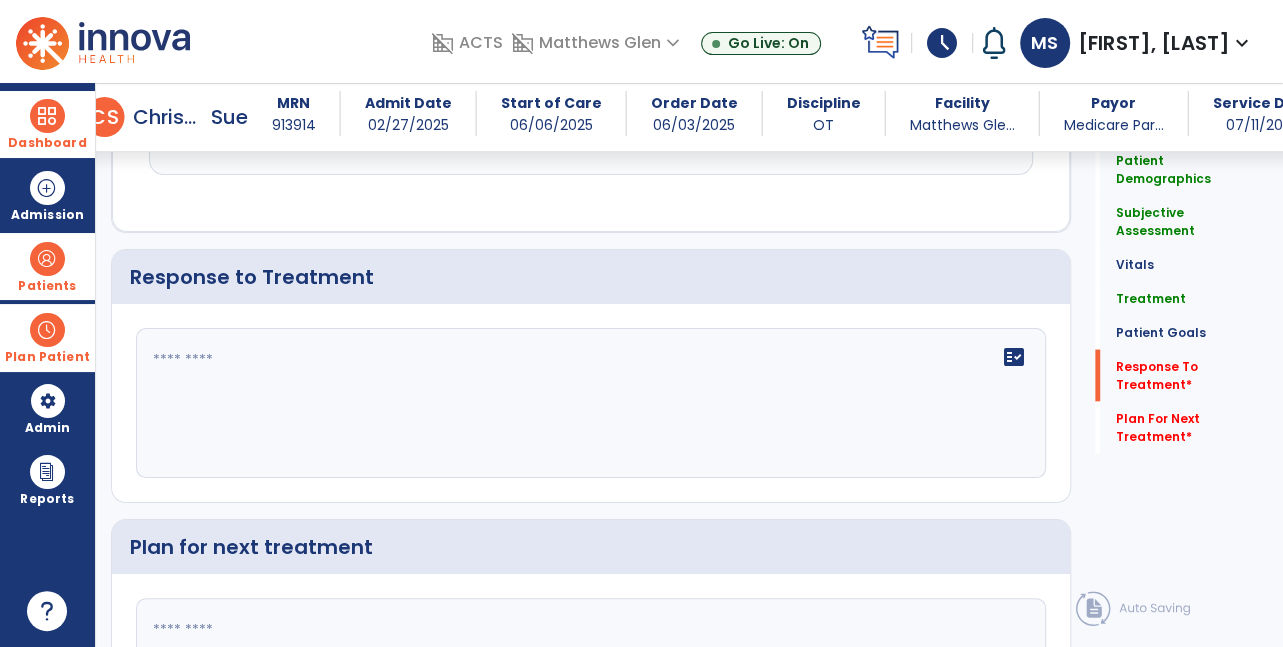 click on "fact_check" 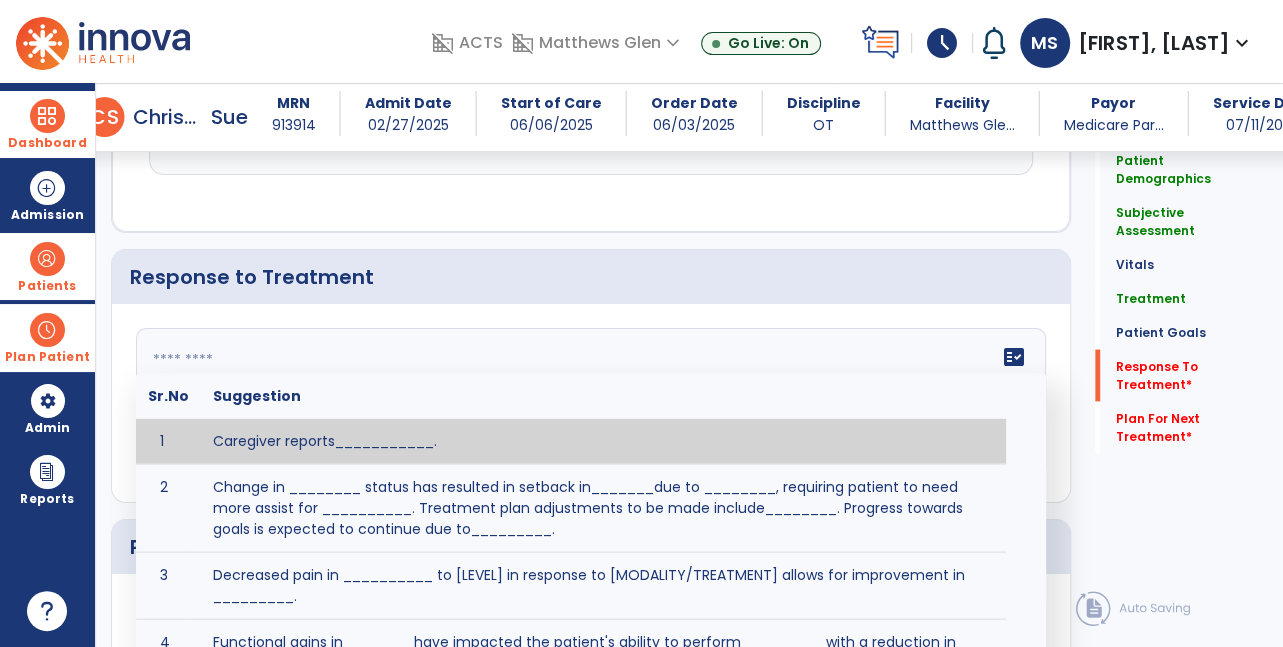 scroll, scrollTop: 2416, scrollLeft: 0, axis: vertical 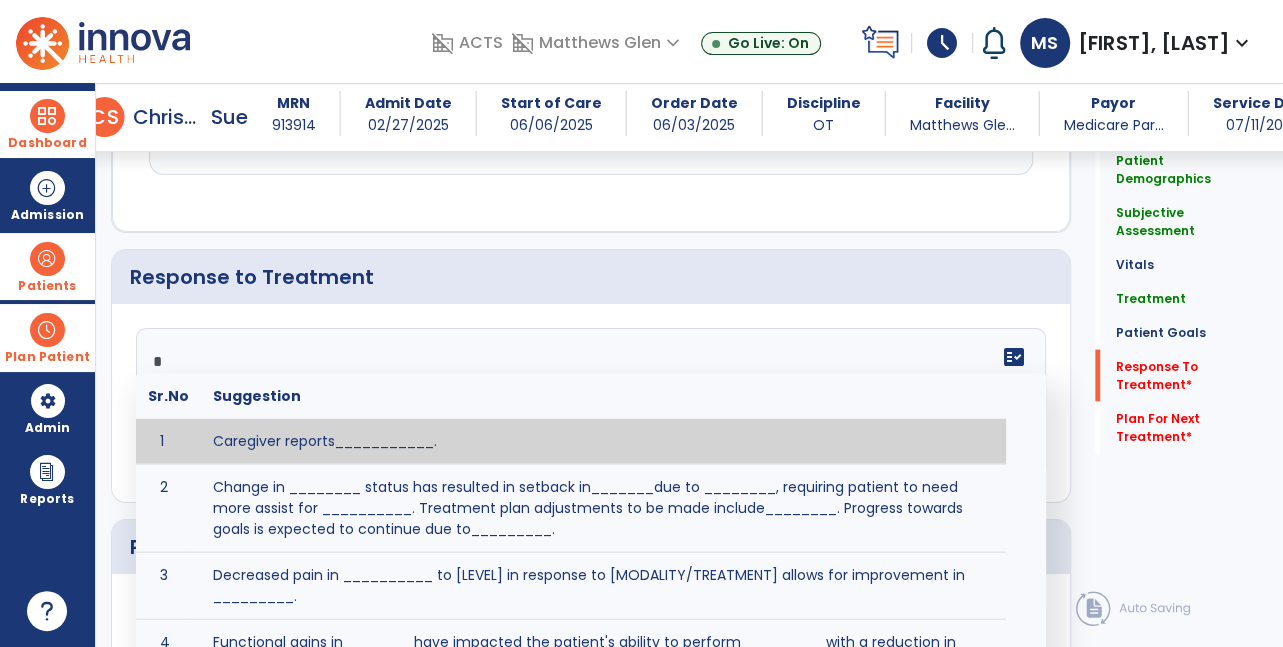 type on "*" 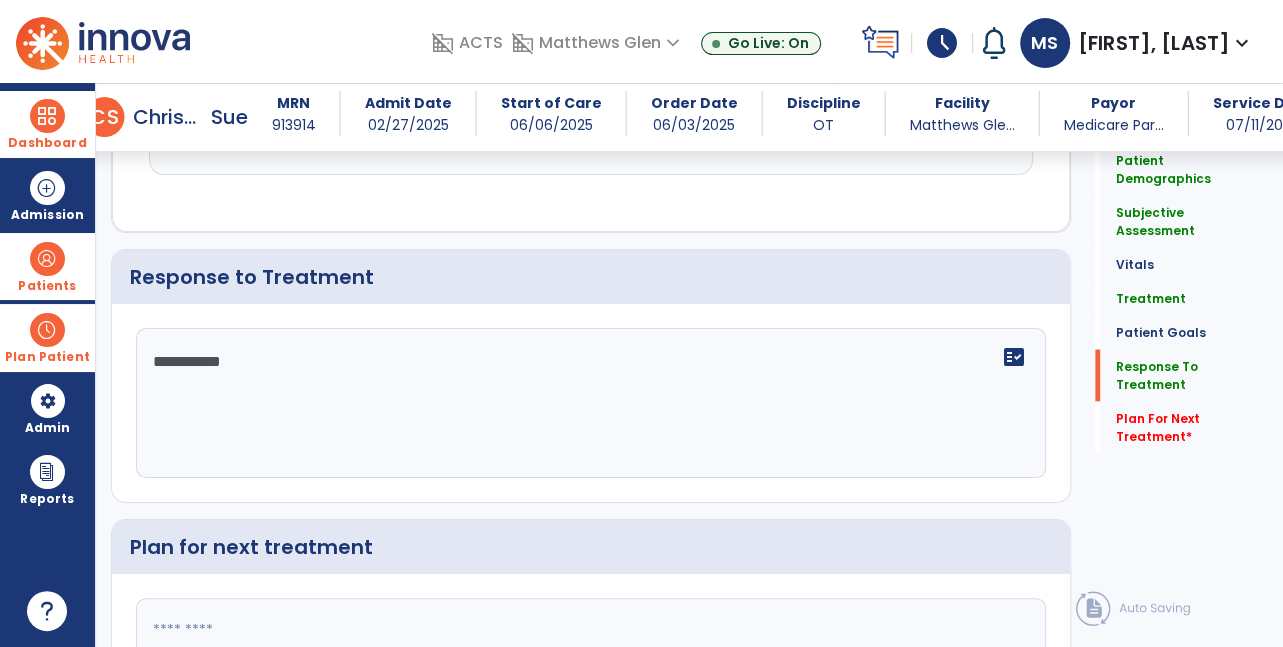 scroll, scrollTop: 2416, scrollLeft: 0, axis: vertical 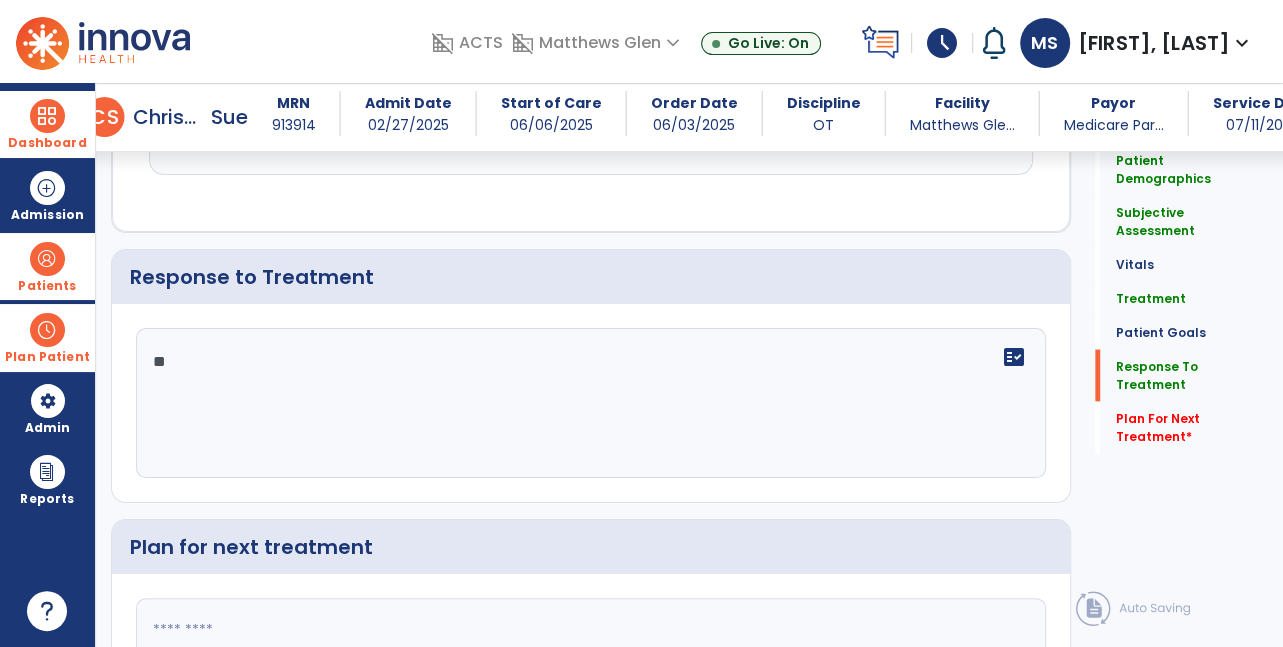 type on "*" 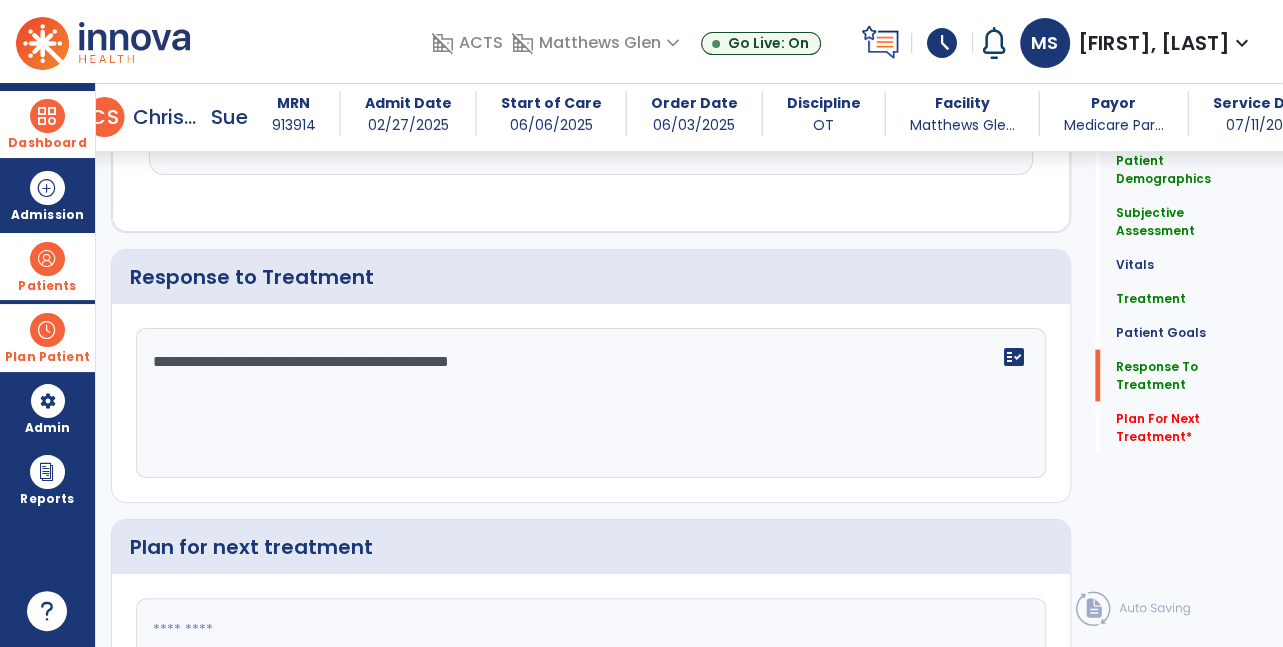 scroll, scrollTop: 2594, scrollLeft: 0, axis: vertical 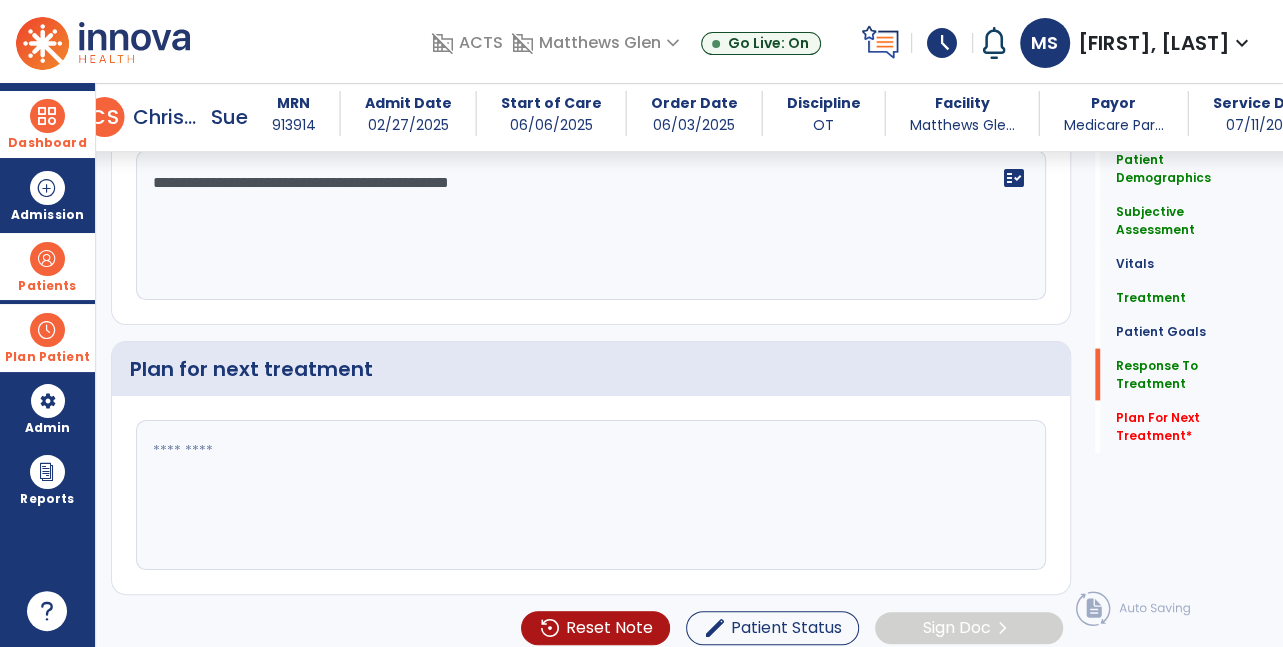 type on "**********" 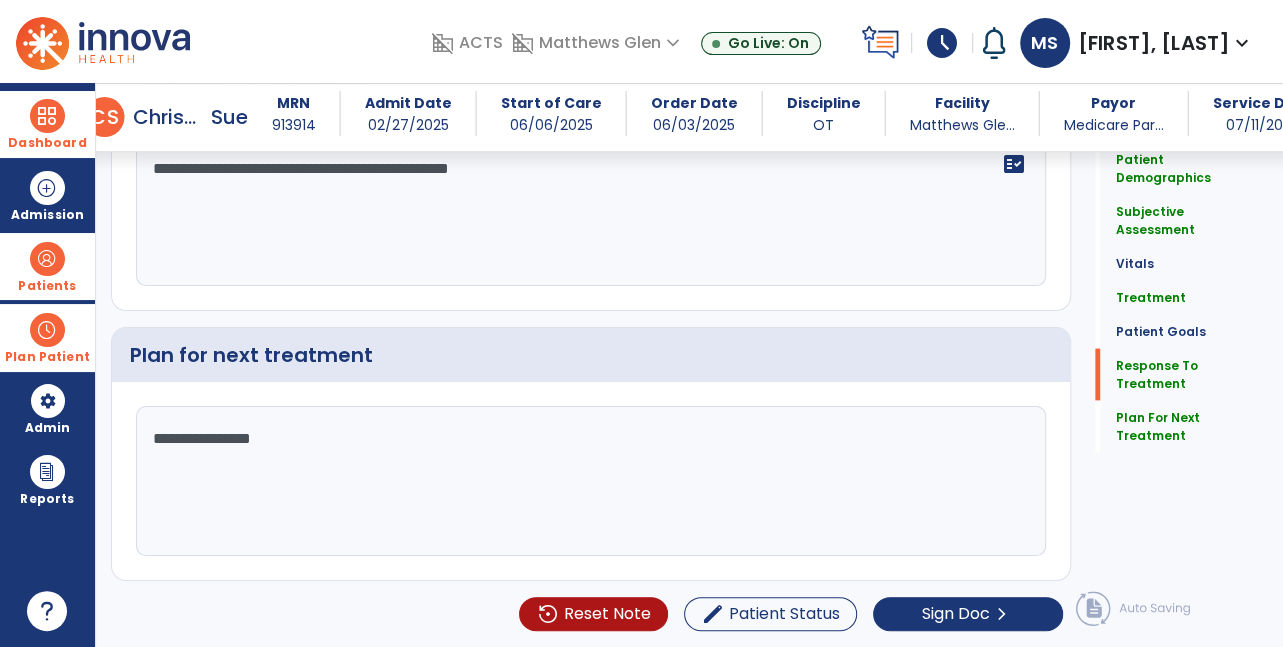 scroll, scrollTop: 2594, scrollLeft: 0, axis: vertical 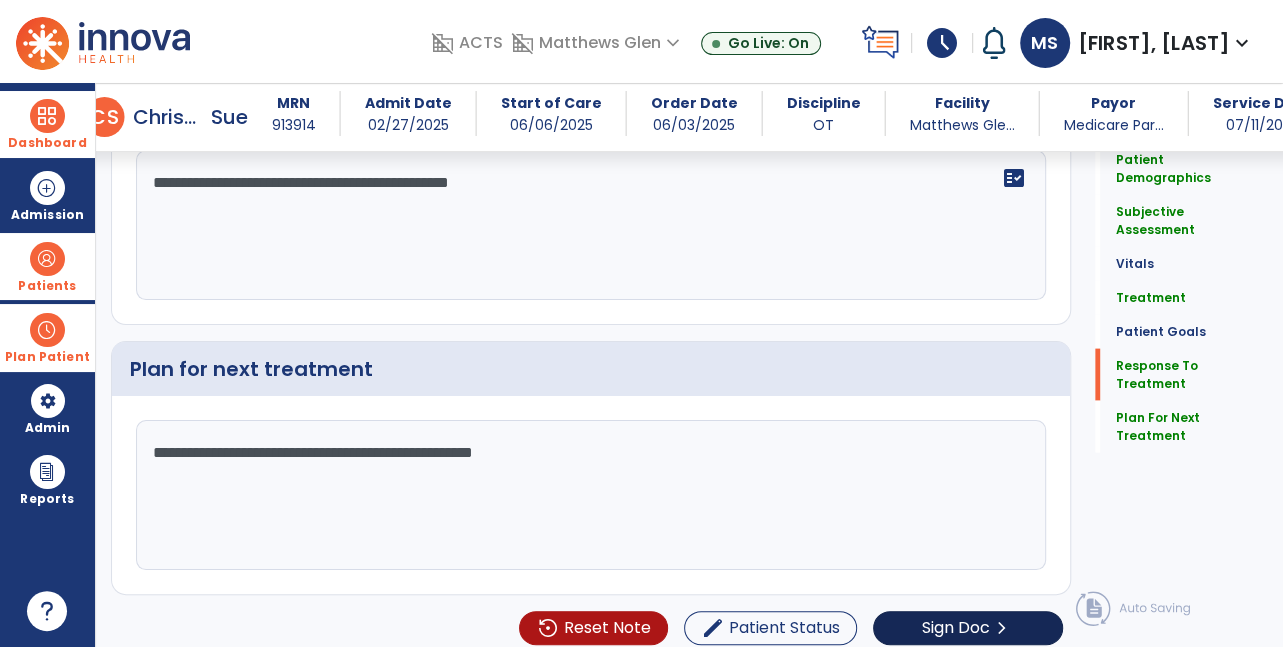 type on "**********" 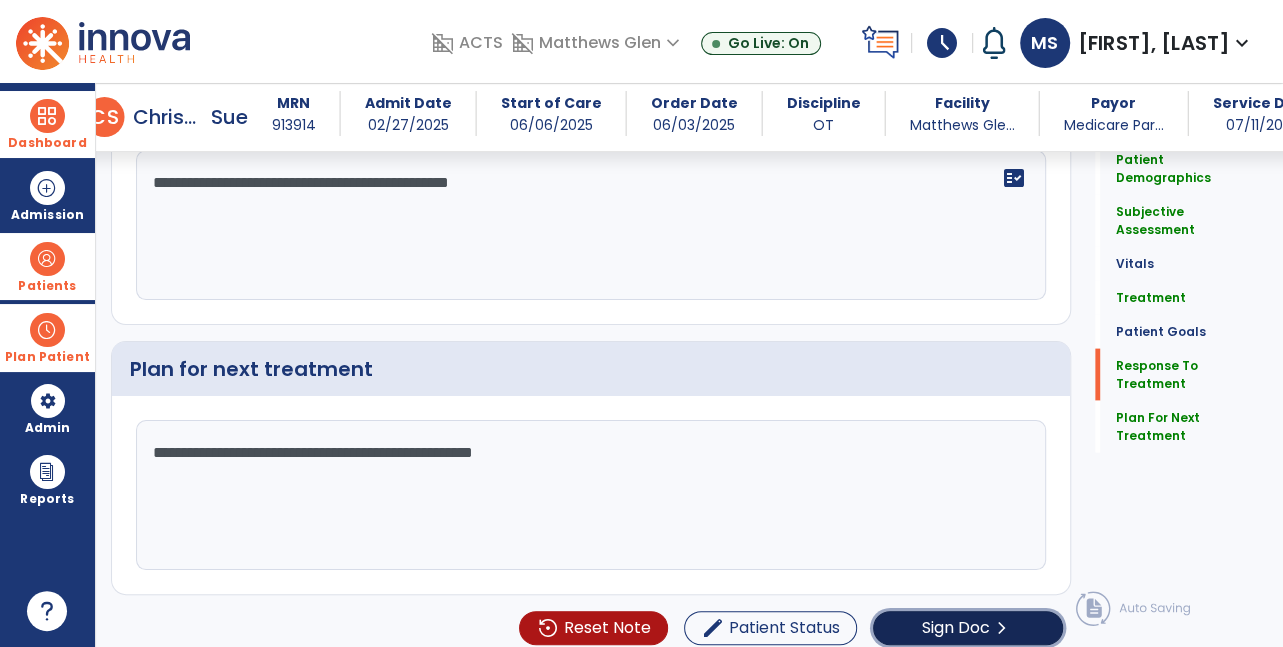 click on "Sign Doc" 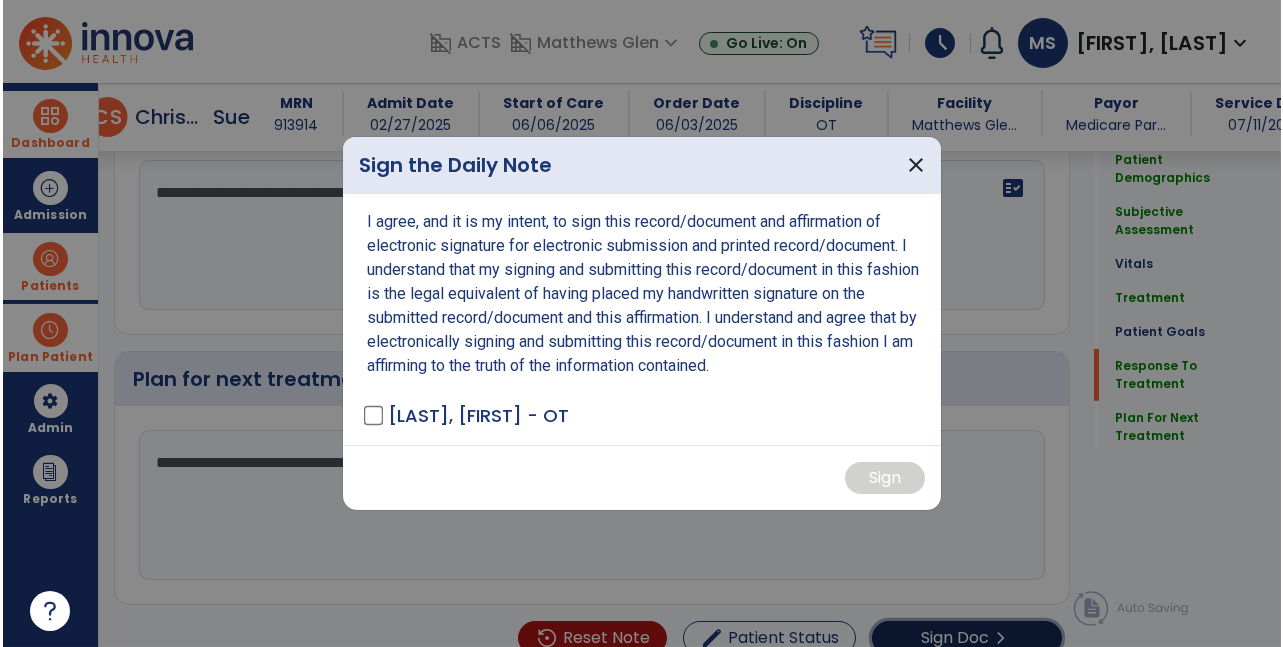 scroll, scrollTop: 2594, scrollLeft: 0, axis: vertical 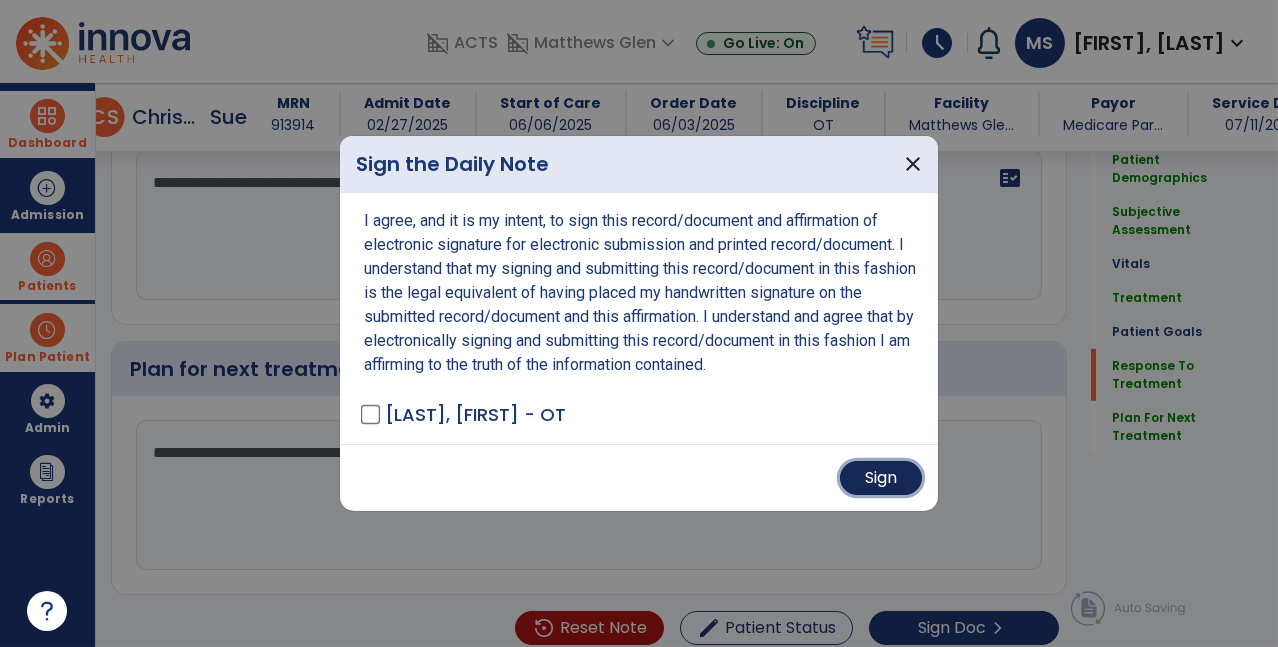 click on "Sign" at bounding box center (881, 478) 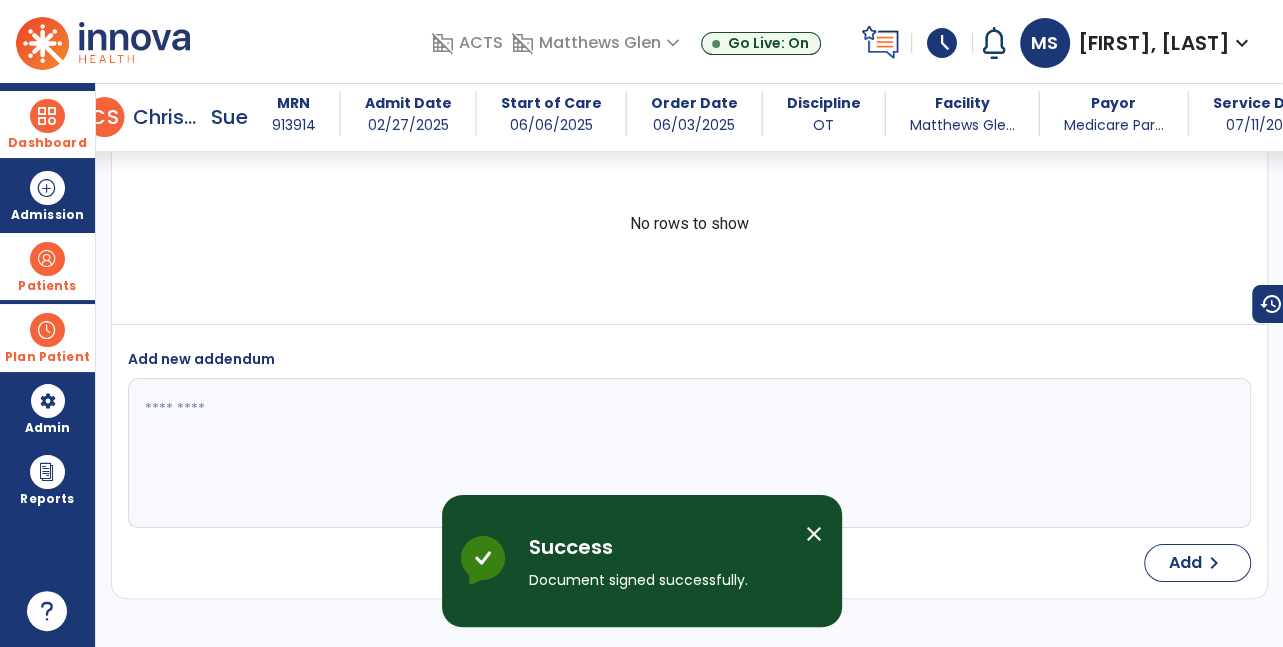 click on "Dashboard" at bounding box center [47, 143] 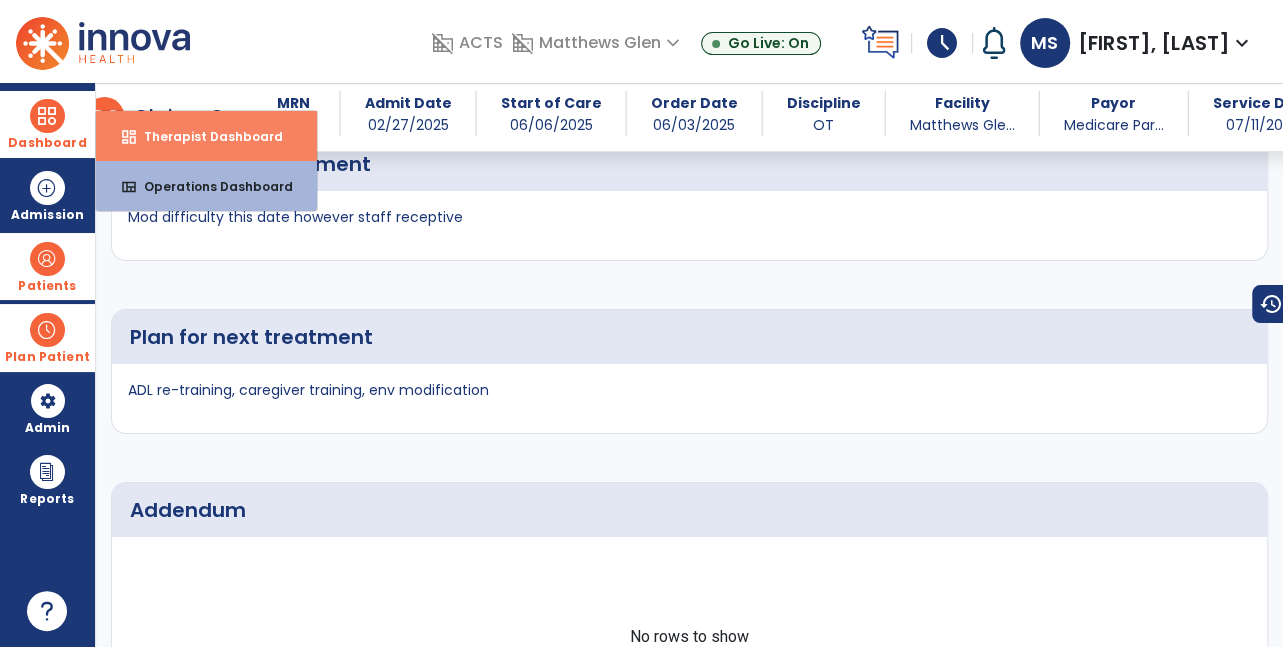 click on "Therapist Dashboard" at bounding box center [205, 136] 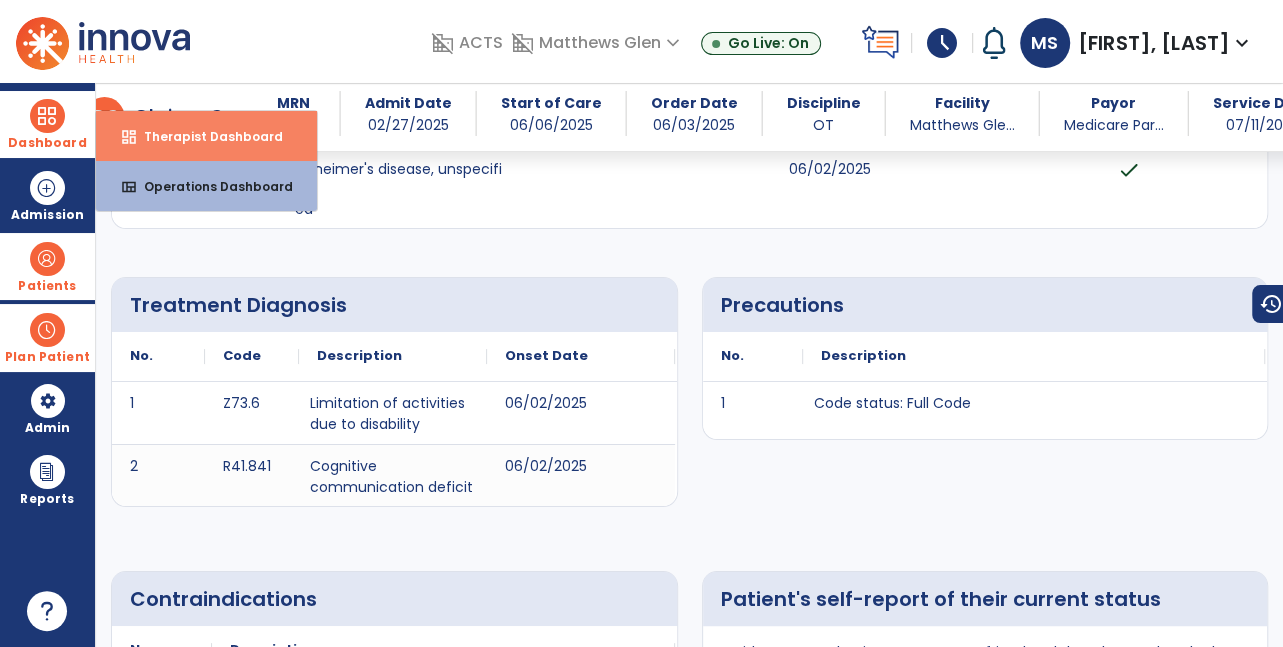 select on "****" 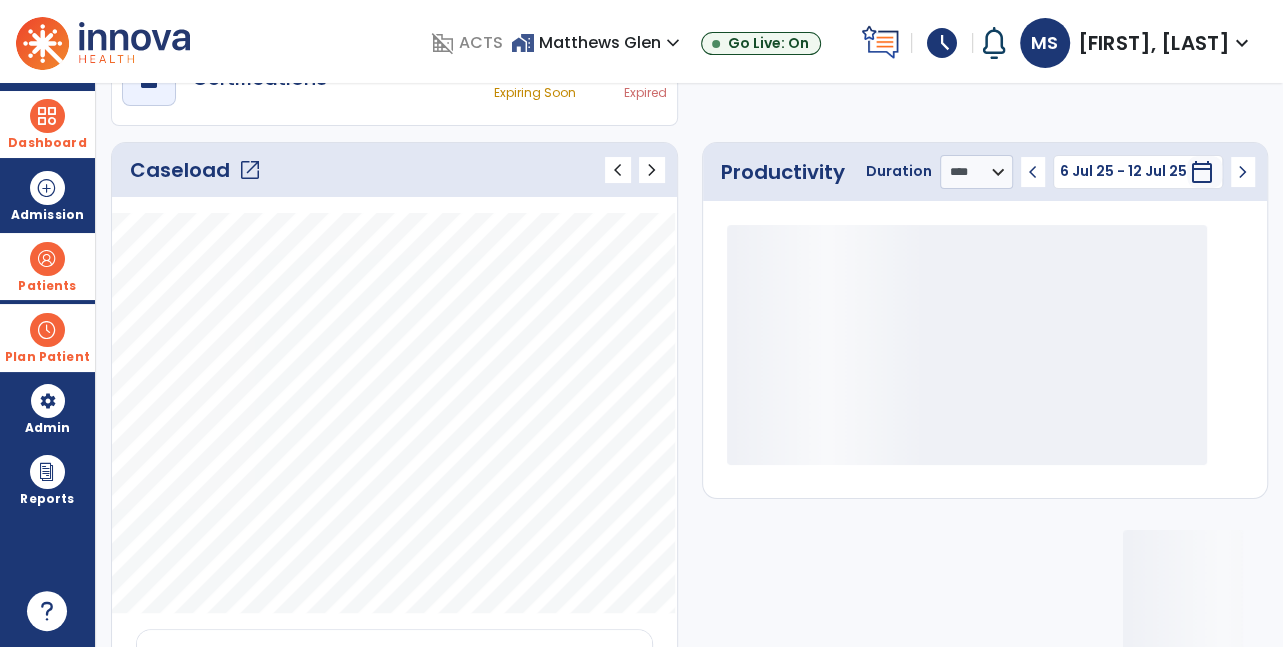 click on "open_in_new" 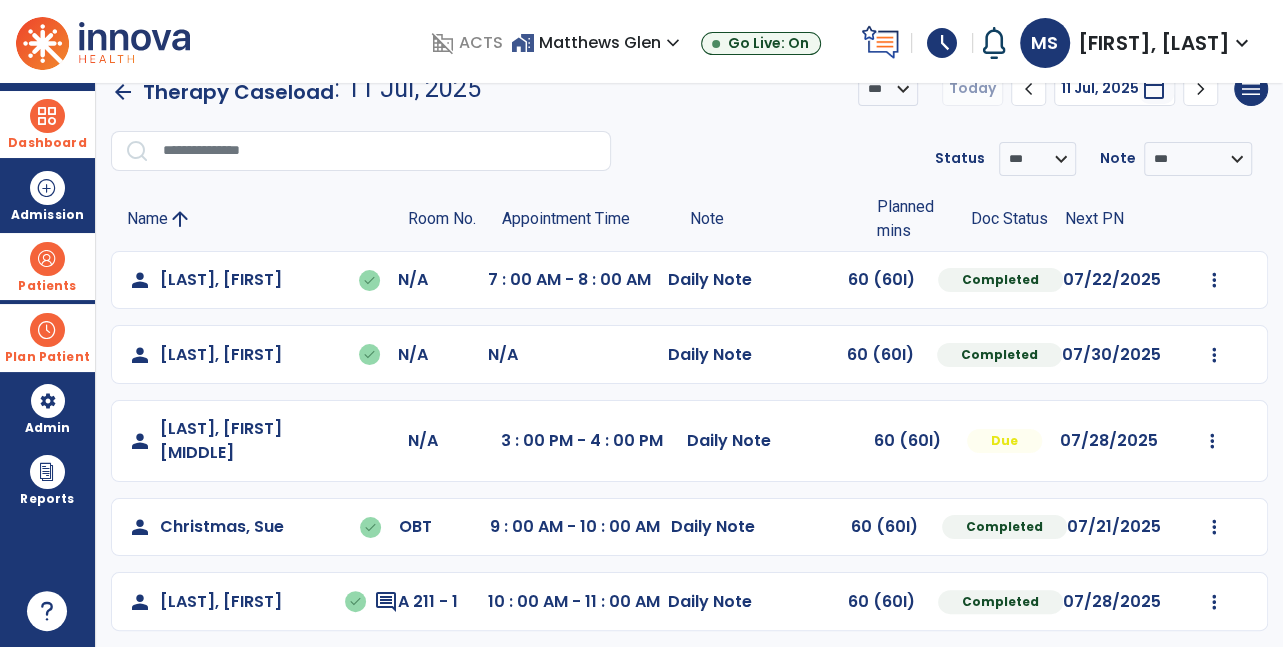 scroll, scrollTop: 84, scrollLeft: 0, axis: vertical 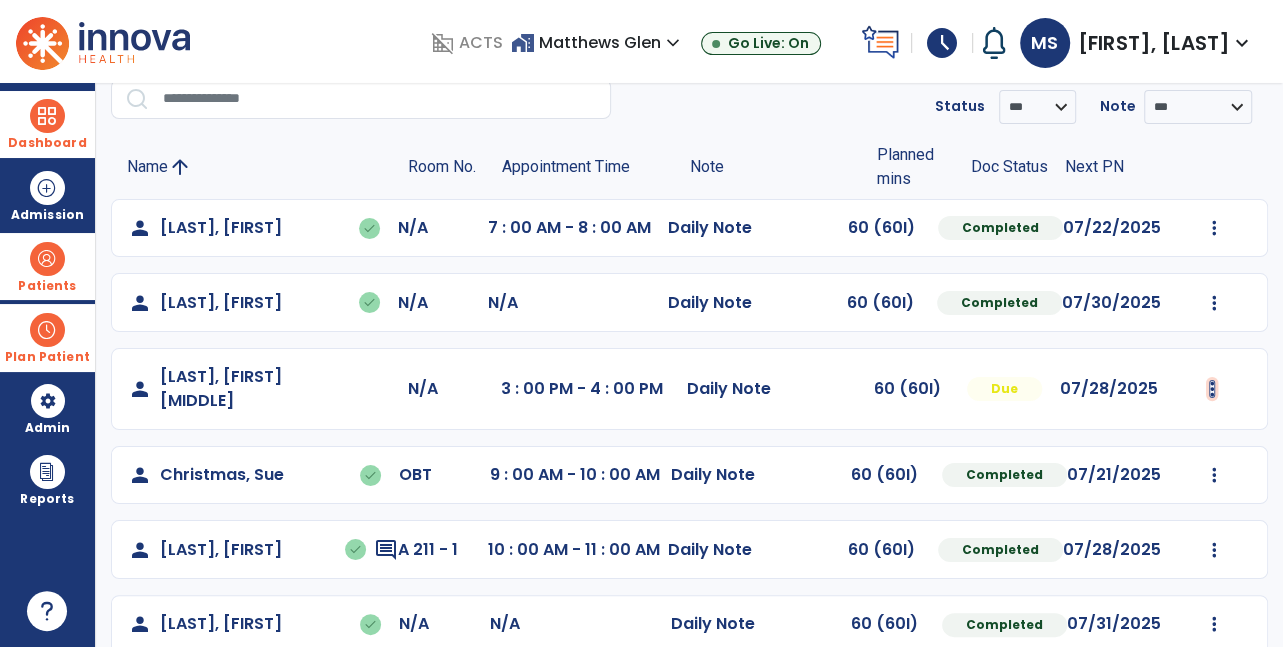 click at bounding box center [1214, 228] 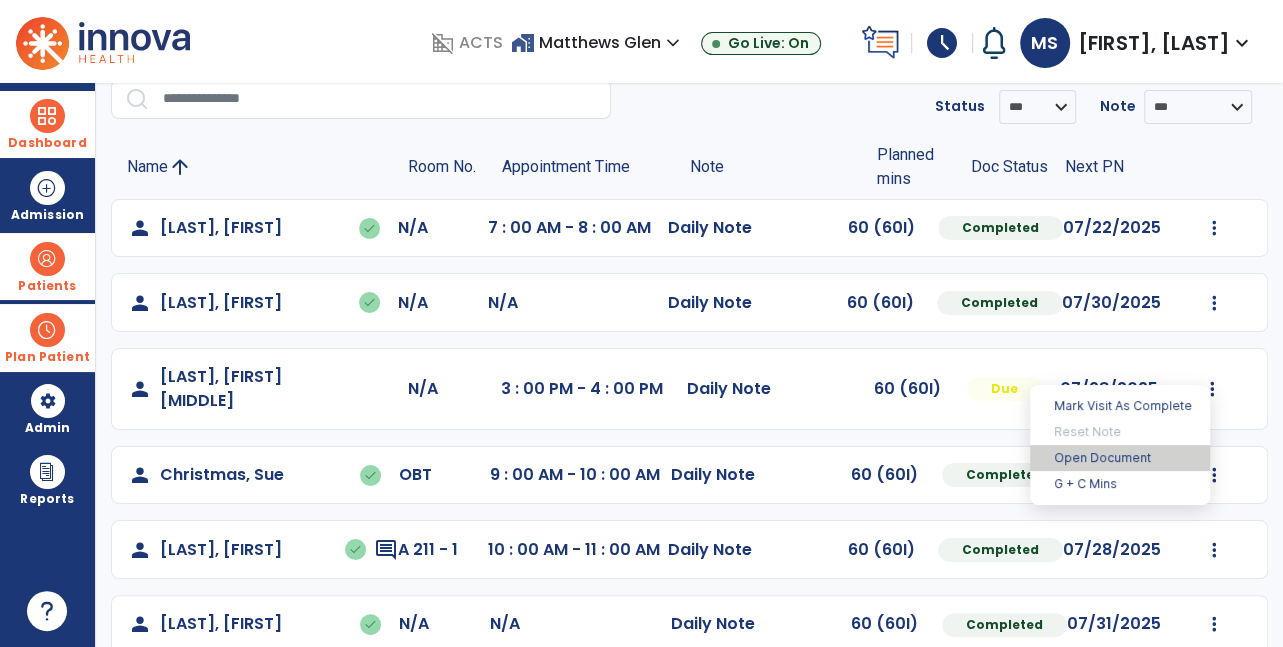 click on "Open Document" at bounding box center [1120, 458] 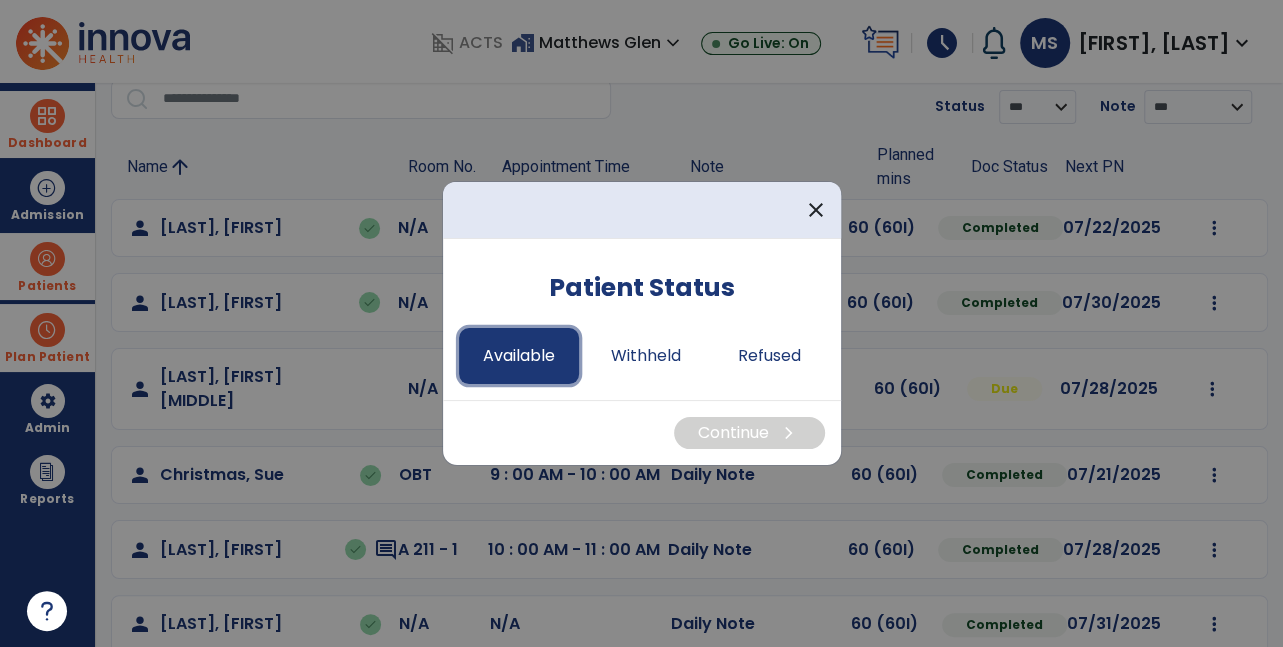 click on "Available" at bounding box center (519, 356) 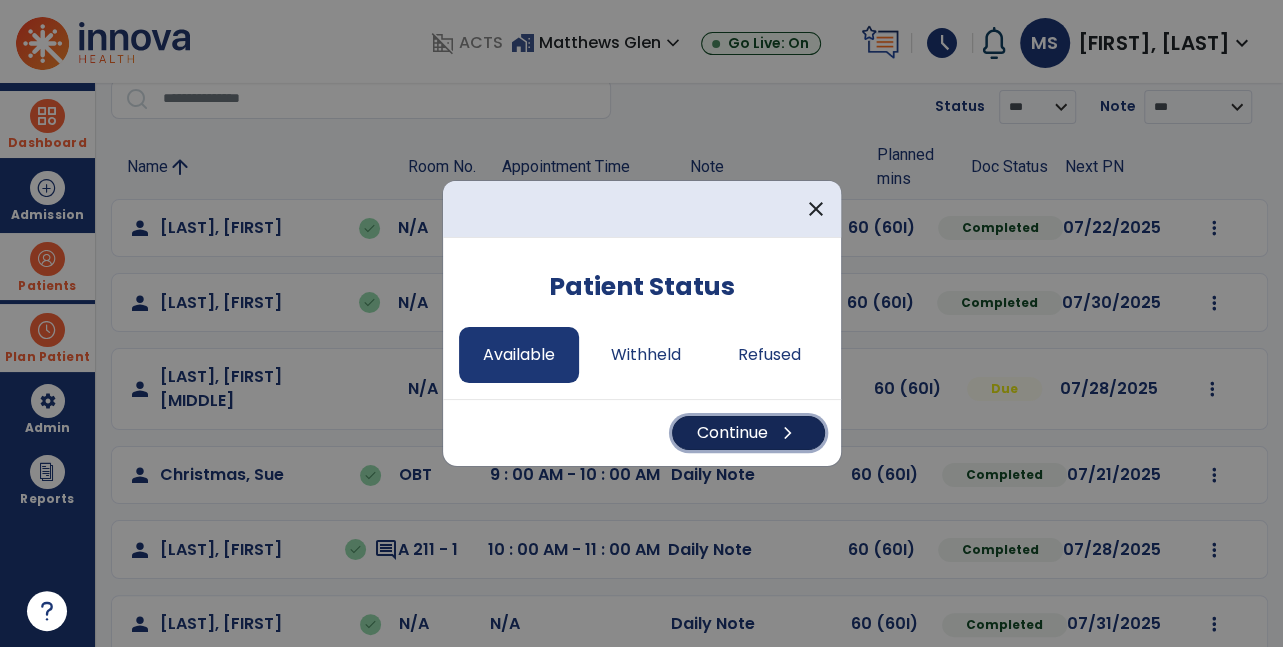click on "Continue   chevron_right" at bounding box center (748, 433) 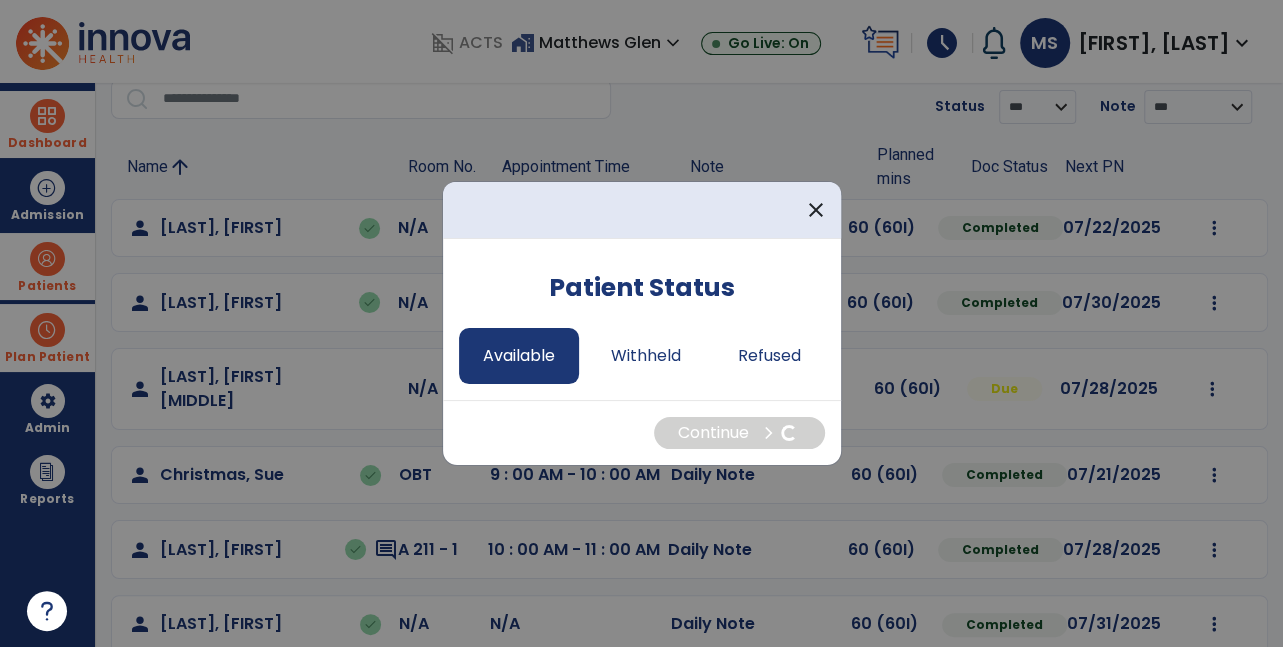 select on "*" 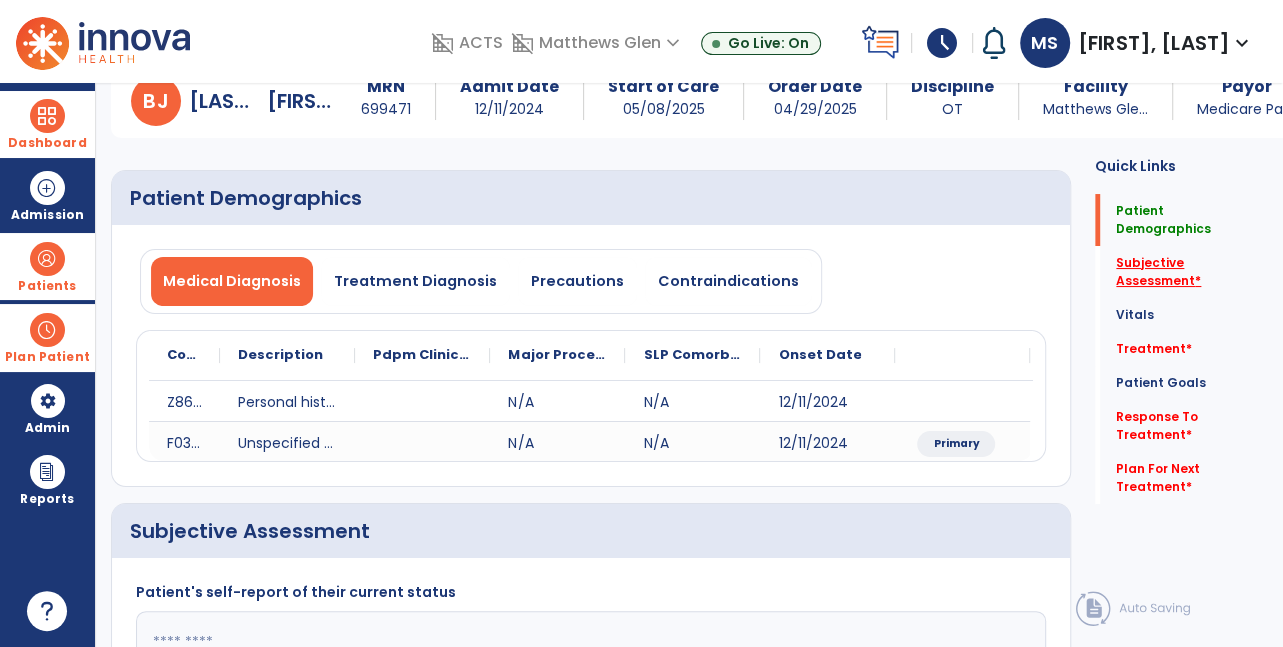 click on "Subjective Assessment   *" 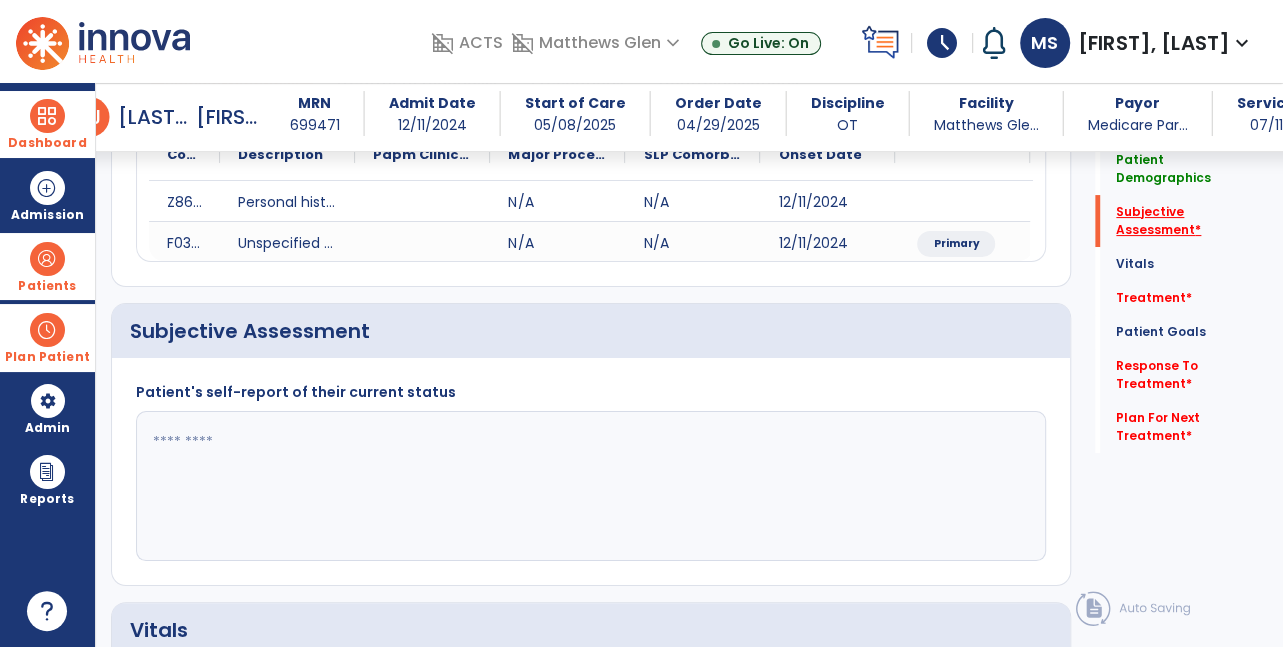 scroll, scrollTop: 360, scrollLeft: 0, axis: vertical 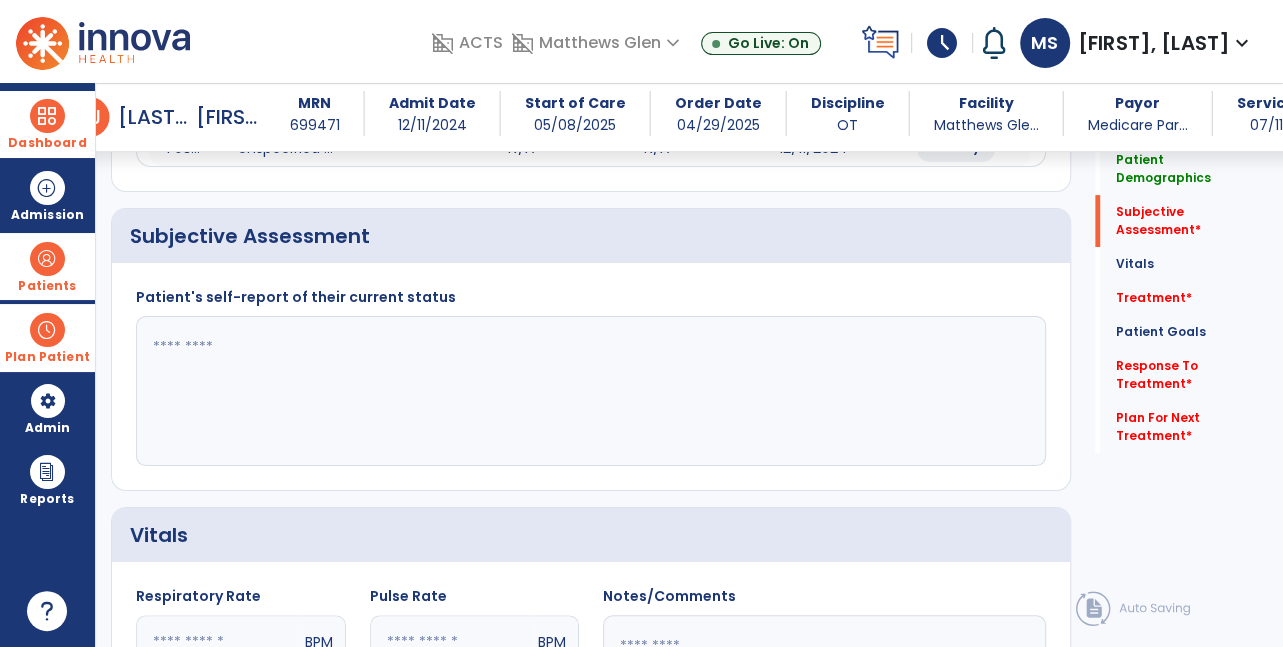 click 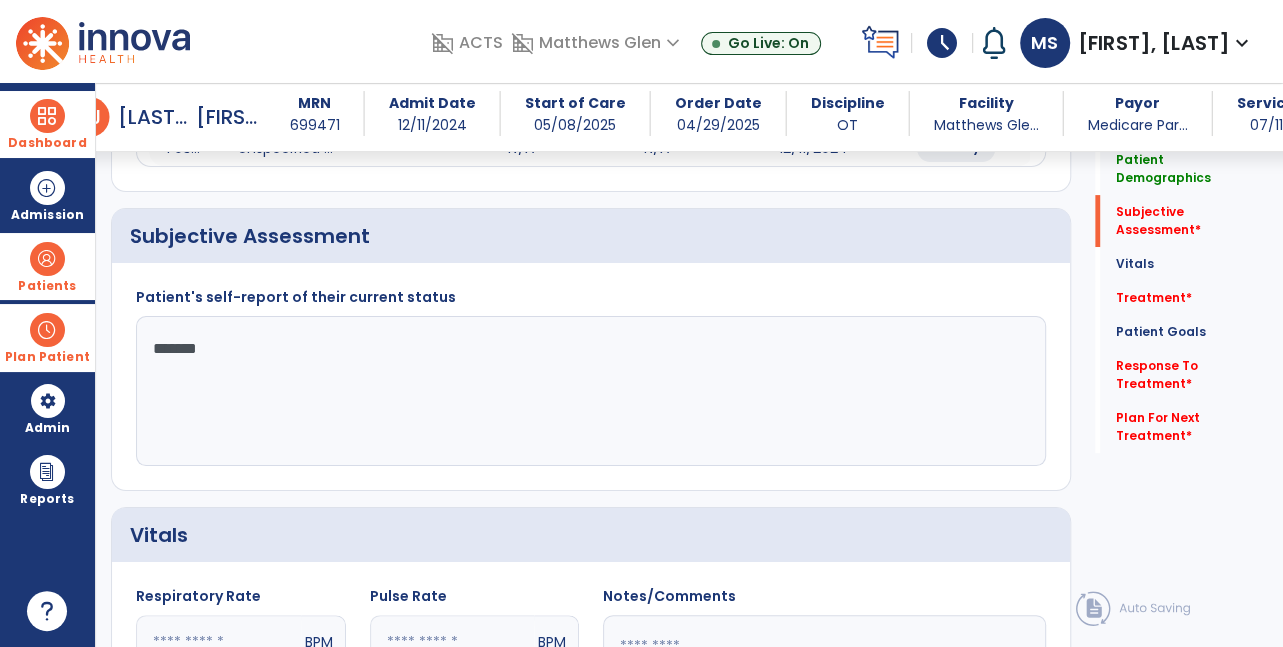 type on "********" 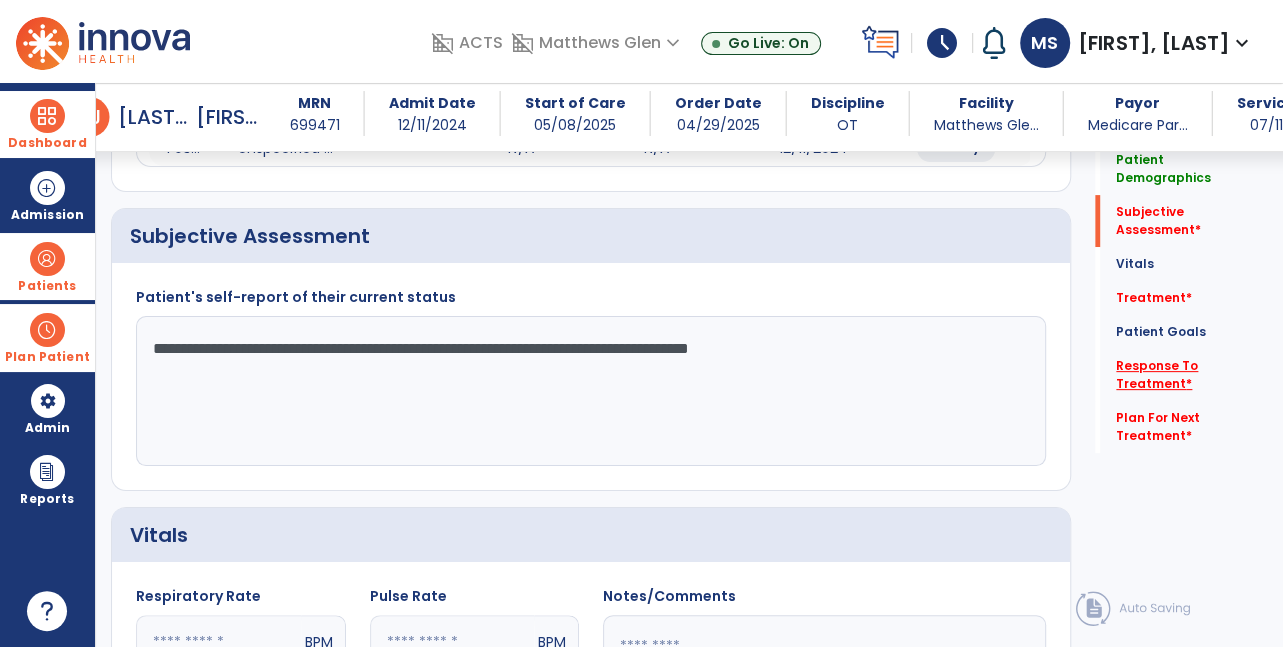 type on "**********" 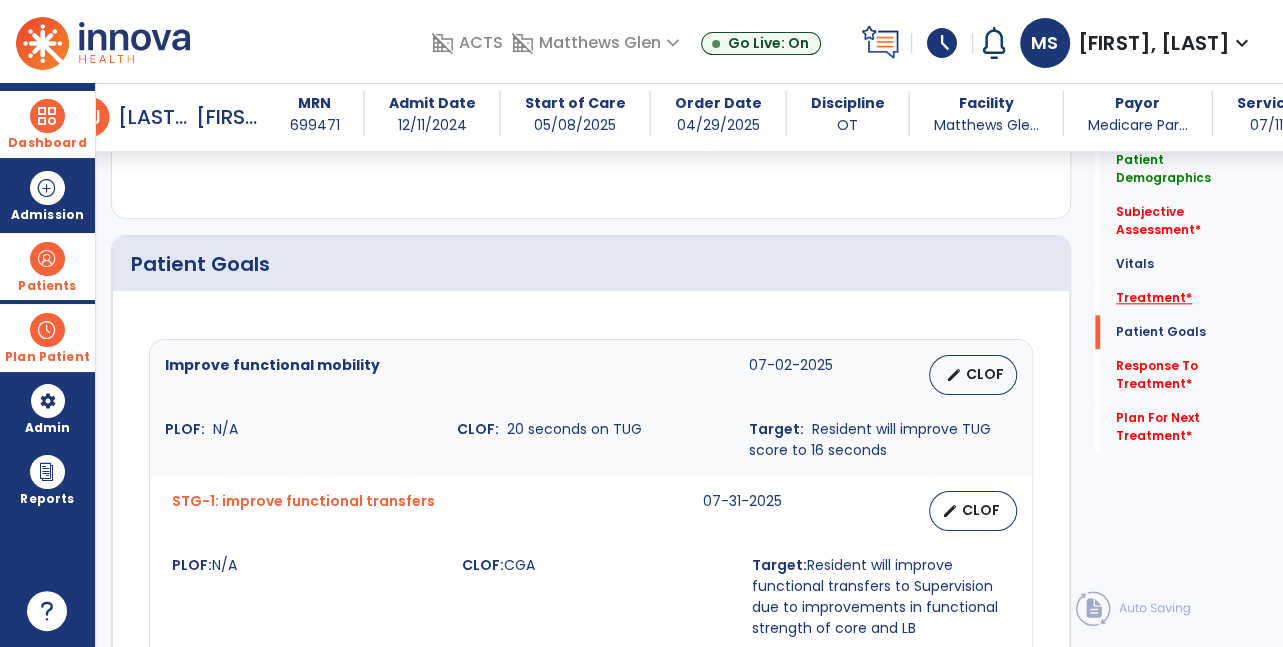 click on "Treatment   *" 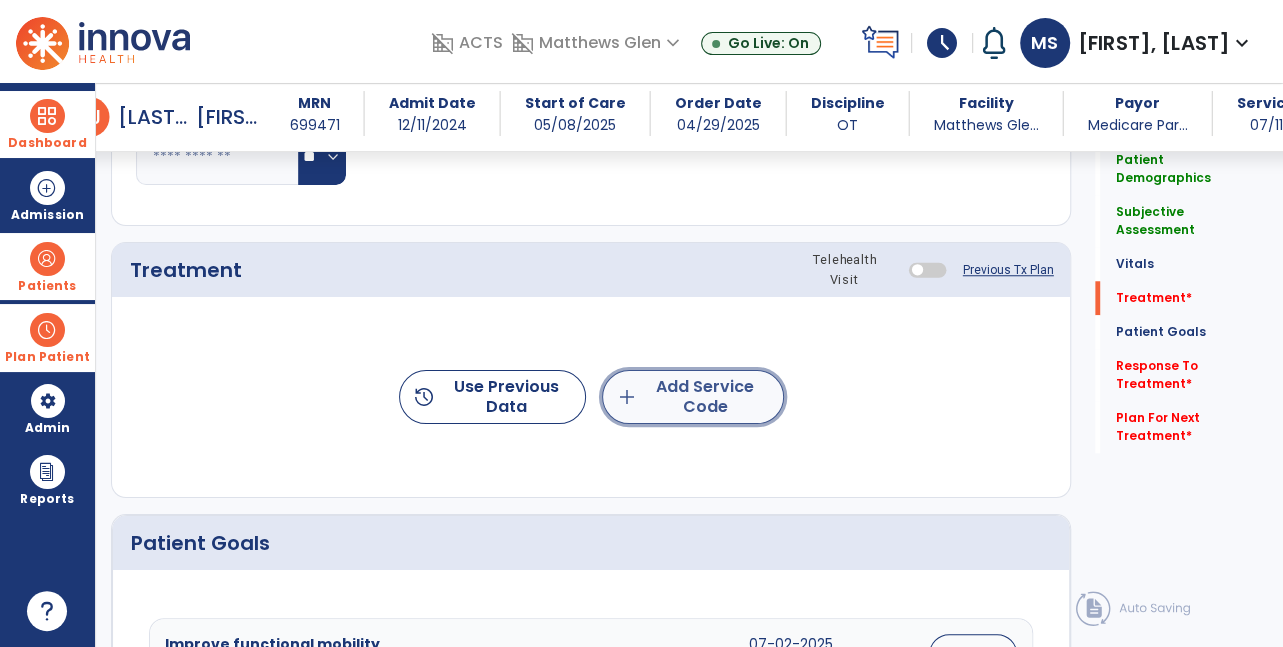 click on "add  Add Service Code" 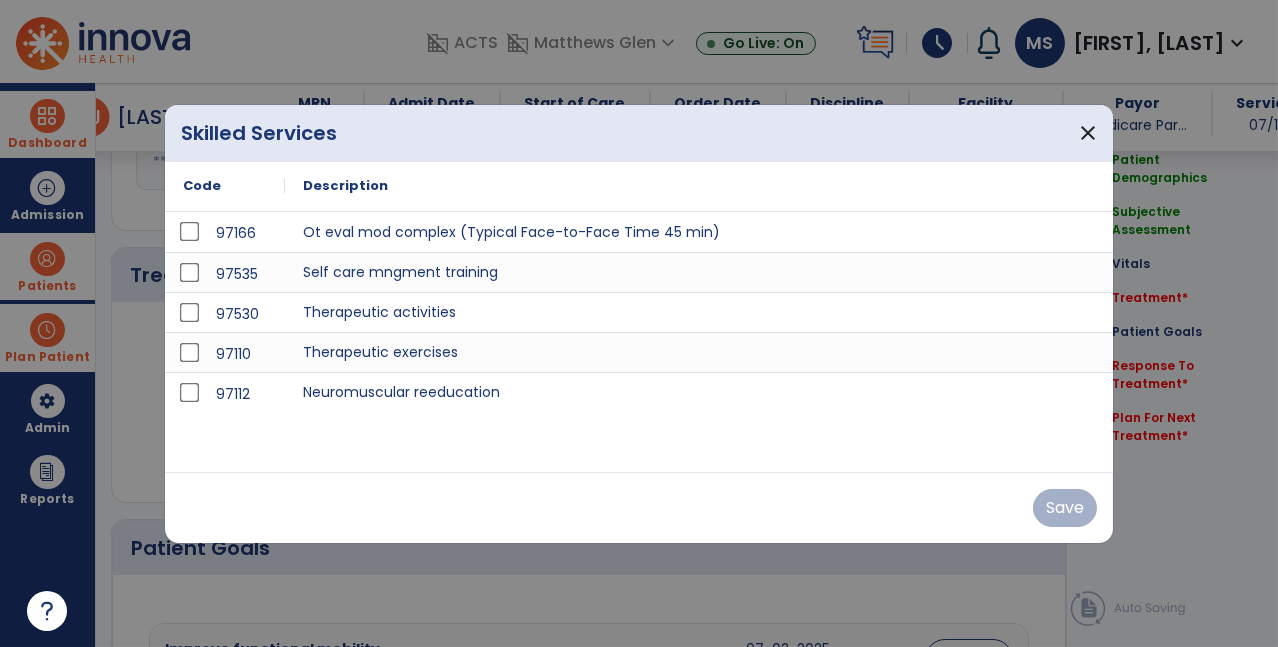 scroll, scrollTop: 1047, scrollLeft: 0, axis: vertical 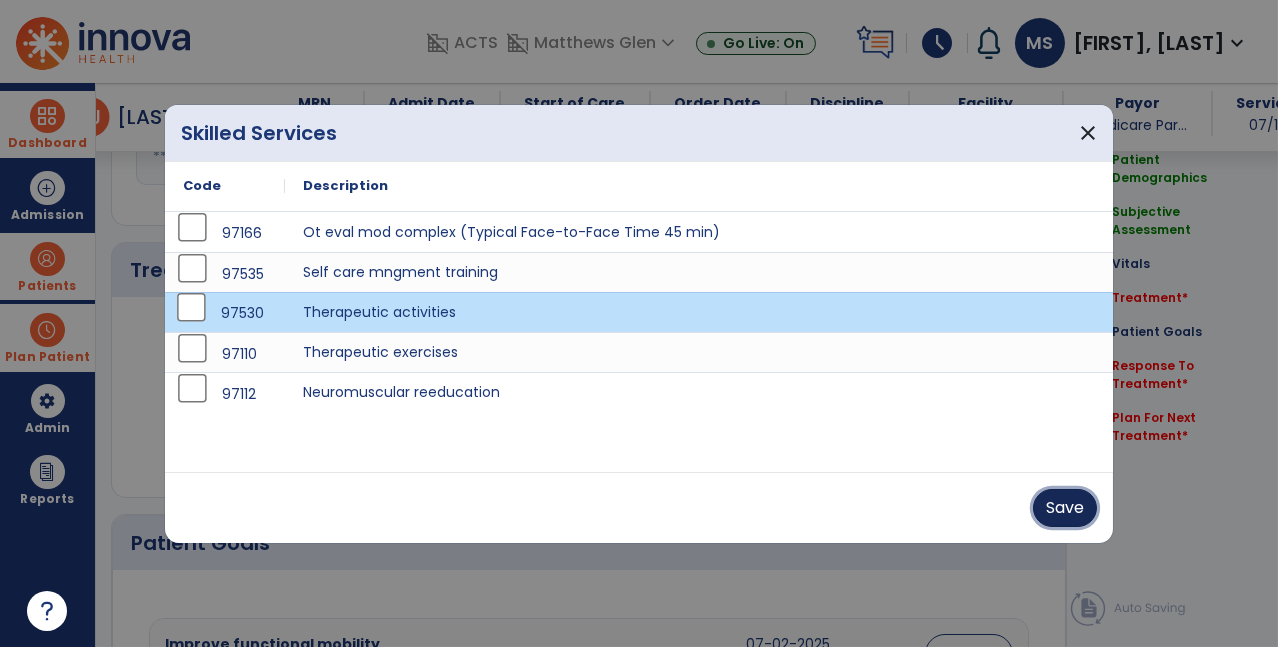 click on "Save" at bounding box center [1065, 508] 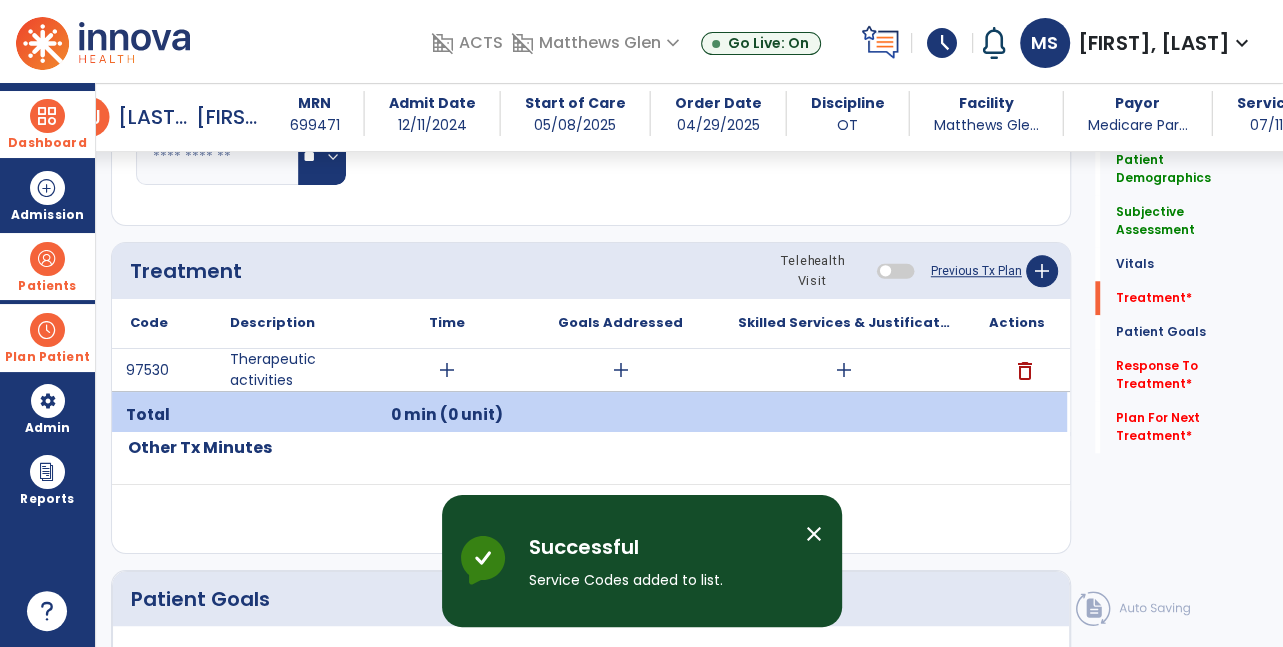 click on "add" at bounding box center (447, 370) 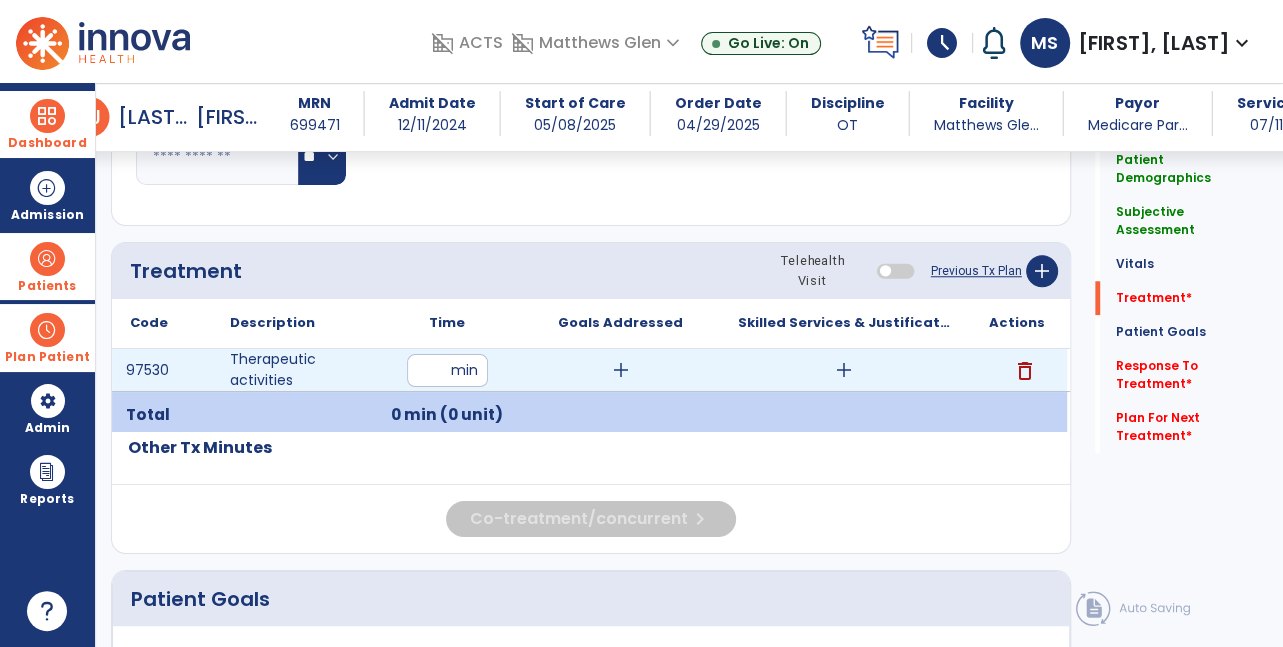 type on "*" 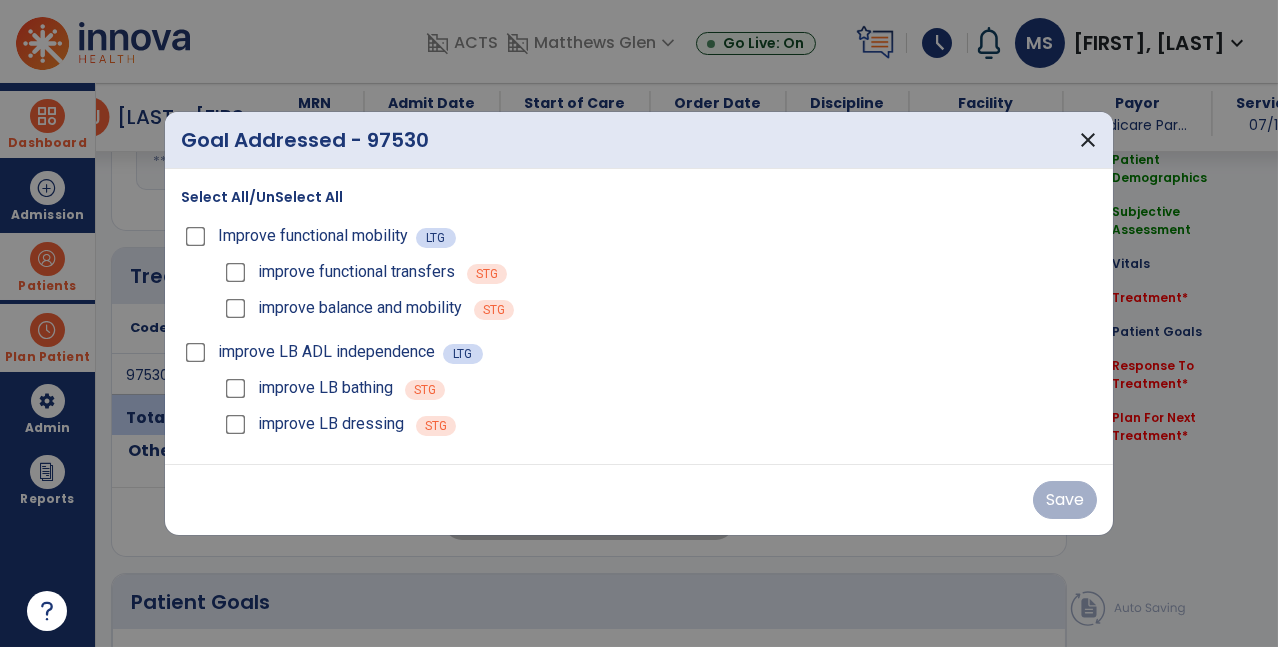 scroll, scrollTop: 1047, scrollLeft: 0, axis: vertical 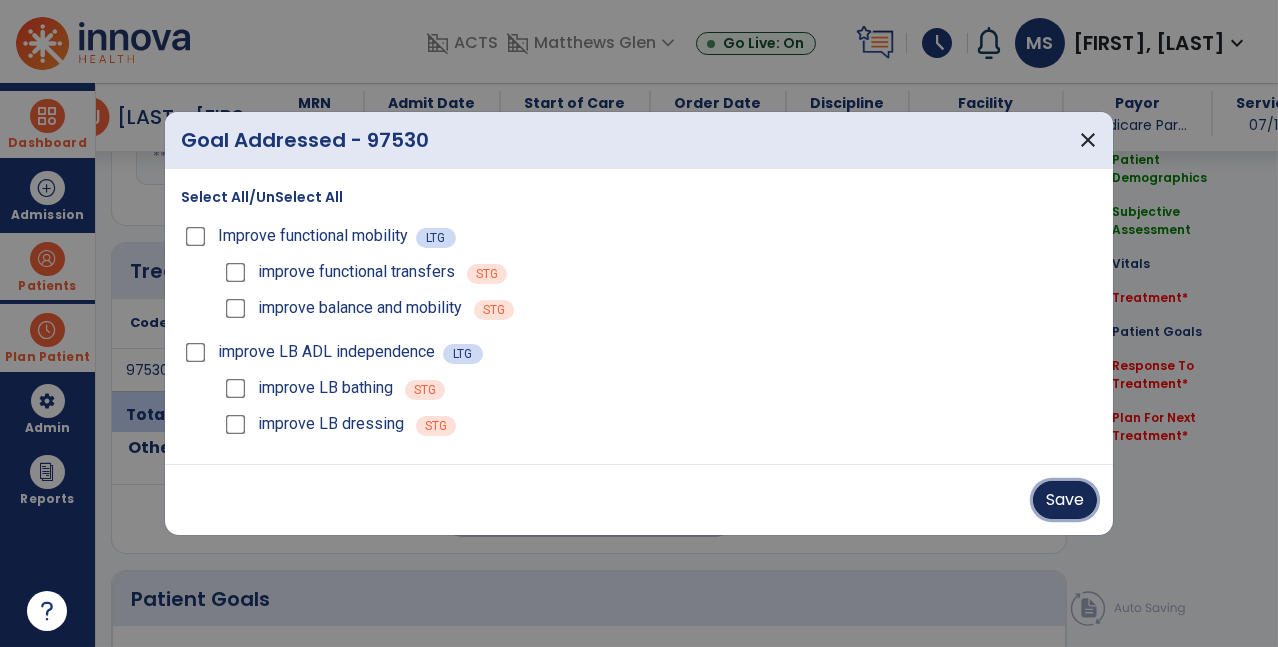 click on "Save" at bounding box center (1065, 500) 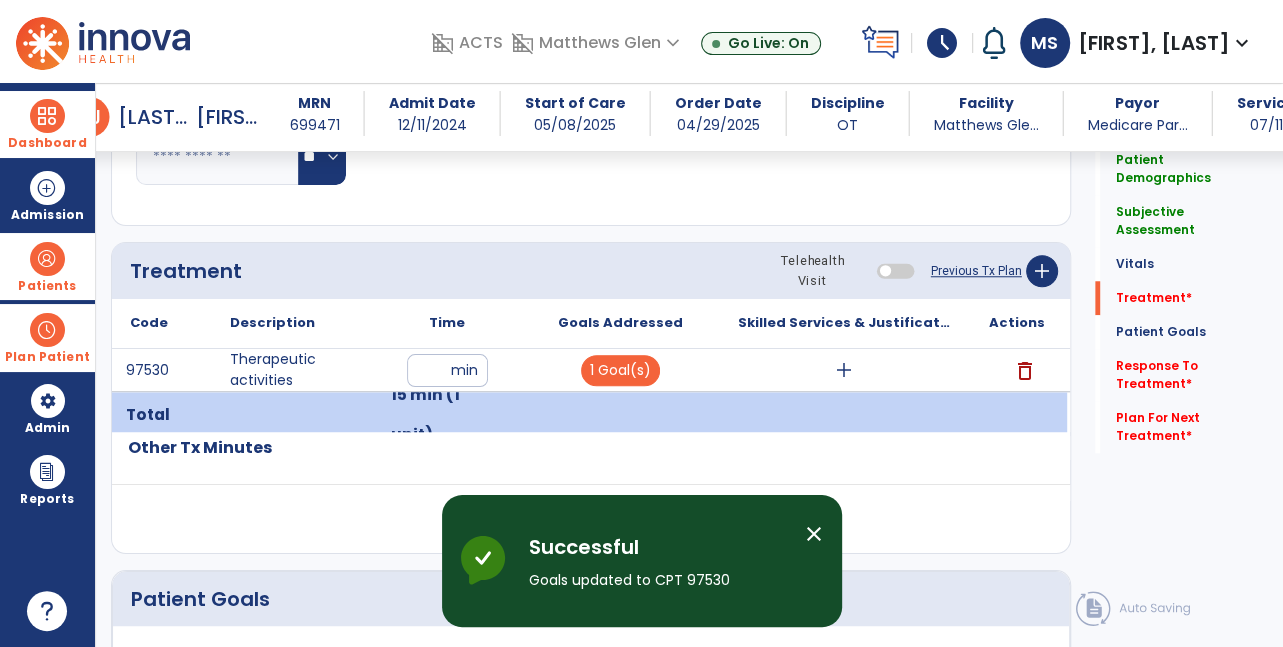 click on "add" at bounding box center [844, 370] 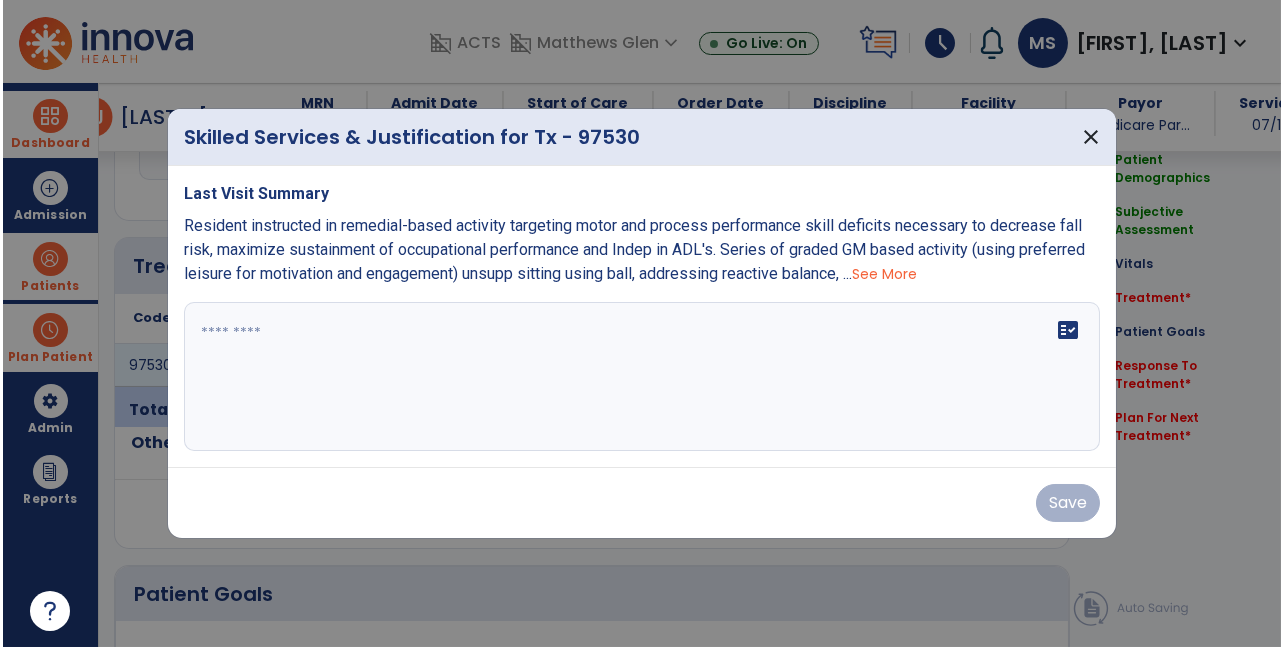 scroll, scrollTop: 1047, scrollLeft: 0, axis: vertical 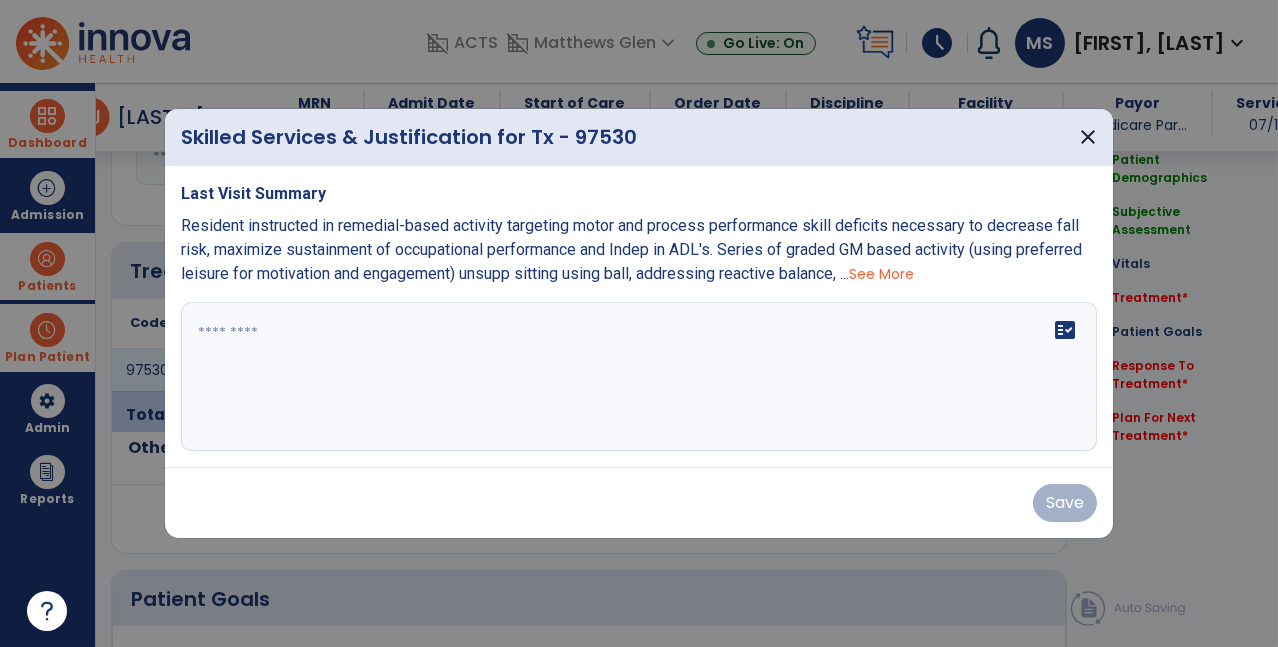 click at bounding box center (639, 377) 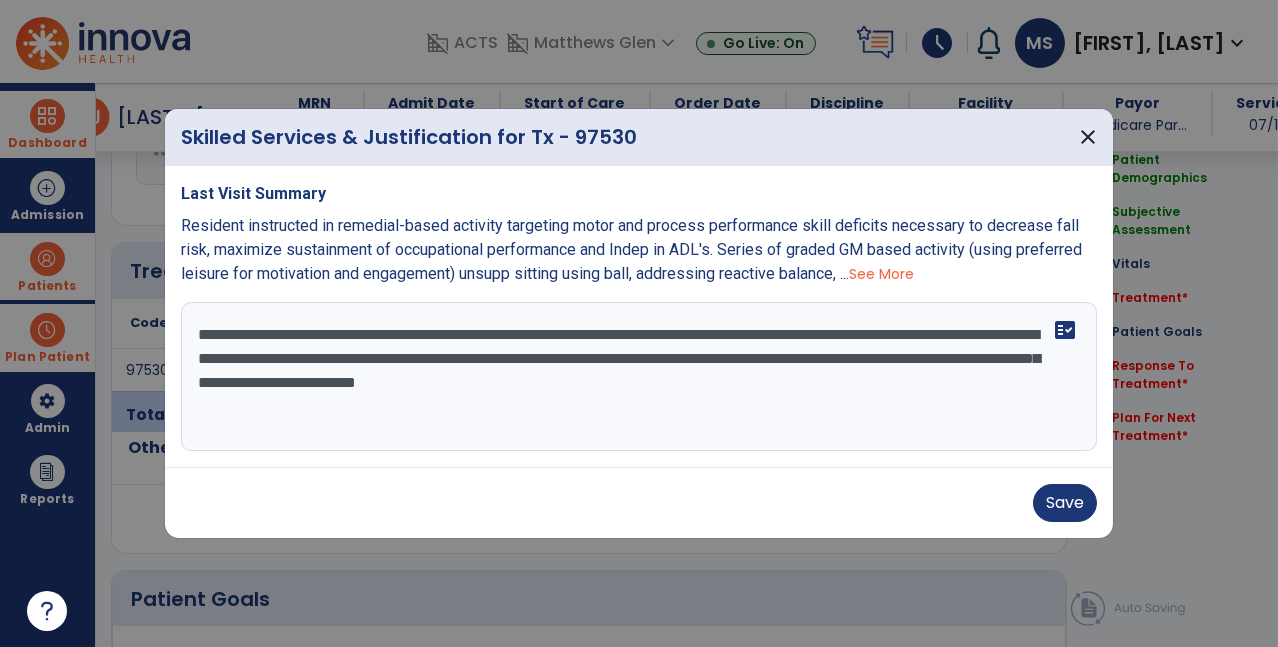 click on "**********" at bounding box center (639, 377) 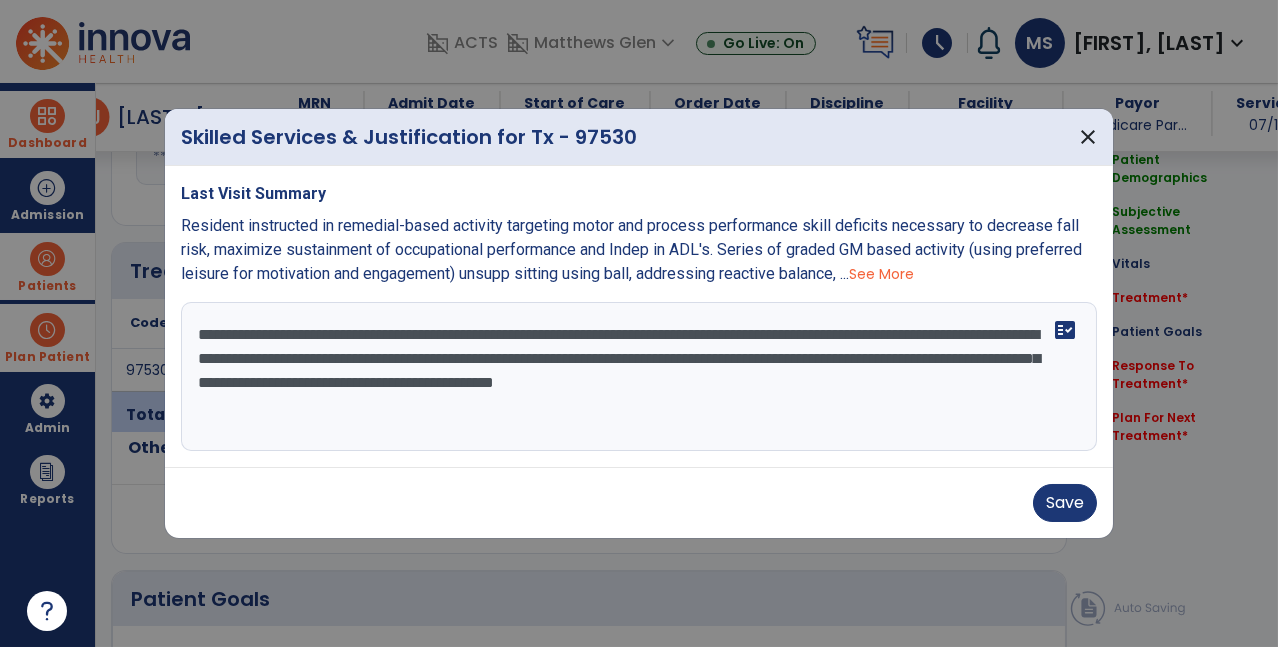 click on "**********" at bounding box center (639, 377) 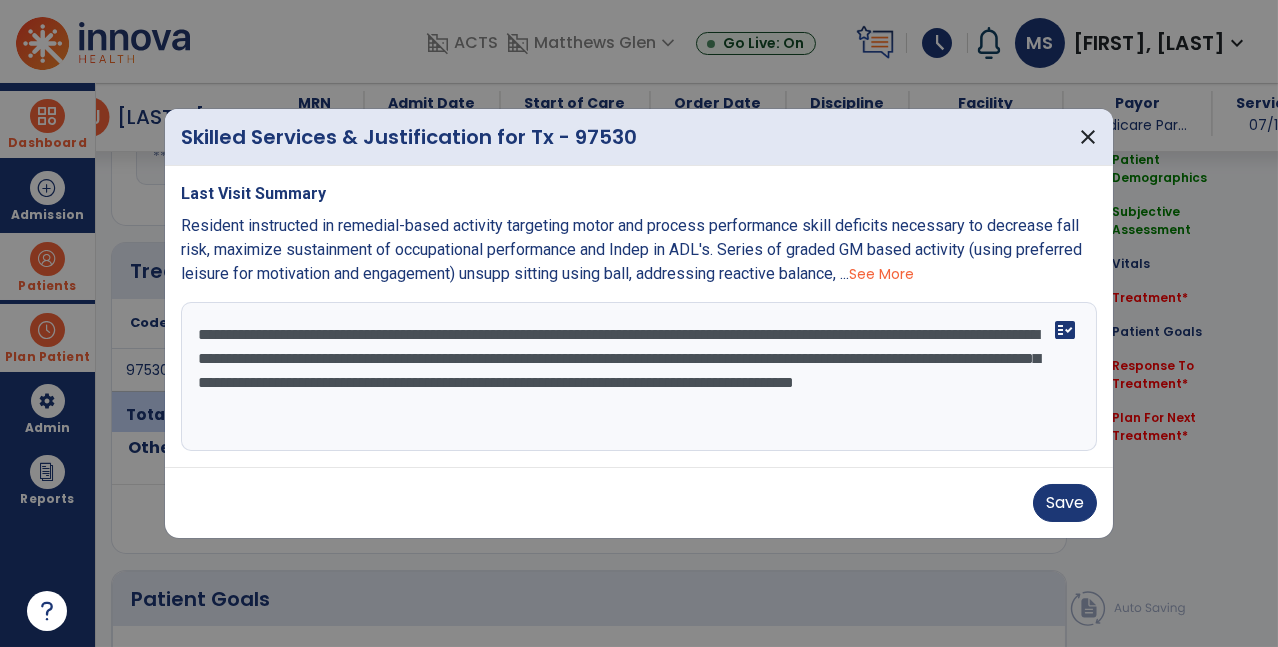 click on "**********" at bounding box center [639, 377] 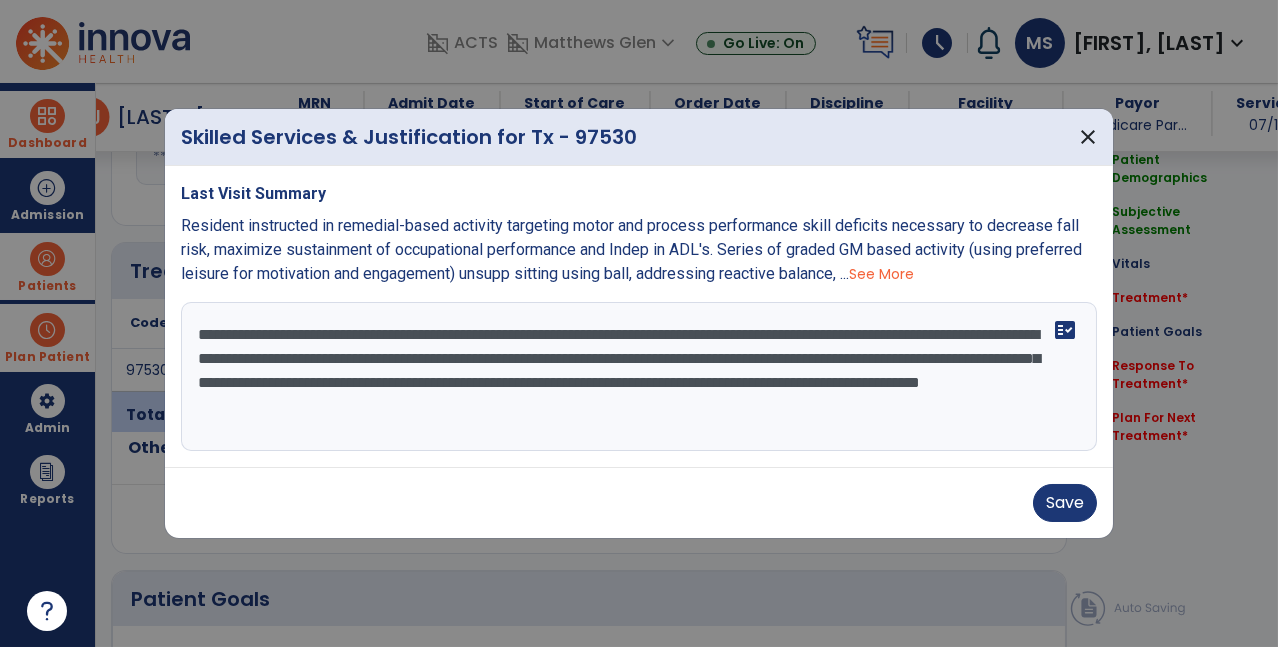 click on "**********" at bounding box center [639, 377] 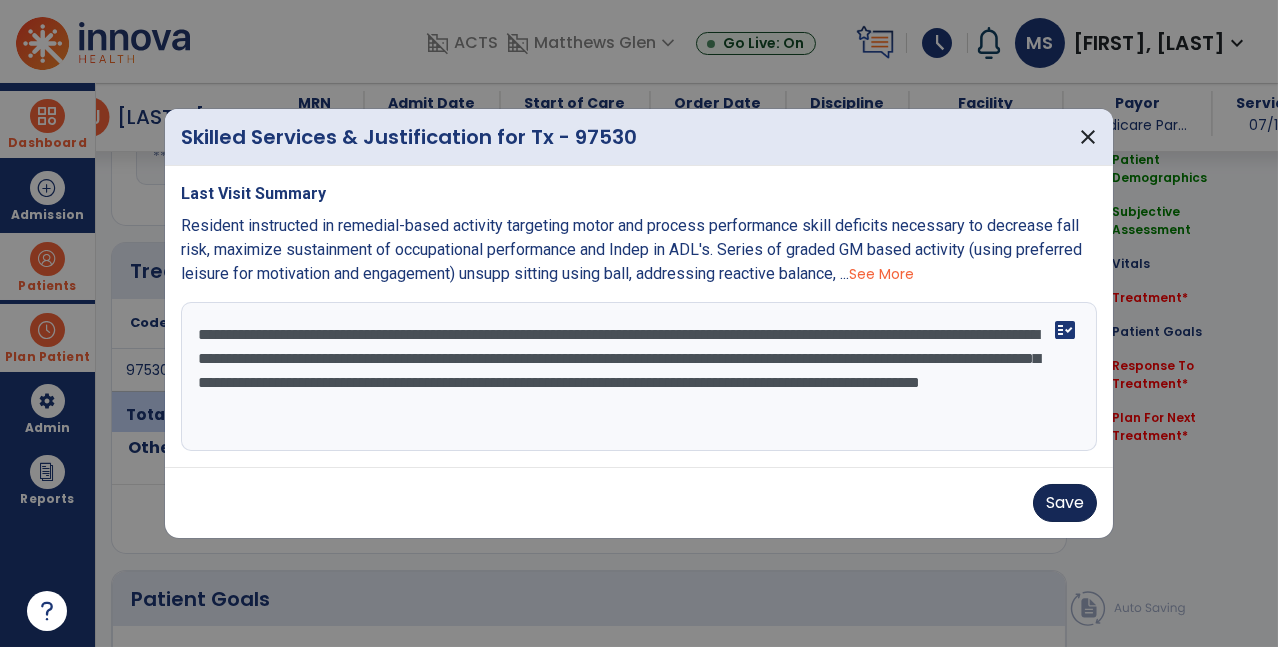 type on "**********" 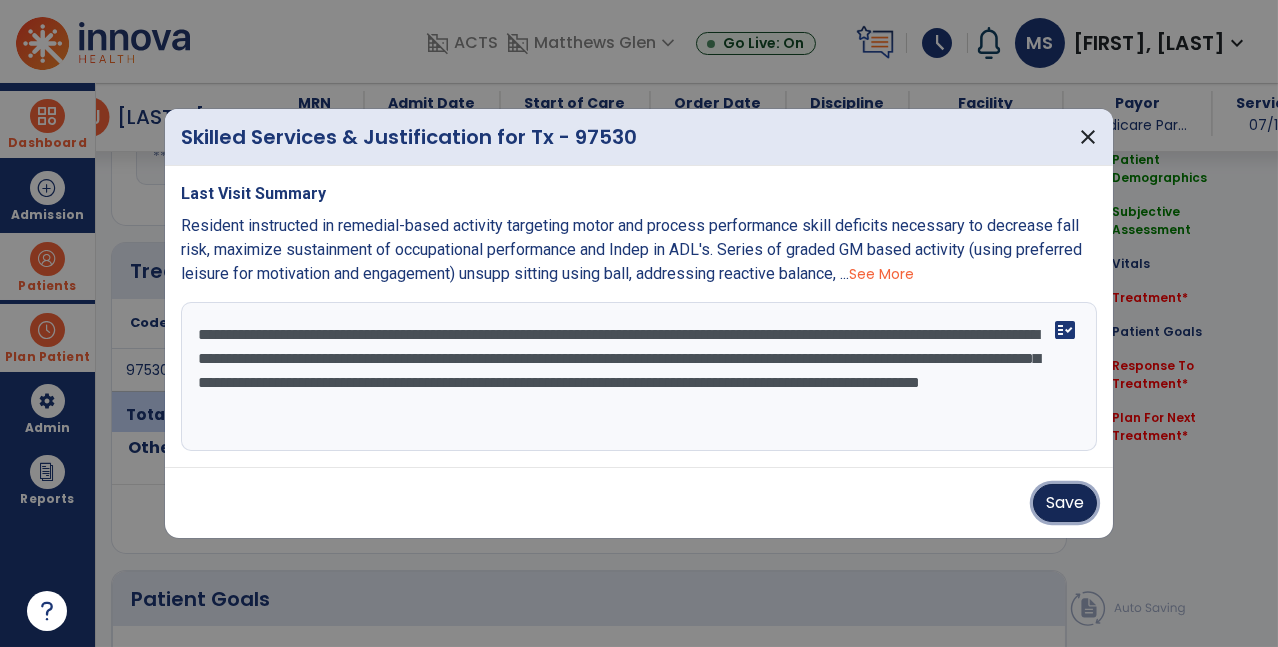 click on "Save" at bounding box center (1065, 503) 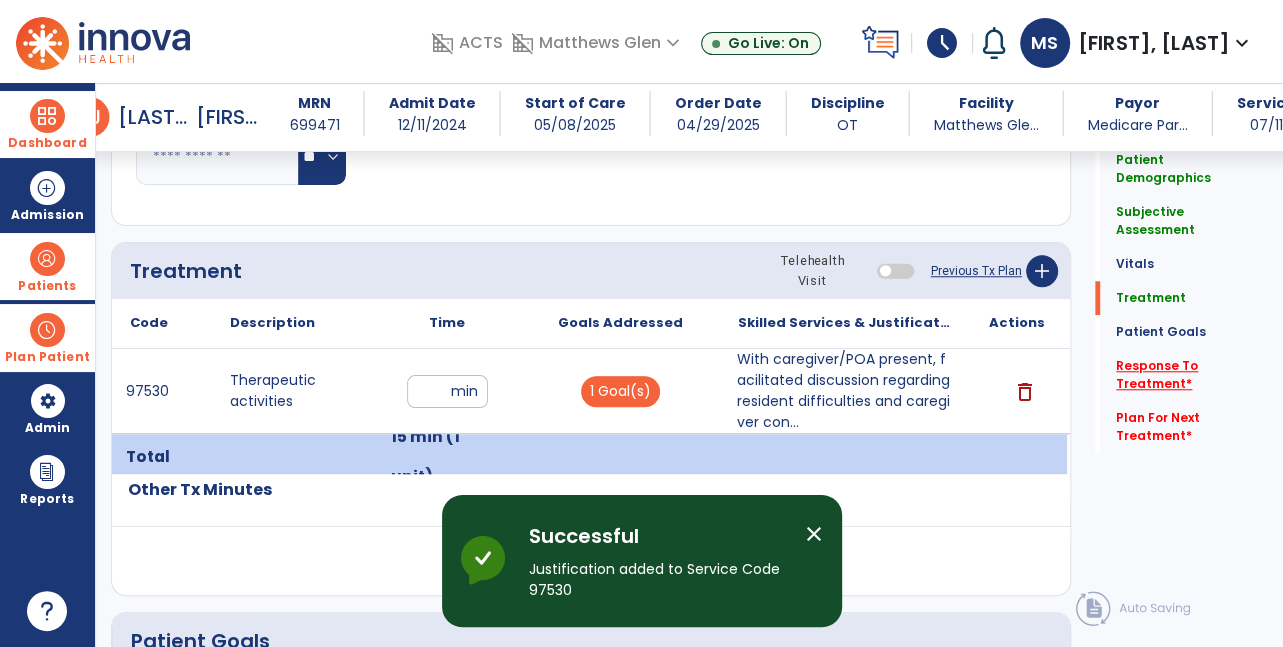 click on "Response To Treatment   *" 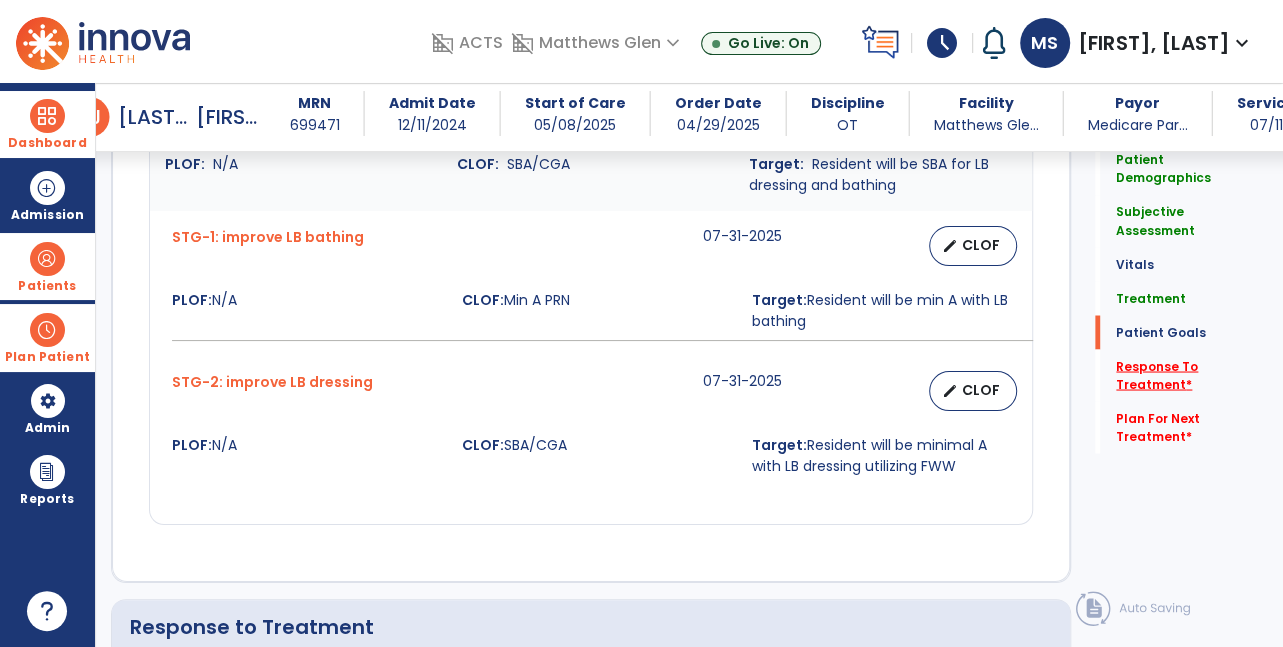 scroll, scrollTop: 2562, scrollLeft: 0, axis: vertical 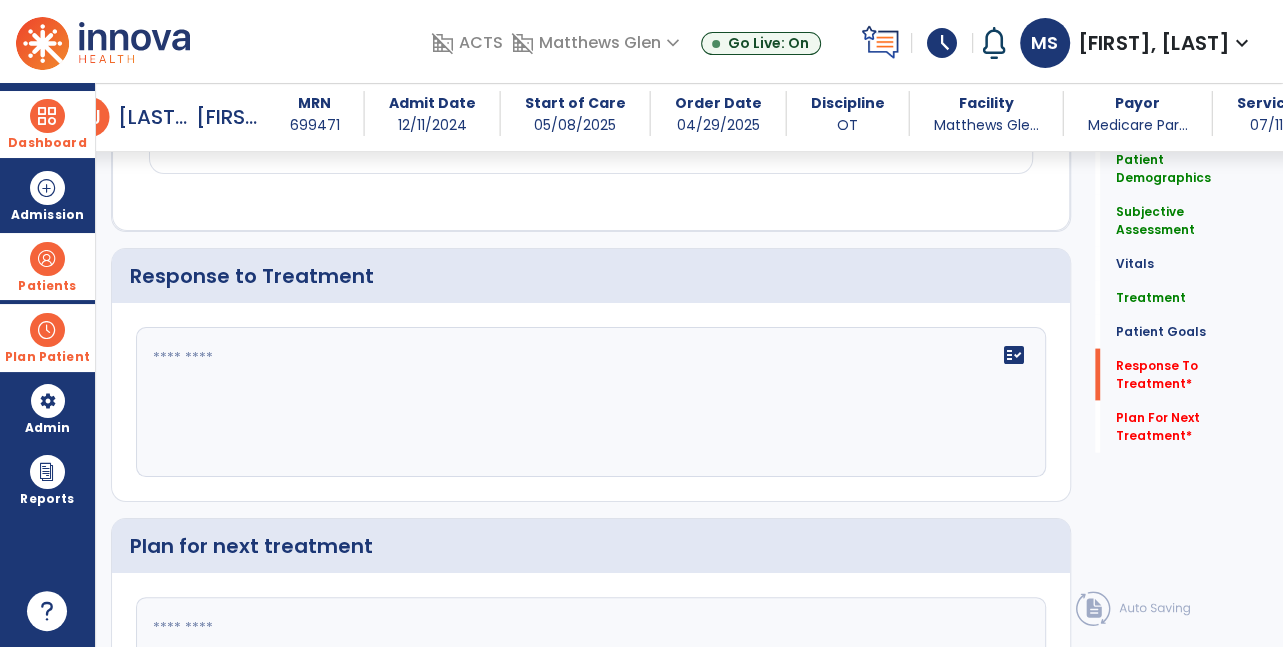click on "fact_check" 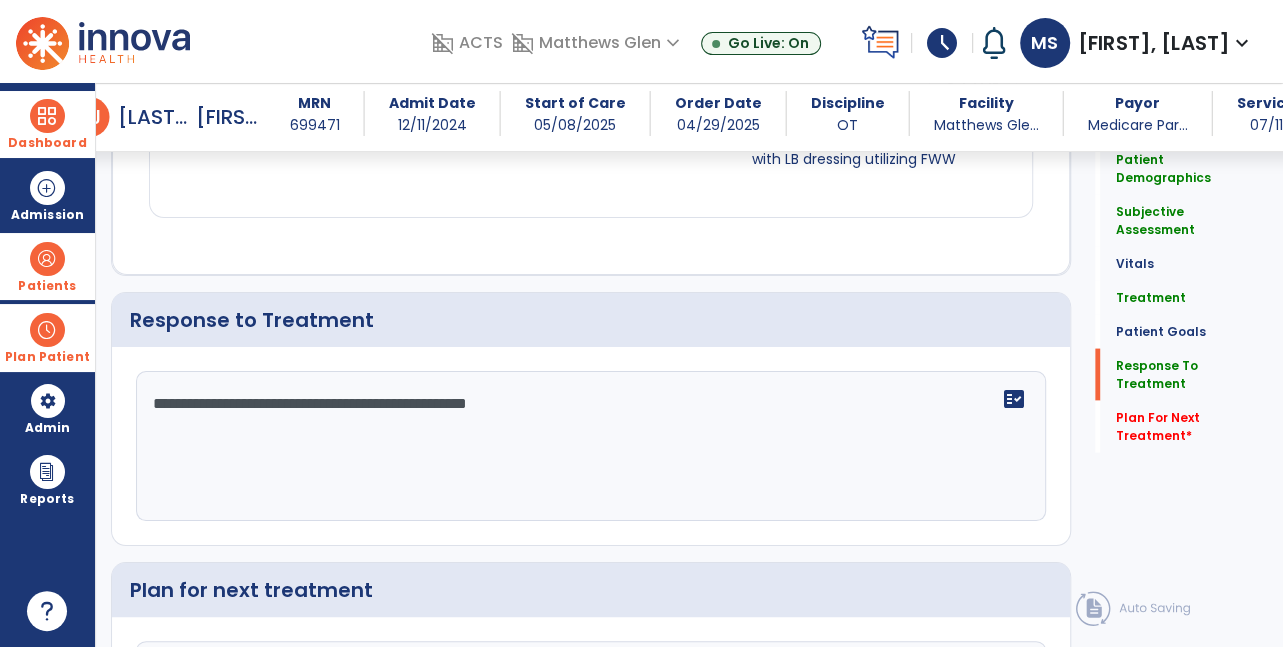 scroll, scrollTop: 2562, scrollLeft: 0, axis: vertical 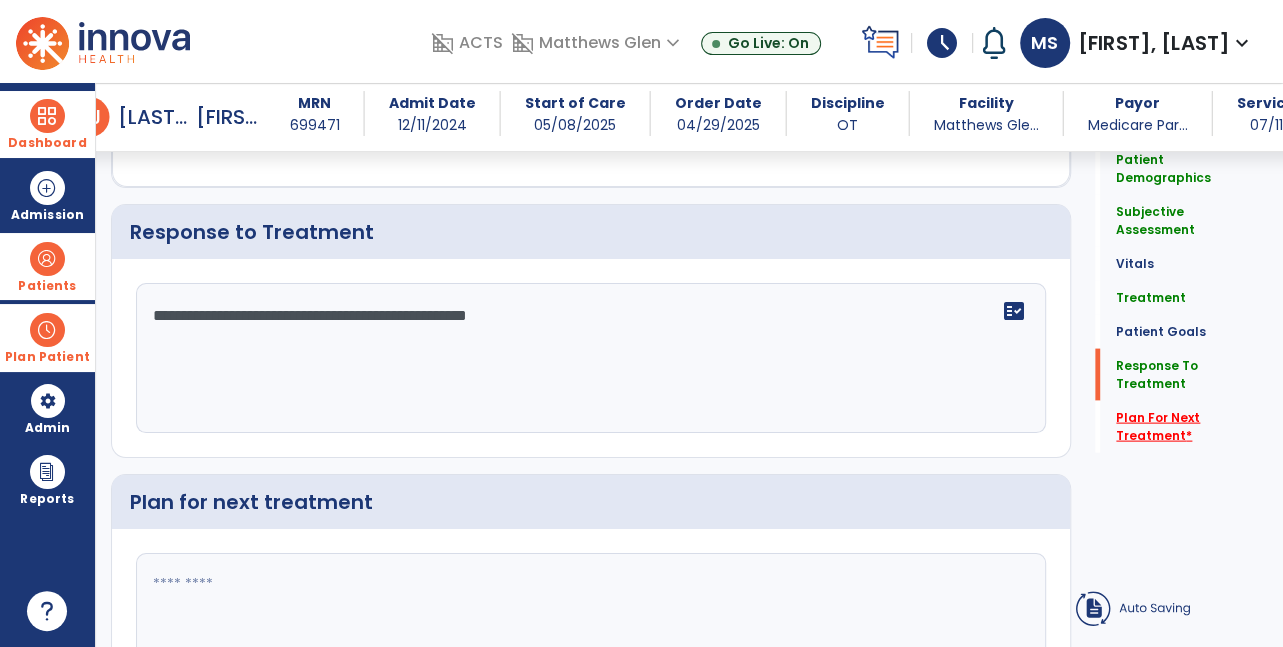 type on "**********" 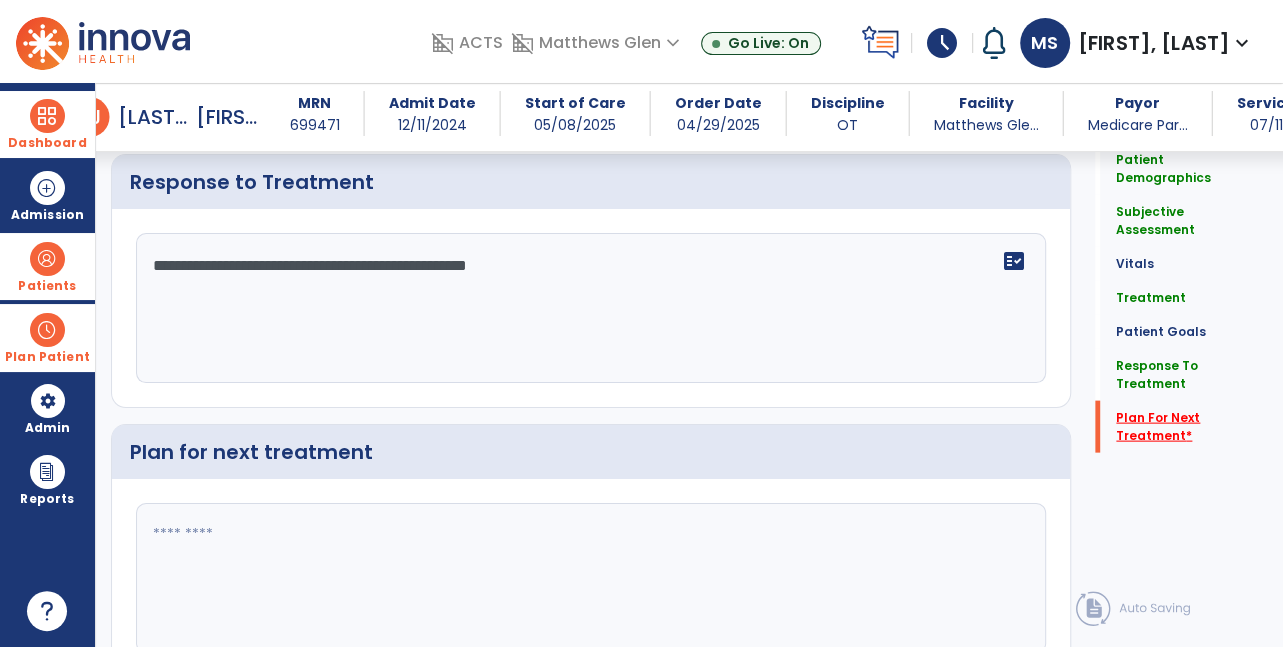 scroll, scrollTop: 2697, scrollLeft: 0, axis: vertical 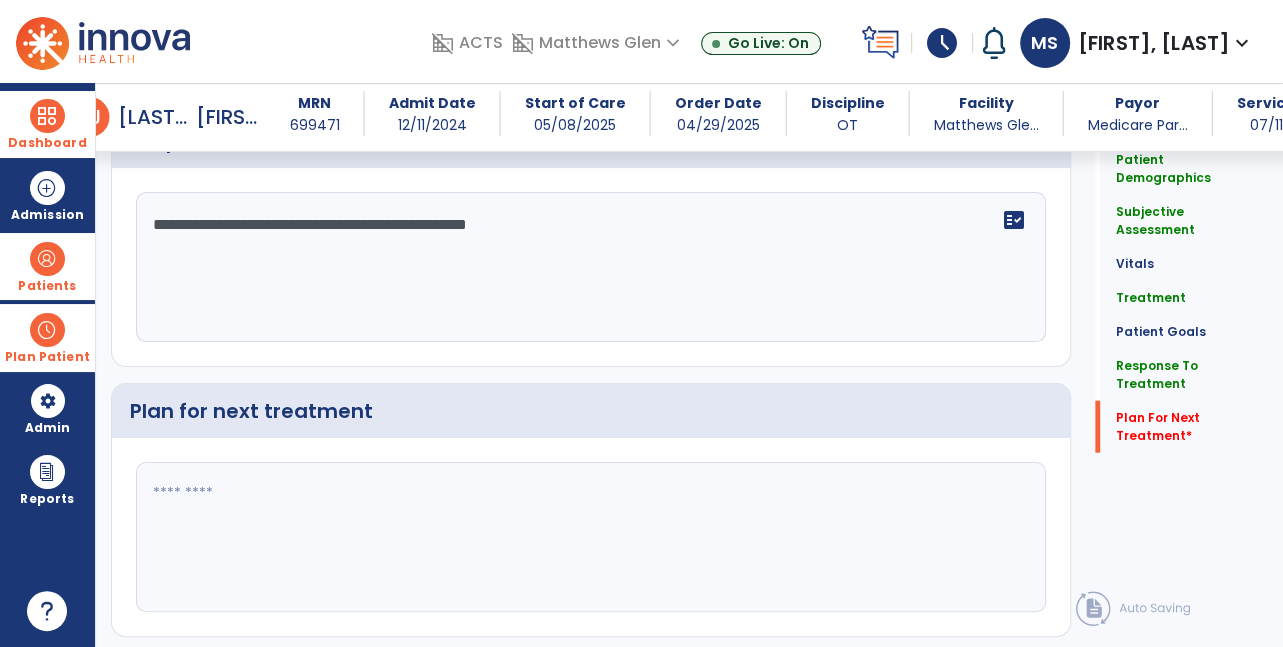 click 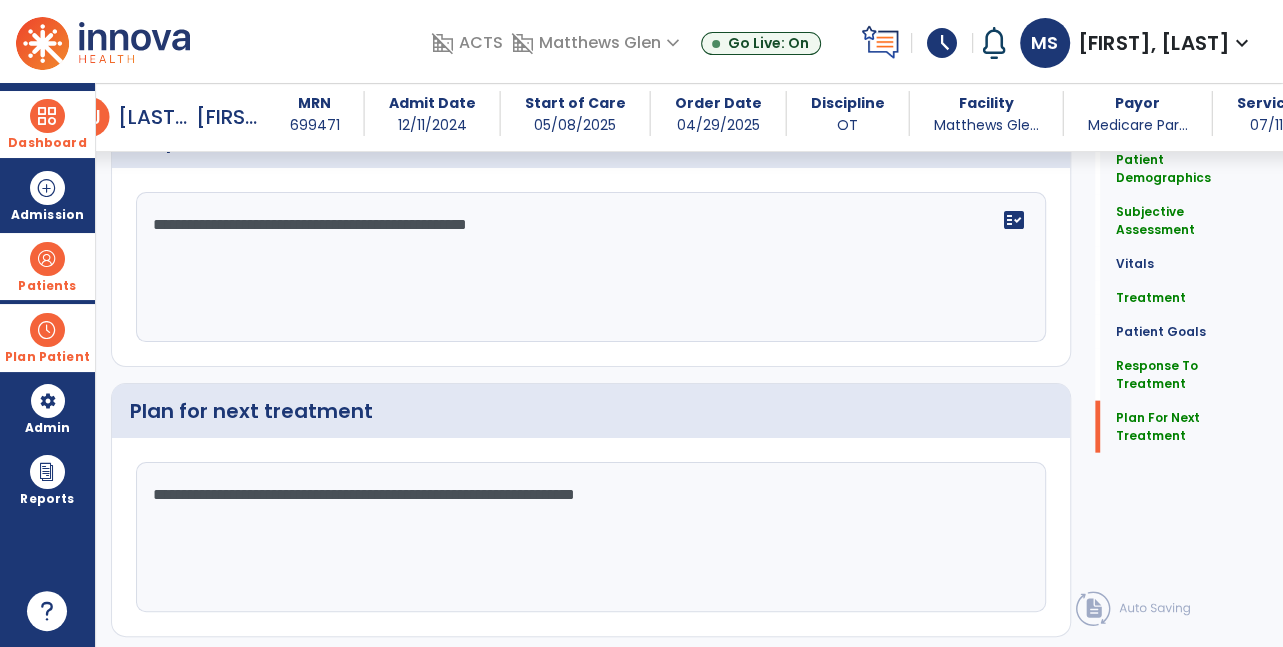 scroll, scrollTop: 2697, scrollLeft: 0, axis: vertical 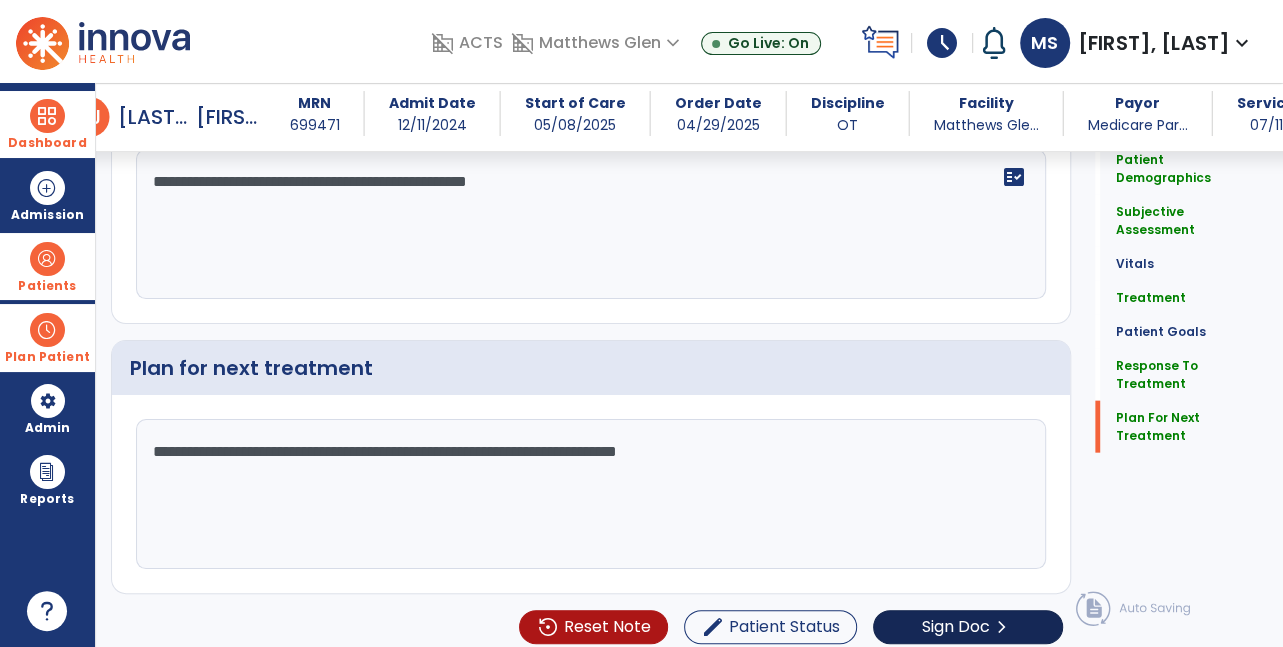 type on "**********" 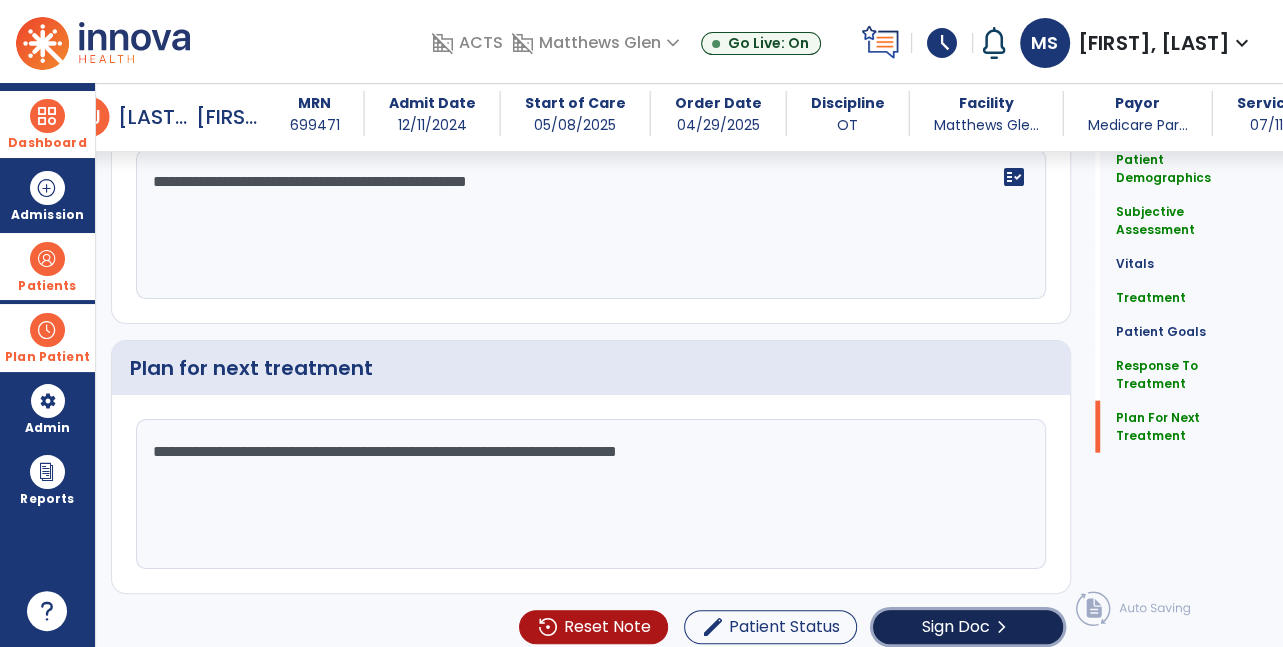 click on "Sign Doc" 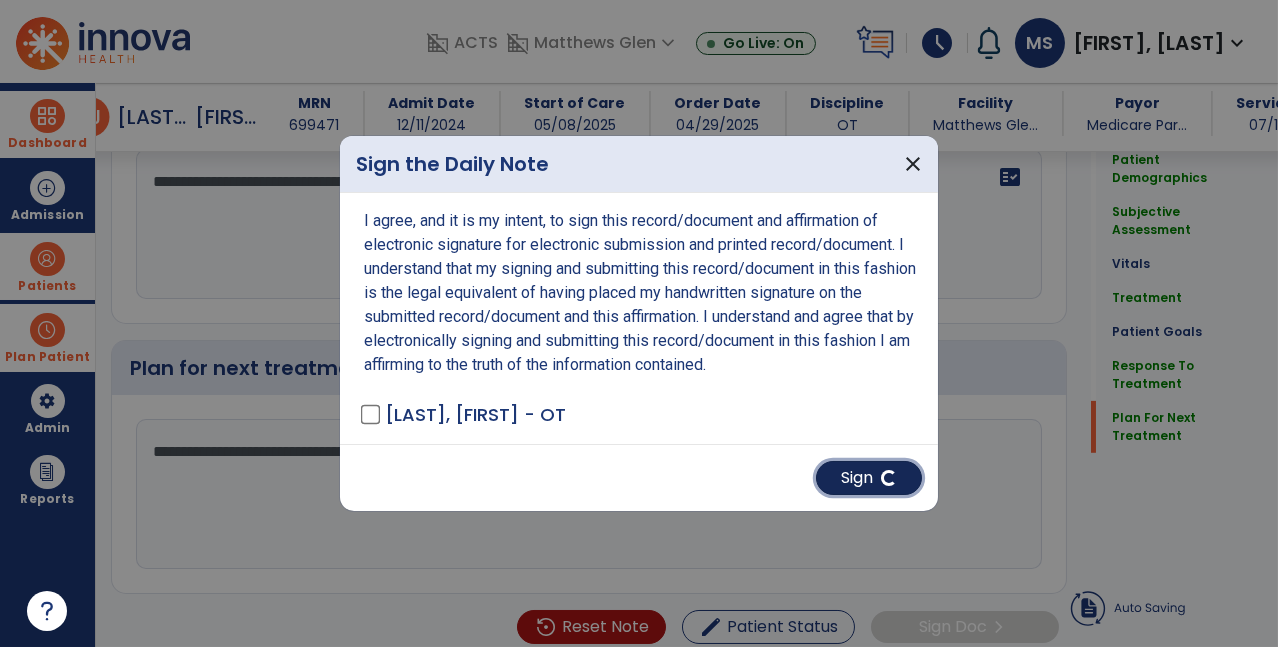 click on "Sign" at bounding box center [869, 478] 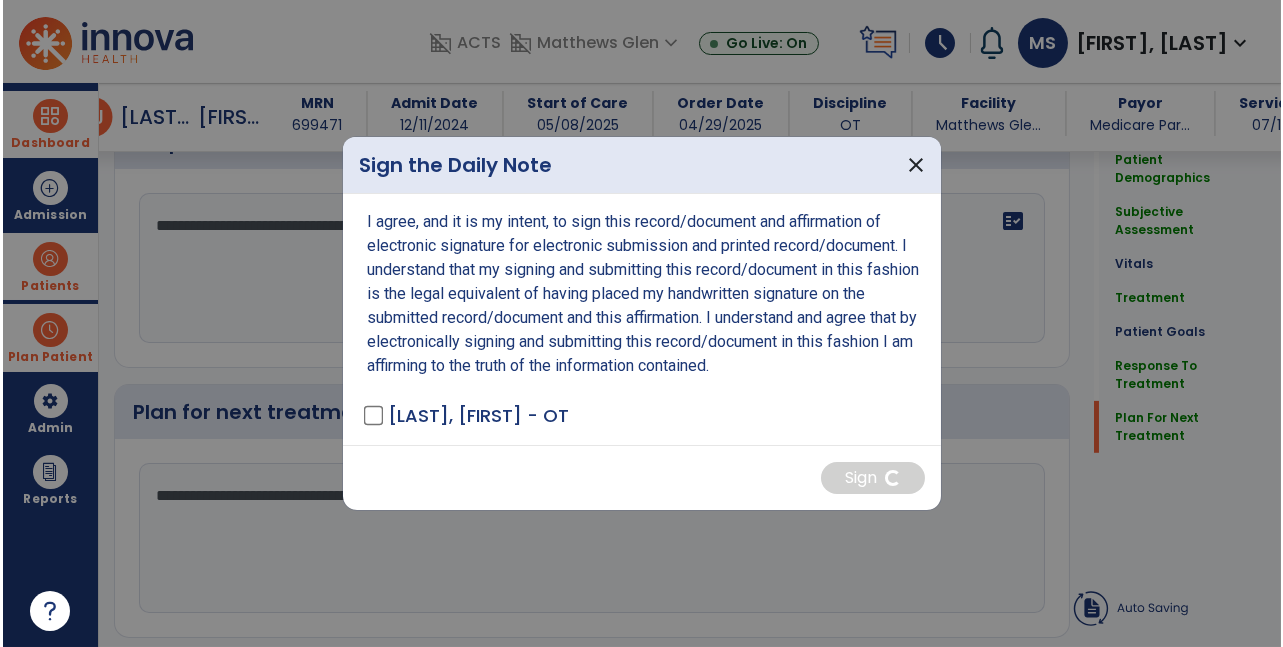 scroll, scrollTop: 2740, scrollLeft: 0, axis: vertical 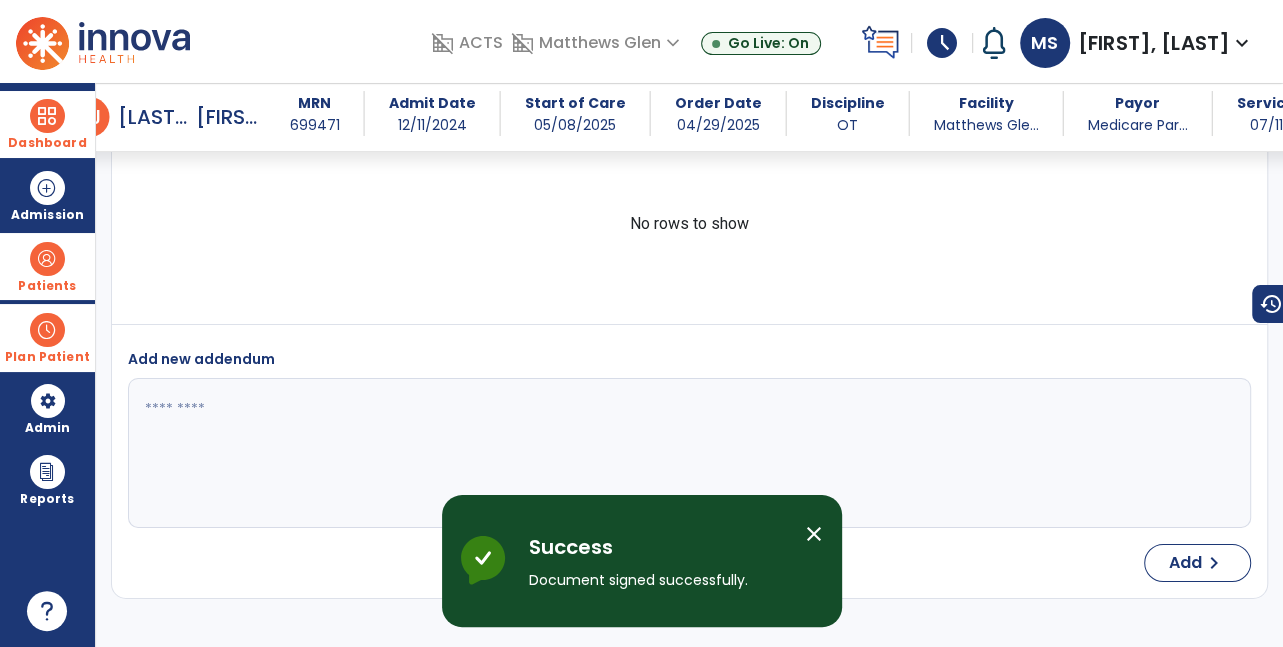 click on "Dashboard" at bounding box center [47, 143] 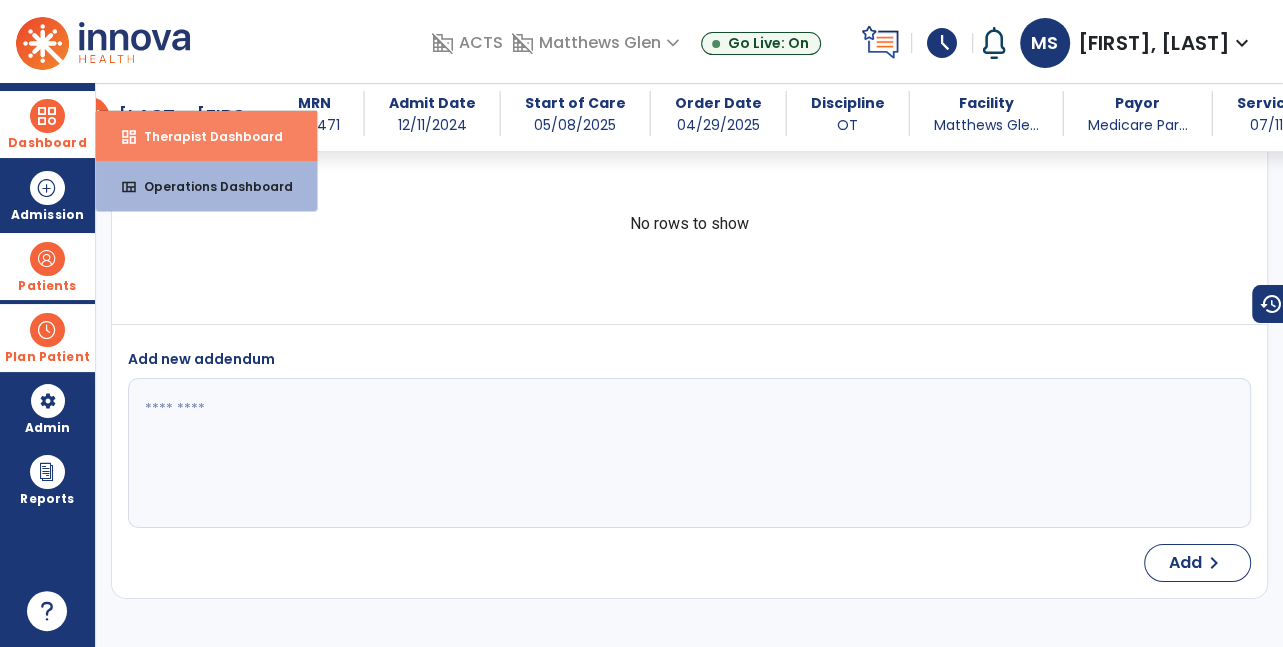 click on "Therapist Dashboard" at bounding box center (205, 136) 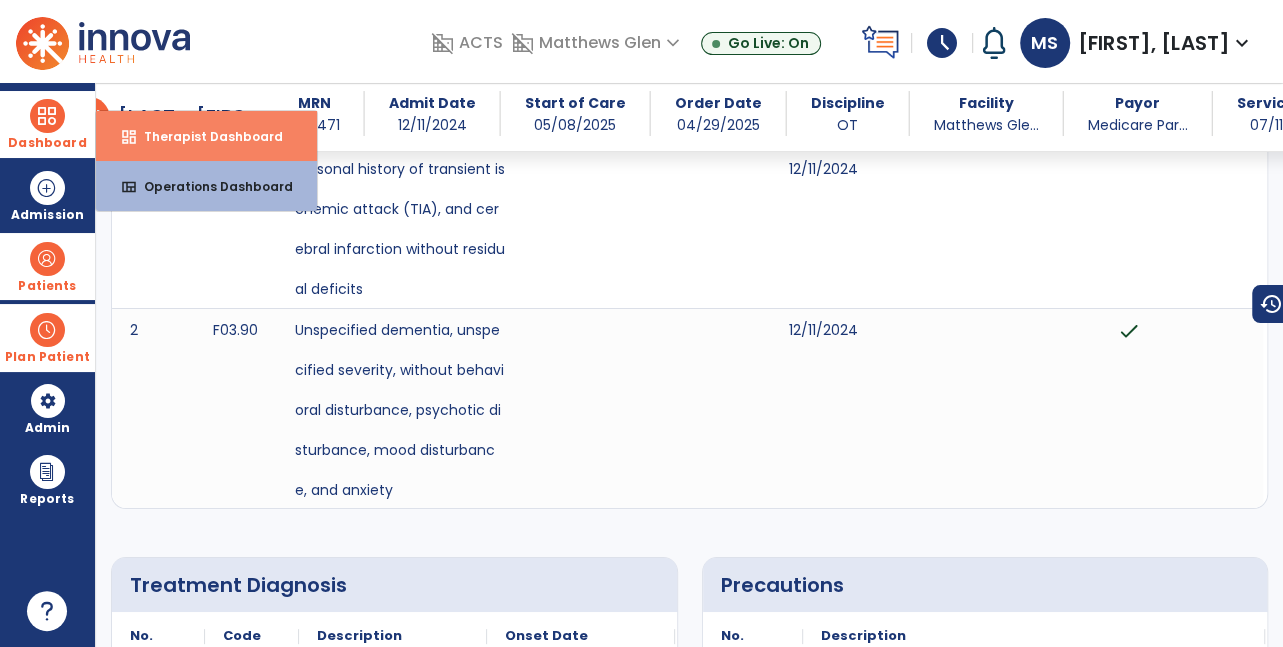 select on "****" 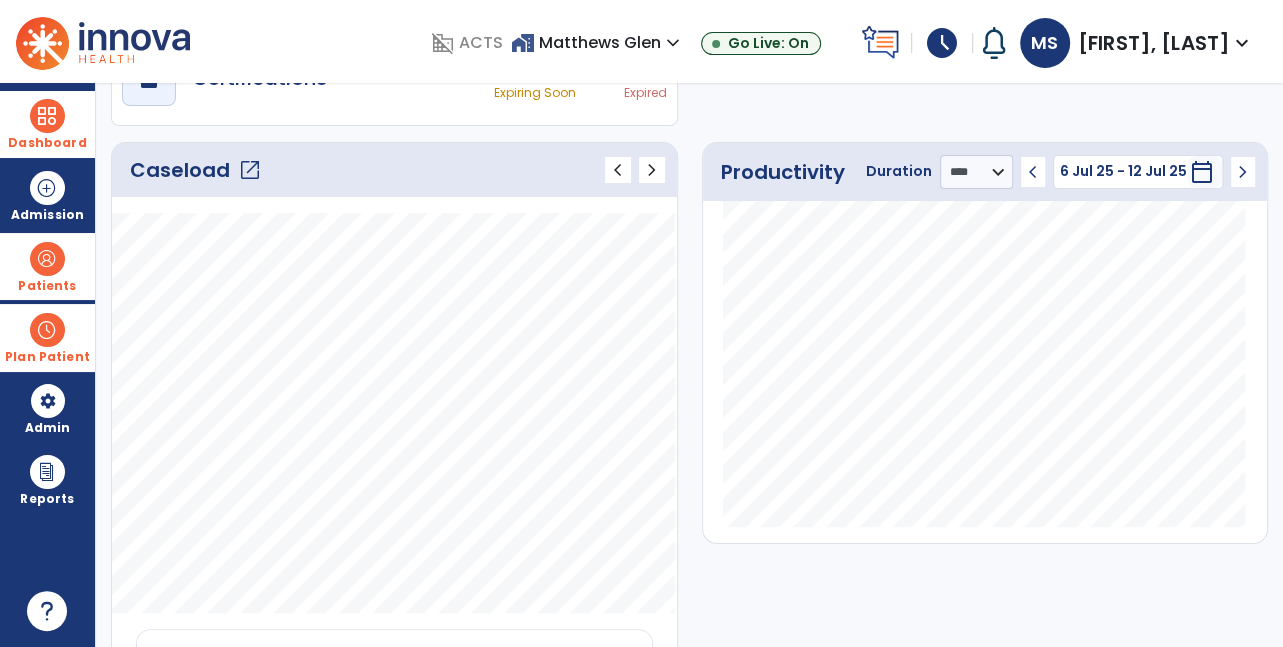 click on "Patients" at bounding box center [47, 286] 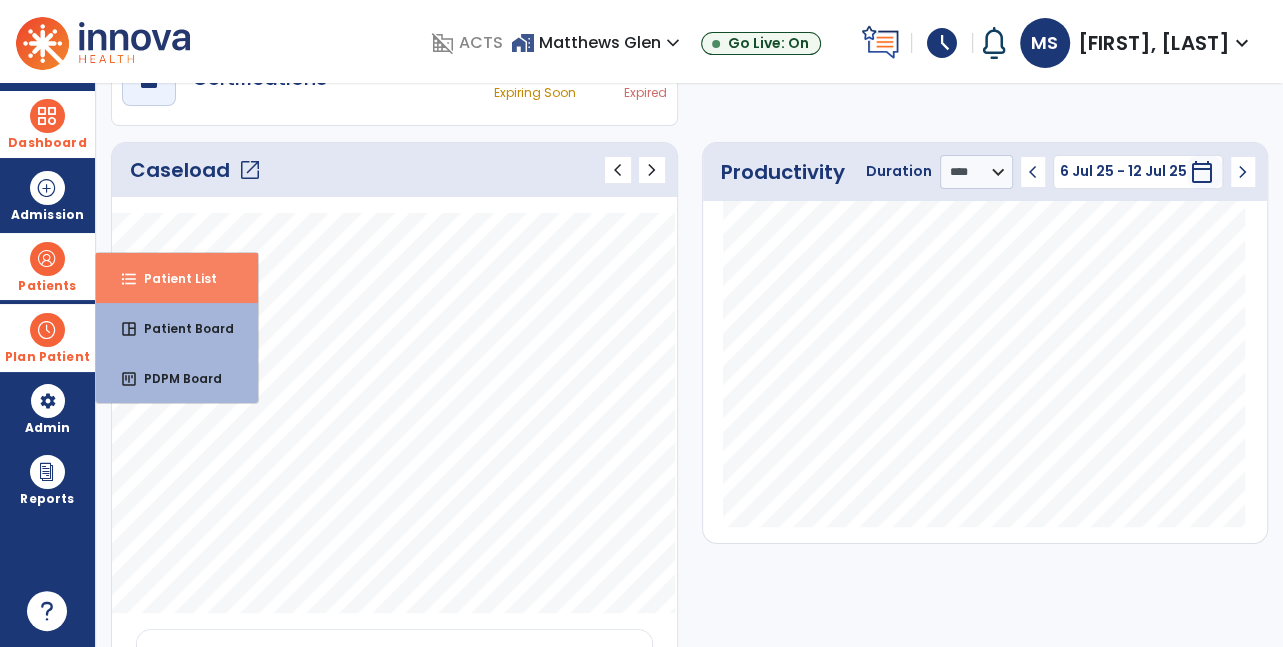 click on "Patient List" at bounding box center (172, 278) 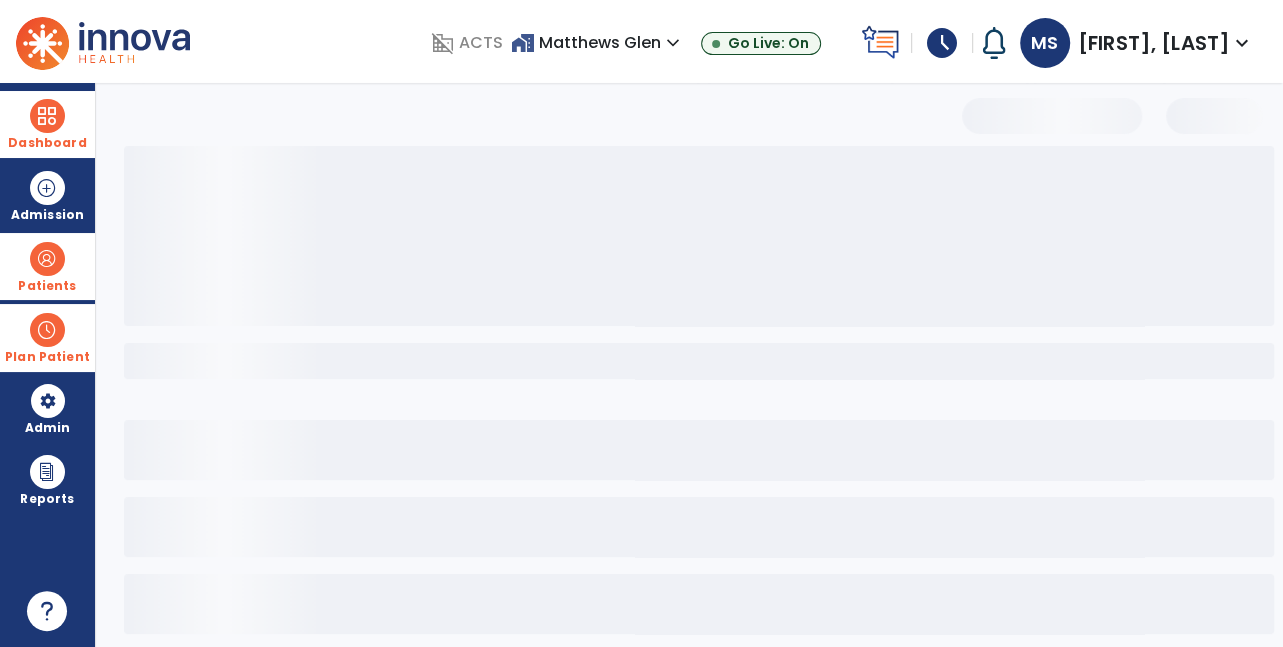 scroll, scrollTop: 94, scrollLeft: 0, axis: vertical 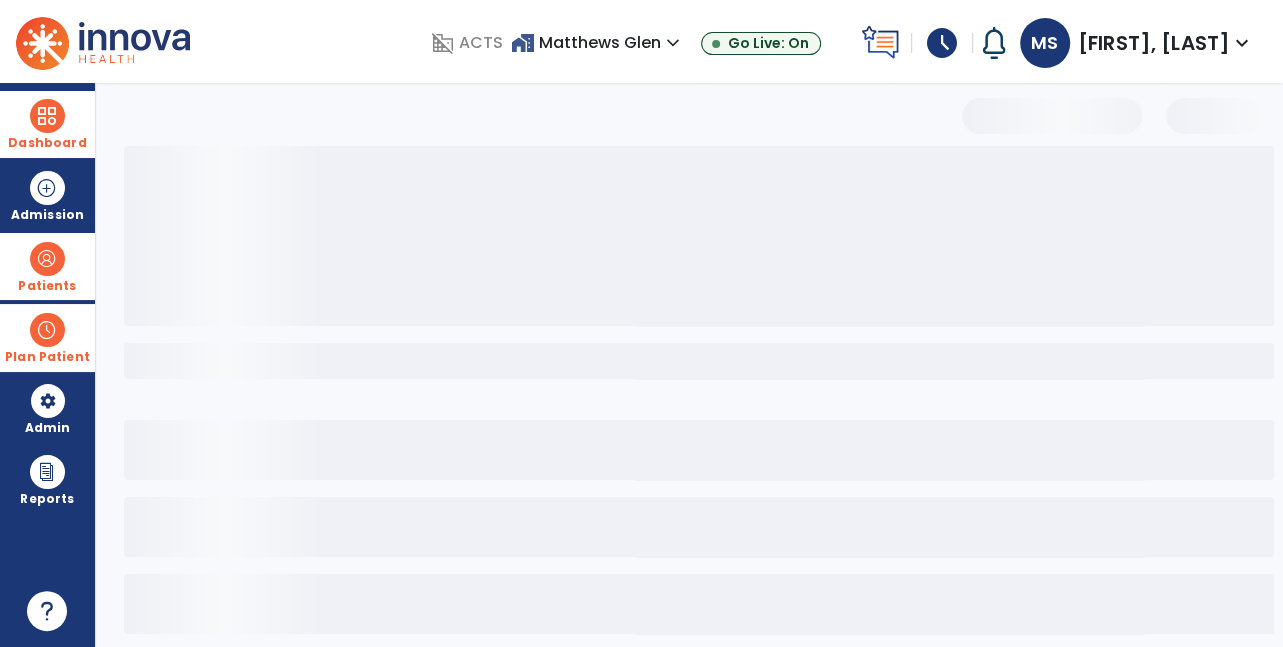 select on "***" 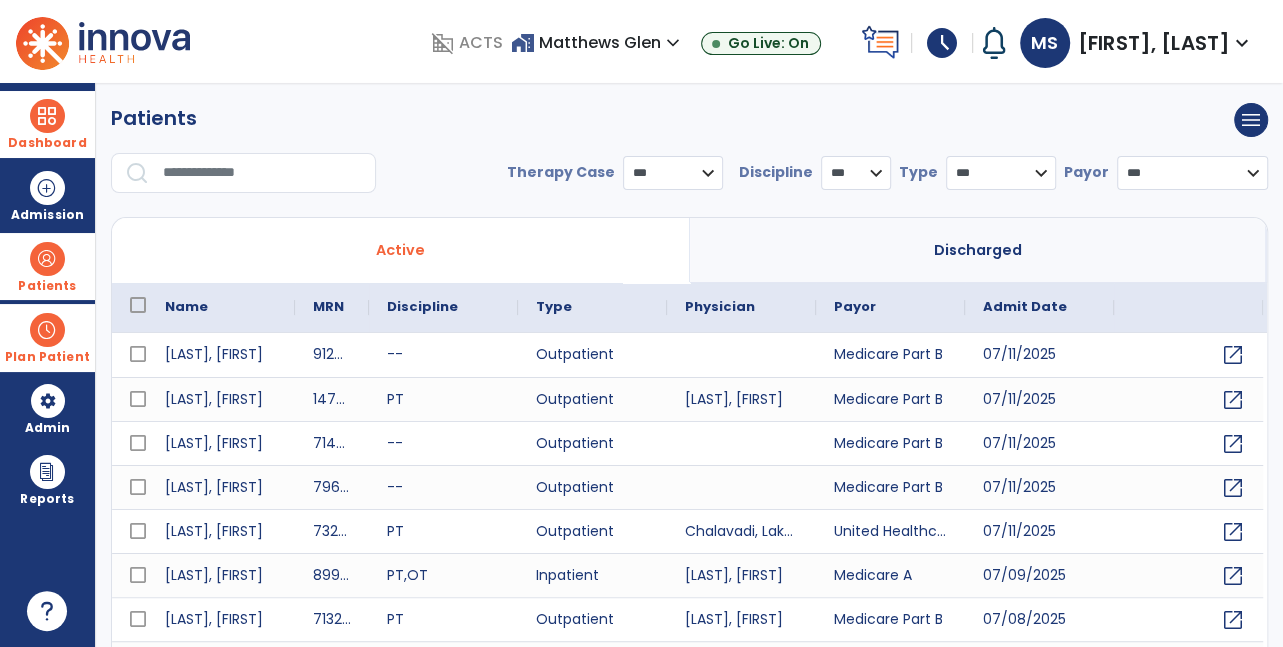 scroll, scrollTop: 2, scrollLeft: 0, axis: vertical 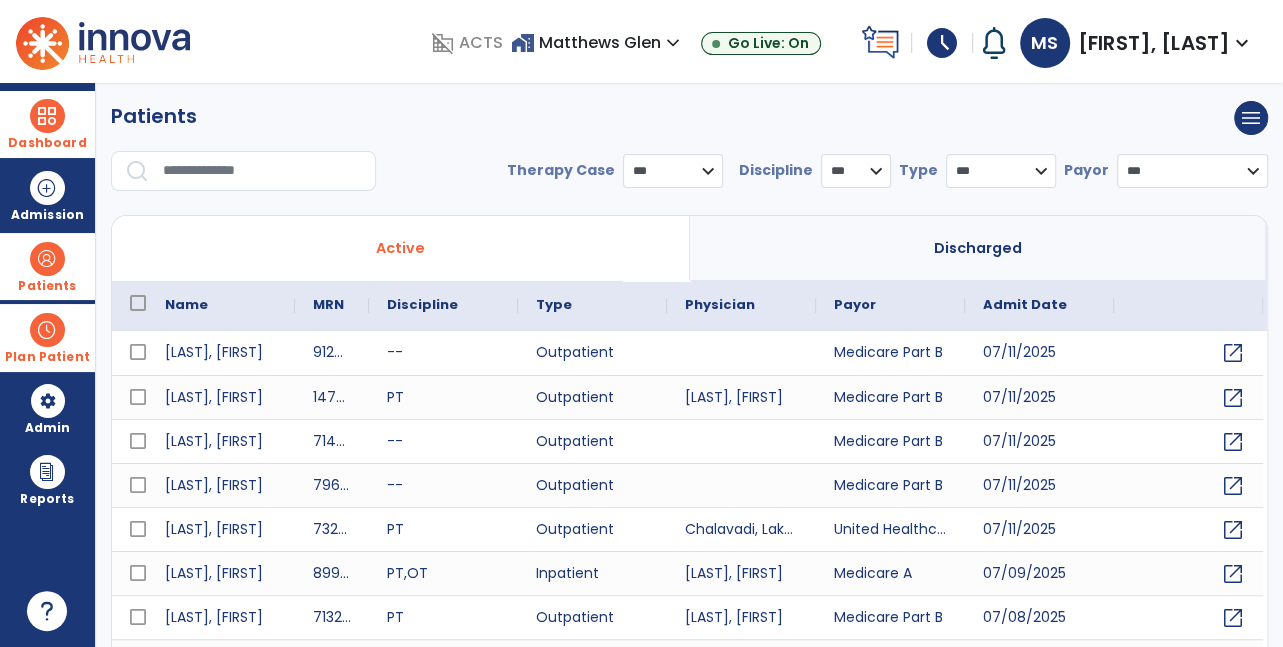 click at bounding box center [262, 171] 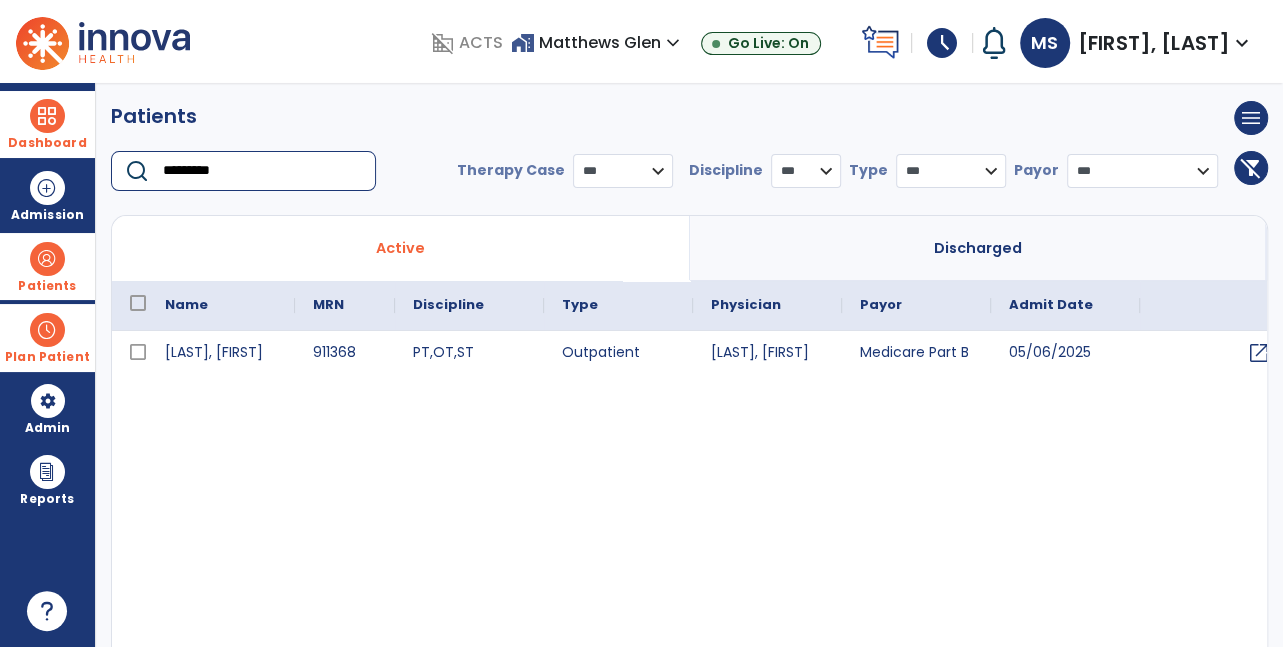 type on "*********" 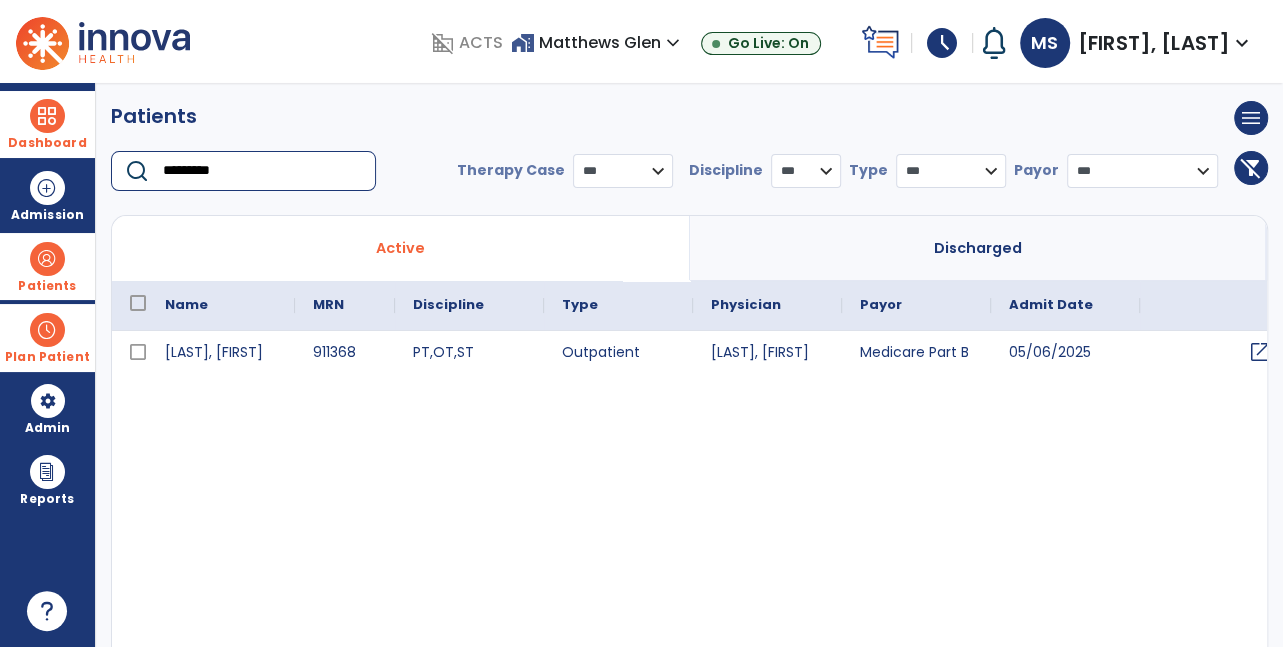 click on "open_in_new" at bounding box center [1260, 352] 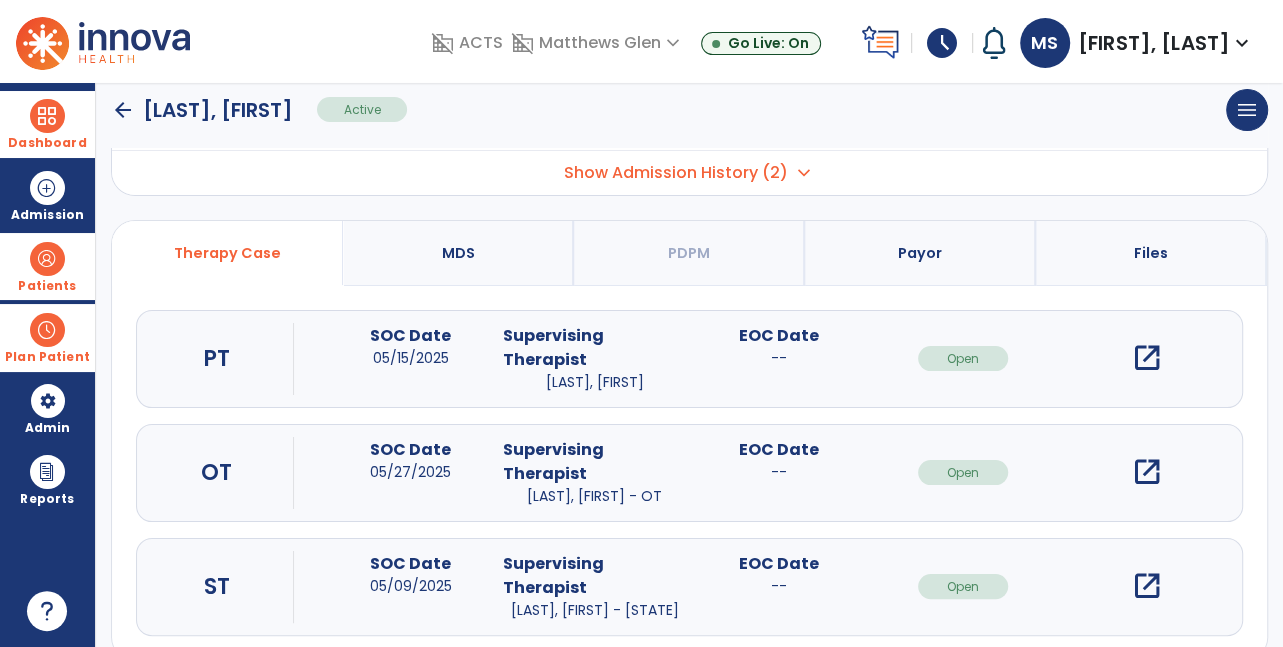 scroll, scrollTop: 153, scrollLeft: 0, axis: vertical 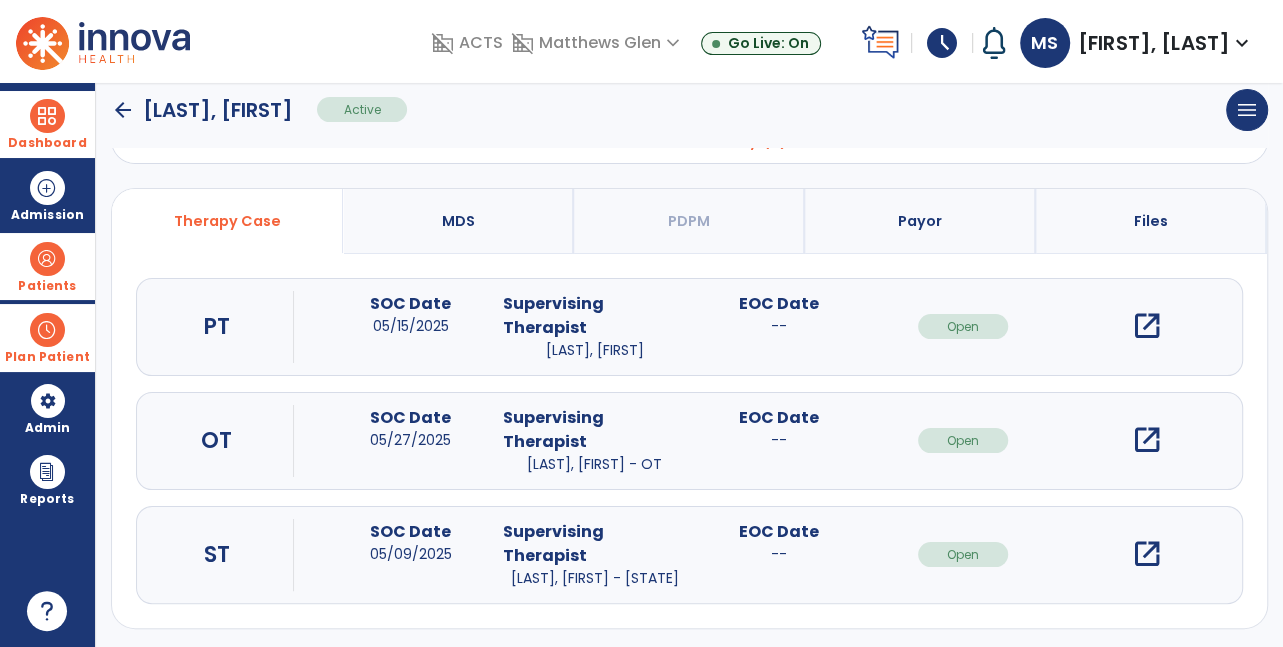 click on "open_in_new" at bounding box center (1147, 440) 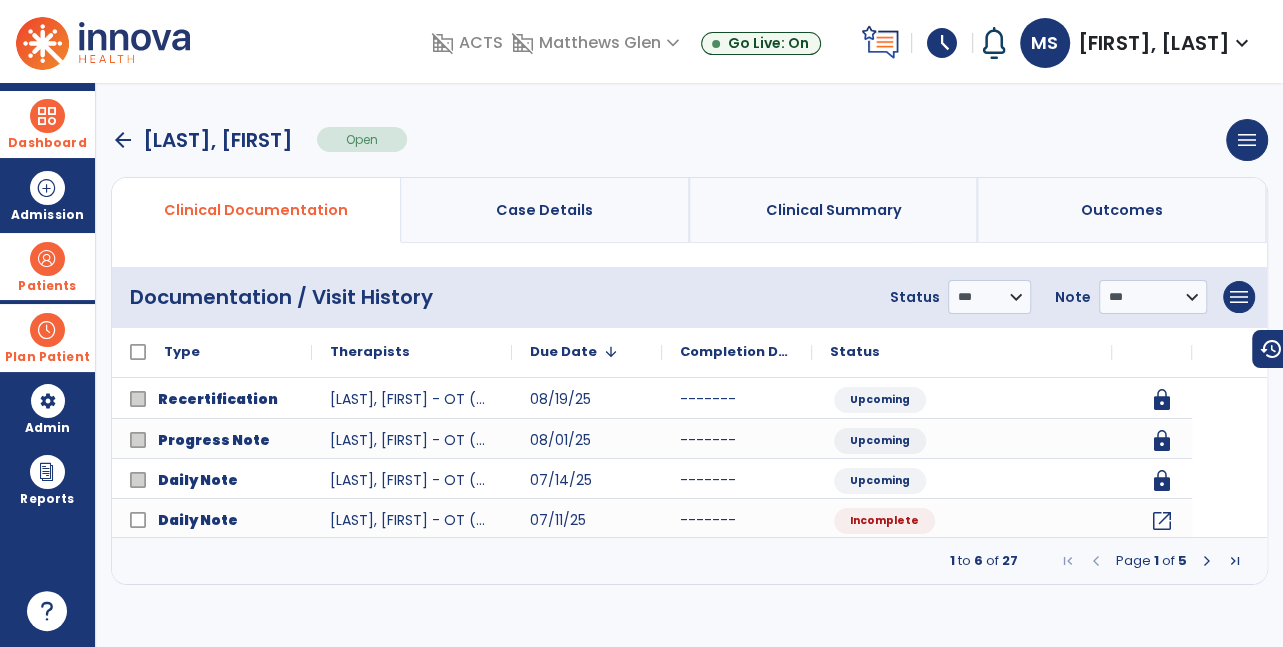 scroll, scrollTop: 0, scrollLeft: 0, axis: both 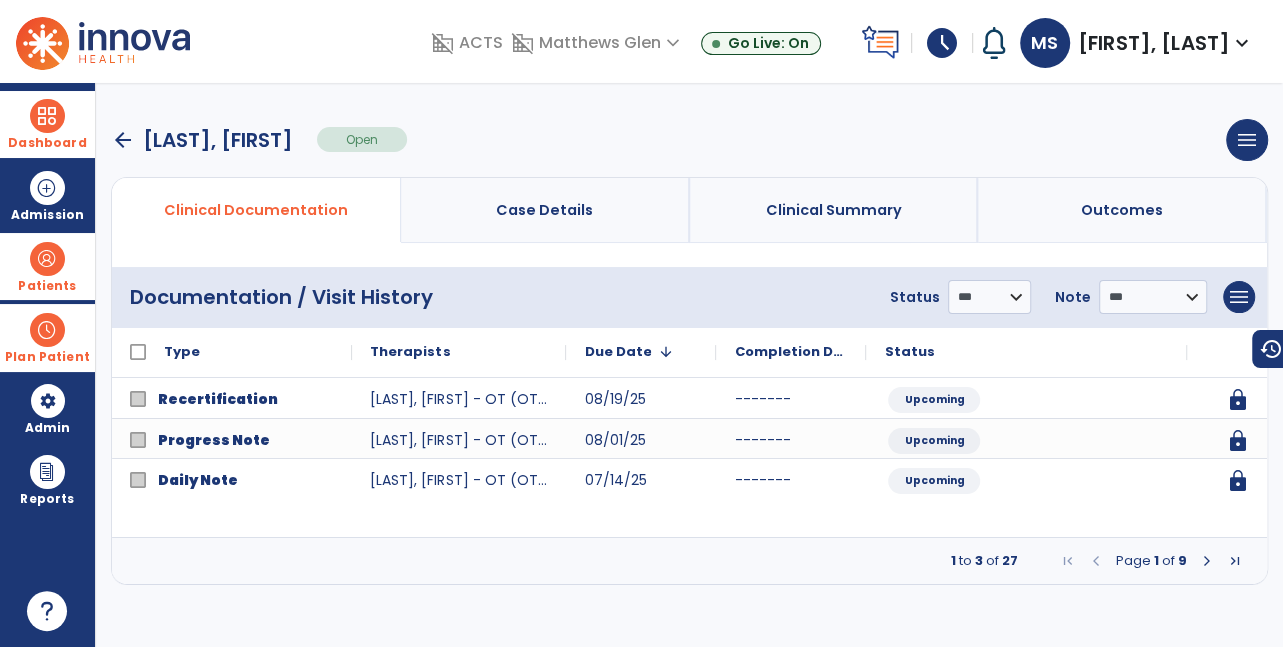click at bounding box center [1207, 561] 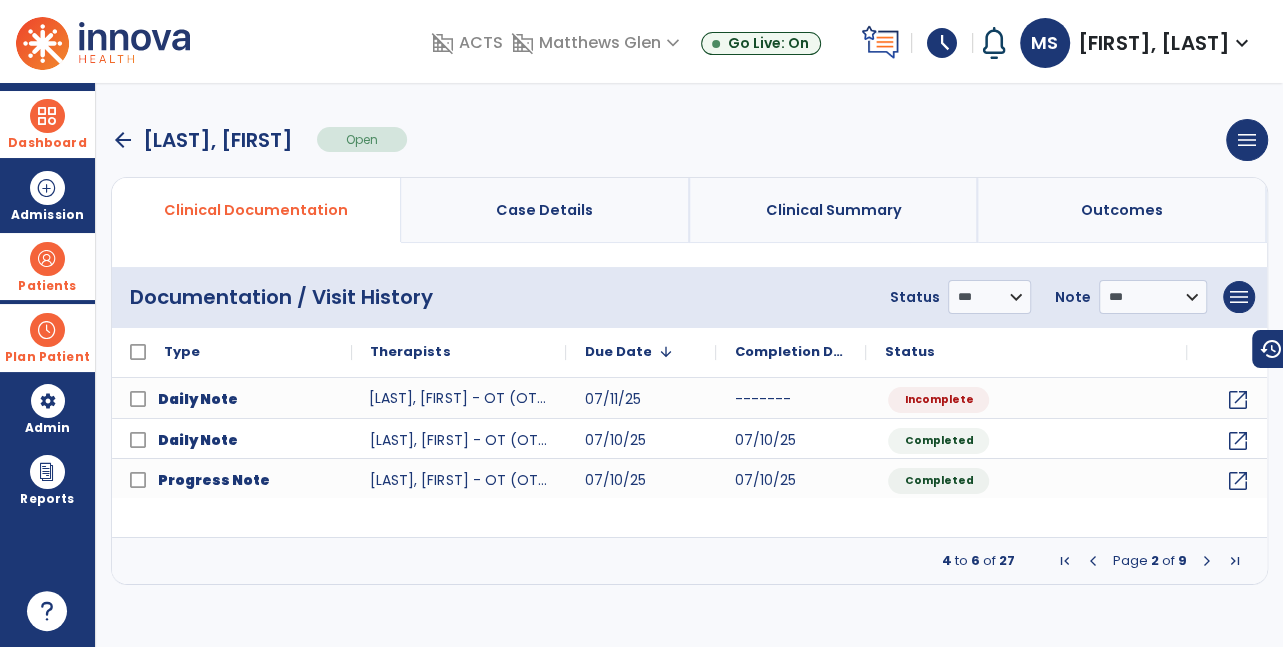 click on "[LAST], [FIRST] - OT (OT/L)" 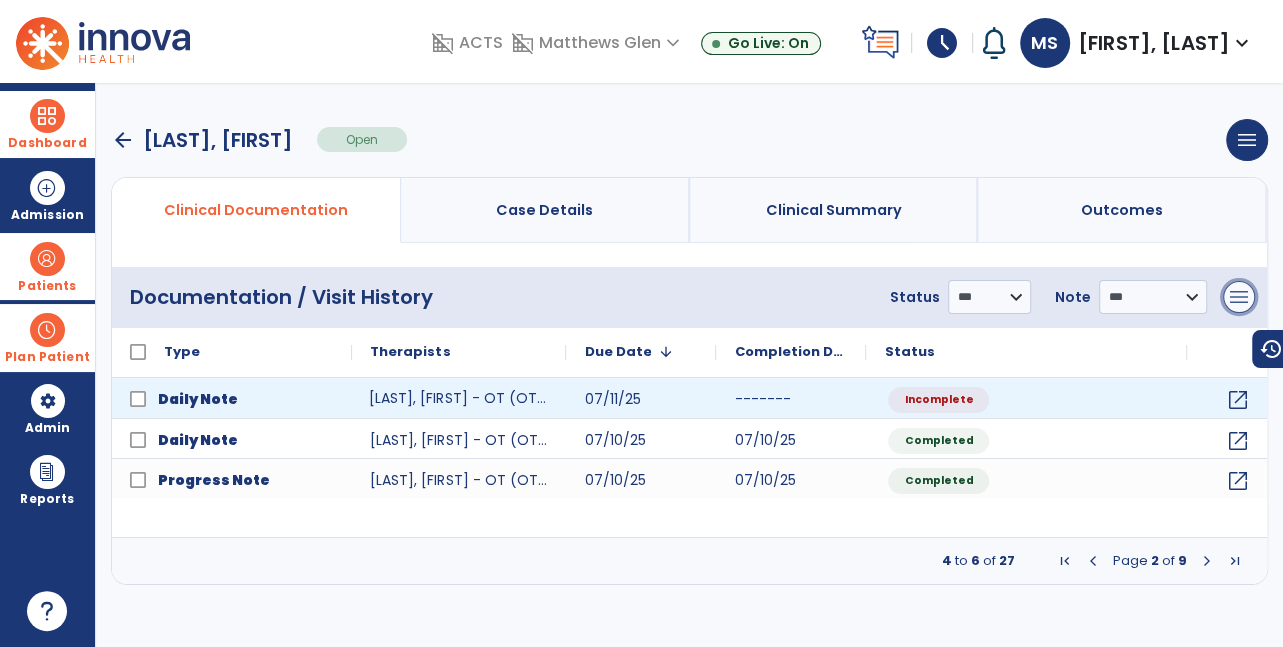 click on "menu" at bounding box center (1239, 297) 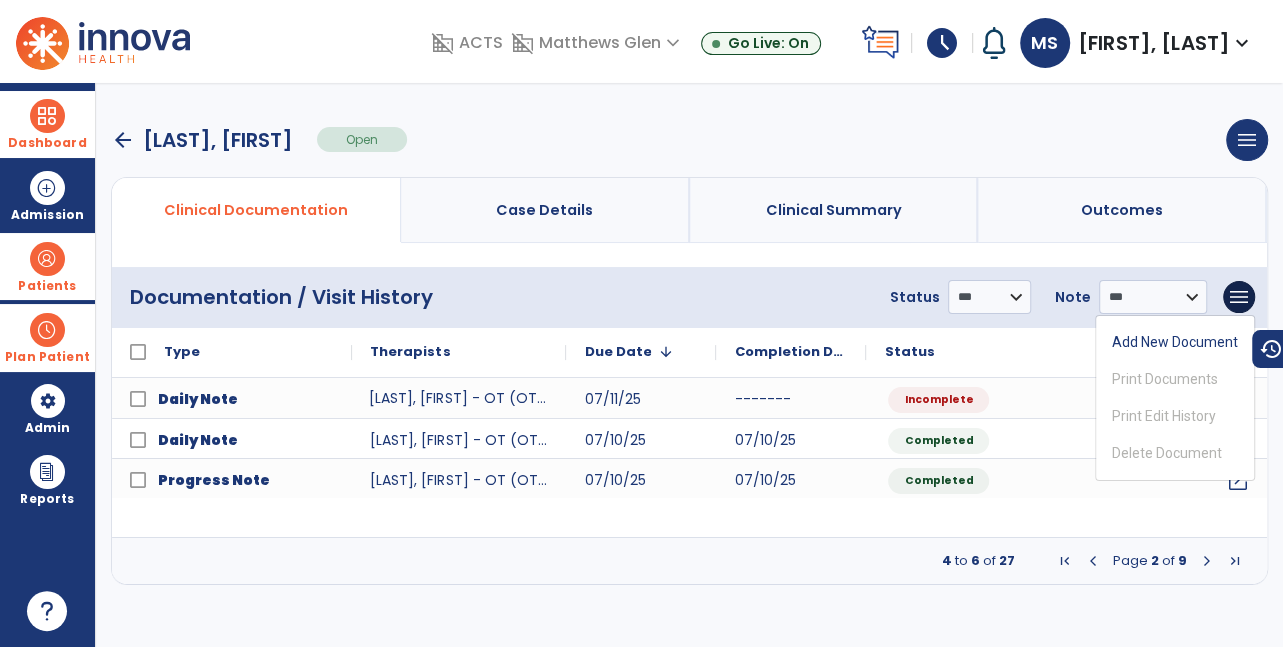 click on "Outcomes" at bounding box center (1122, 210) 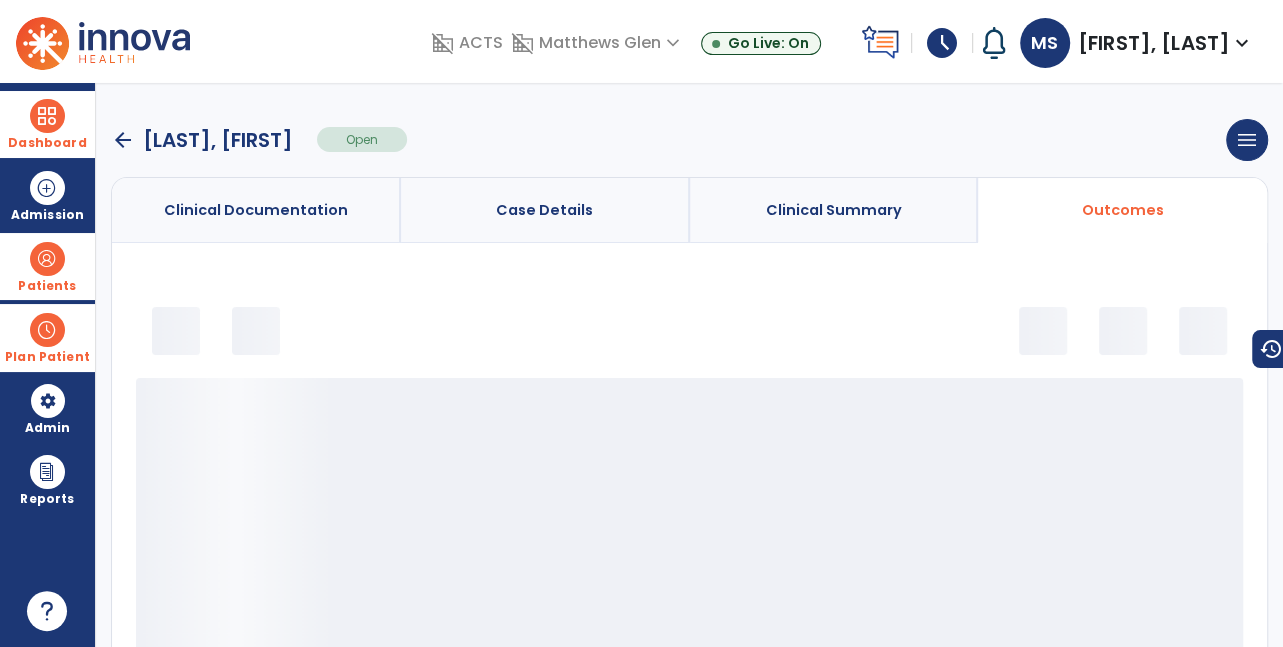 click on "Clinical Summary" at bounding box center (834, 210) 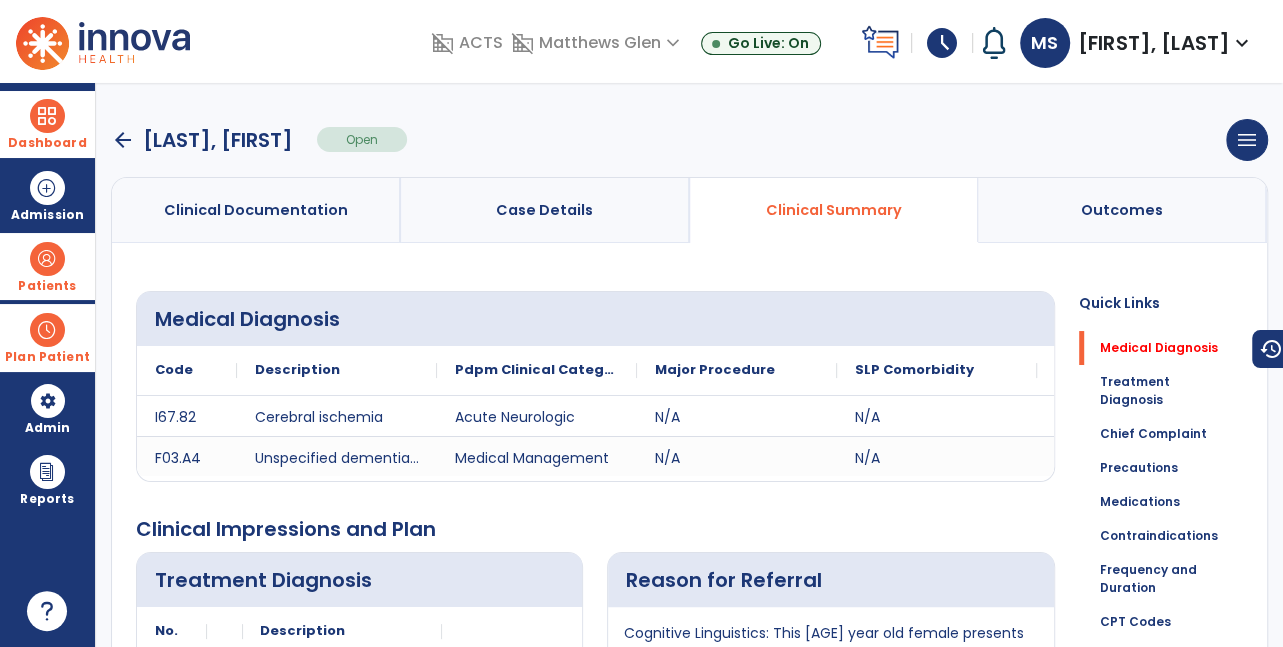 click on "Clinical Summary" at bounding box center (834, 210) 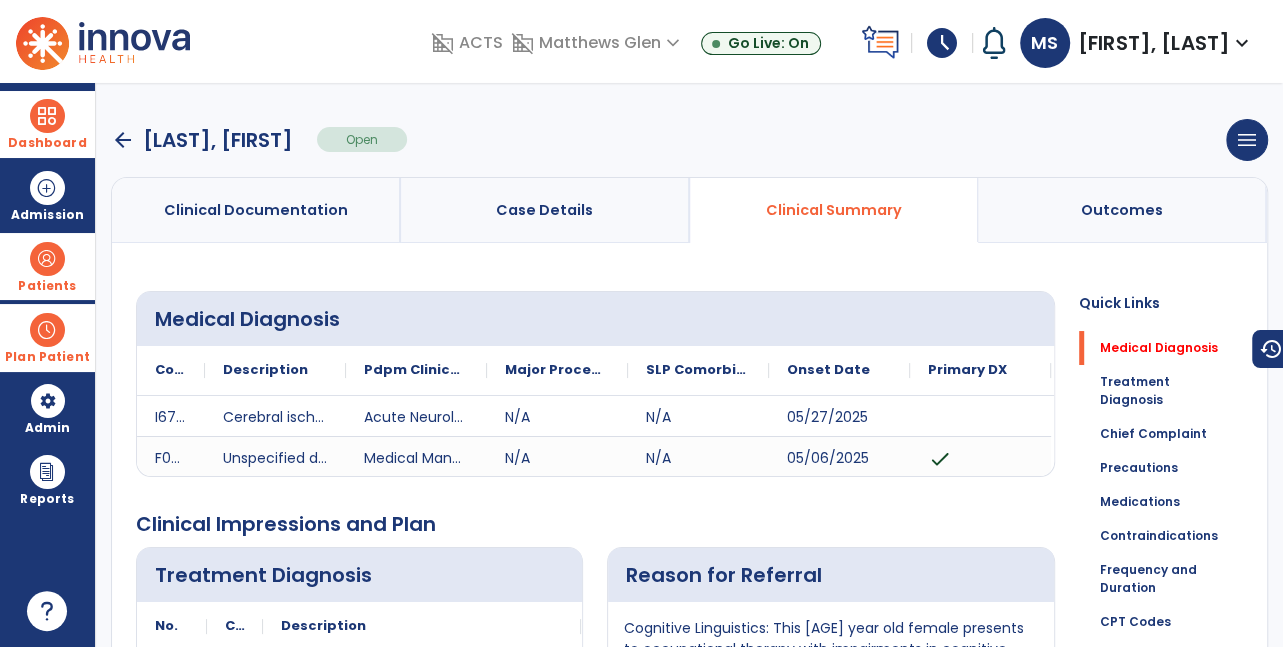 click on "Outcomes" at bounding box center [1122, 210] 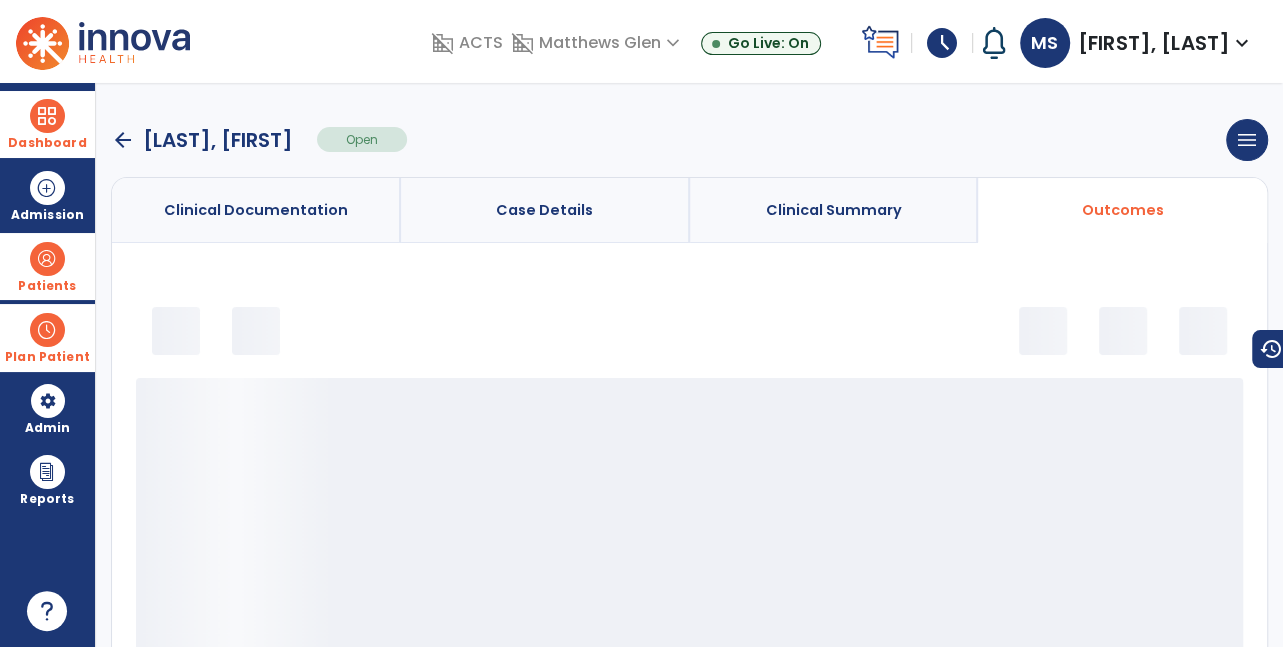 click on "Clinical Summary" at bounding box center (834, 210) 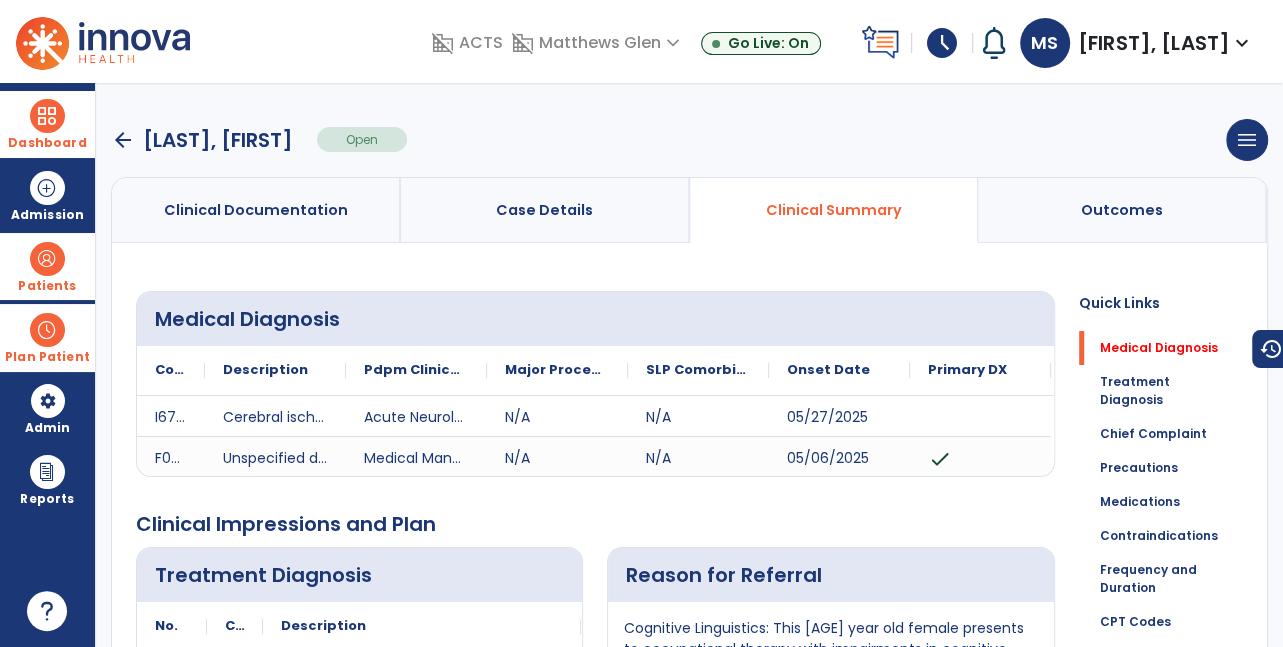 click on "Case Details" at bounding box center [544, 210] 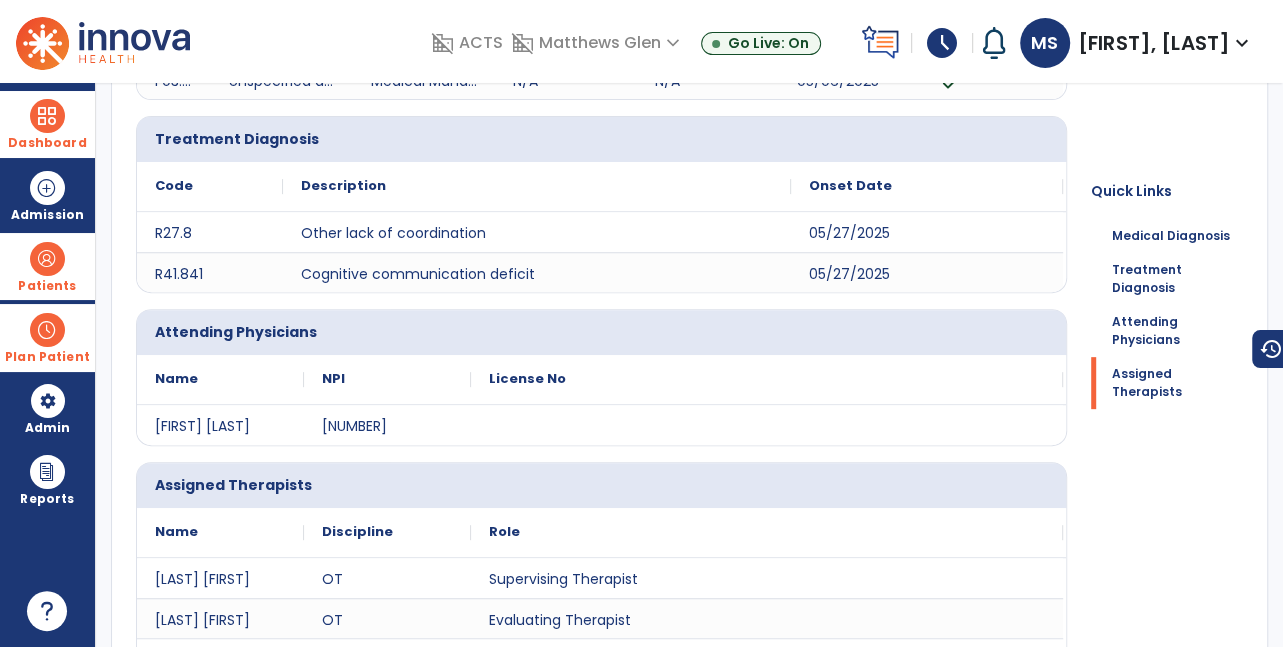 scroll, scrollTop: 566, scrollLeft: 0, axis: vertical 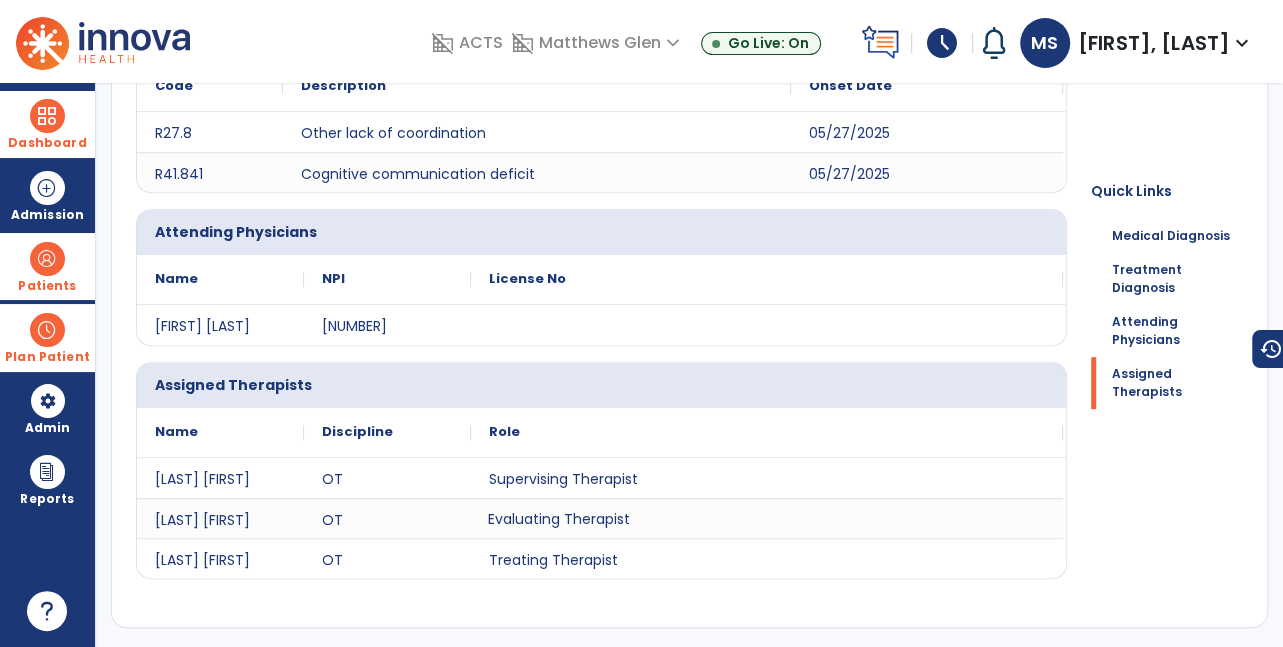 click on "Evaluating Therapist" 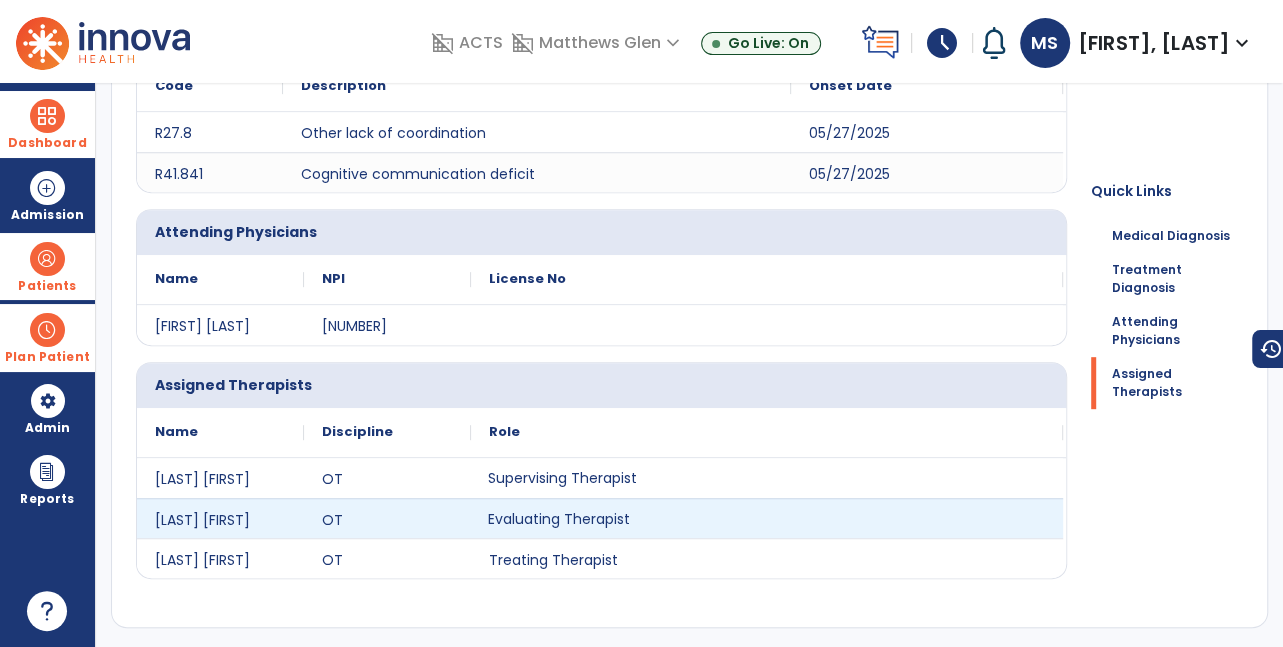 click on "Supervising Therapist" 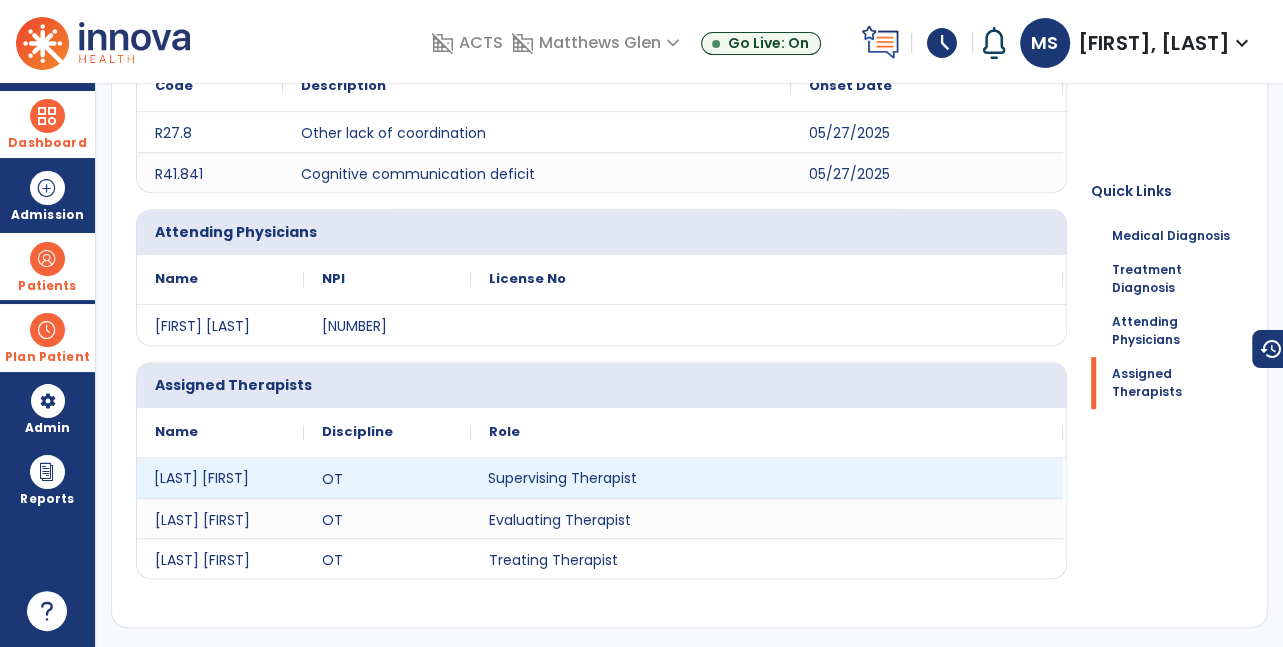 click on "[LAST] [FIRST]" 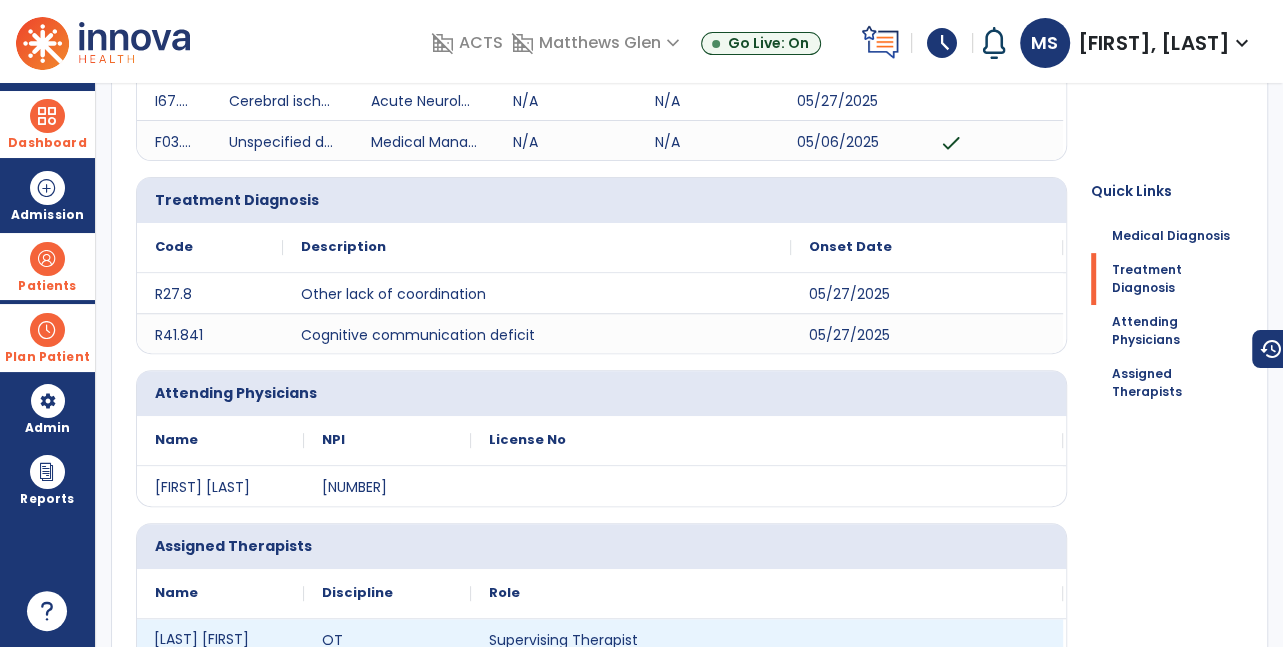 scroll, scrollTop: 0, scrollLeft: 0, axis: both 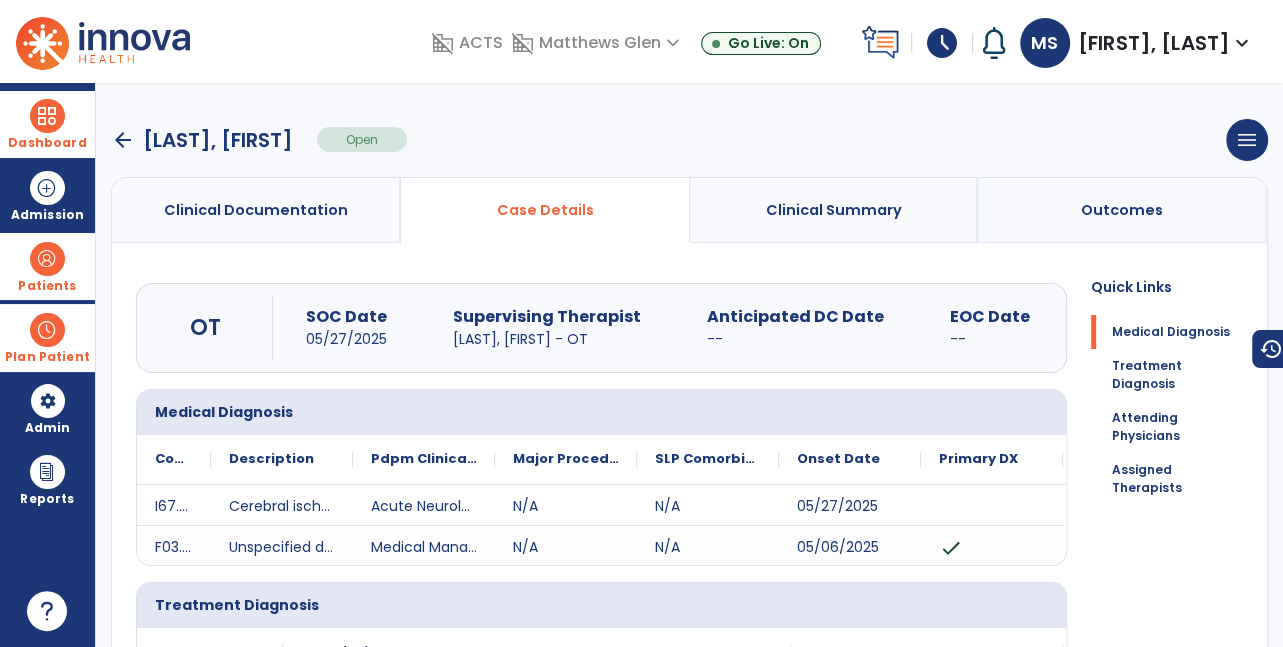 click on "Clinical Summary" at bounding box center (833, 210) 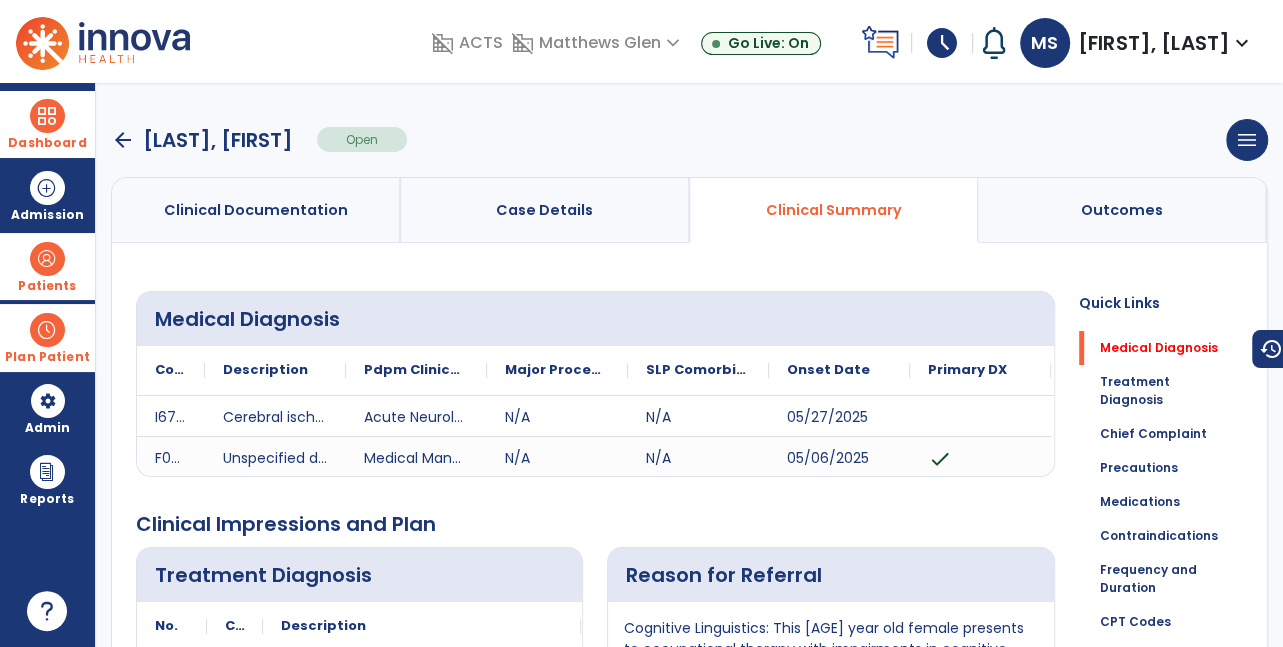 click on "arrow_back" at bounding box center [123, 140] 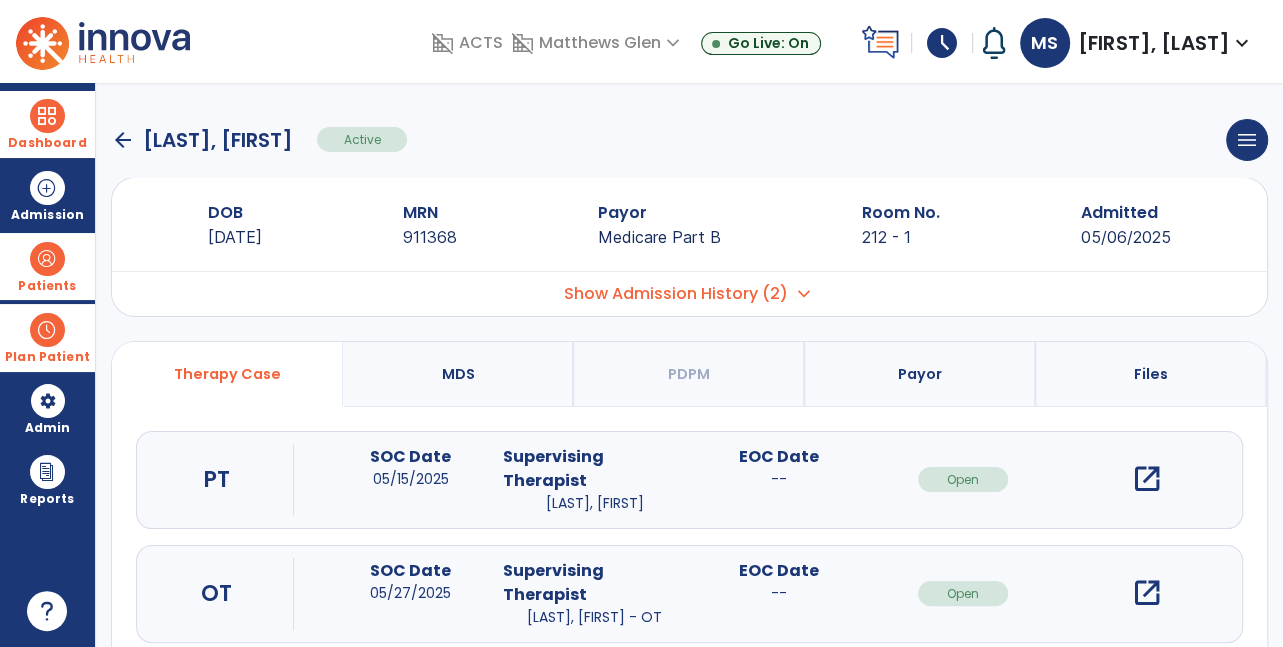 click on "open_in_new" at bounding box center [1147, 593] 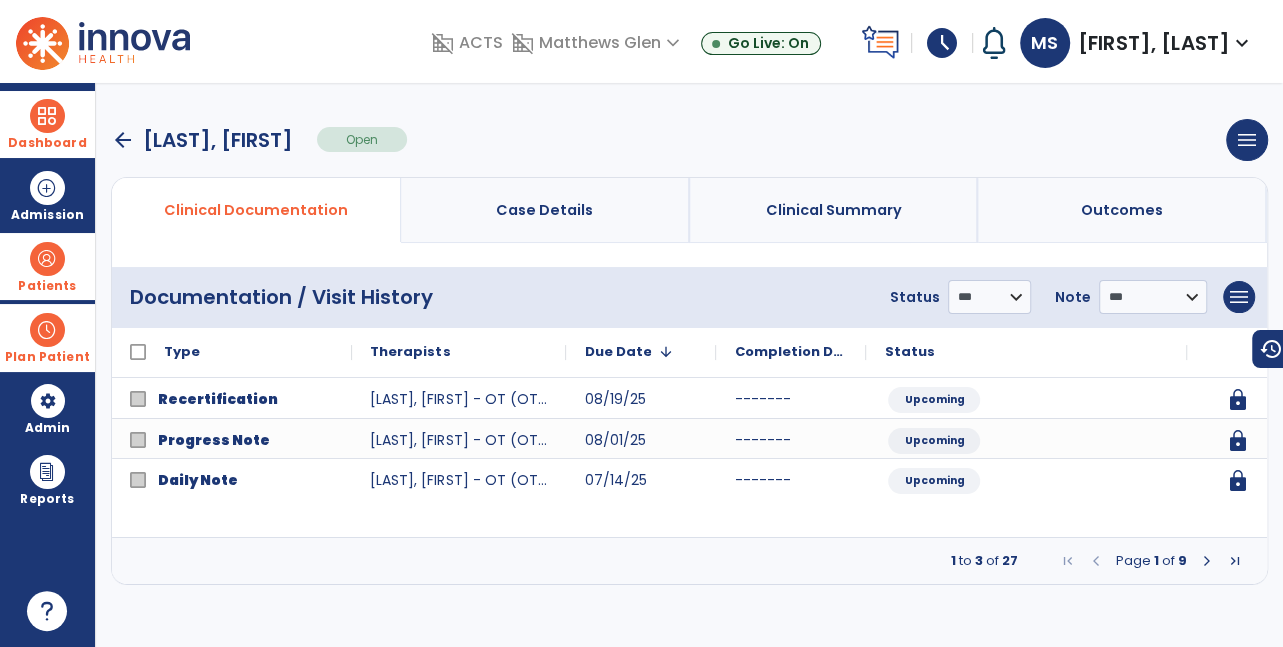 click at bounding box center (1207, 561) 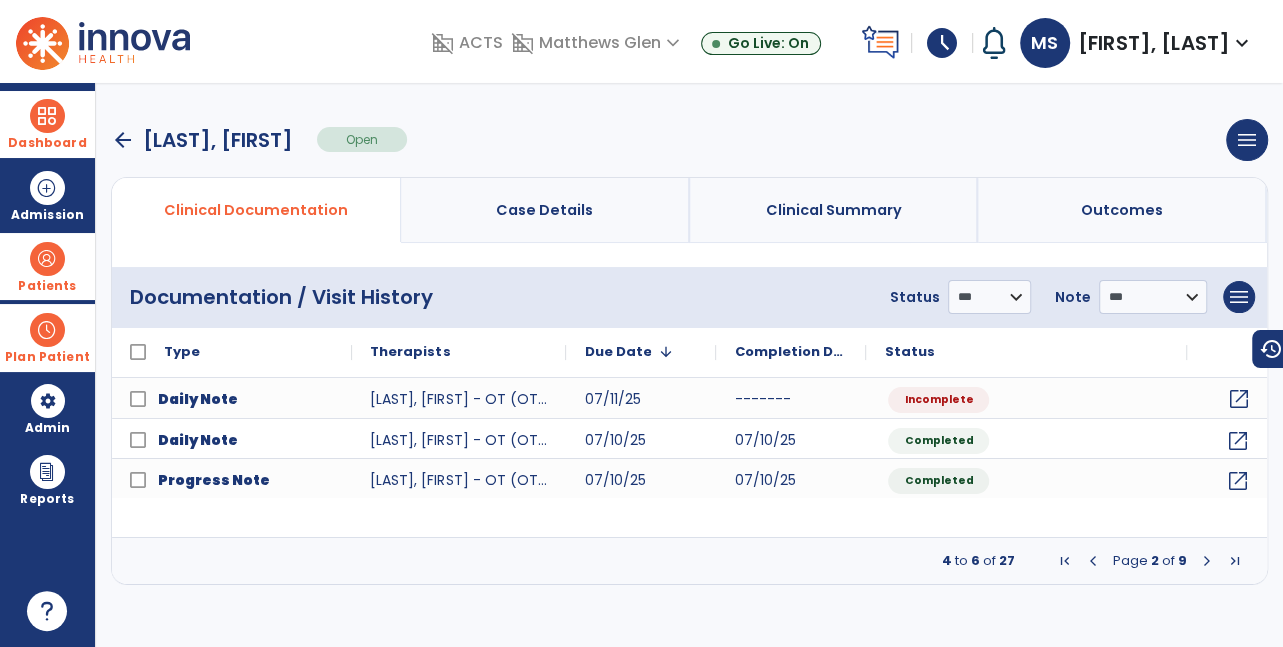 click on "open_in_new" 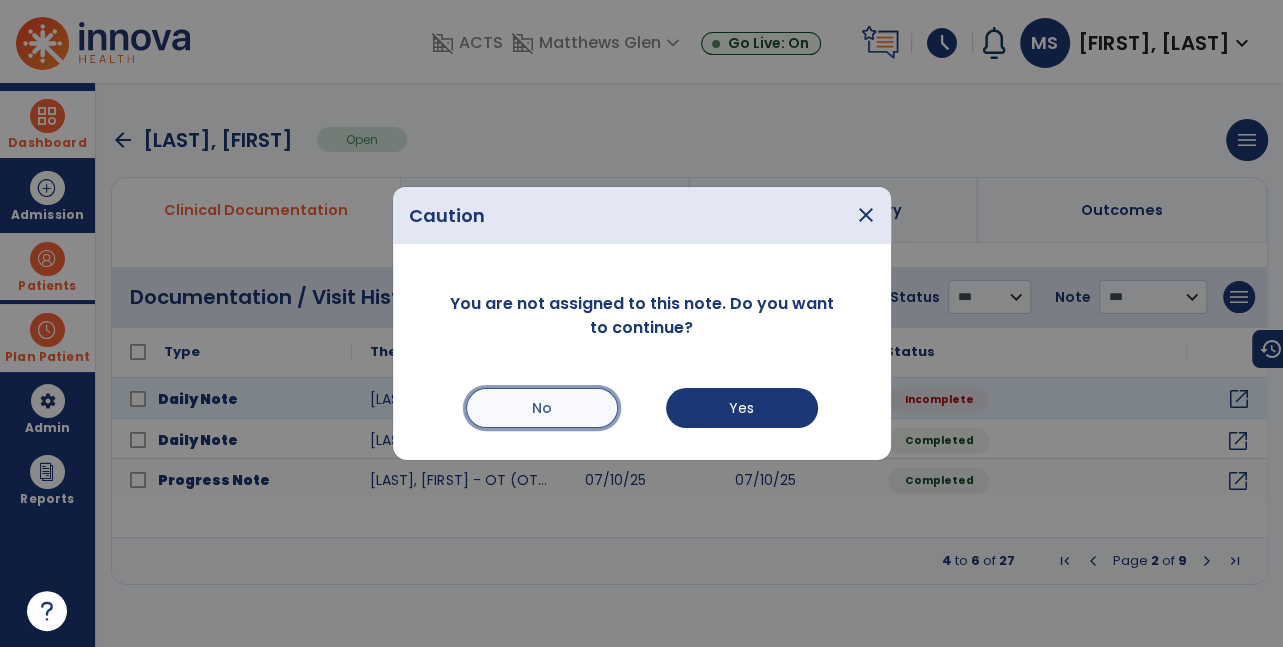 click on "No" at bounding box center (542, 408) 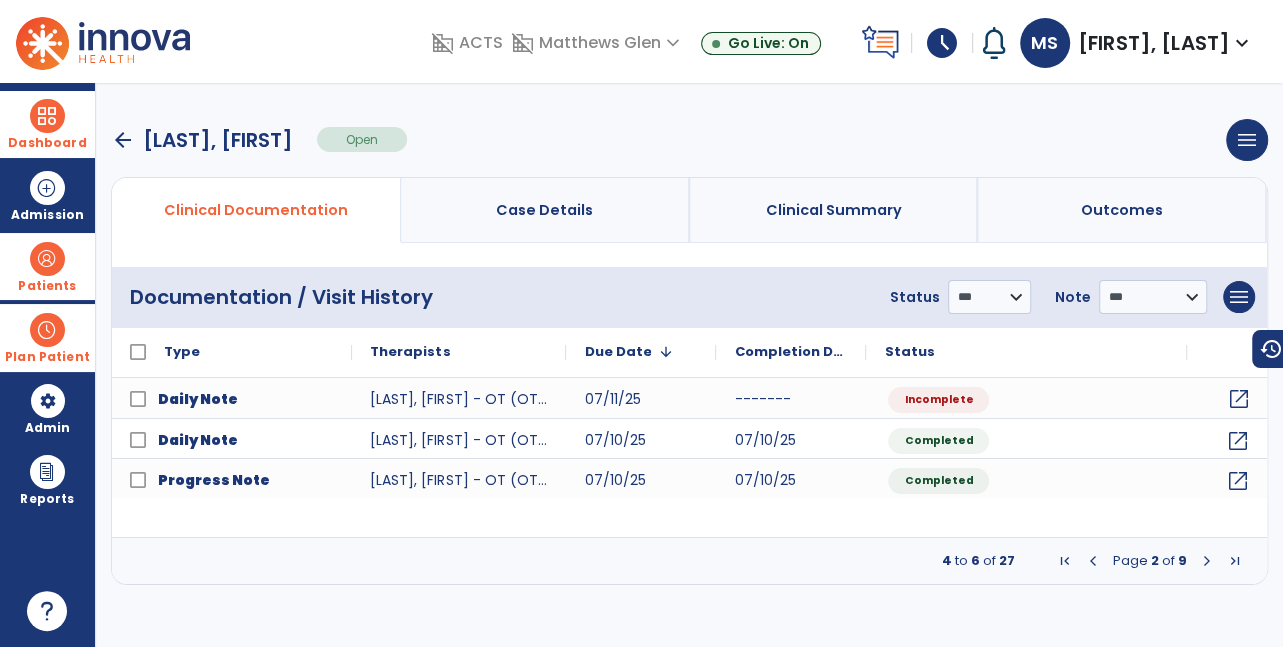 click on "open_in_new" 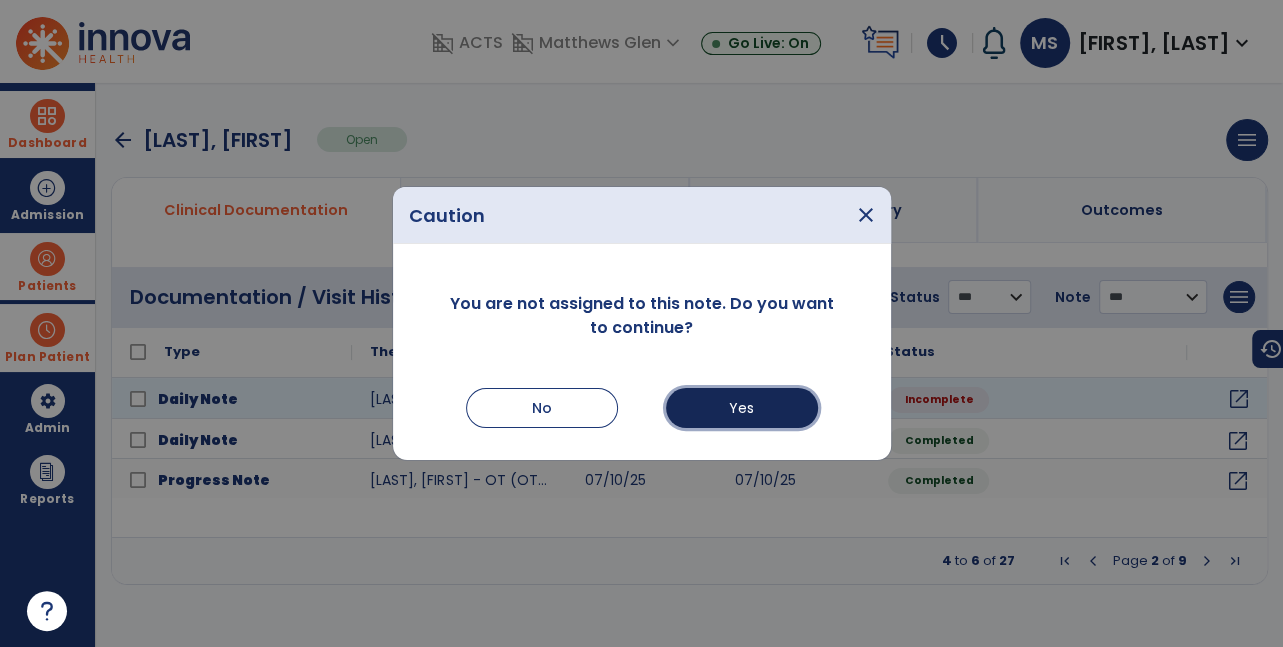 click on "Yes" at bounding box center (742, 408) 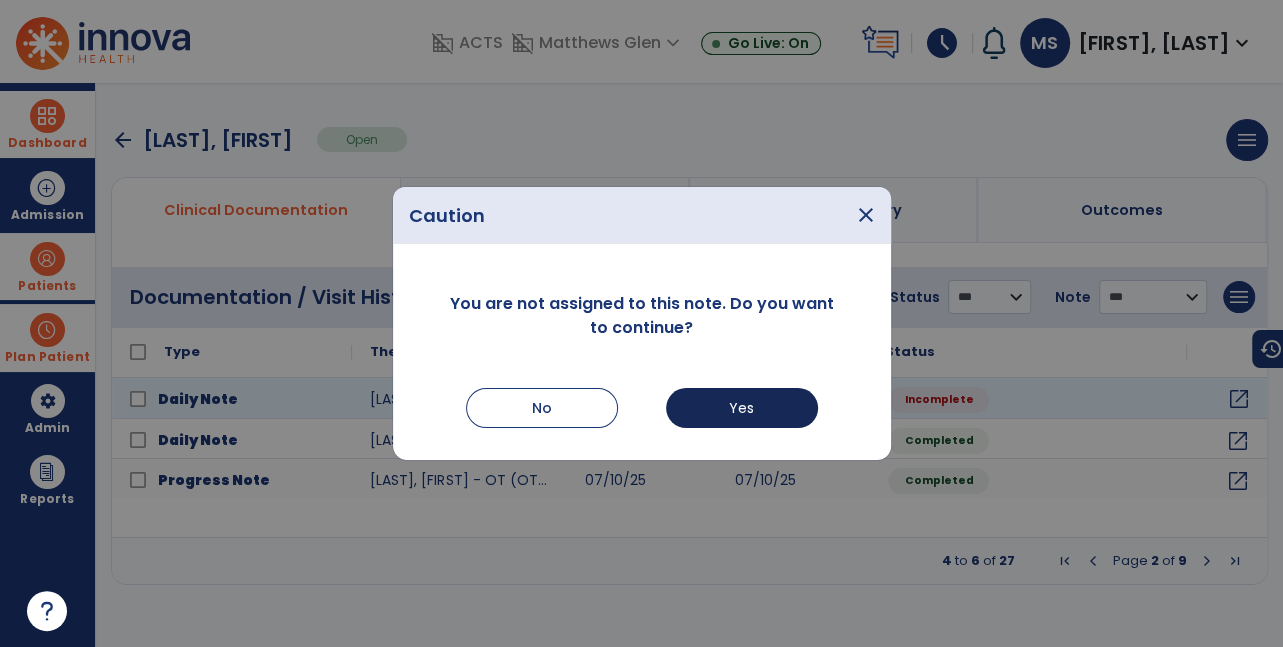 select on "*" 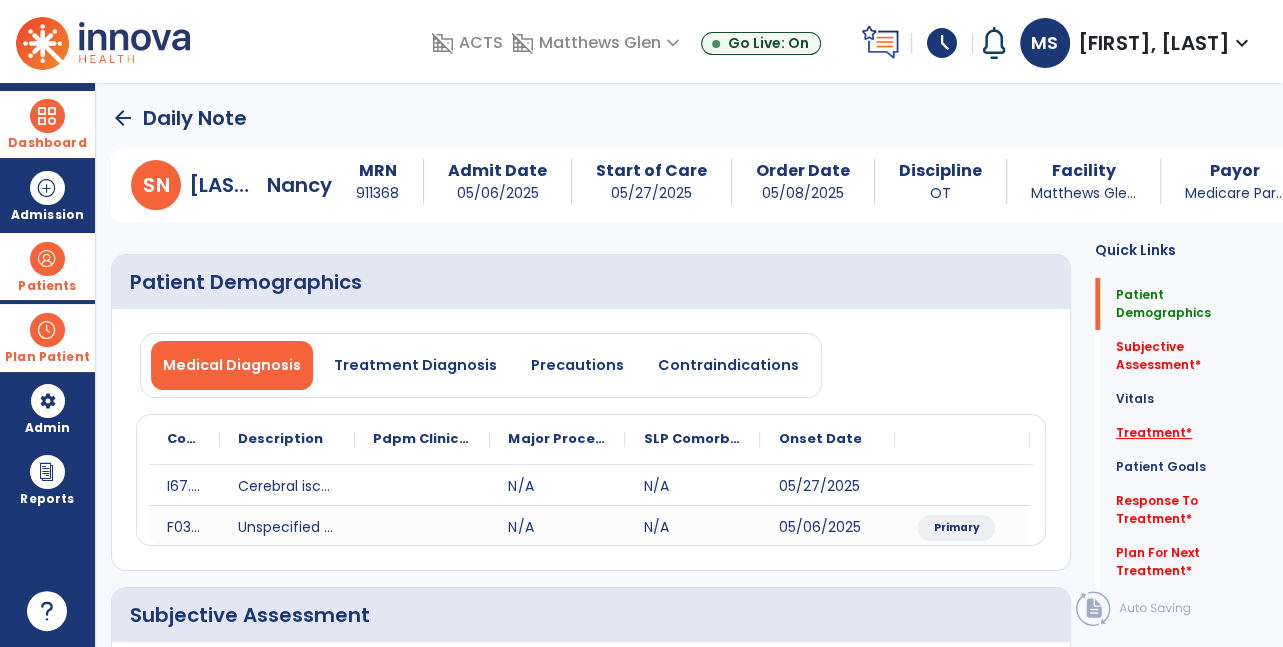 click on "Treatment   *" 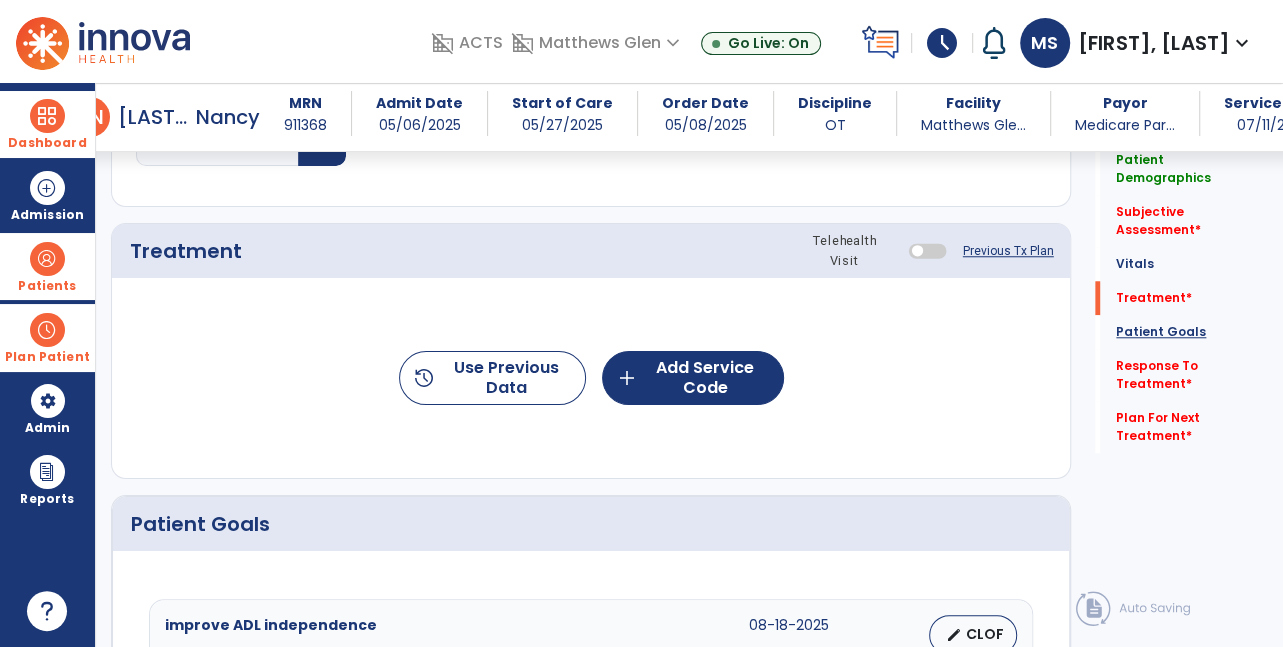 click on "Patient Goals" 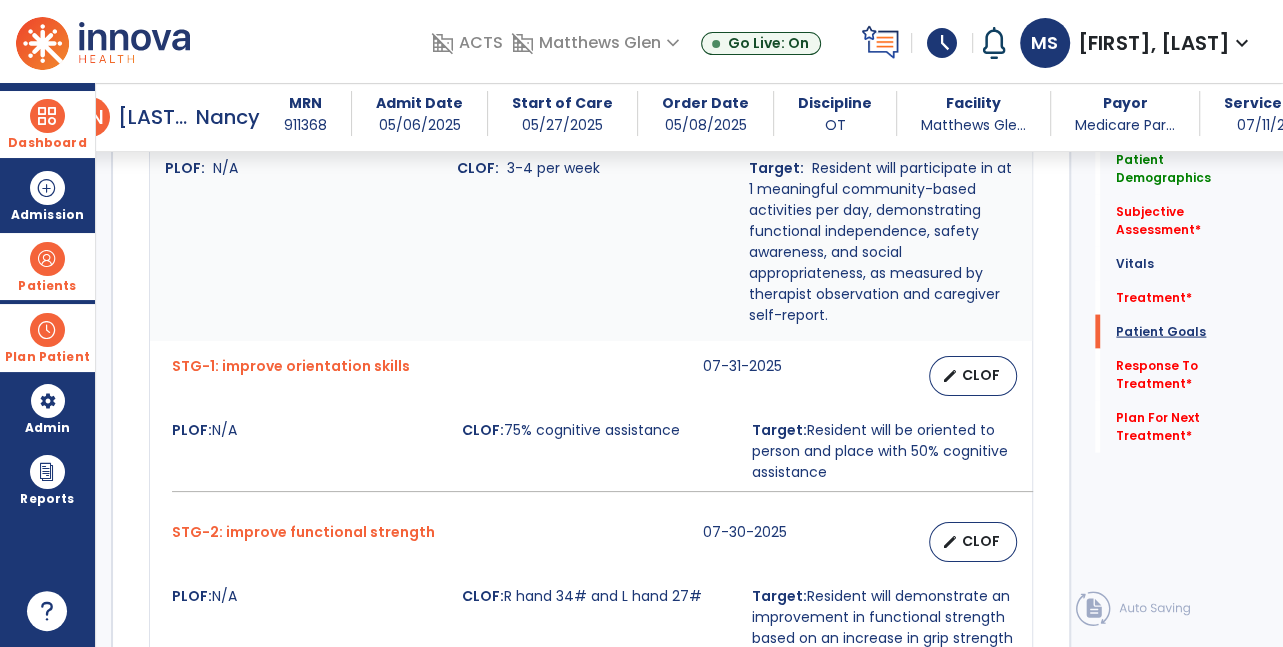 scroll, scrollTop: 2503, scrollLeft: 0, axis: vertical 